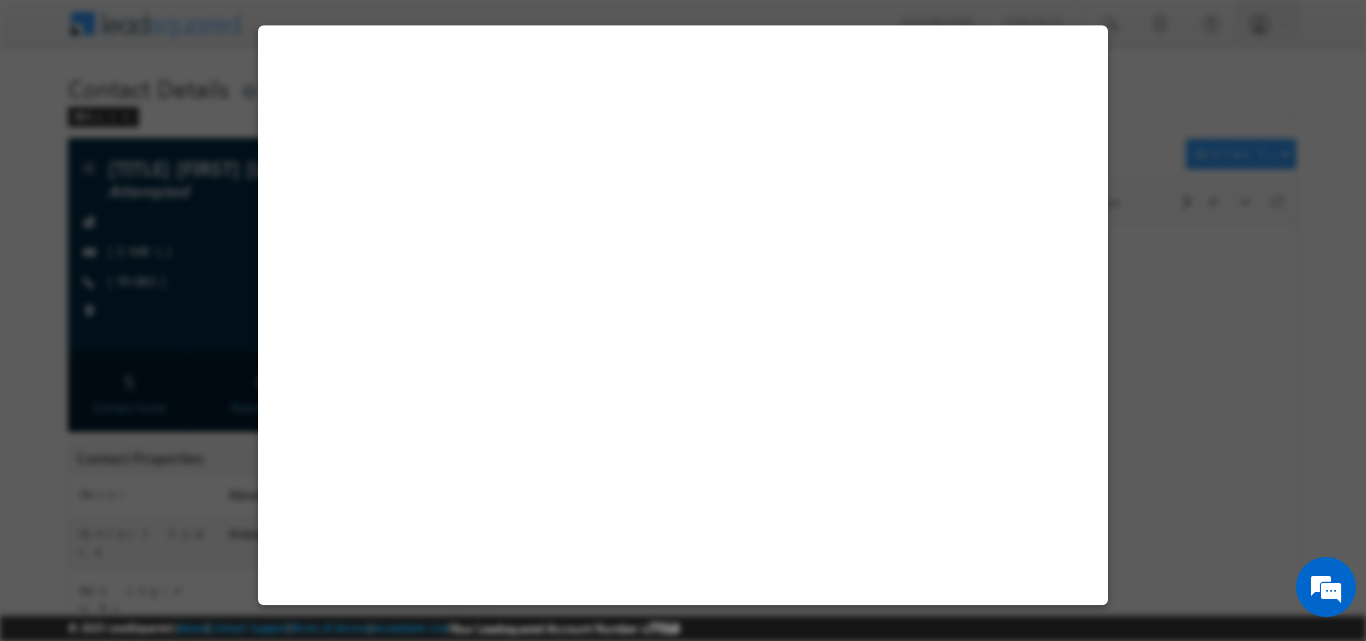 scroll, scrollTop: 0, scrollLeft: 0, axis: both 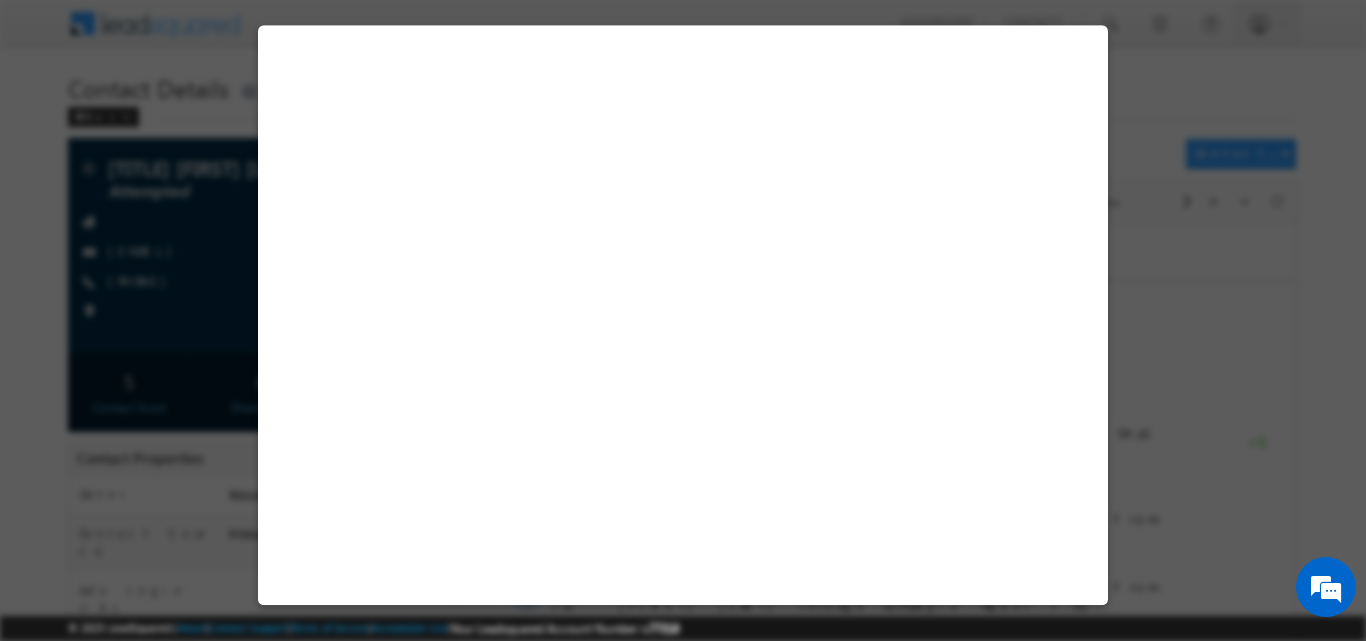 select on "No Response" 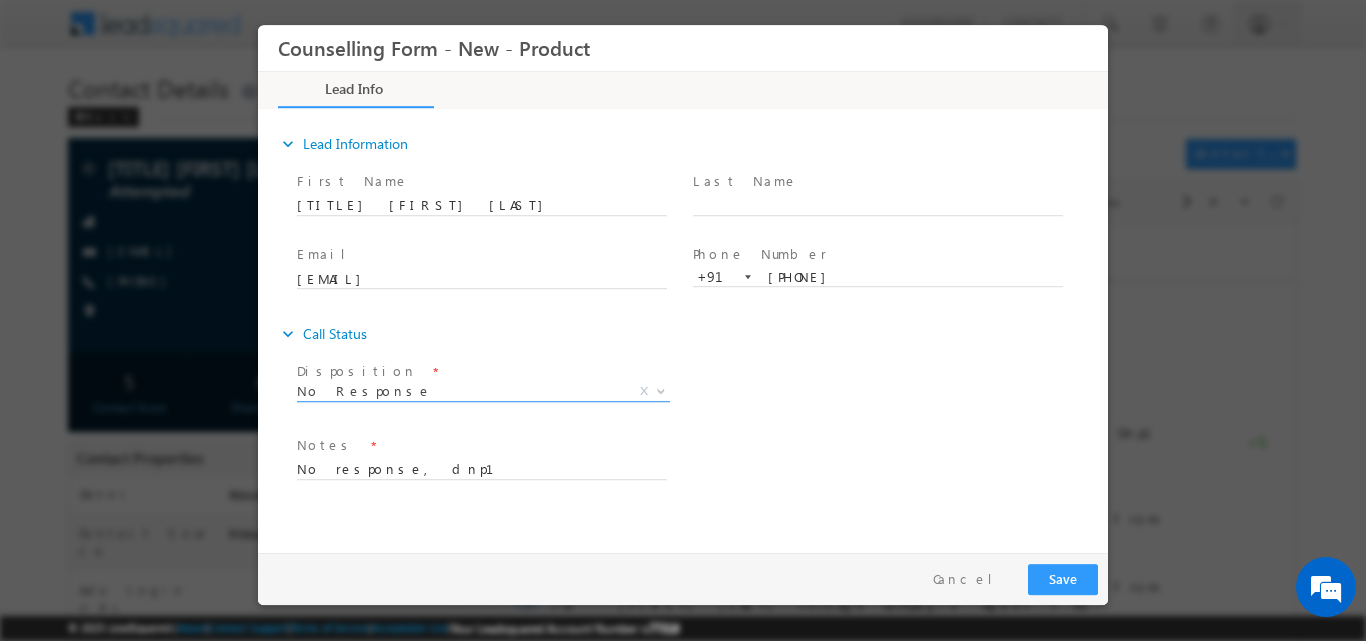 scroll, scrollTop: 0, scrollLeft: 0, axis: both 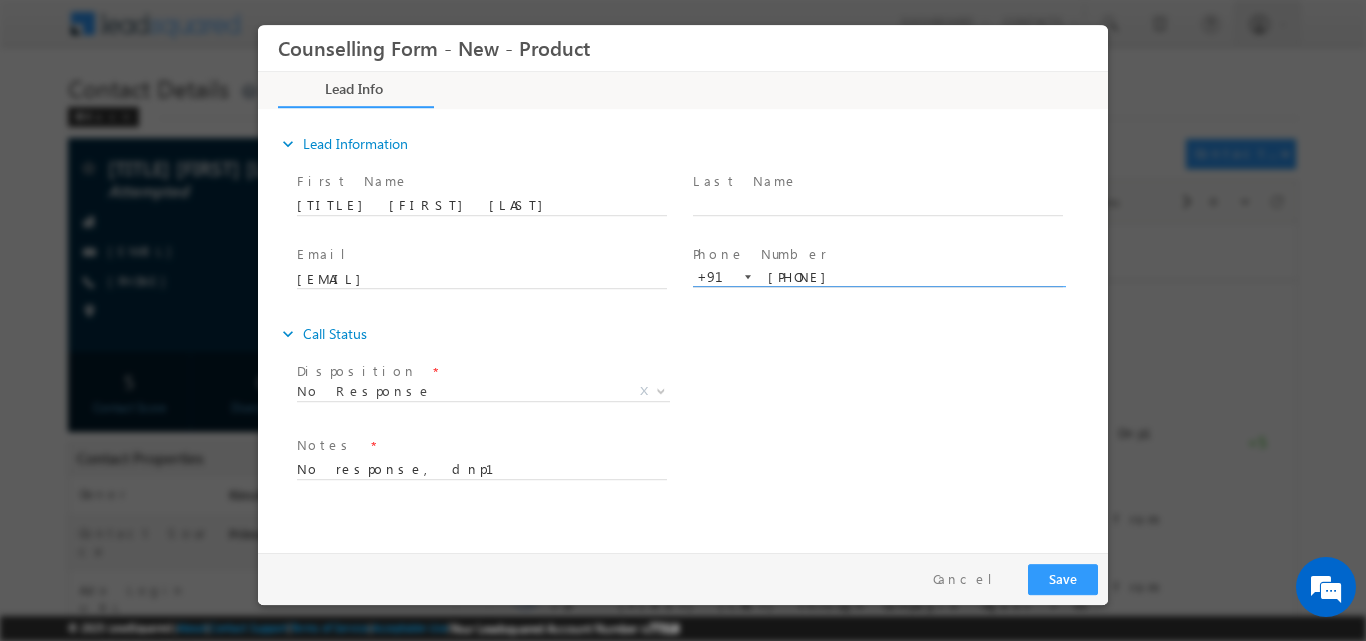 drag, startPoint x: 768, startPoint y: 272, endPoint x: 840, endPoint y: 276, distance: 72.11102 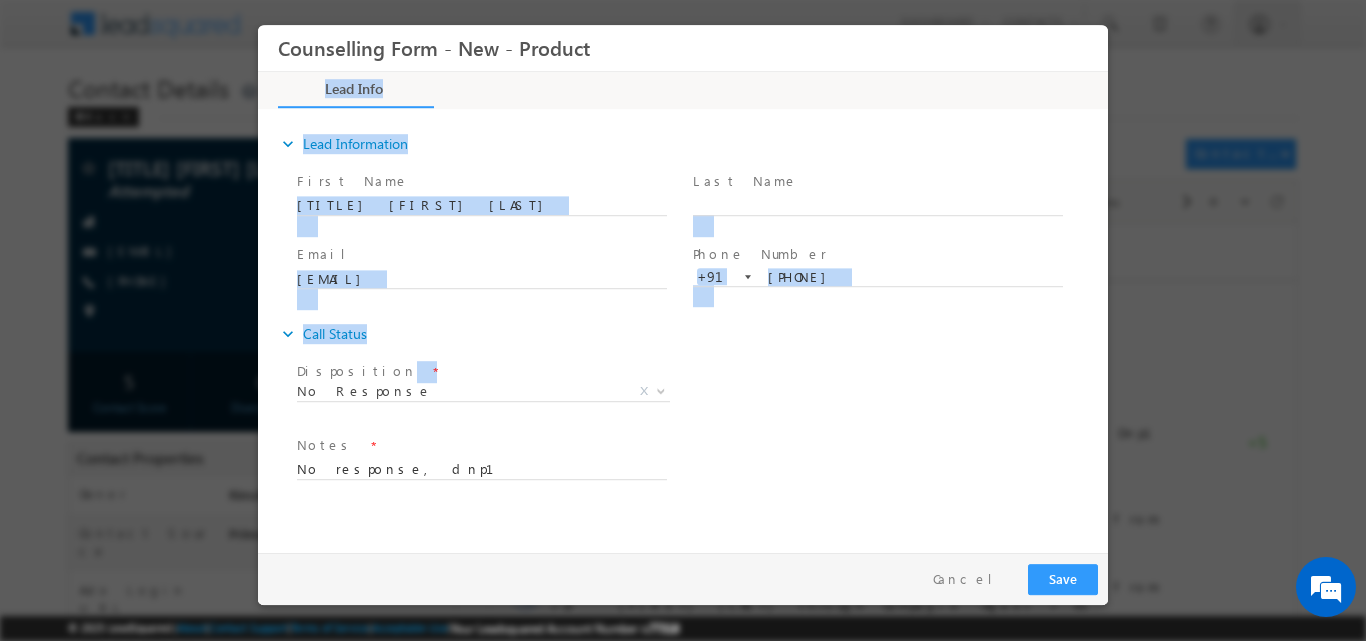 drag, startPoint x: 813, startPoint y: 365, endPoint x: 748, endPoint y: -34, distance: 404.25983 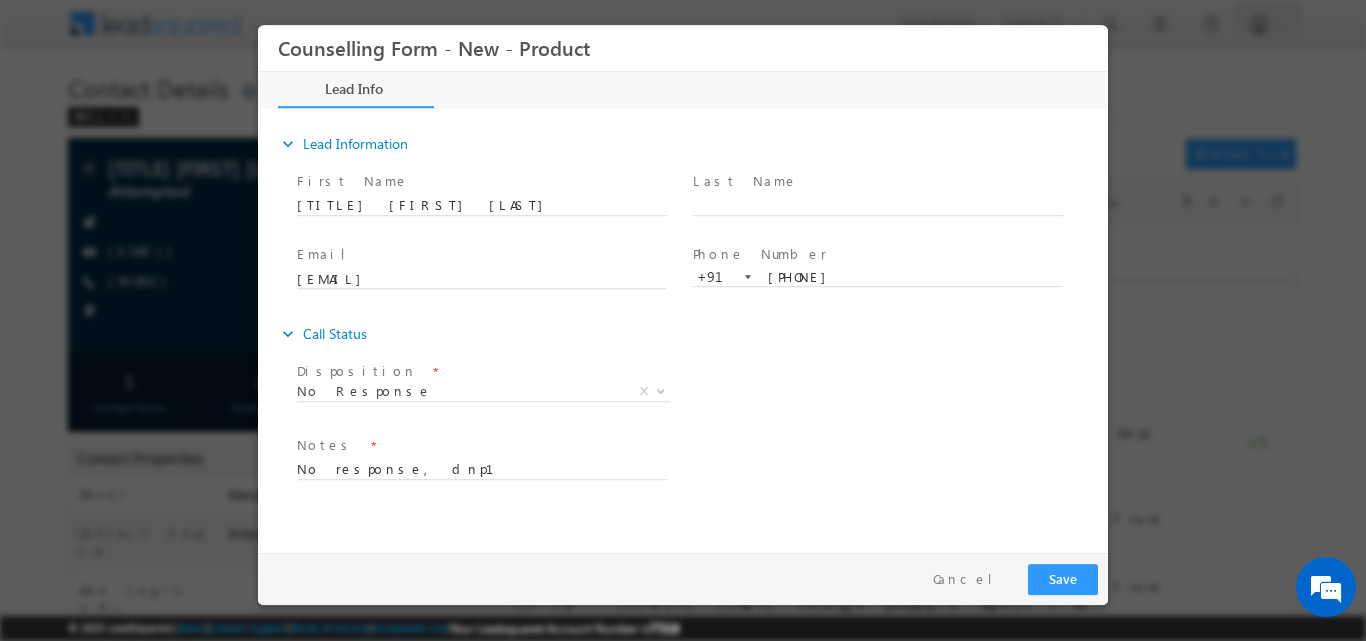 click on "Disposition
*
No Response No Response X
Sub Disposition
*
Attempts 1-9 X" at bounding box center (700, 393) 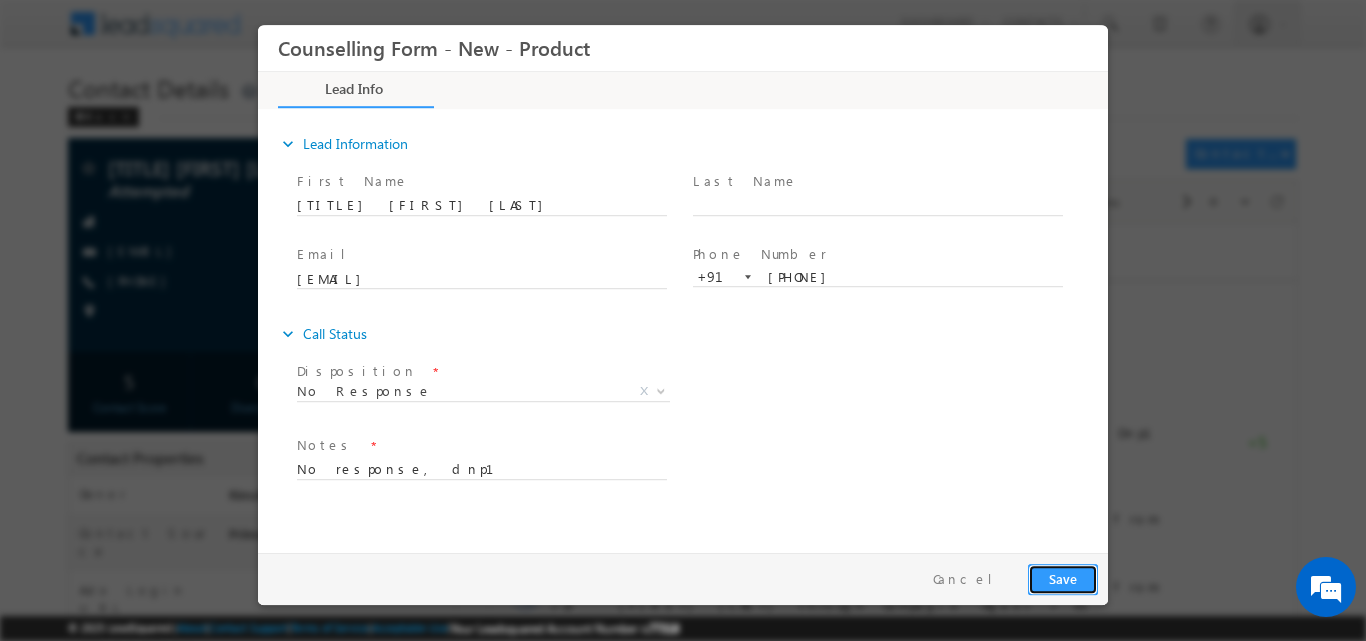 drag, startPoint x: 1052, startPoint y: 587, endPoint x: 970, endPoint y: 47, distance: 546.1904 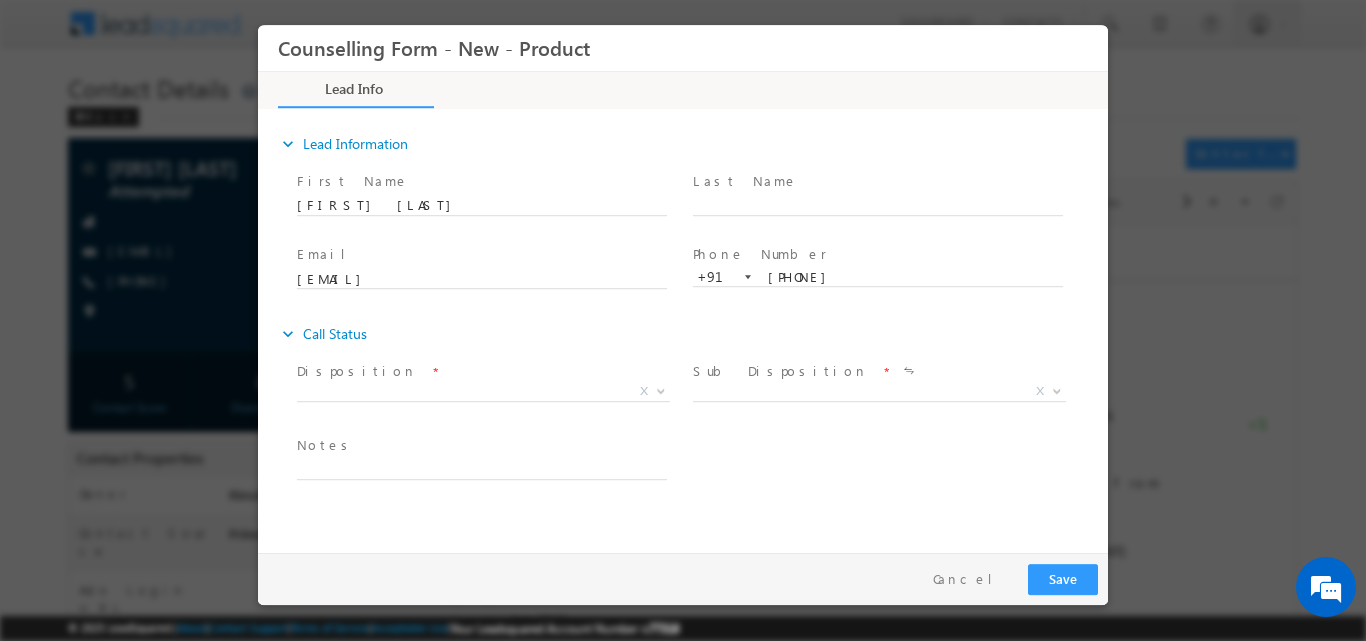 scroll, scrollTop: 0, scrollLeft: 0, axis: both 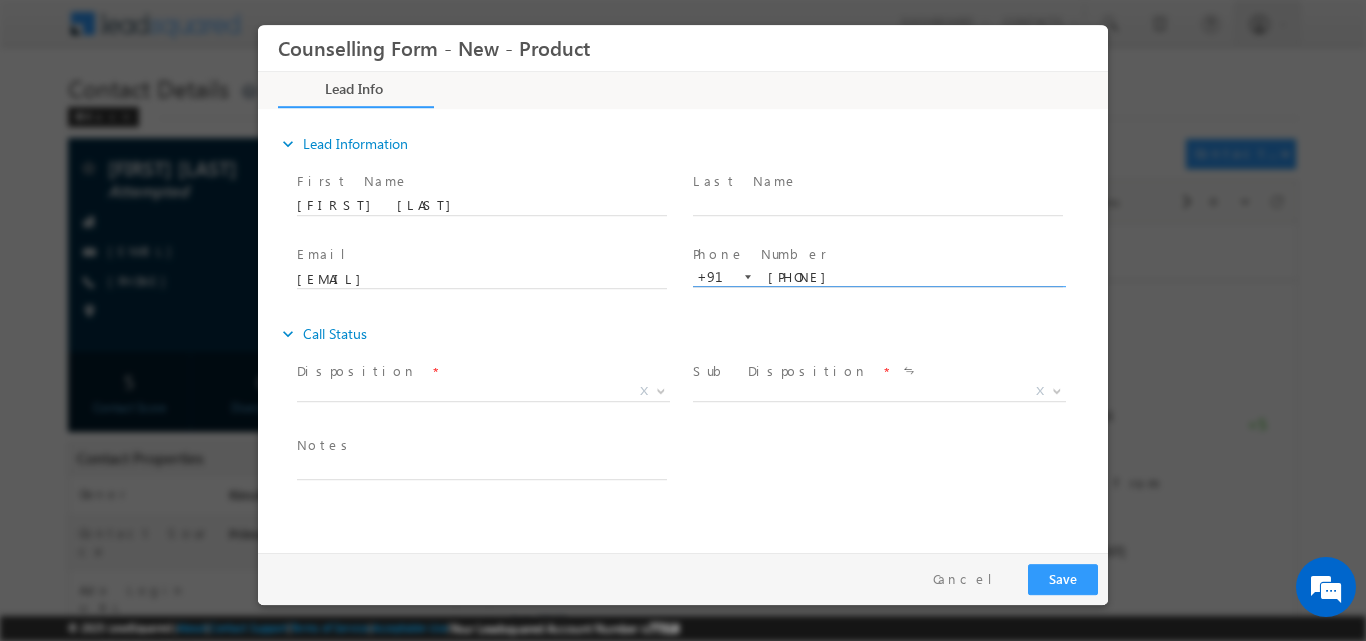 drag, startPoint x: 766, startPoint y: 276, endPoint x: 836, endPoint y: 272, distance: 70.11419 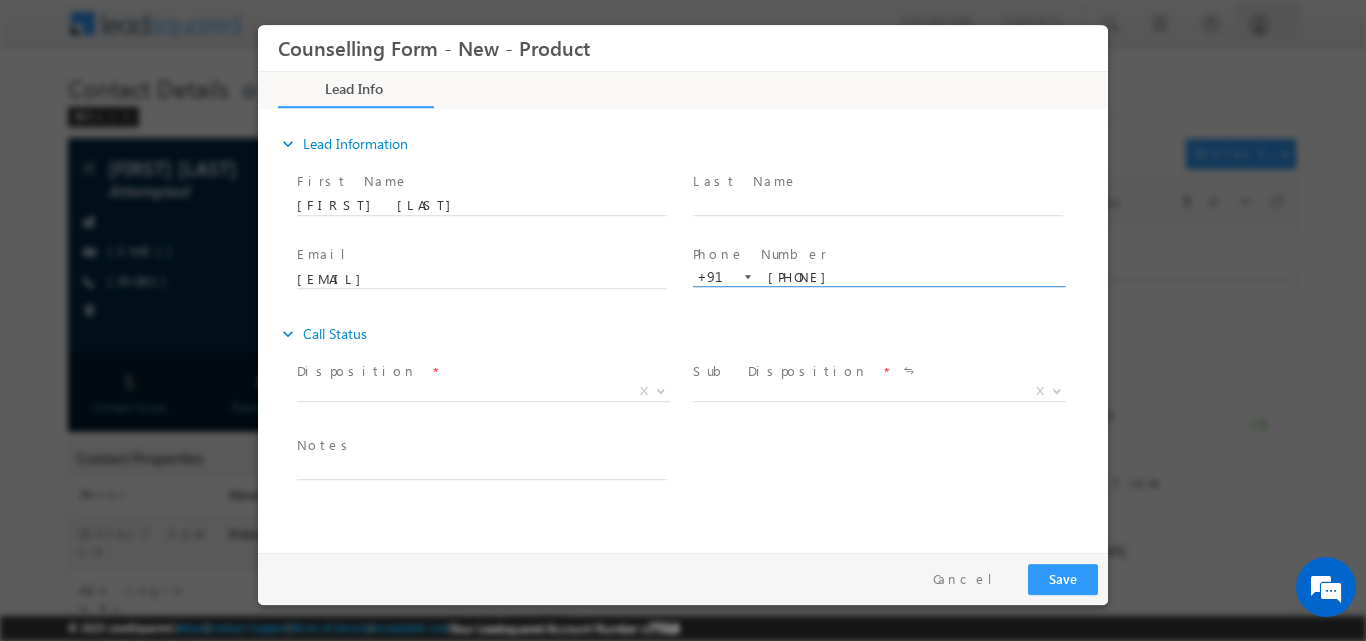 click on "8789555877" at bounding box center (878, 277) 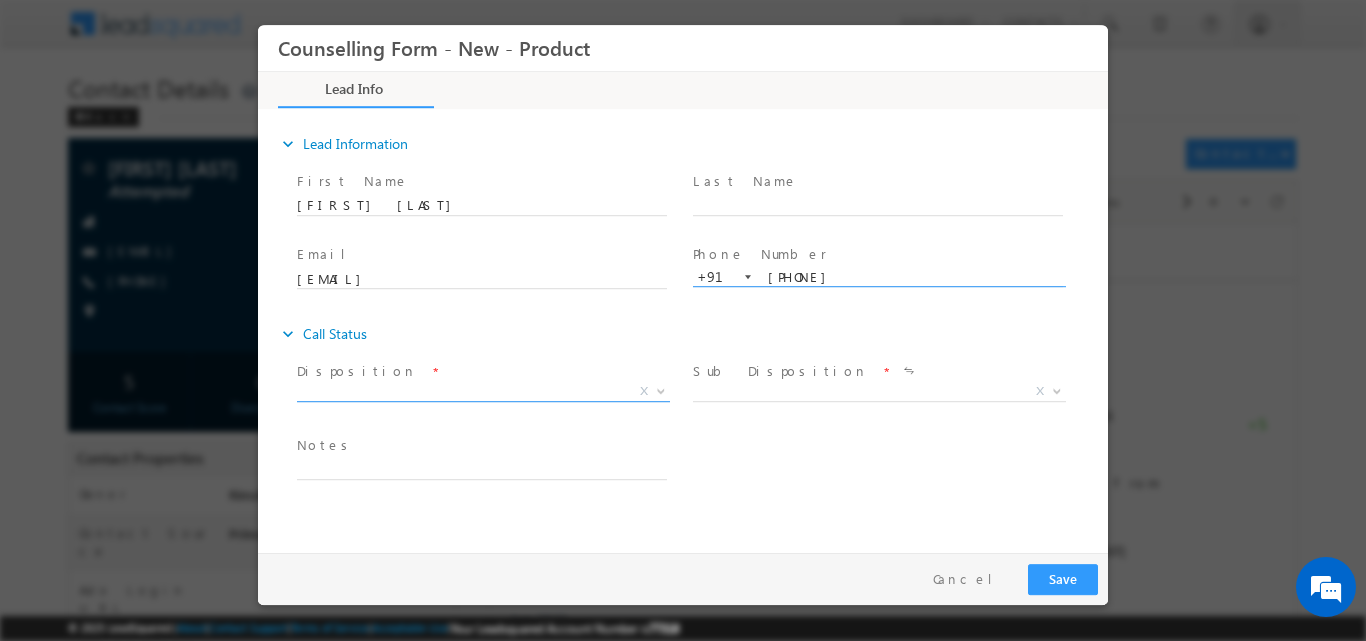click at bounding box center (661, 389) 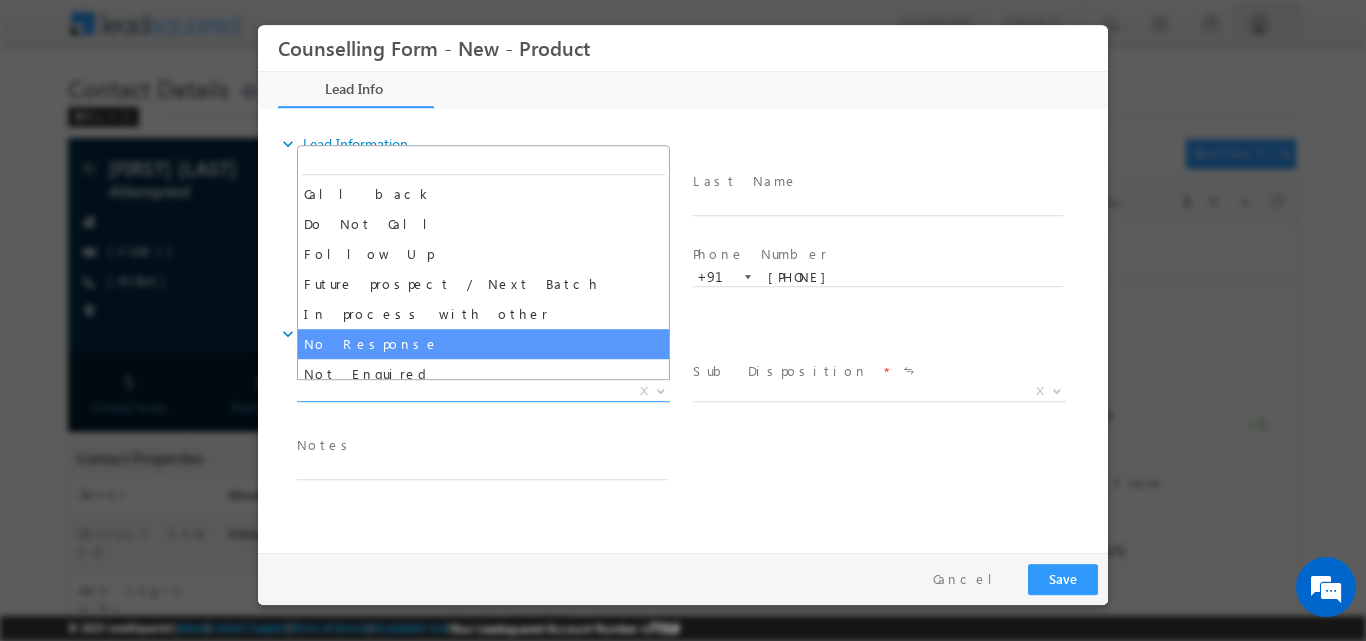 select on "No Response" 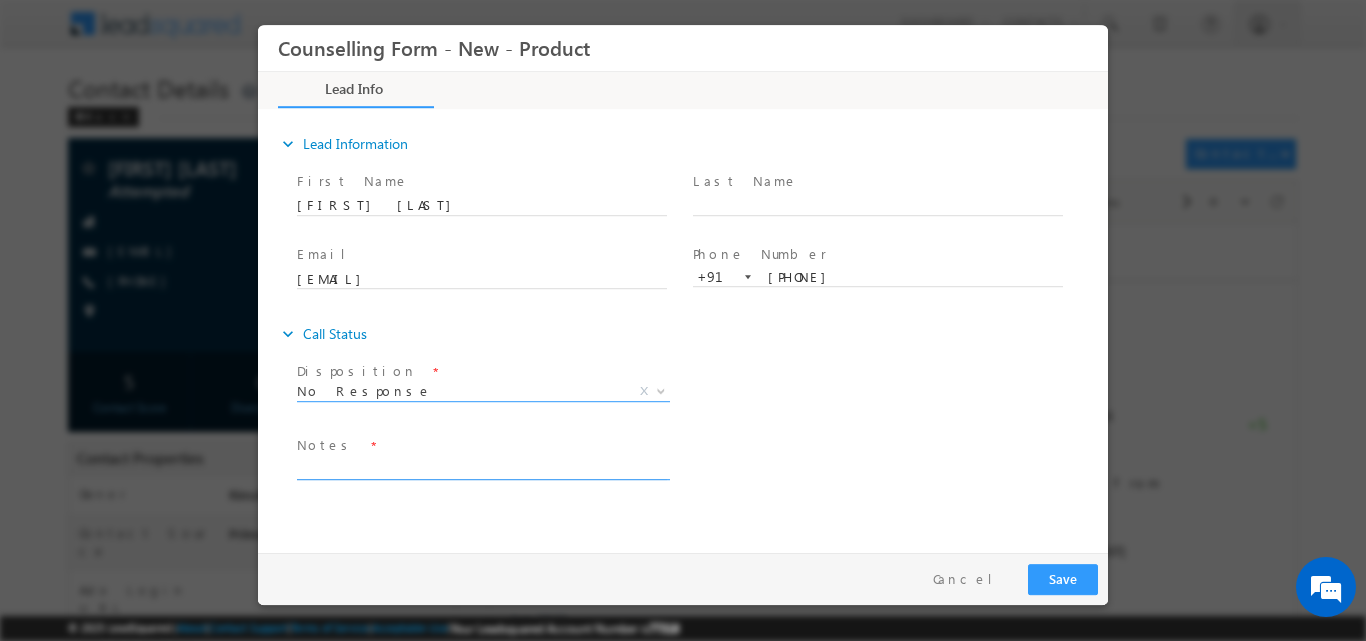 click at bounding box center (482, 467) 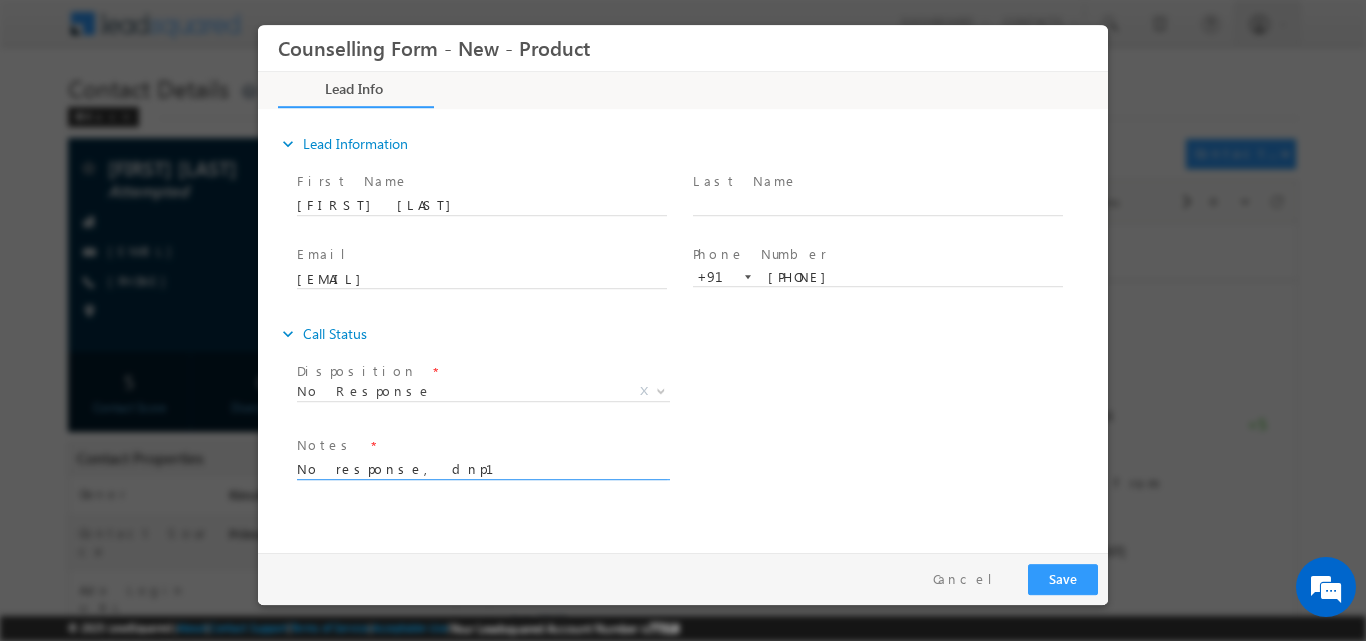 type on "No response, dnp1" 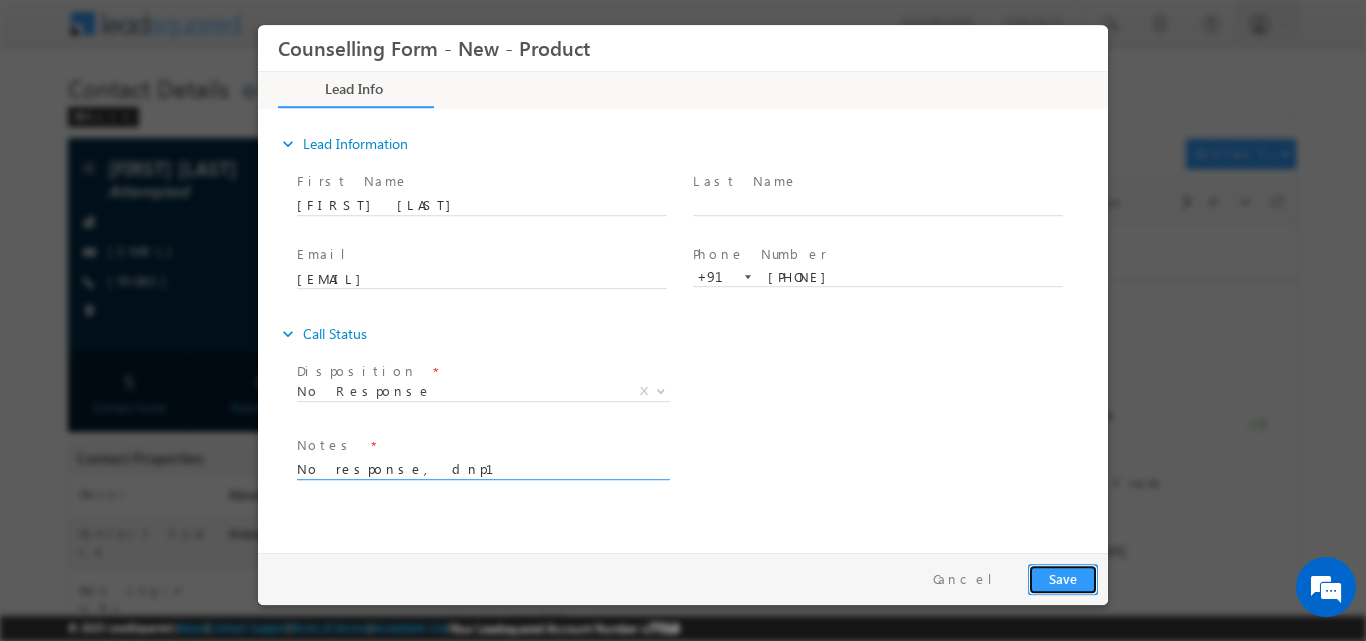 click on "Save" at bounding box center (1063, 578) 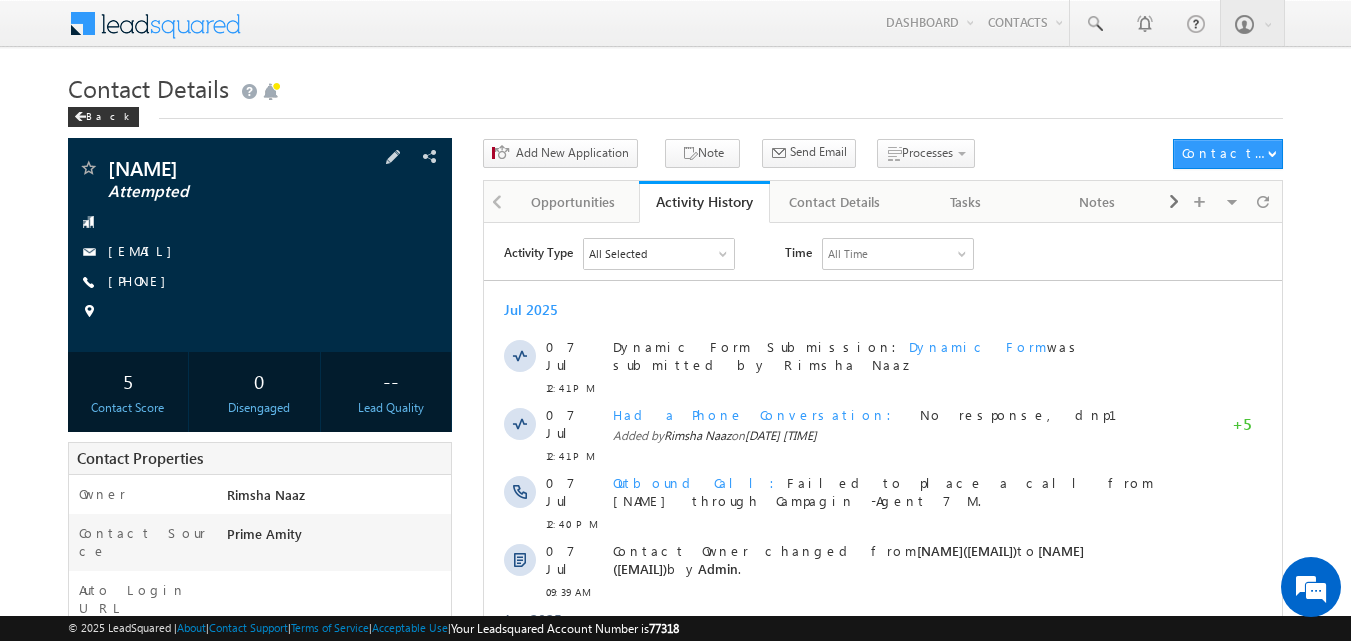 scroll, scrollTop: 0, scrollLeft: 0, axis: both 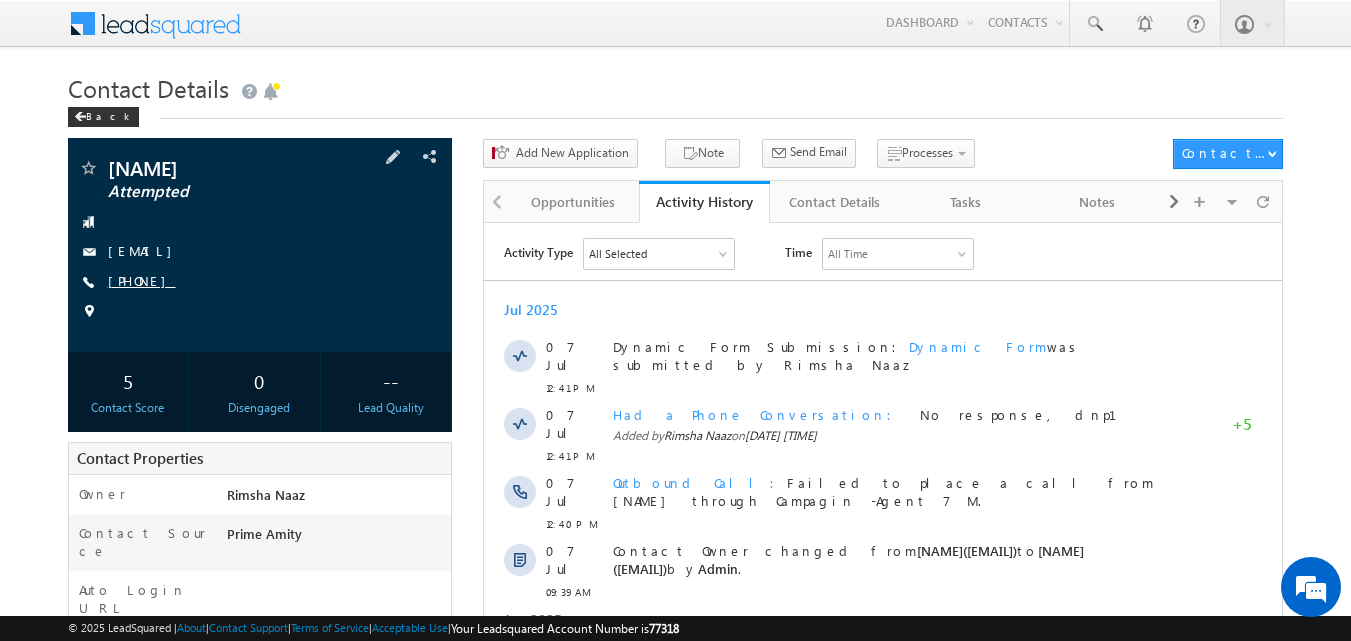 copy on "9022735606" 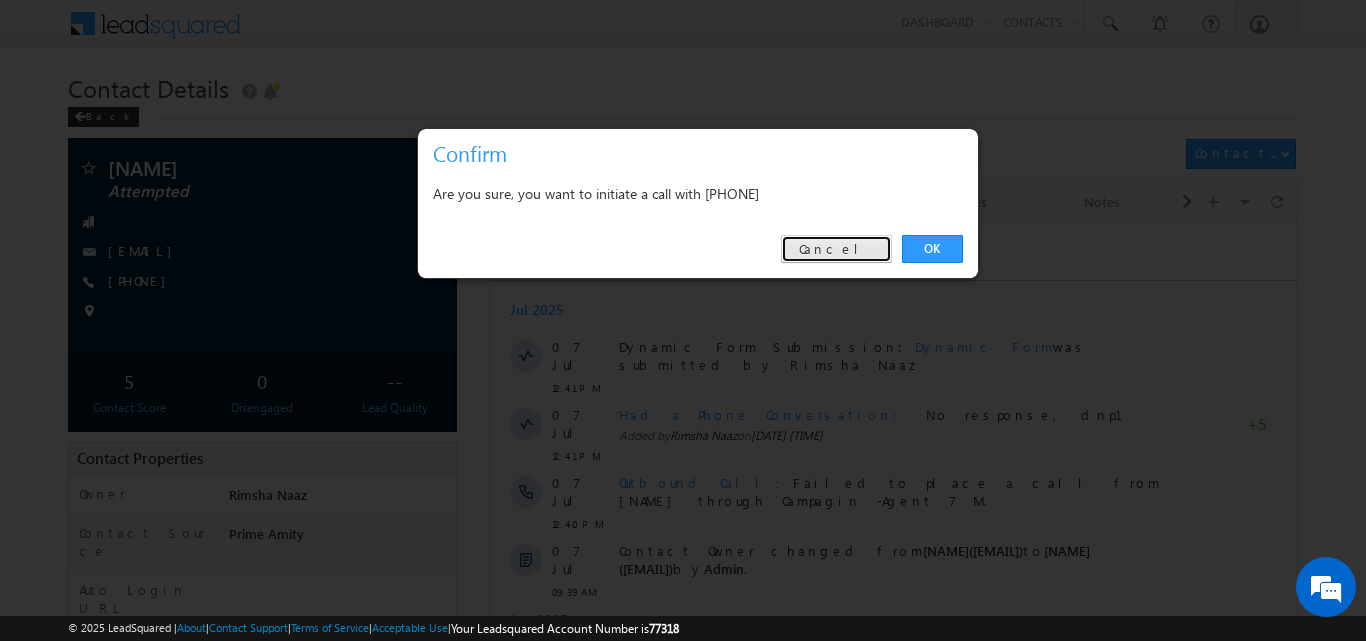 click on "Cancel" at bounding box center [836, 249] 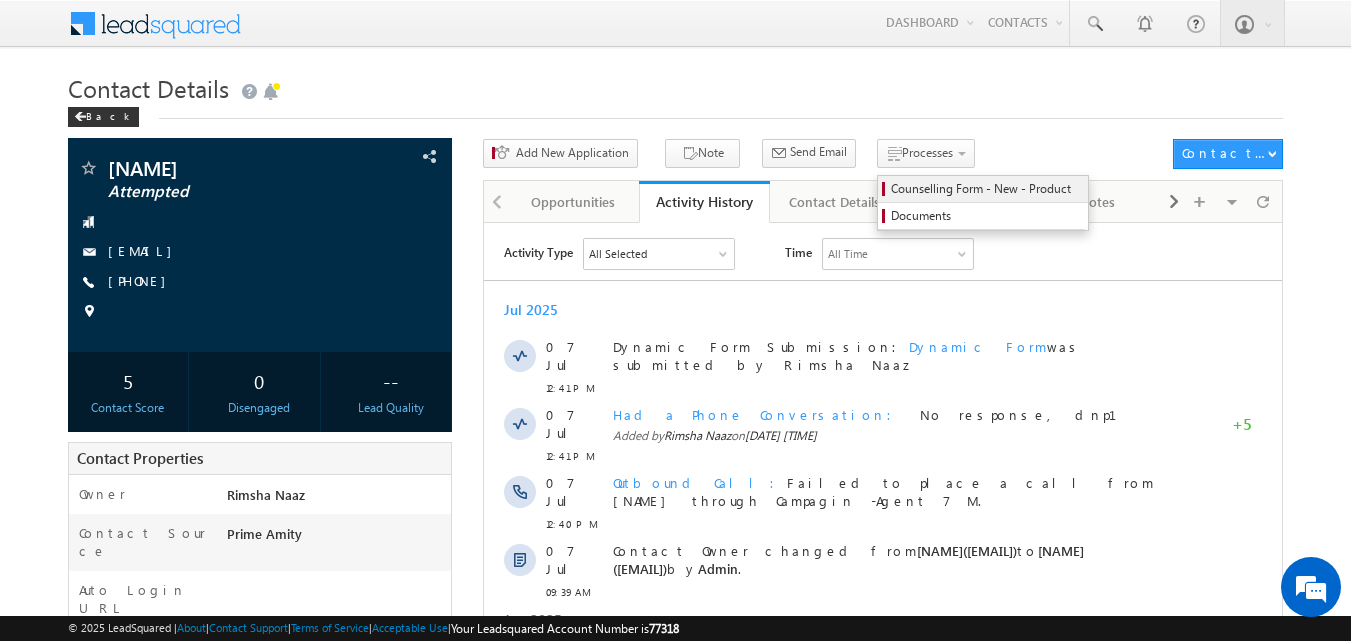 click on "Counselling Form - New - Product" at bounding box center (986, 189) 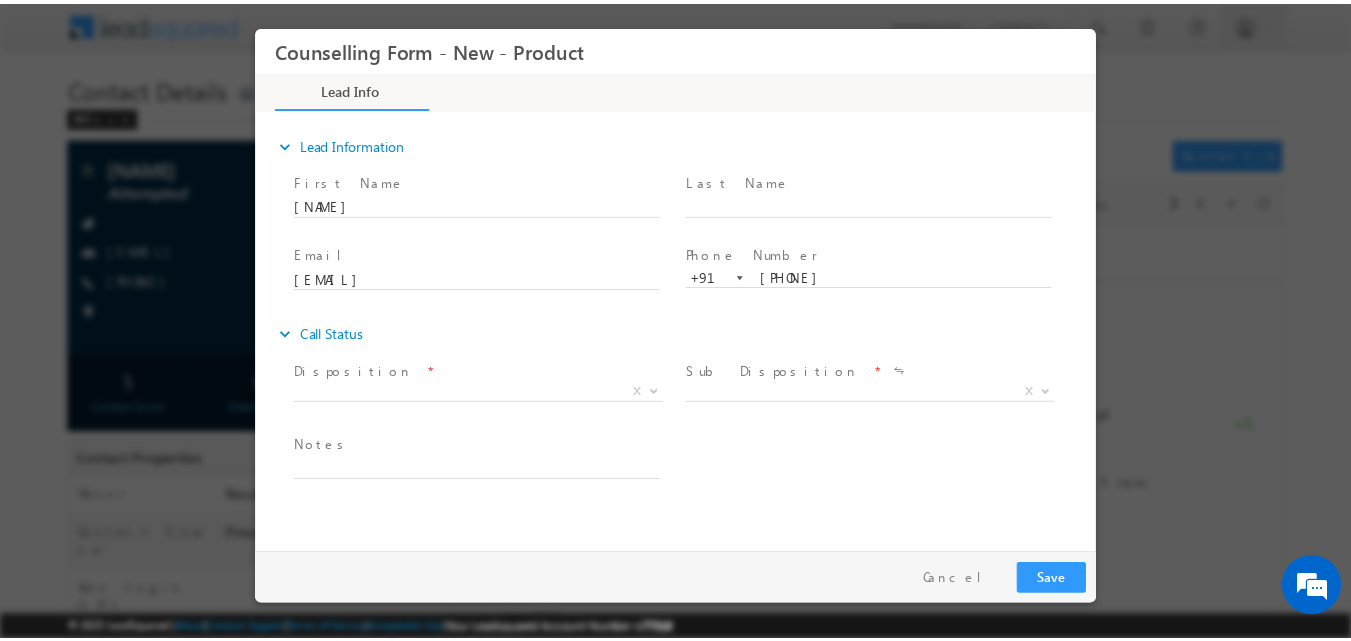 scroll, scrollTop: 0, scrollLeft: 0, axis: both 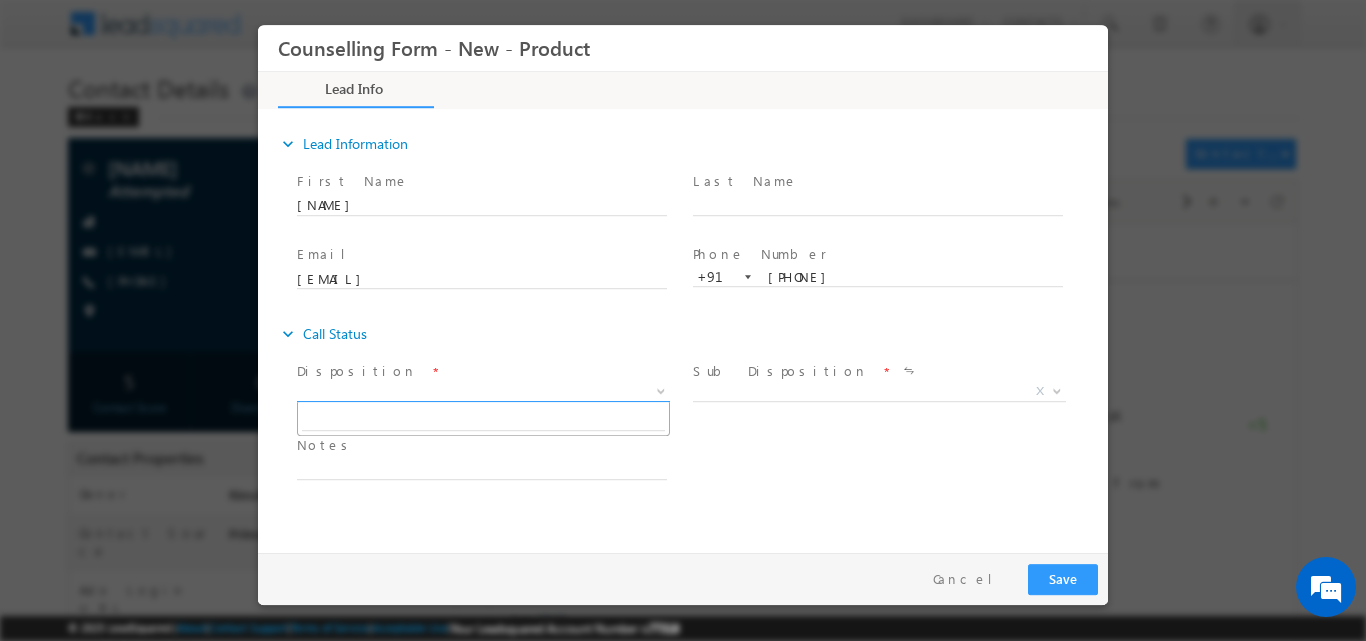 click at bounding box center (661, 389) 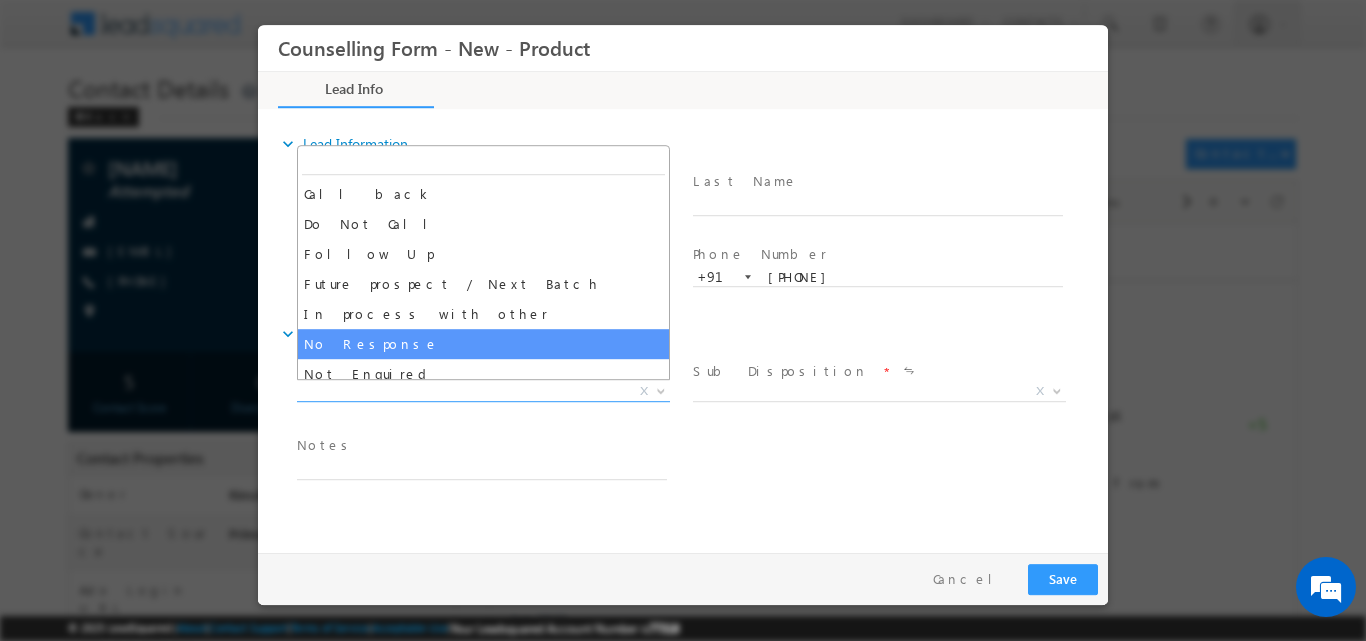 select on "No Response" 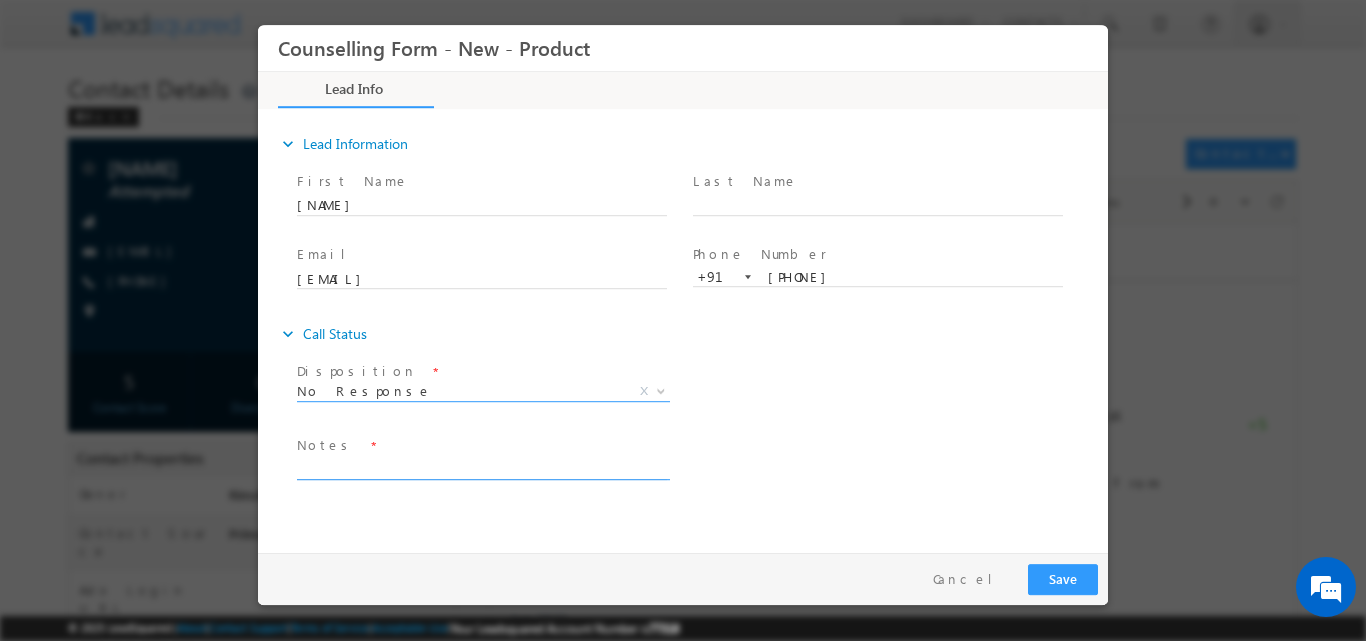 click at bounding box center (482, 467) 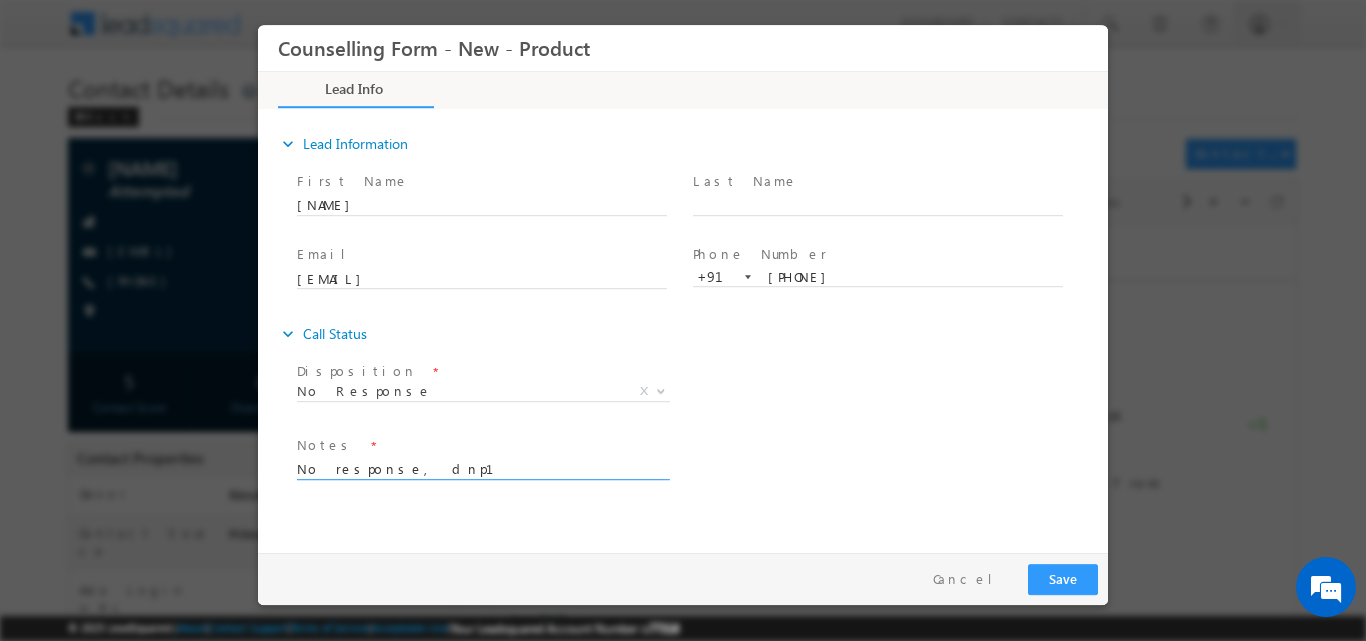 type on "No response, dnp1" 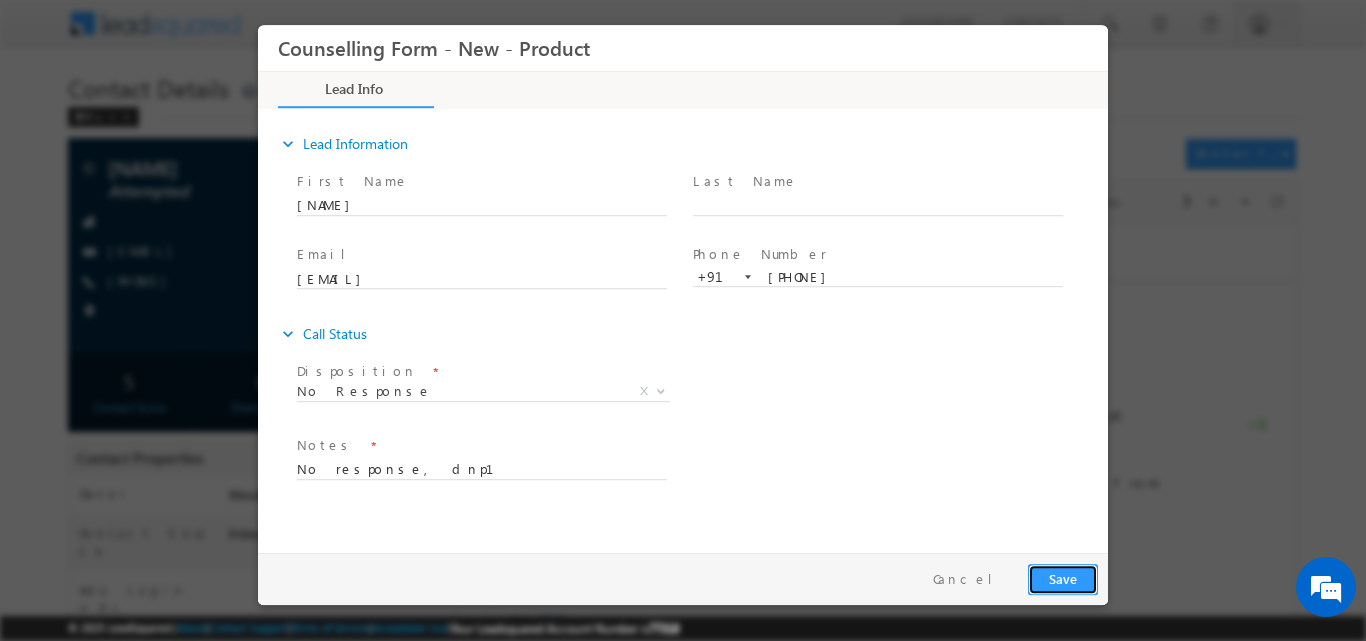 click on "Save" at bounding box center (1063, 578) 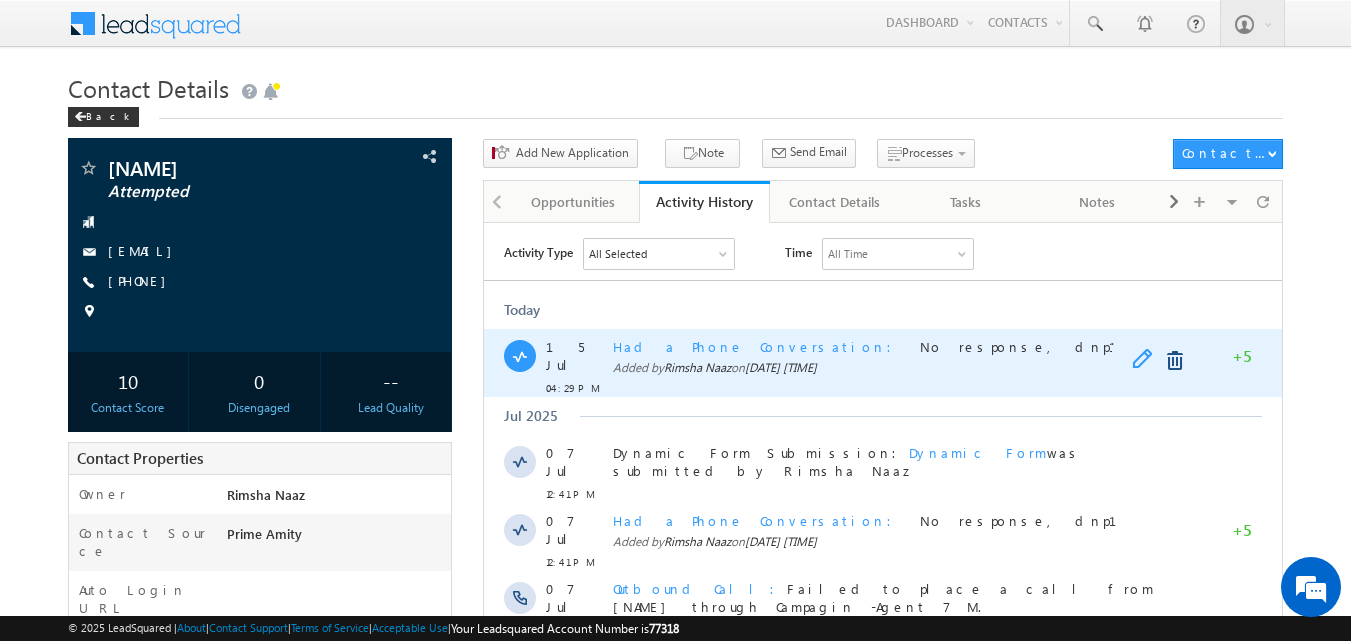 drag, startPoint x: 1142, startPoint y: 362, endPoint x: 1158, endPoint y: 244, distance: 119.0798 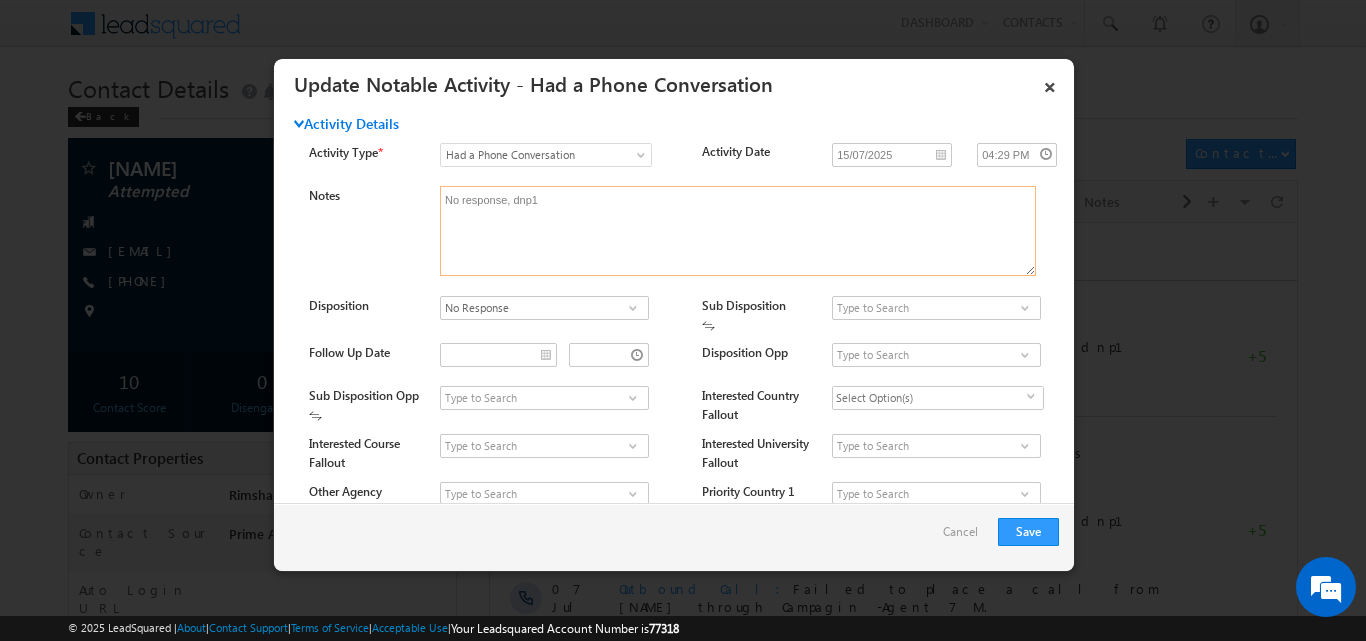 click on "No response, dnp1" at bounding box center (738, 231) 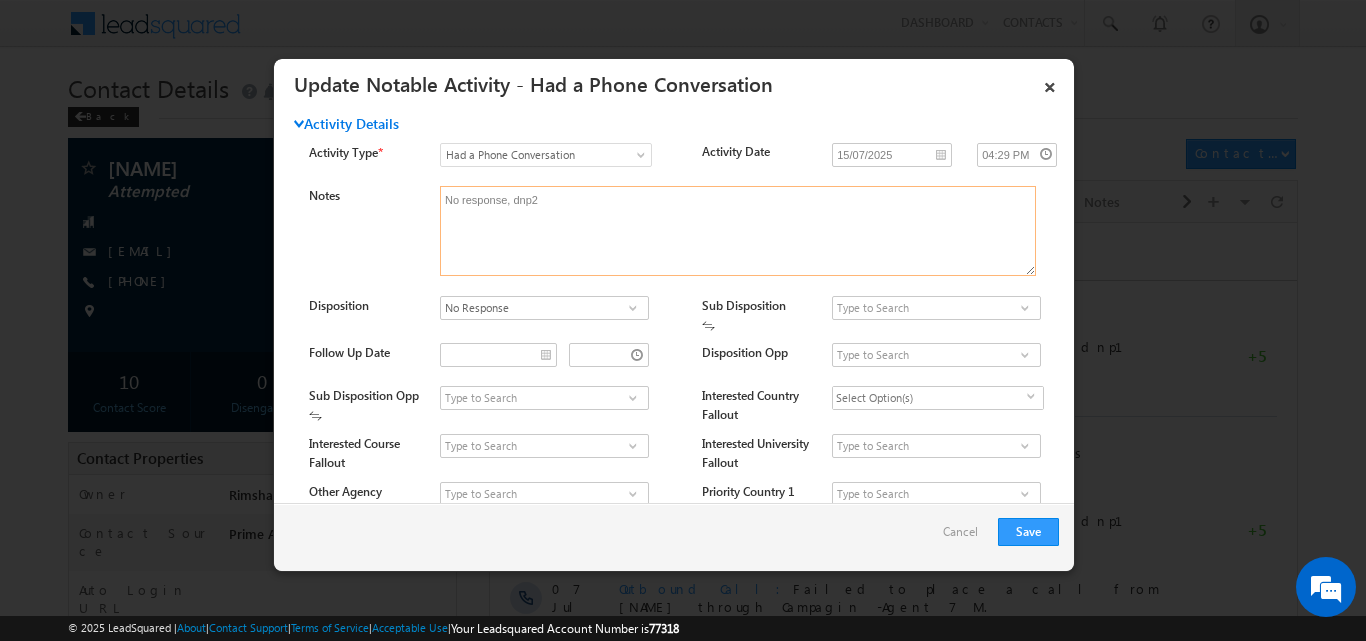 type on "No response, dnp2" 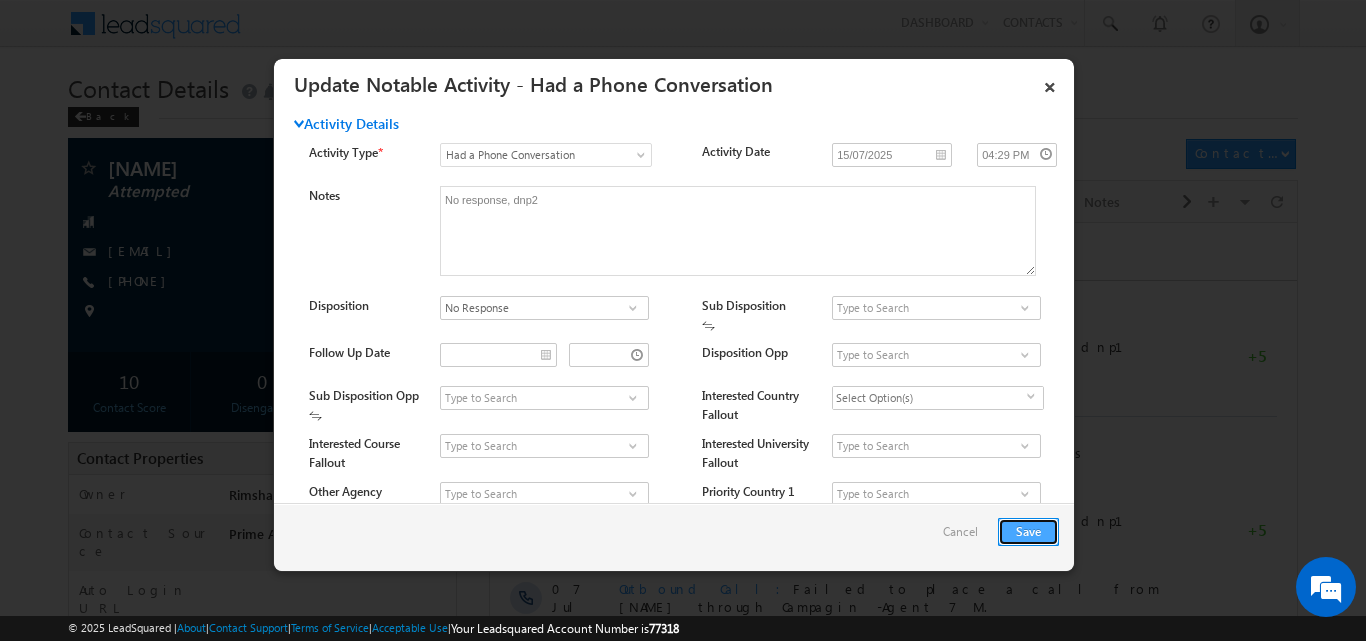 click on "Save" at bounding box center (1028, 532) 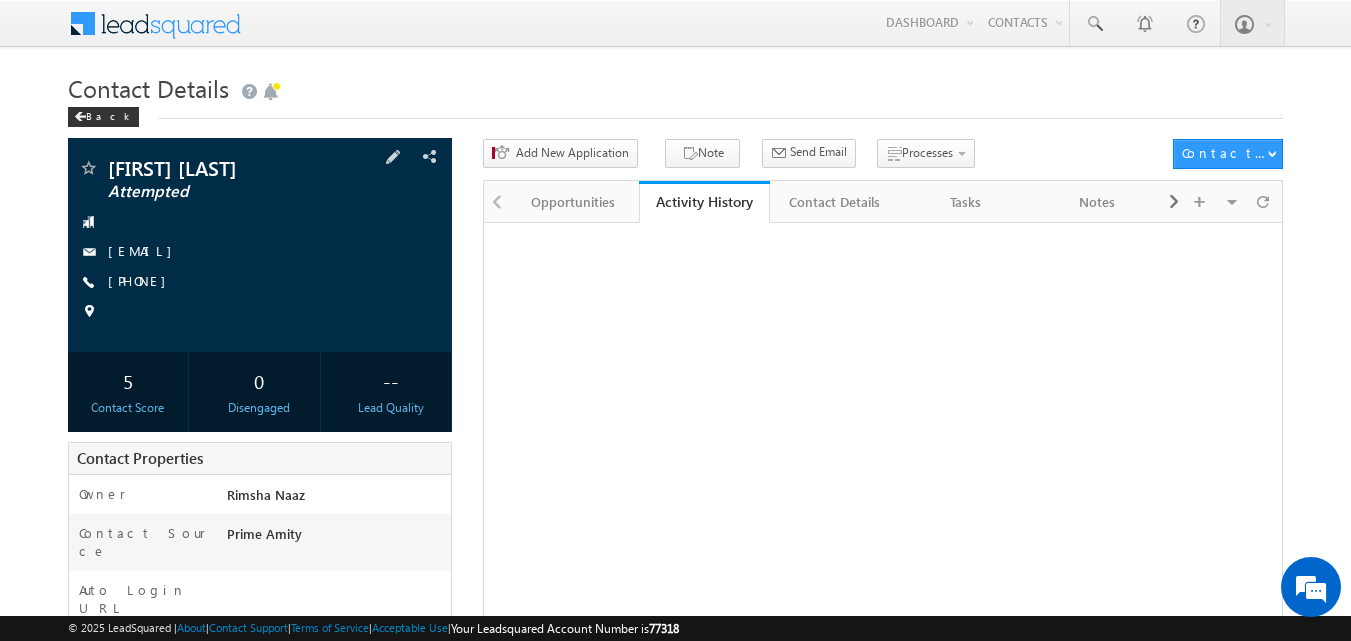 scroll, scrollTop: 0, scrollLeft: 0, axis: both 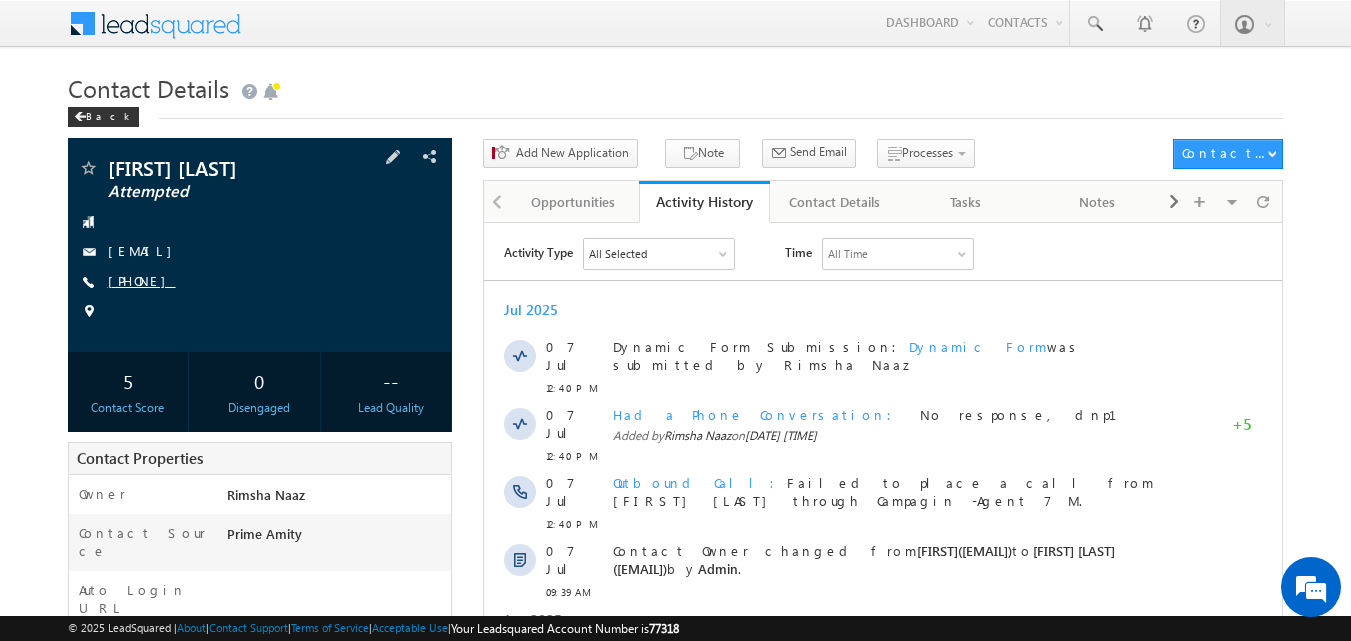 copy on "[PHONE]" 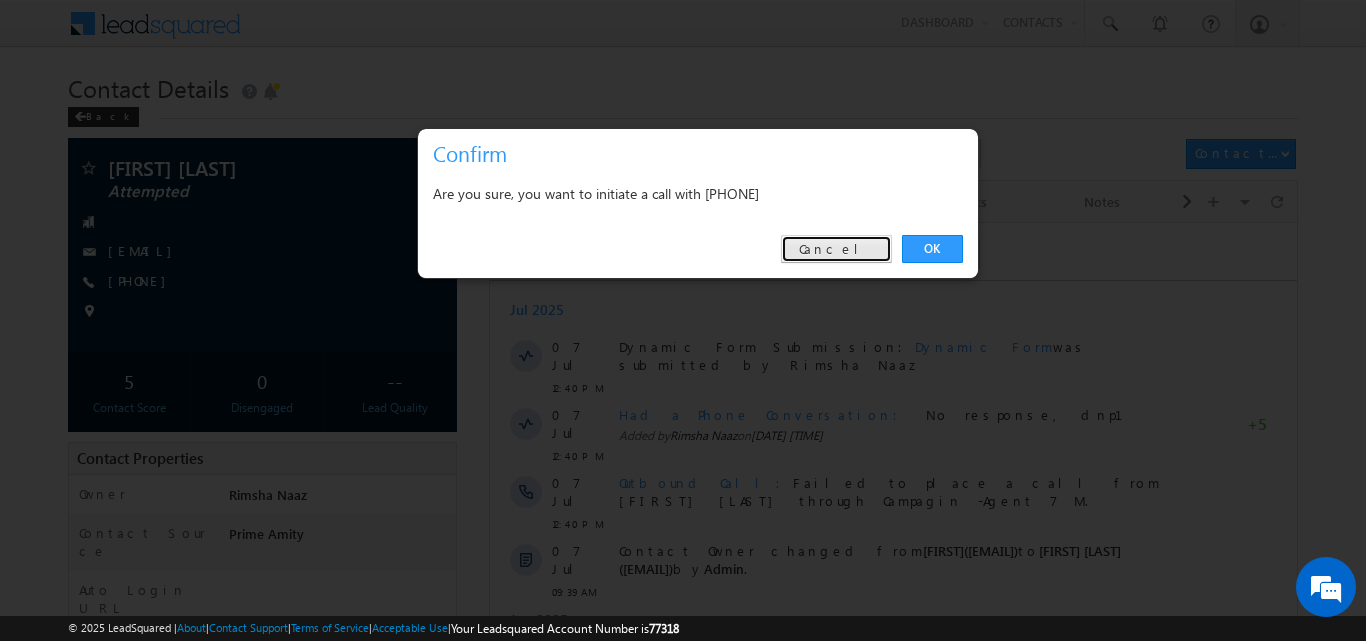 click on "Cancel" at bounding box center [836, 249] 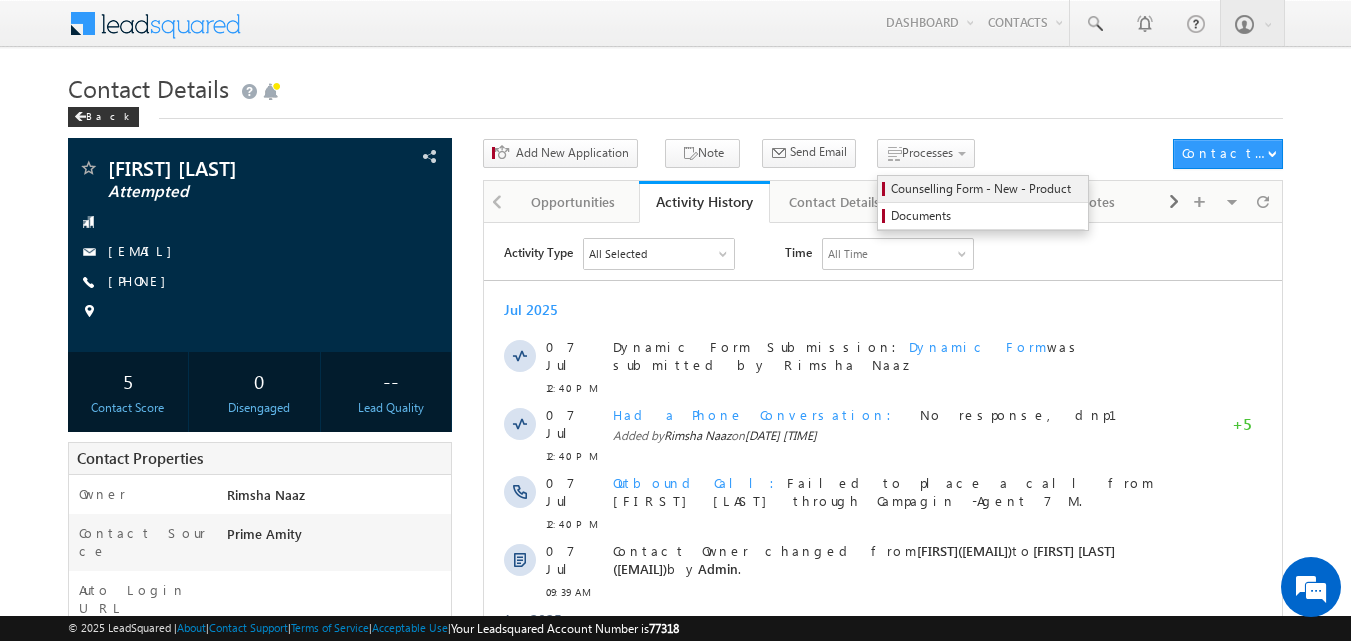 click on "Counselling Form - New - Product" at bounding box center (986, 189) 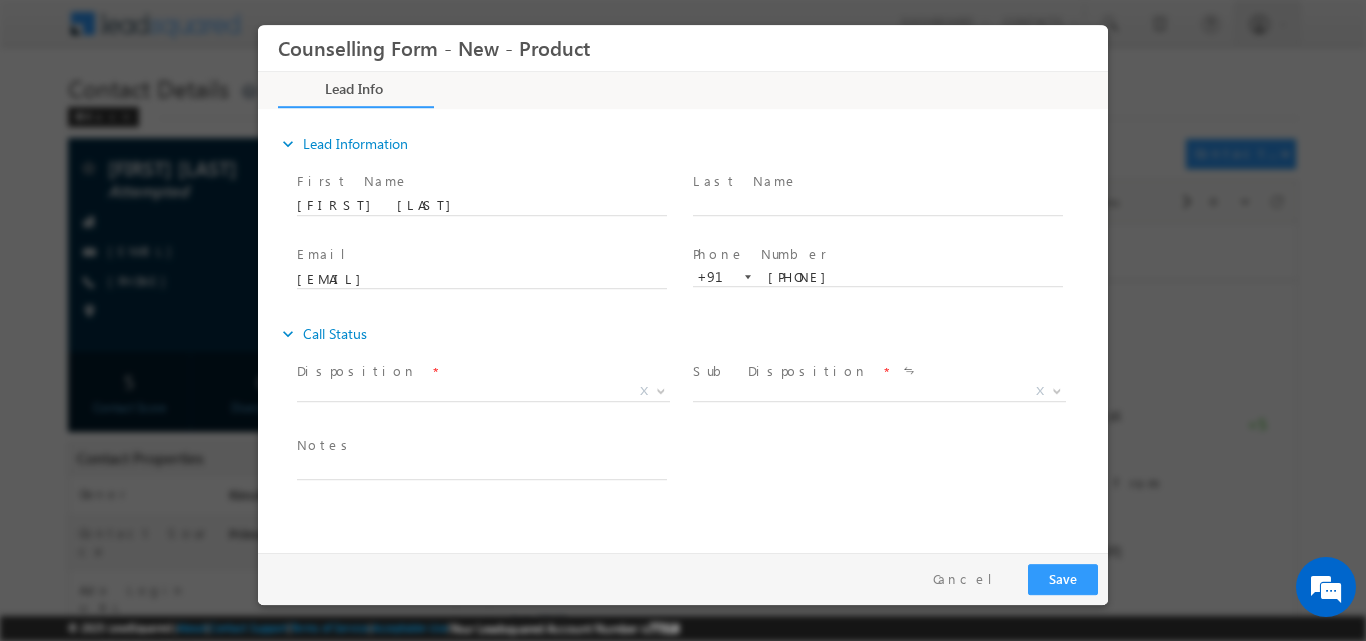 scroll, scrollTop: 0, scrollLeft: 0, axis: both 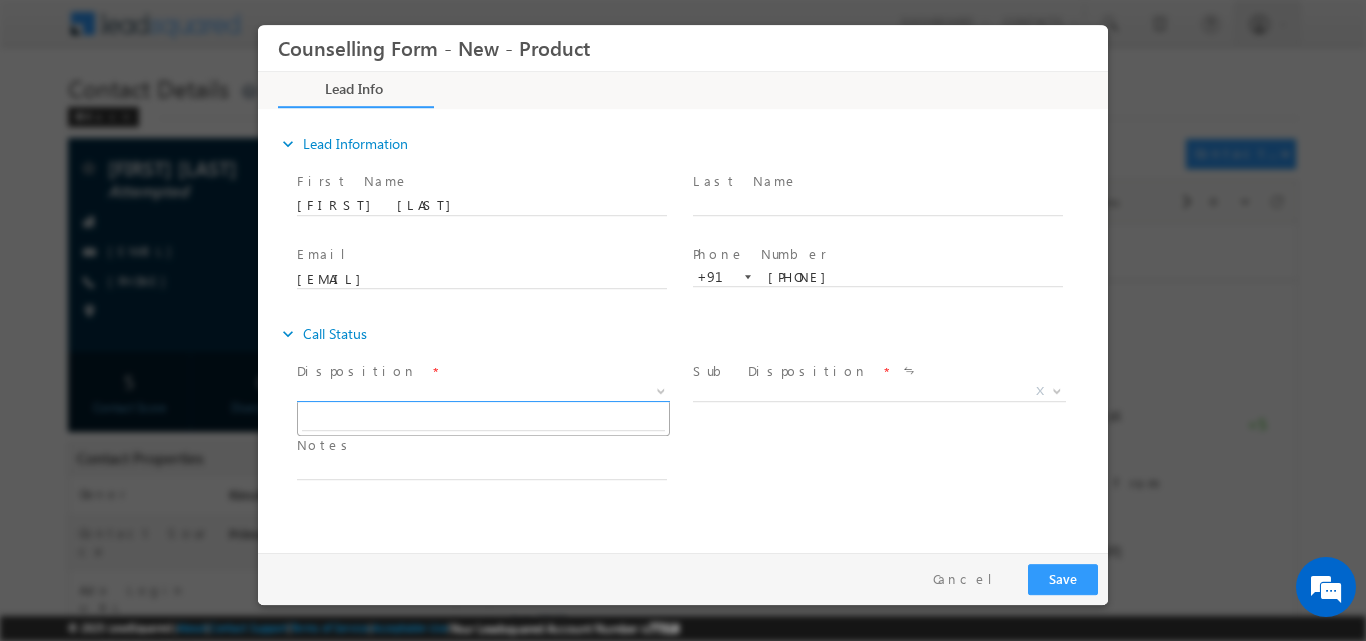 click at bounding box center (659, 390) 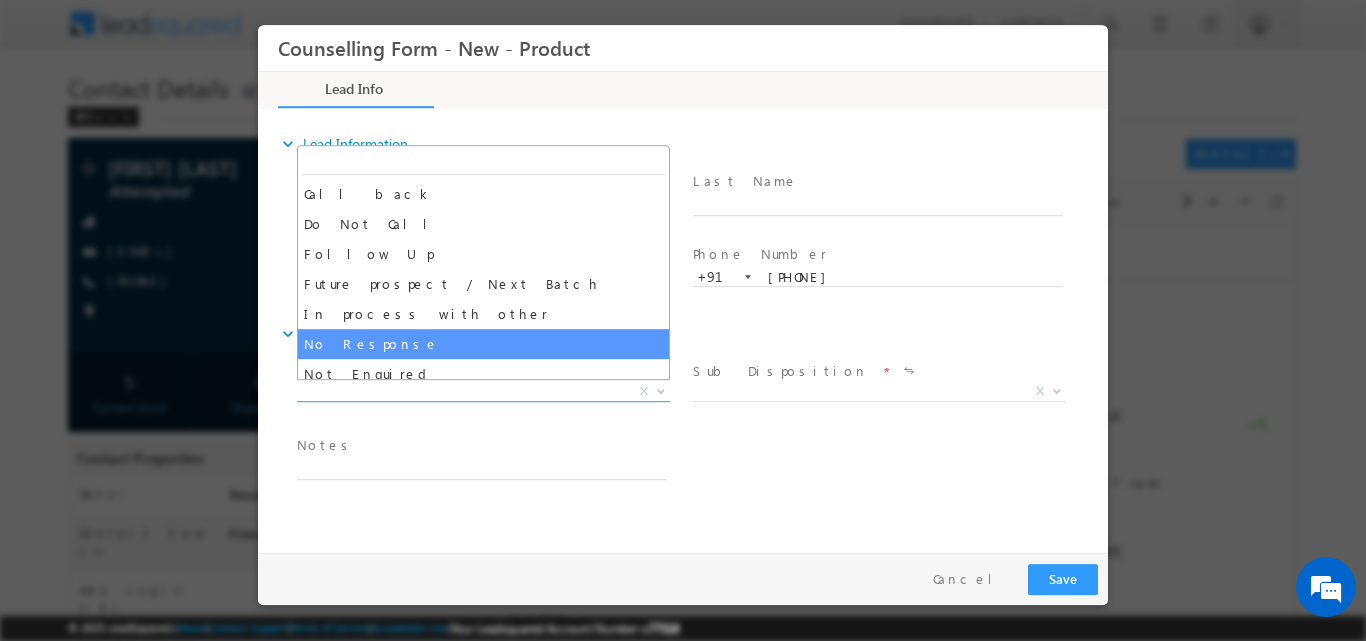 select on "No Response" 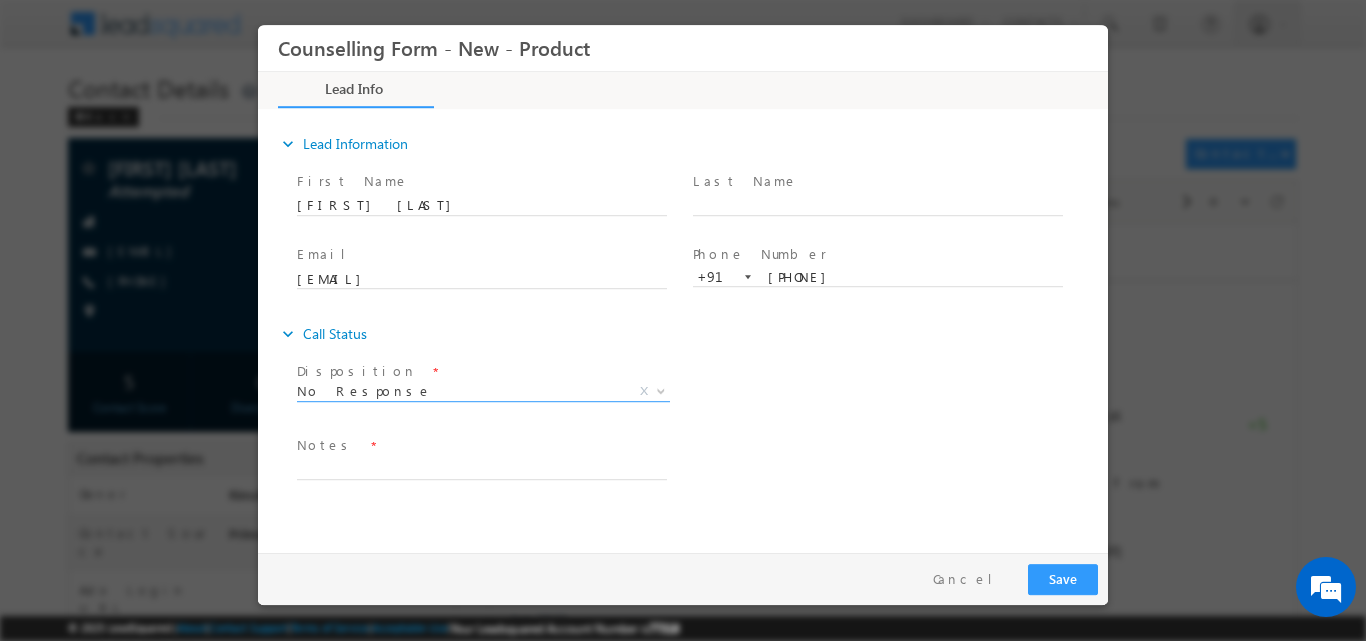 click at bounding box center (481, 489) 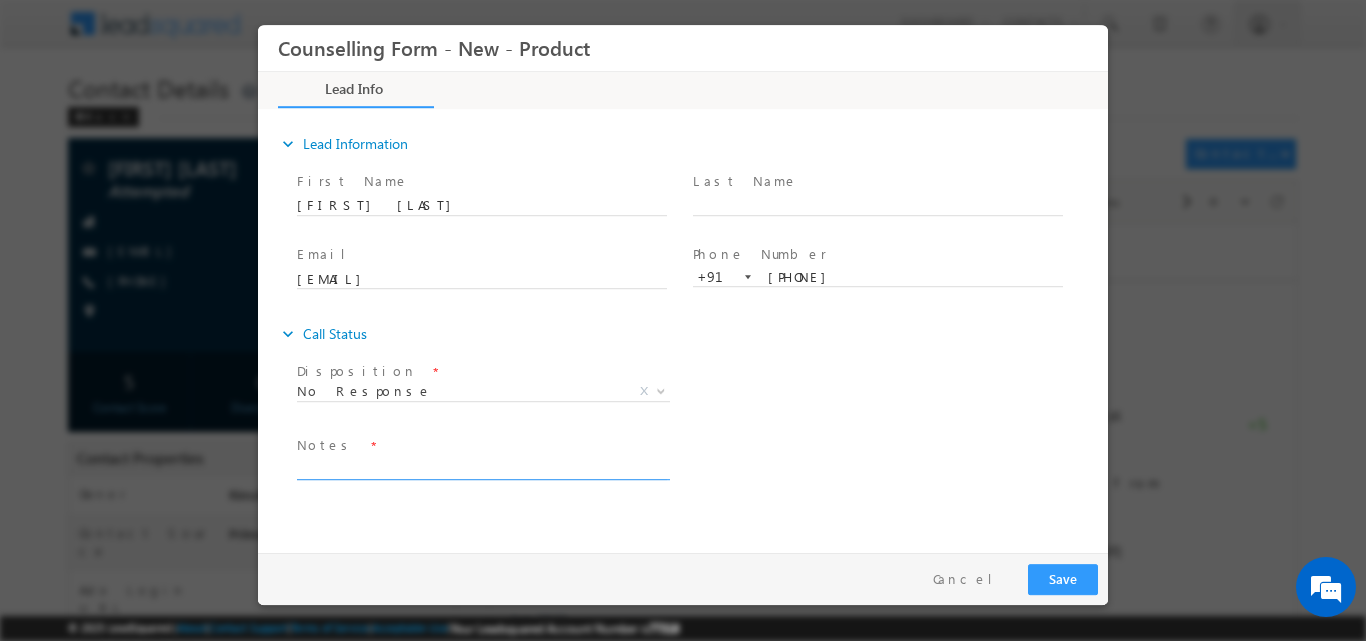 click at bounding box center [482, 467] 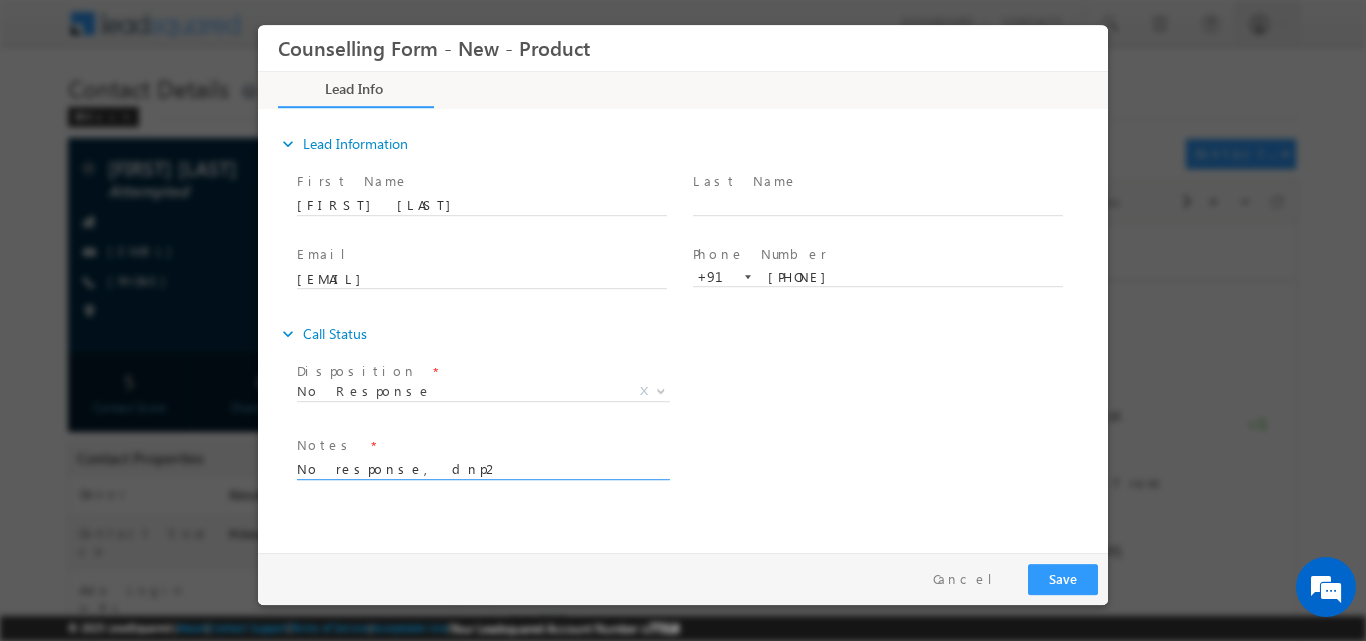 type on "No response, dnp2" 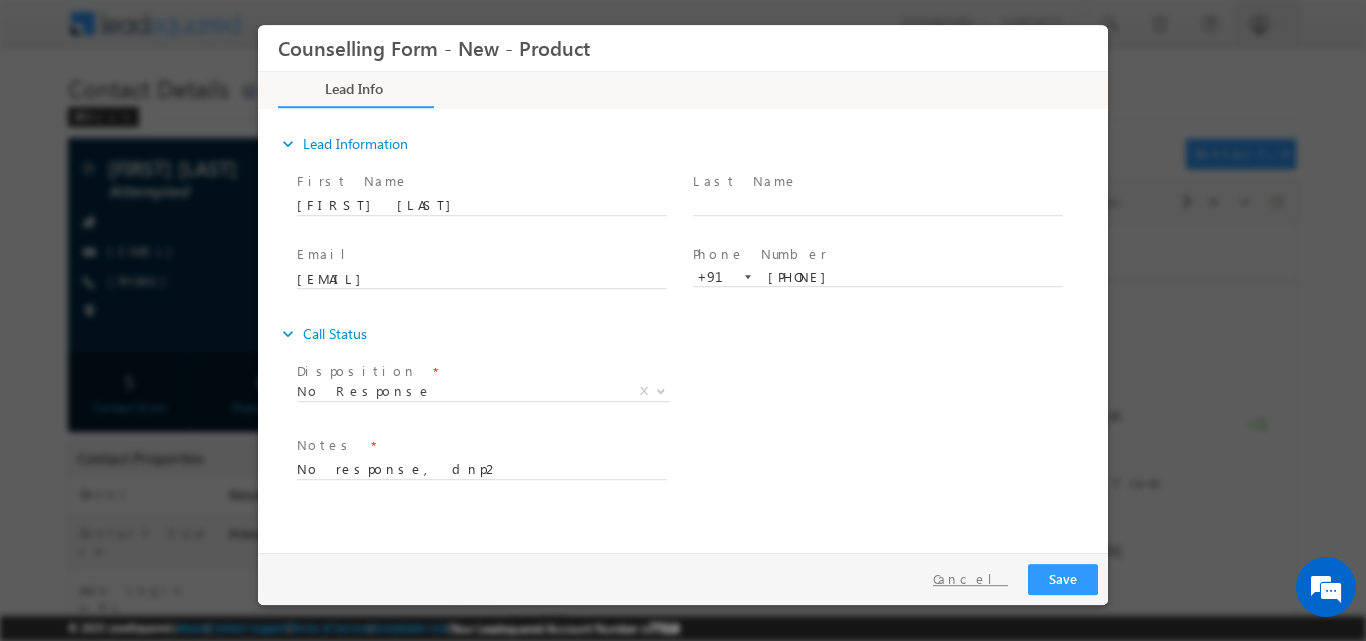 click on "Cancel" at bounding box center [970, 578] 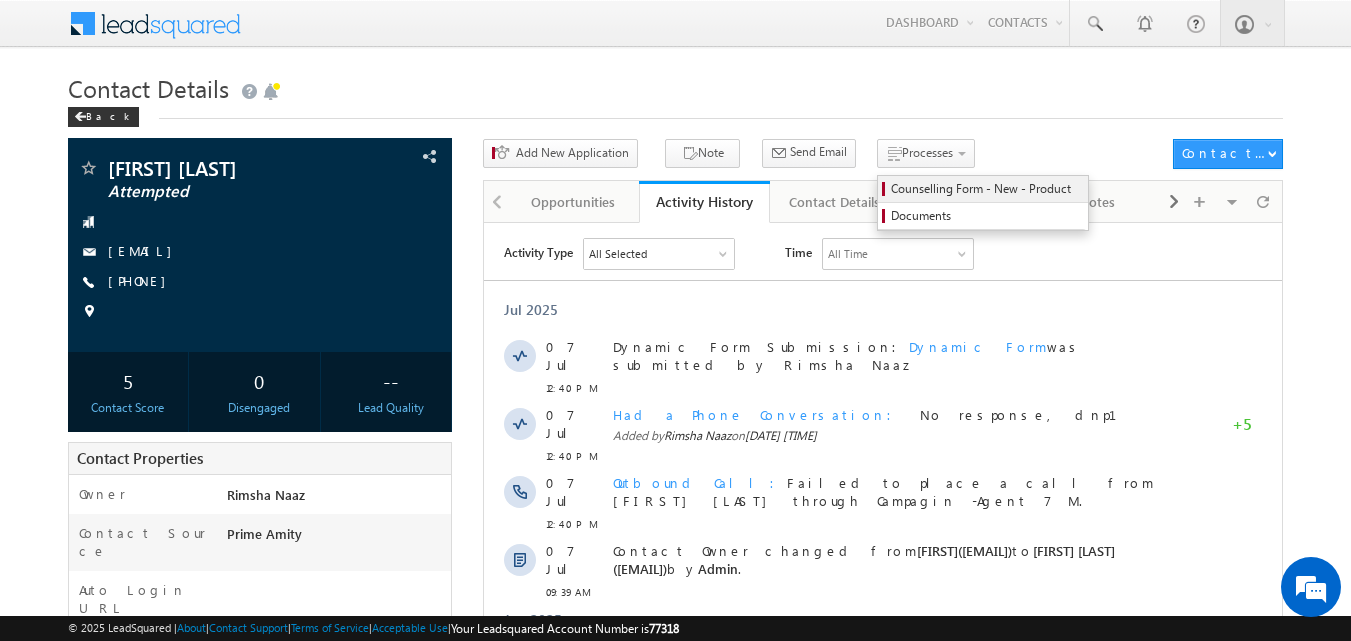 click on "Counselling Form - New - Product" at bounding box center (986, 189) 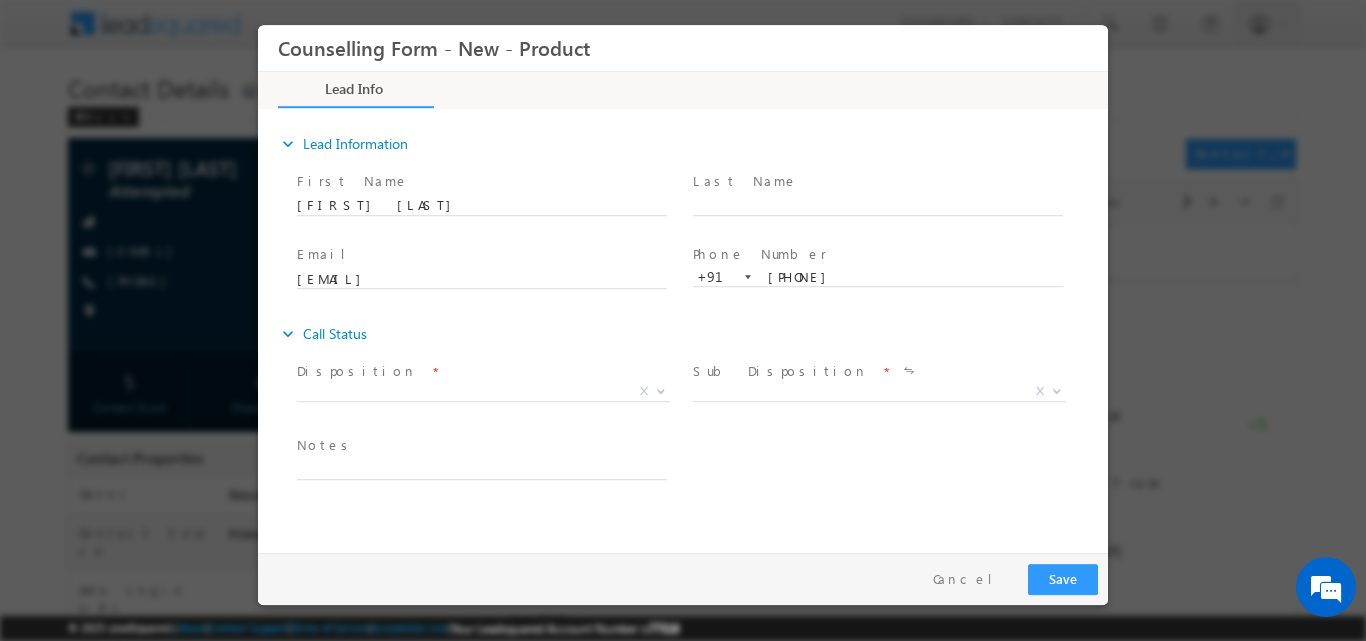 scroll, scrollTop: 0, scrollLeft: 0, axis: both 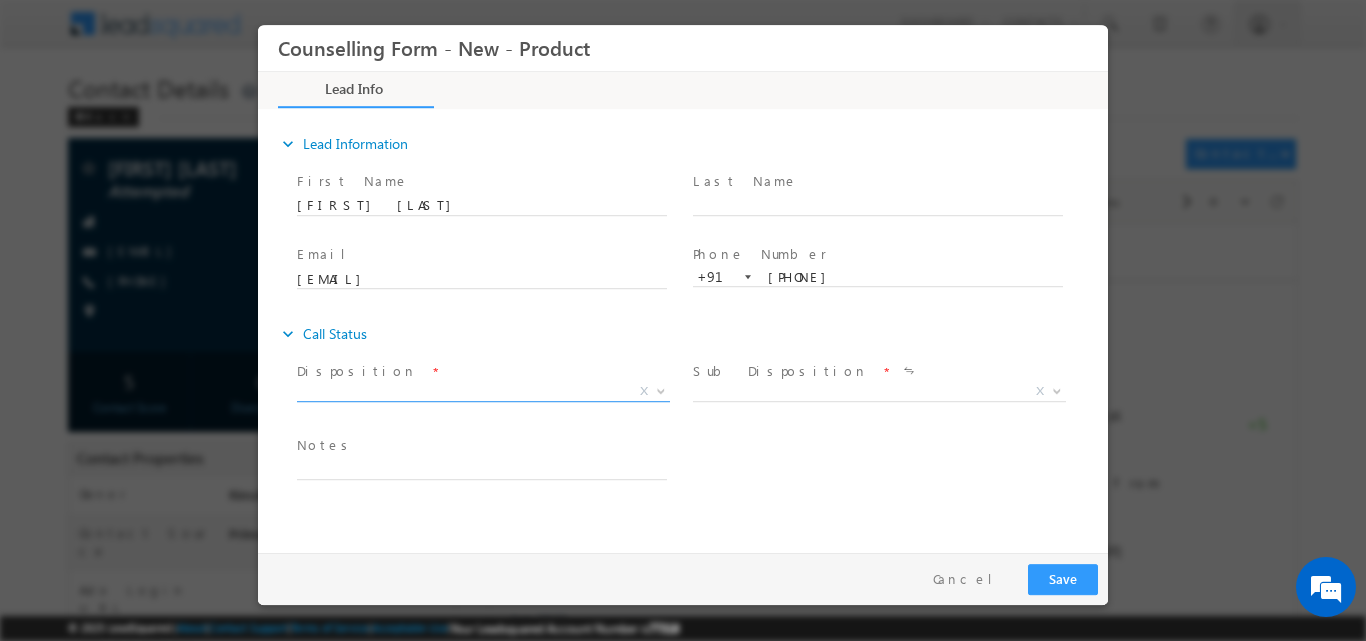 click at bounding box center (661, 389) 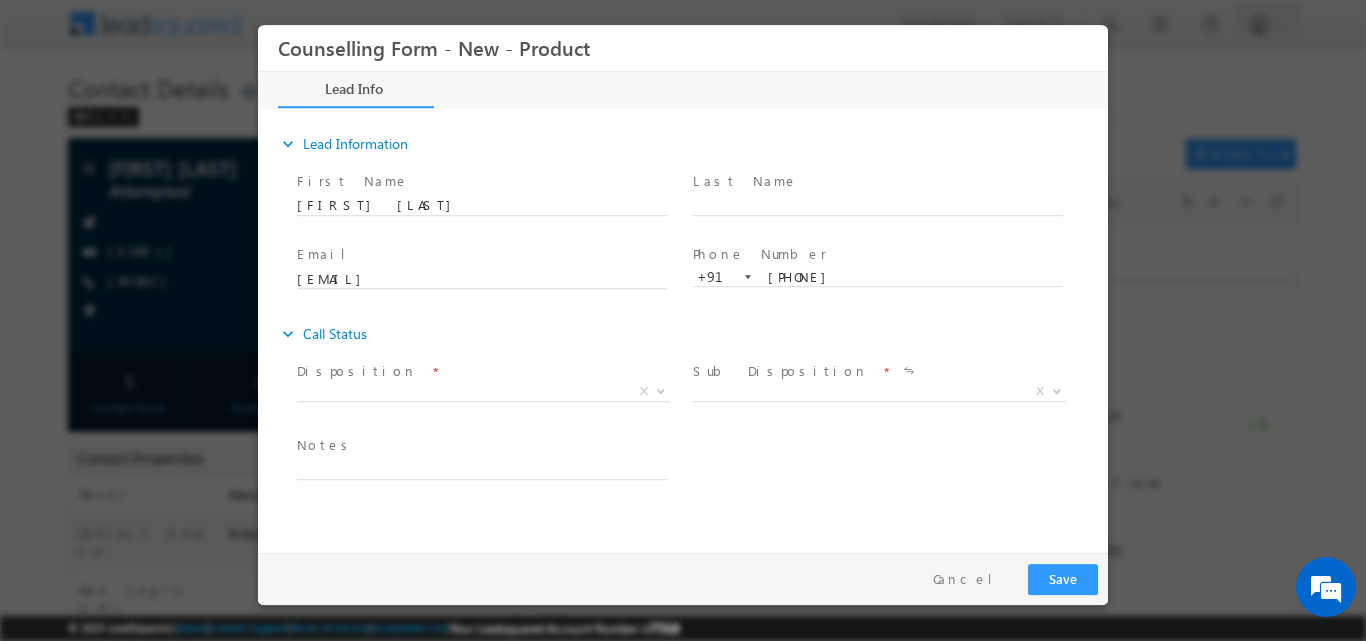 click on "expand_more Lead Information" at bounding box center (693, 143) 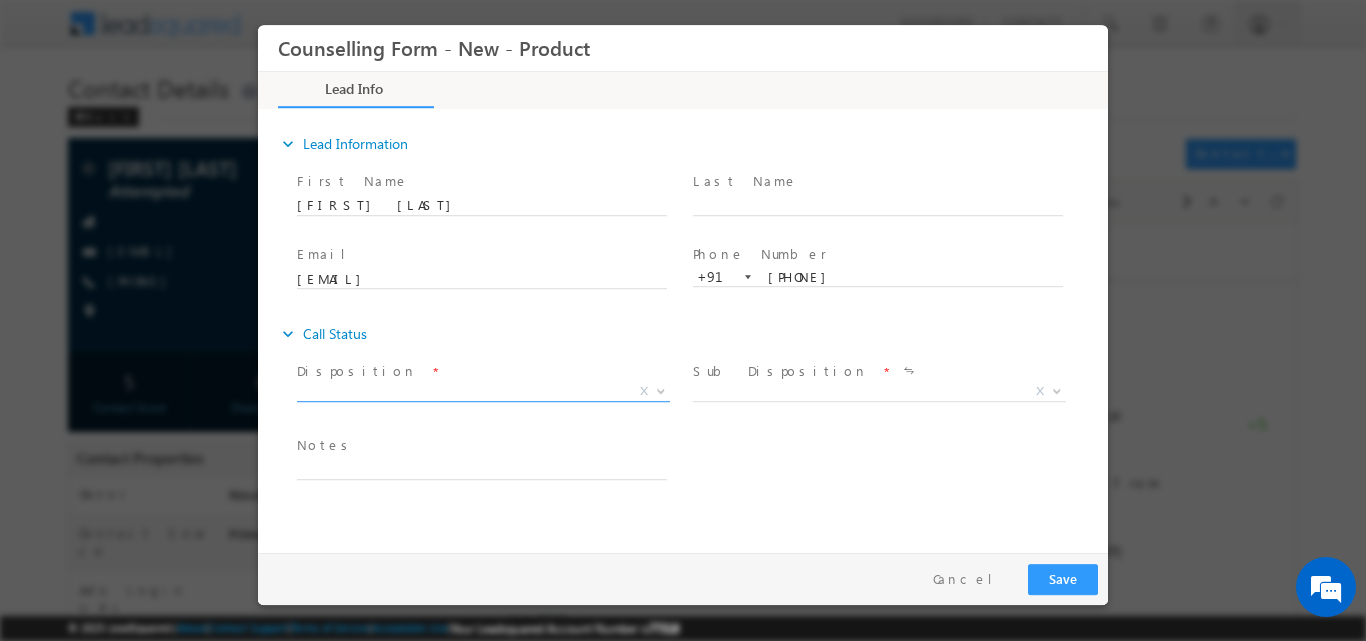 click at bounding box center [659, 390] 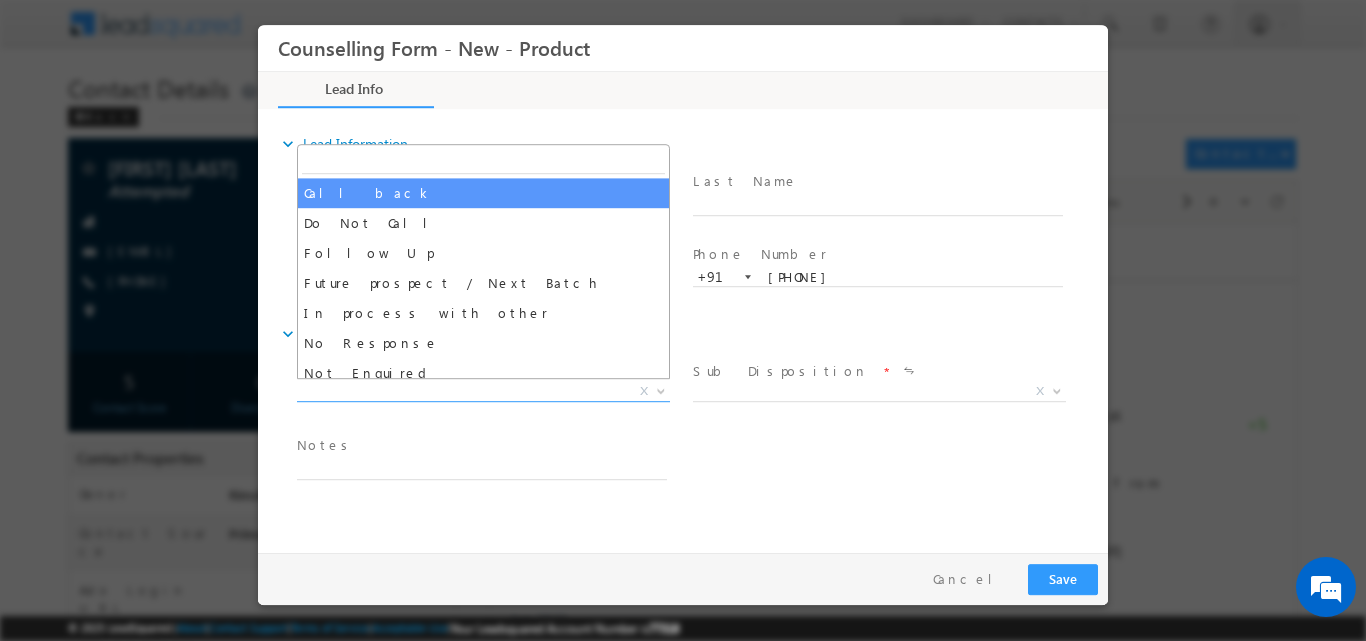 select on "Call back" 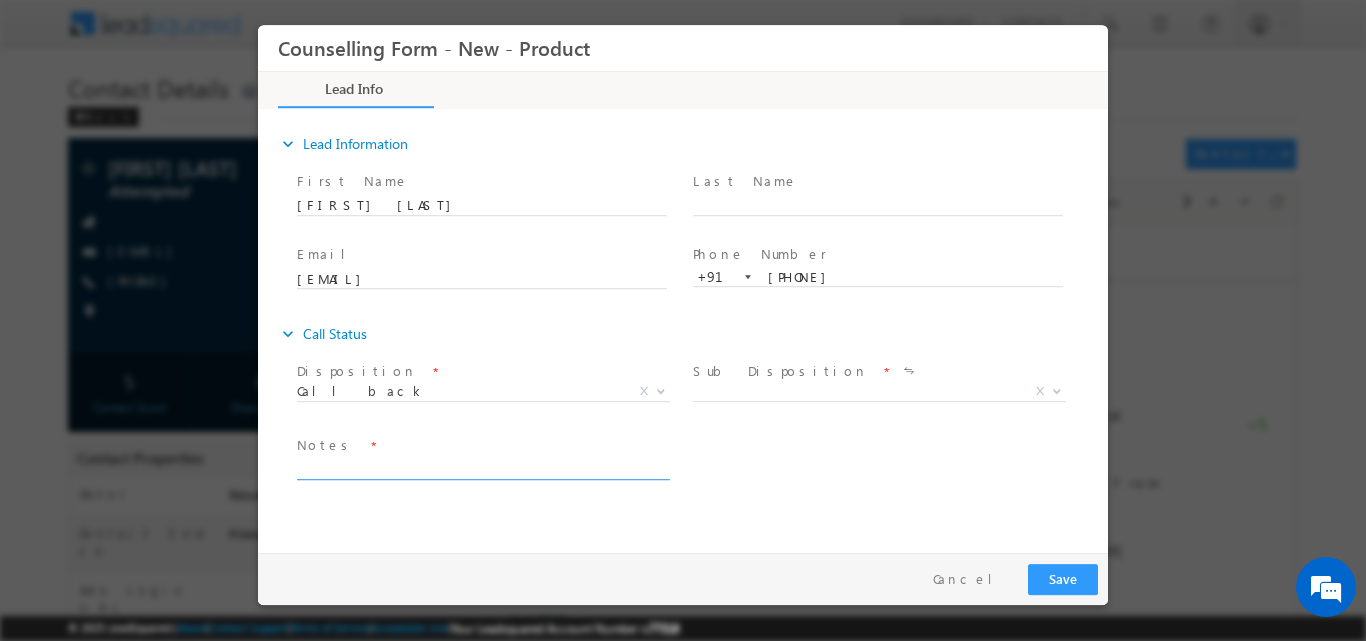 click at bounding box center [482, 467] 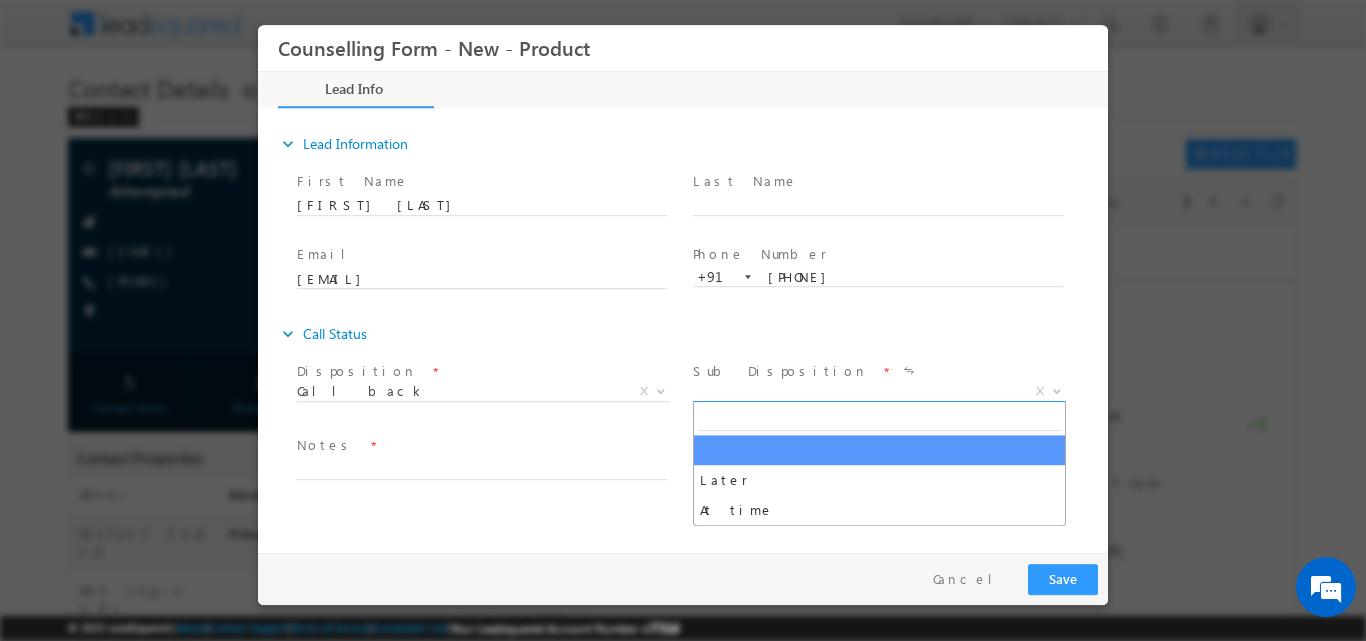 click at bounding box center (1055, 390) 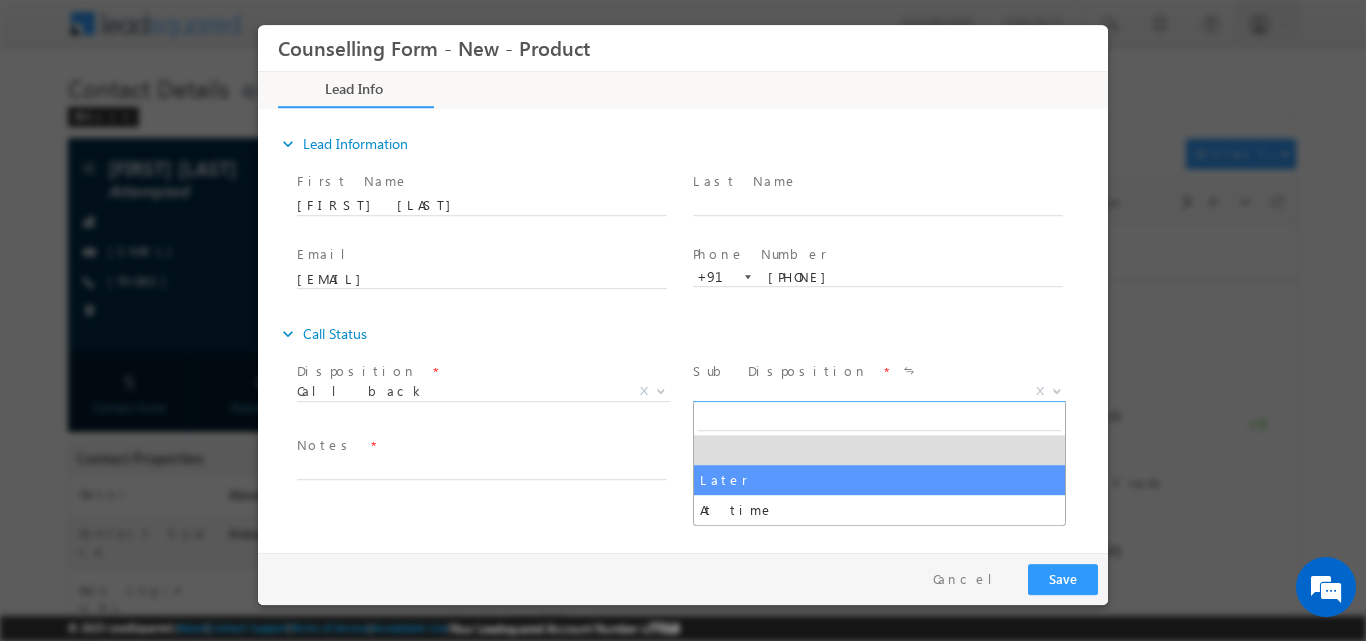 select on "Later" 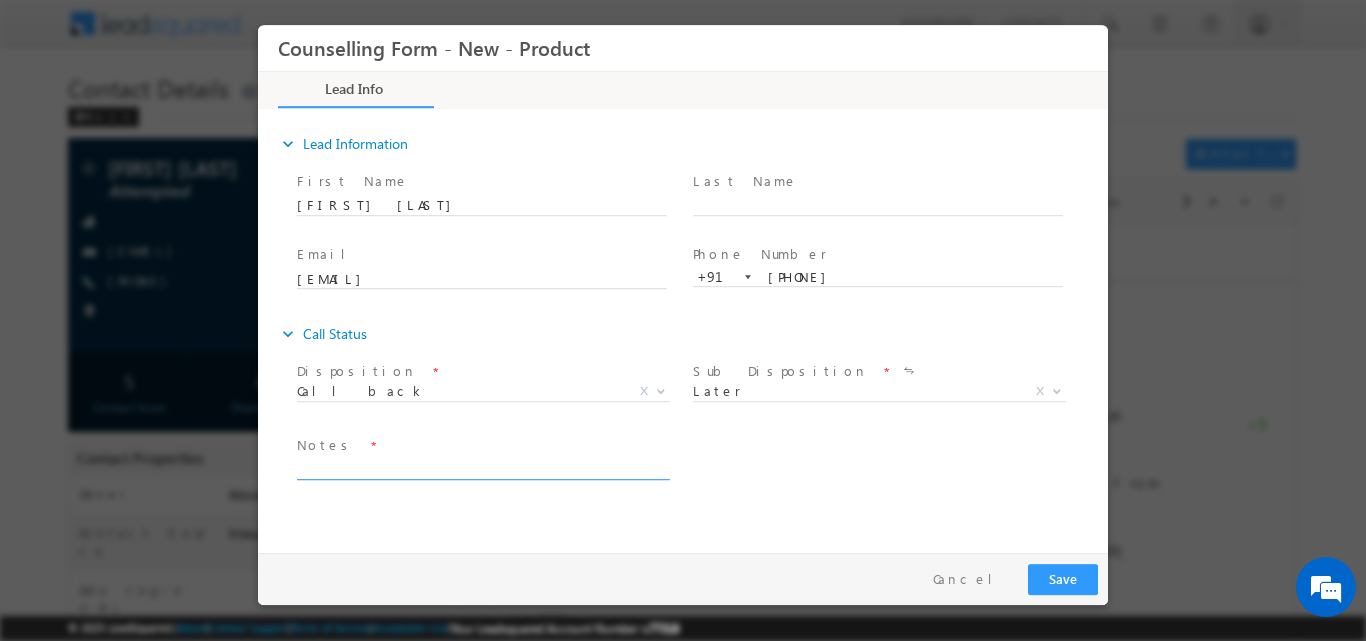 click at bounding box center (482, 467) 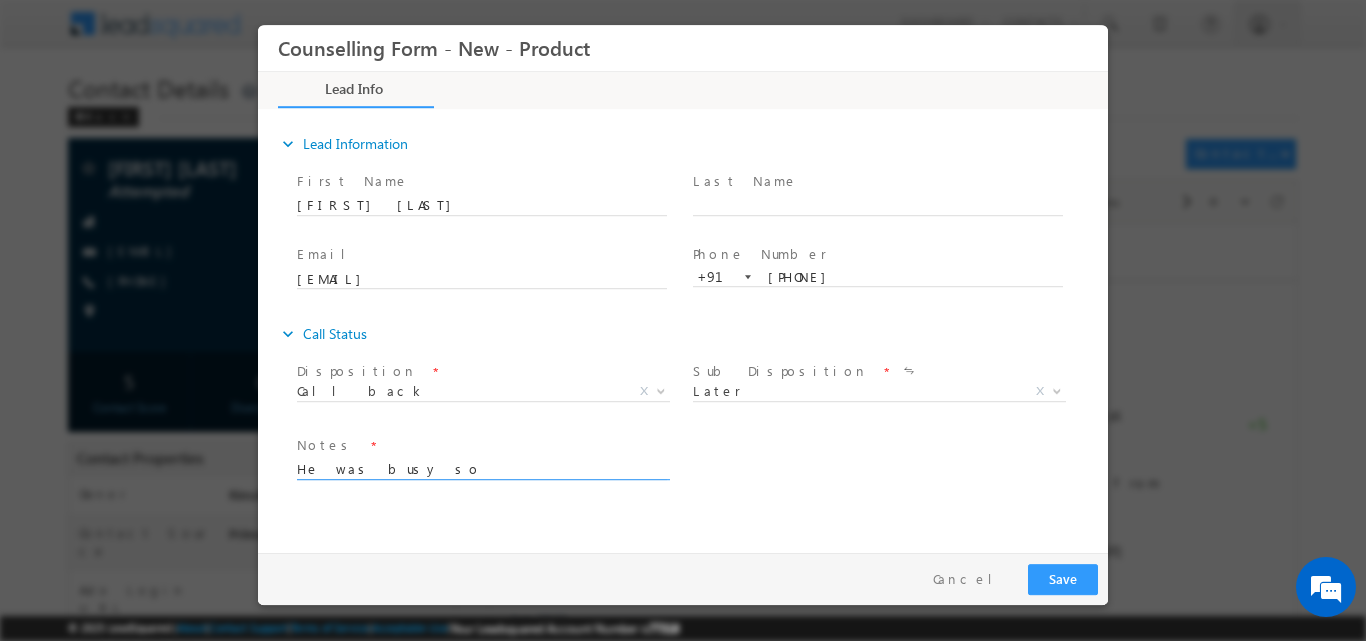 click on "He was busy so" at bounding box center (482, 467) 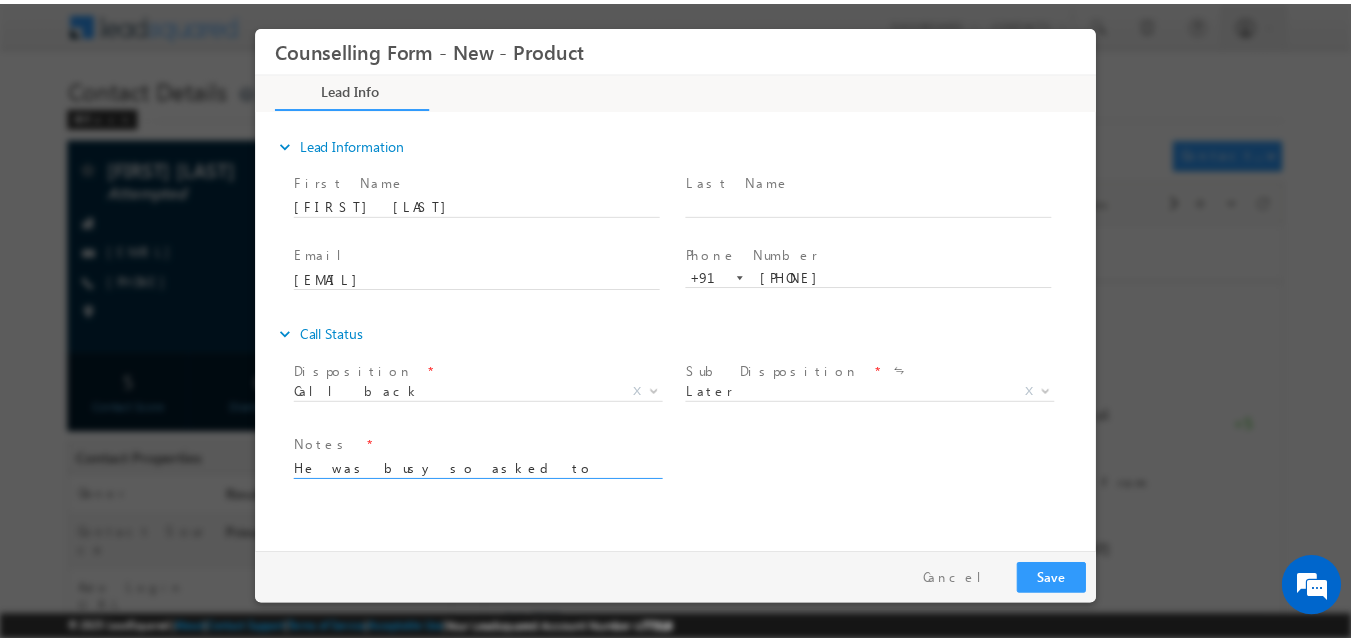 scroll, scrollTop: 4, scrollLeft: 0, axis: vertical 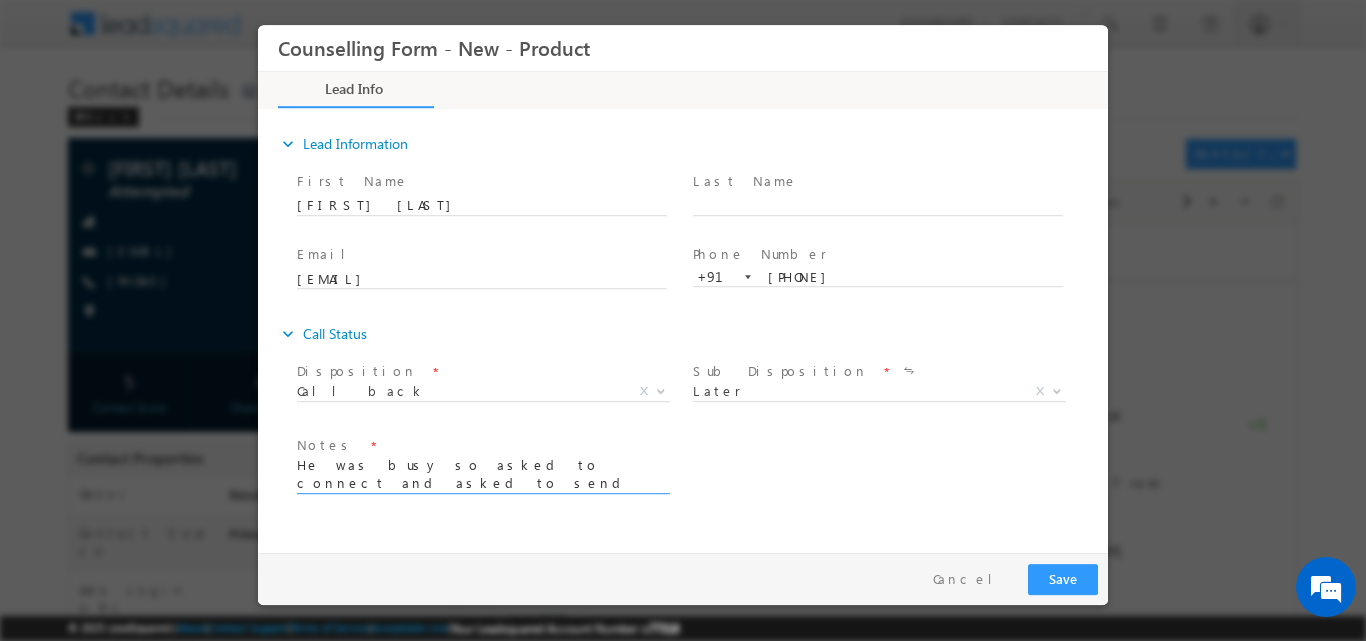 type on "He was busy so asked to connect and asked to send the details on whatsapp" 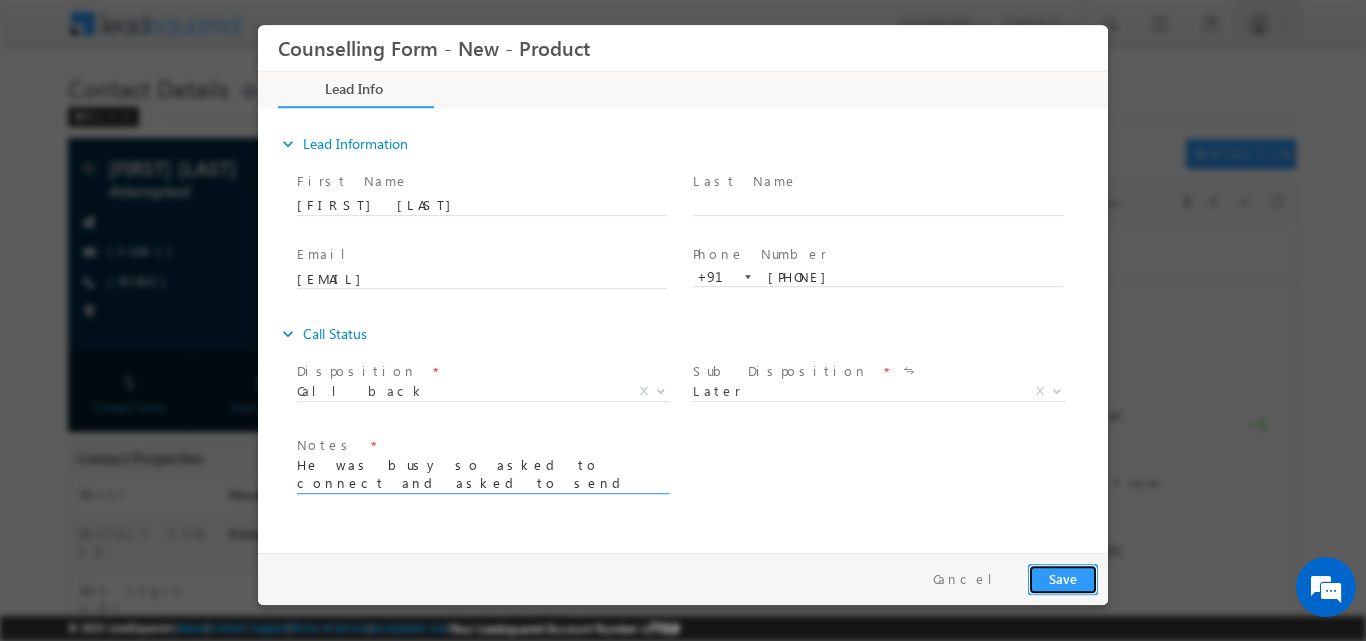 click on "Save" at bounding box center [1063, 578] 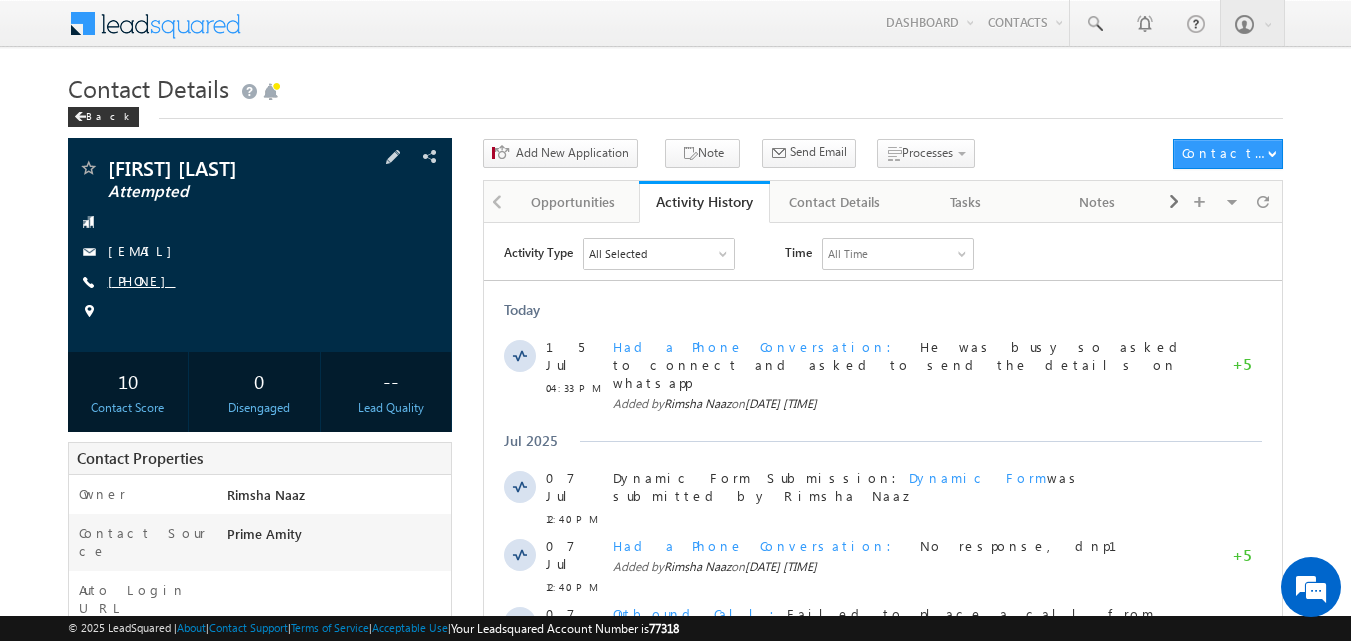 copy on "6350443948" 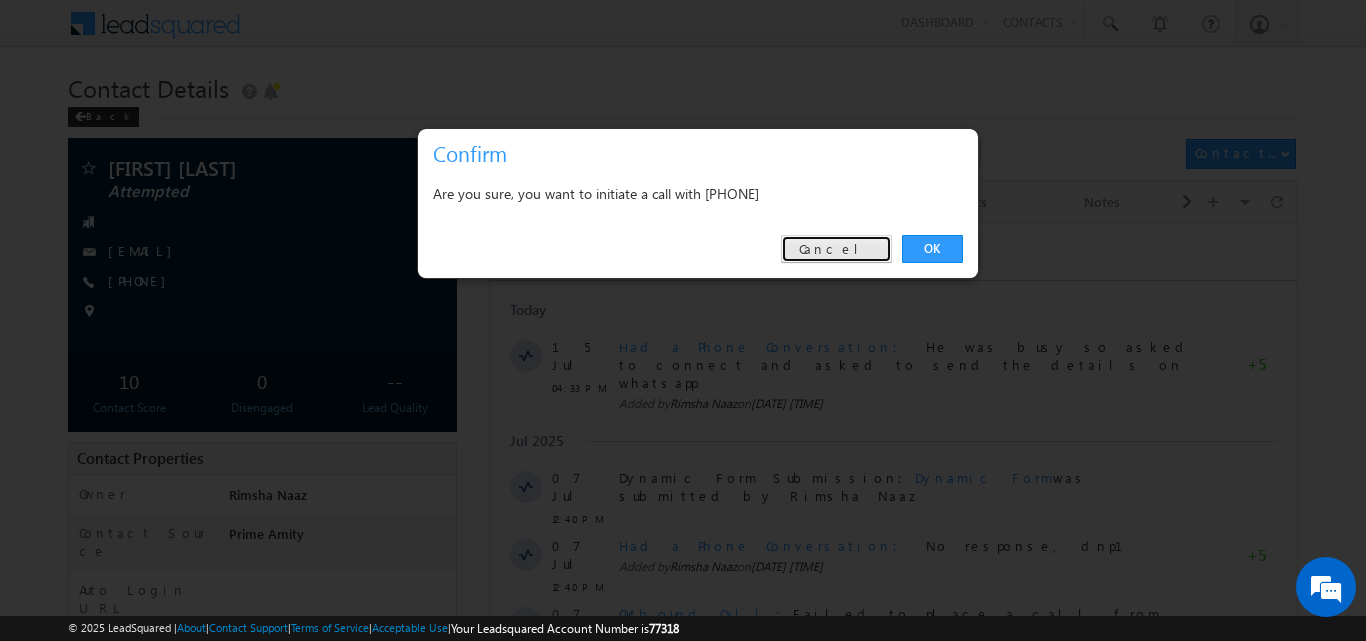 click on "Cancel" at bounding box center (836, 249) 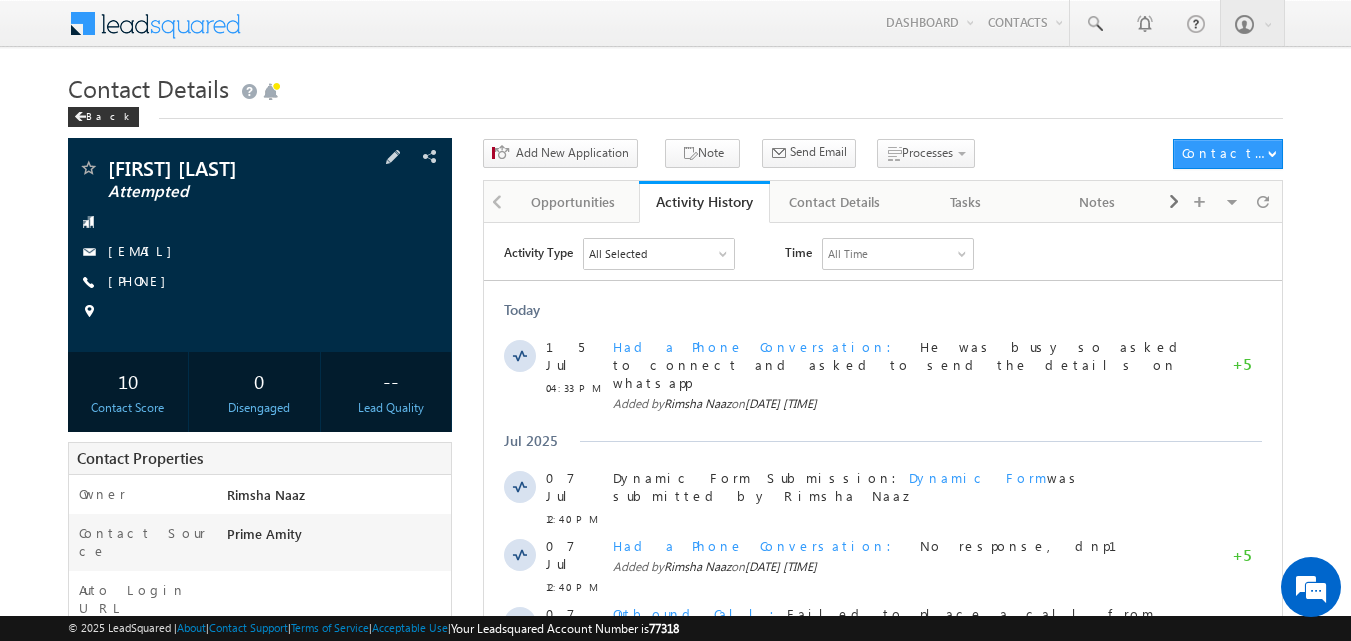copy on "6350443948" 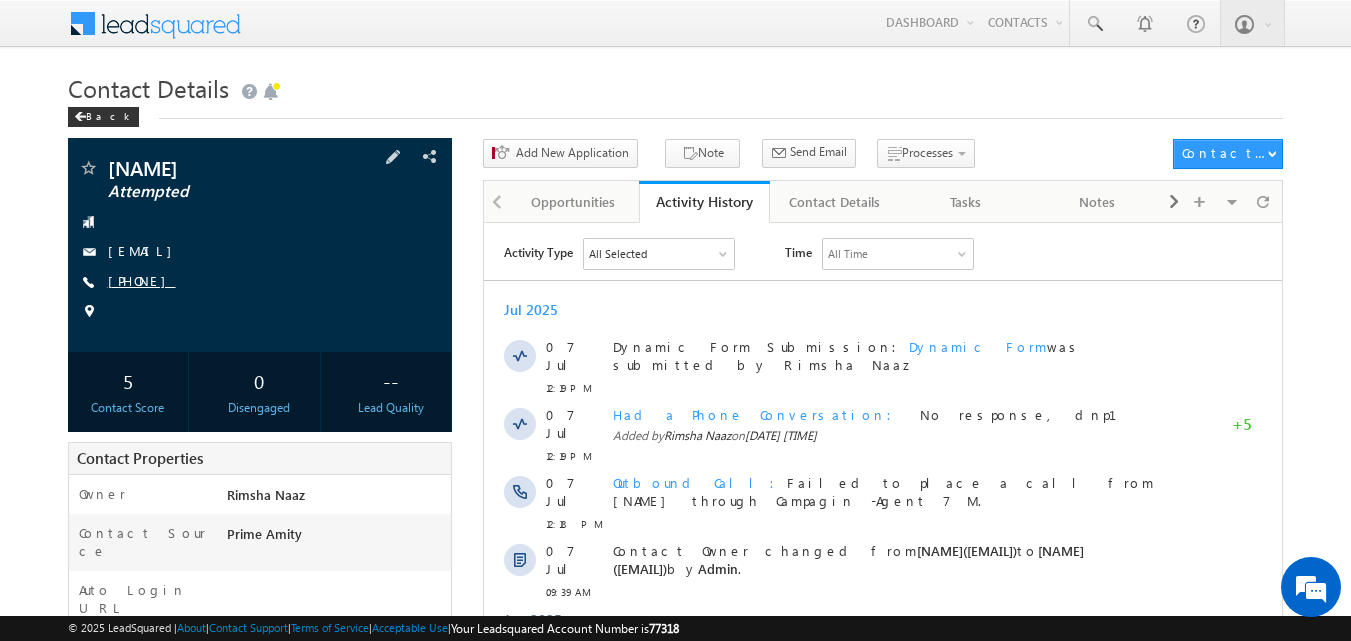 scroll, scrollTop: 0, scrollLeft: 0, axis: both 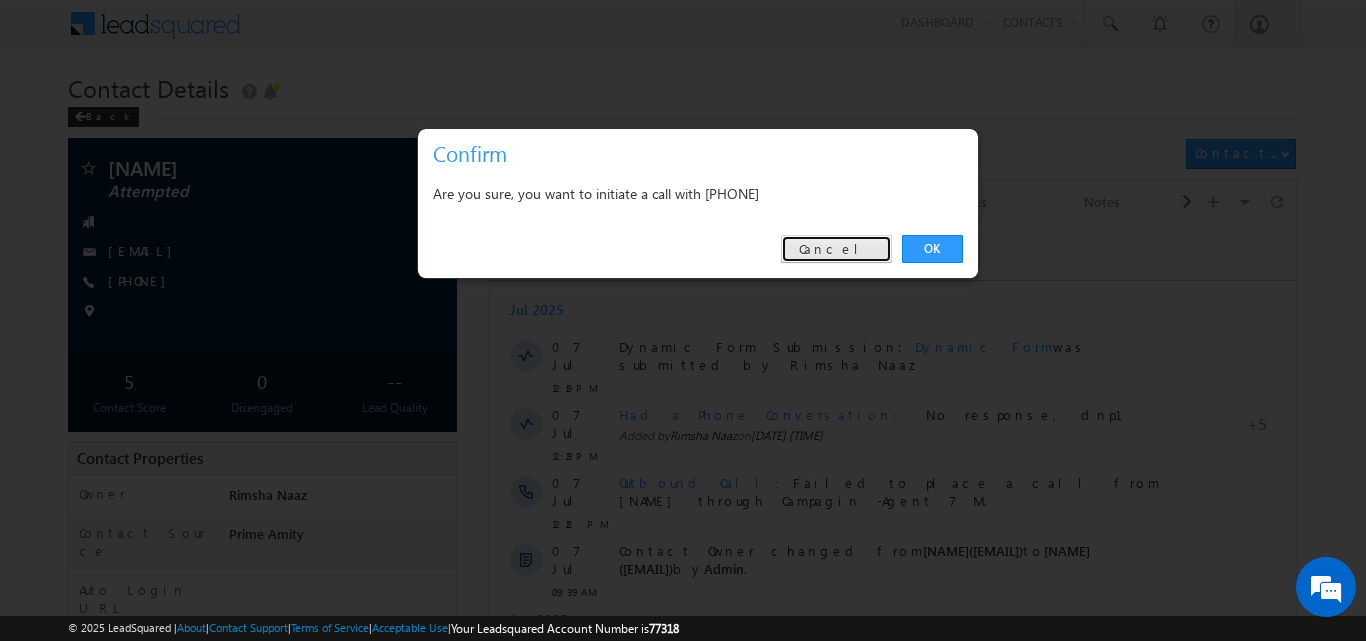 click on "Cancel" at bounding box center [836, 249] 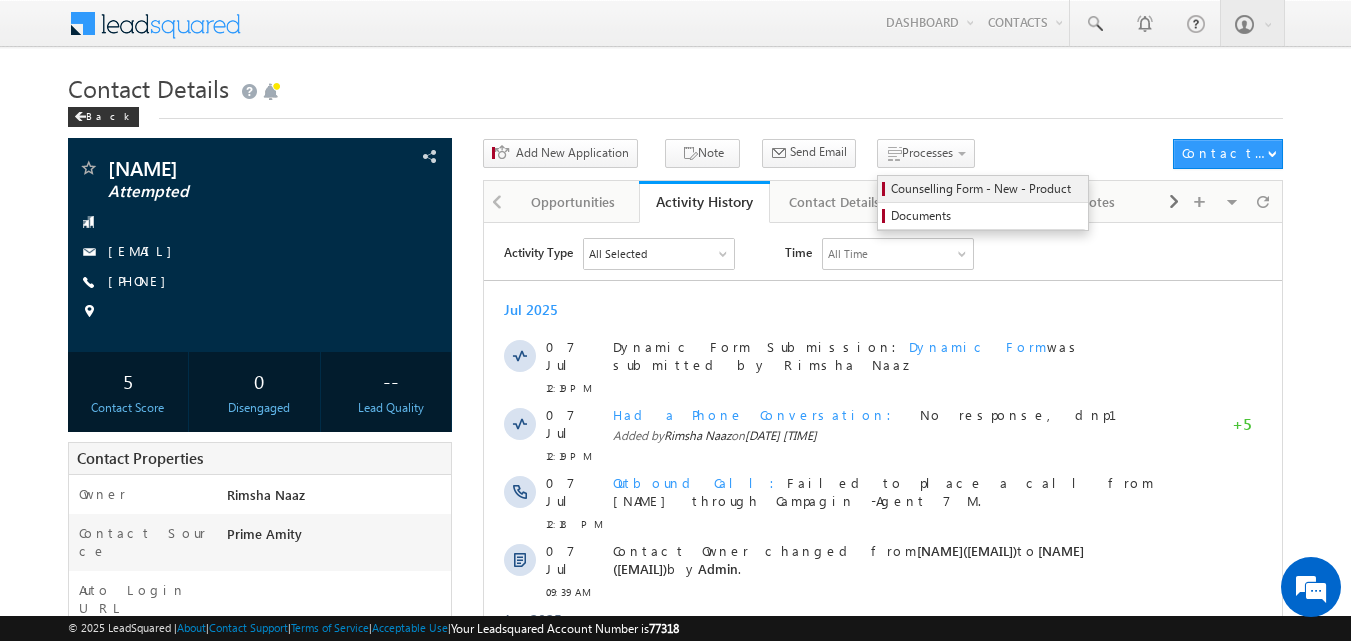click on "Counselling Form - New - Product" at bounding box center [986, 189] 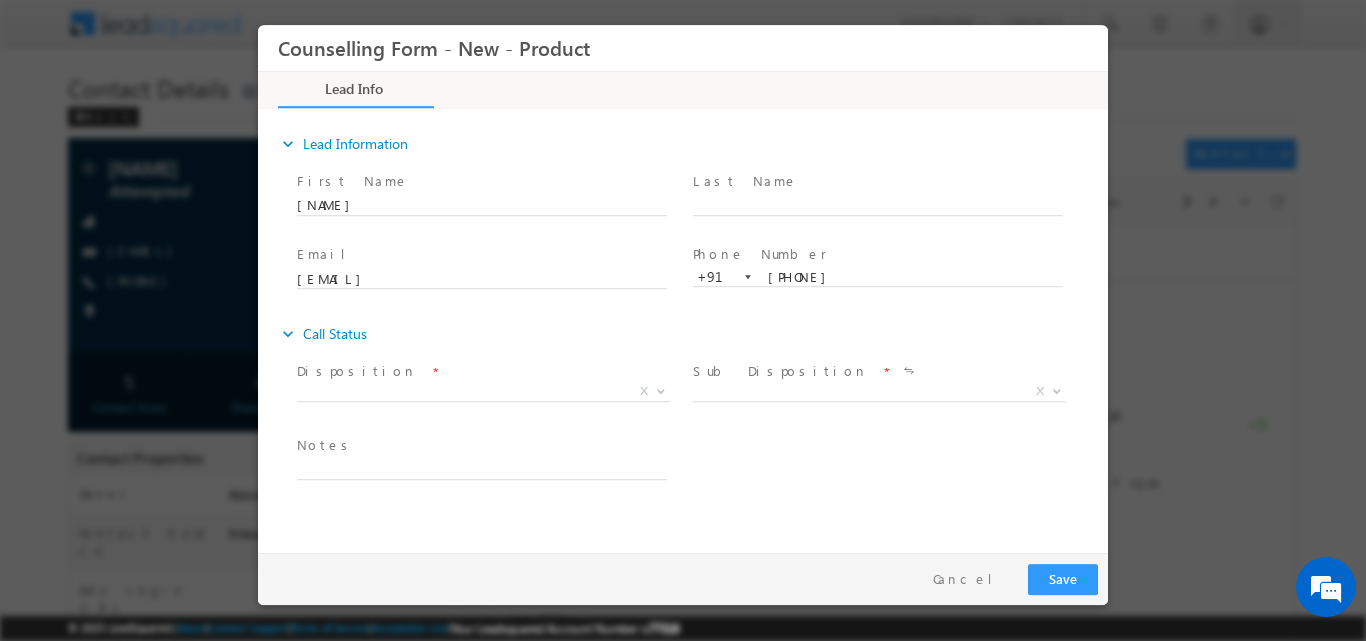 scroll, scrollTop: 0, scrollLeft: 0, axis: both 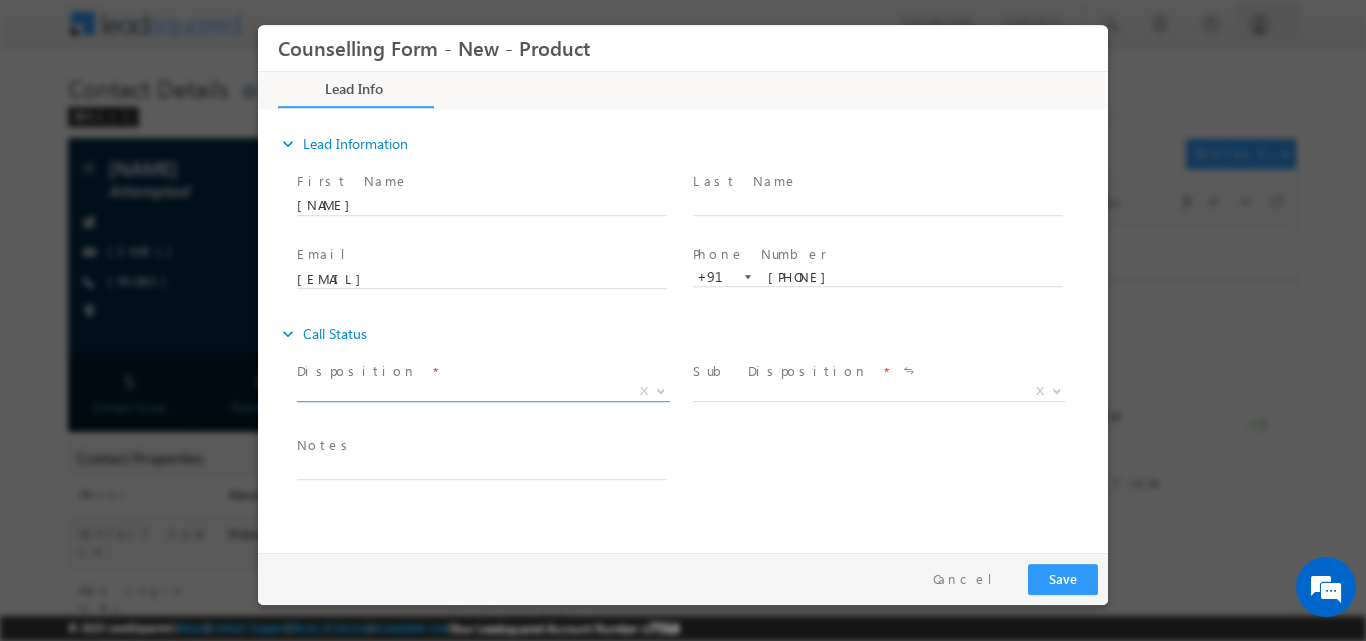 click at bounding box center (661, 389) 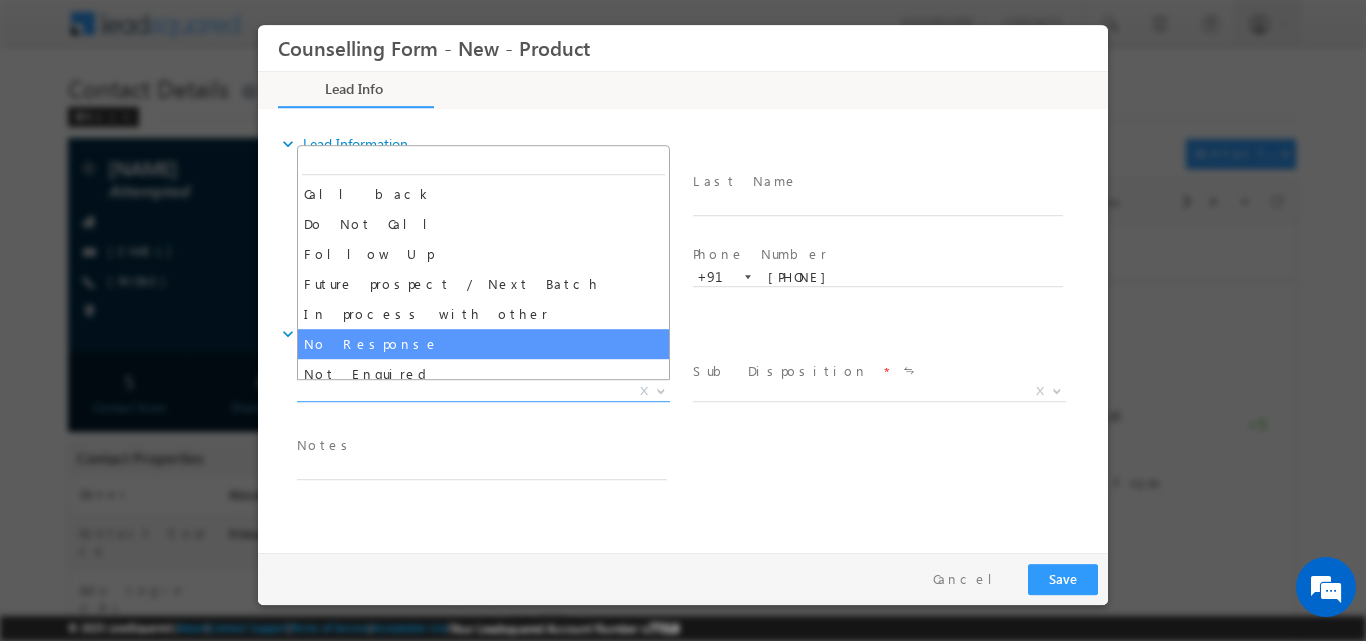 select on "No Response" 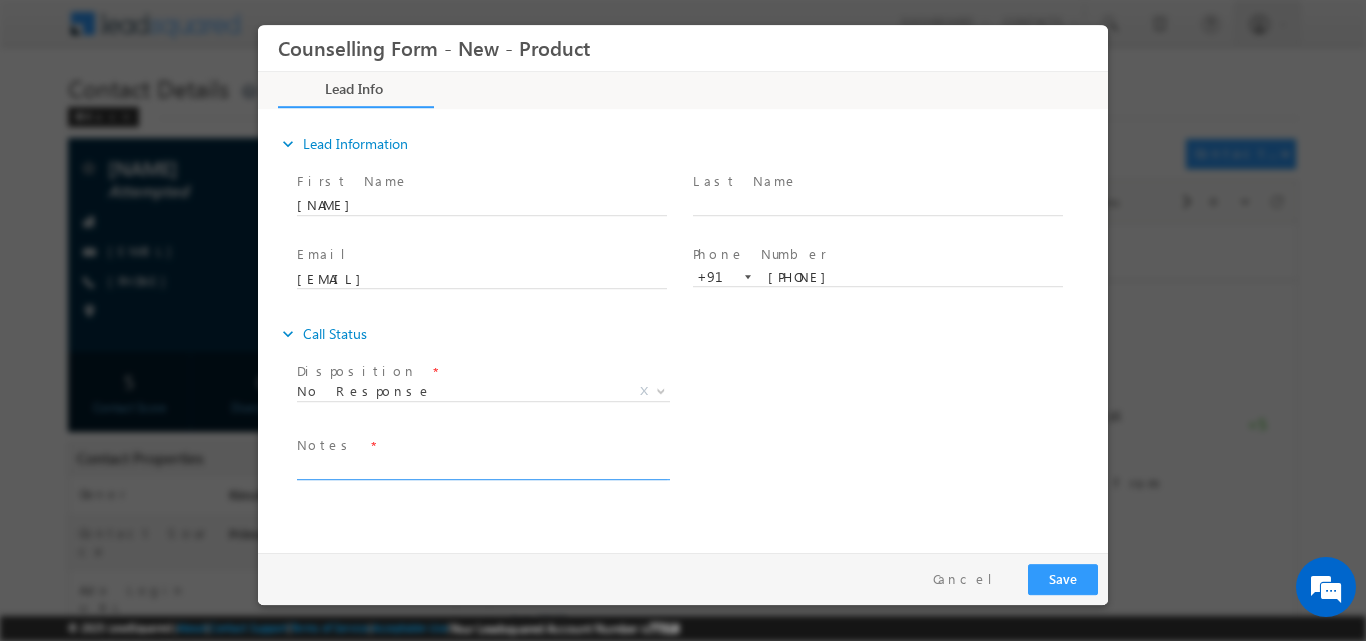 click at bounding box center [482, 467] 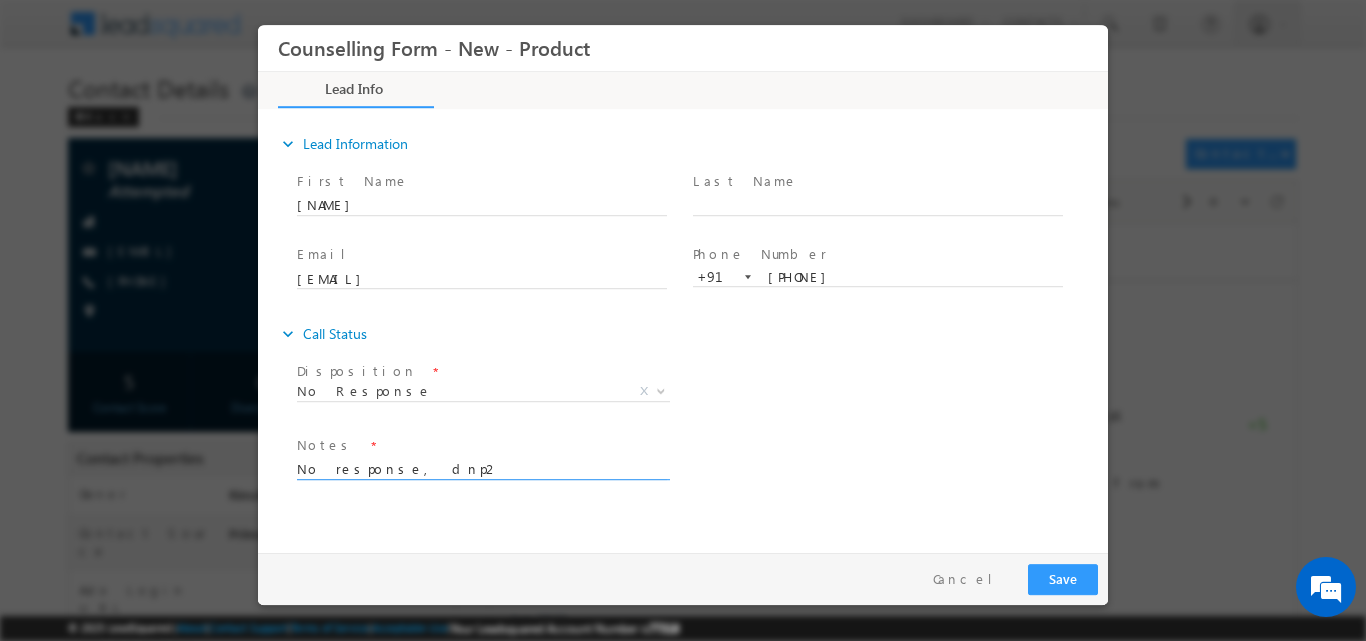 type on "No response, dnp2" 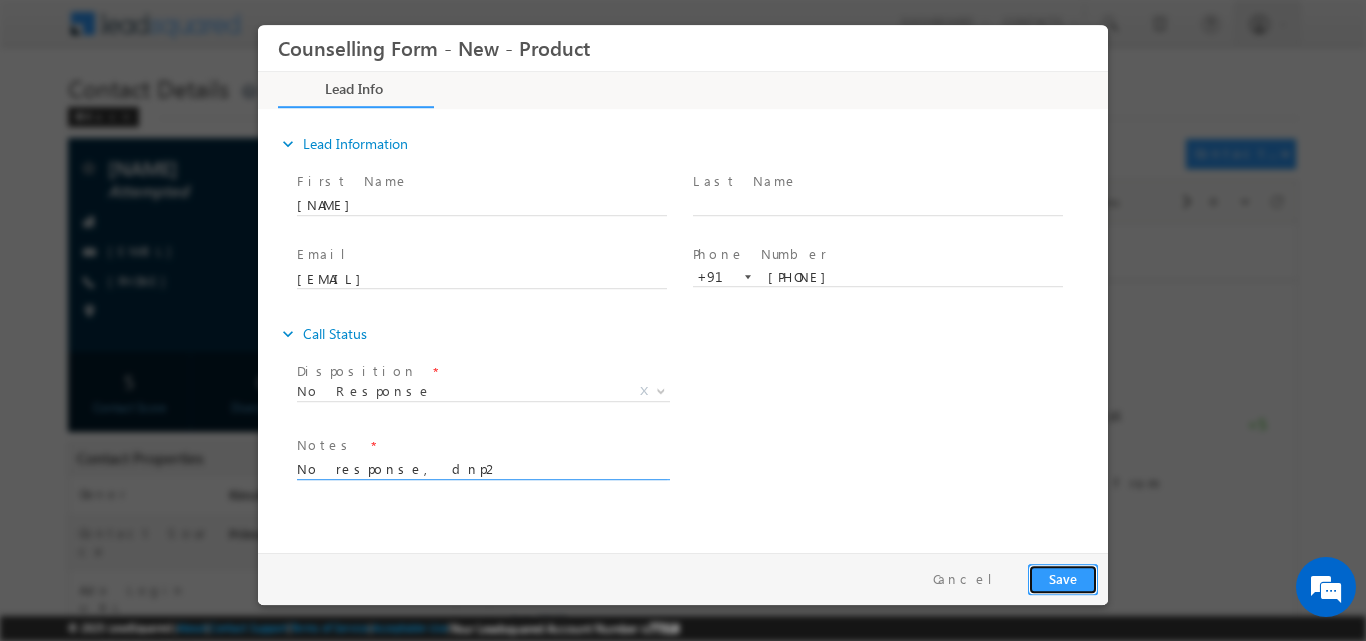 click on "Save" at bounding box center [1063, 578] 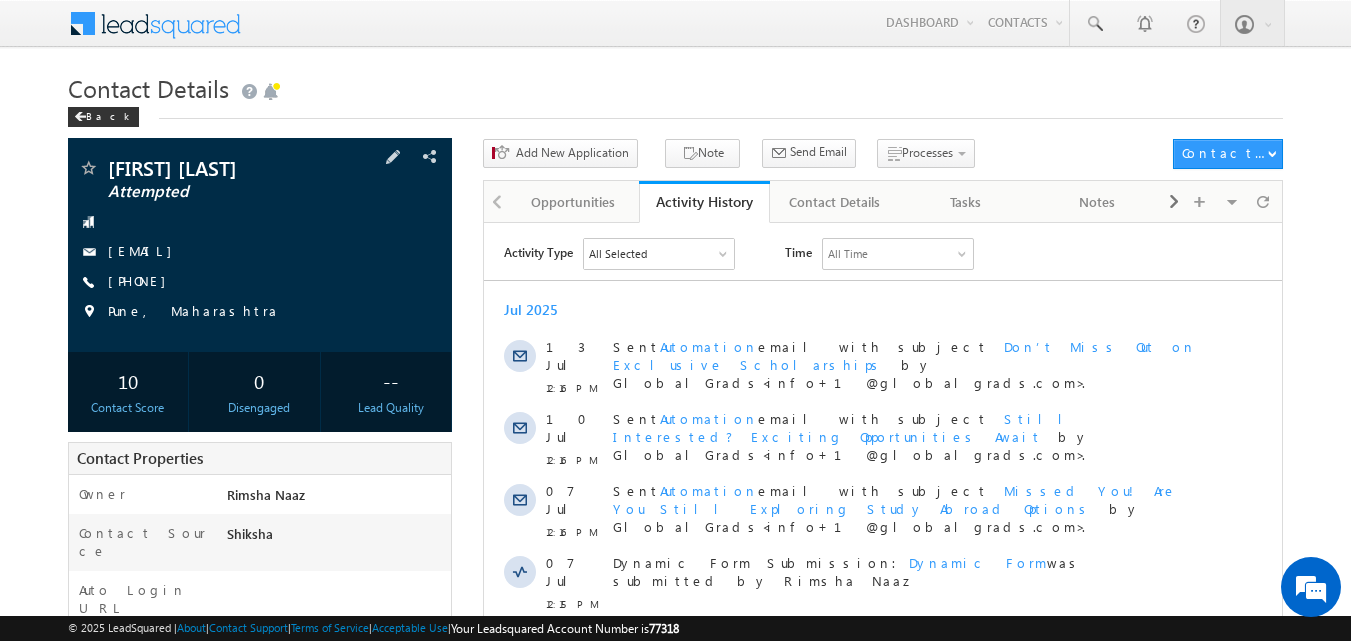 scroll, scrollTop: 0, scrollLeft: 0, axis: both 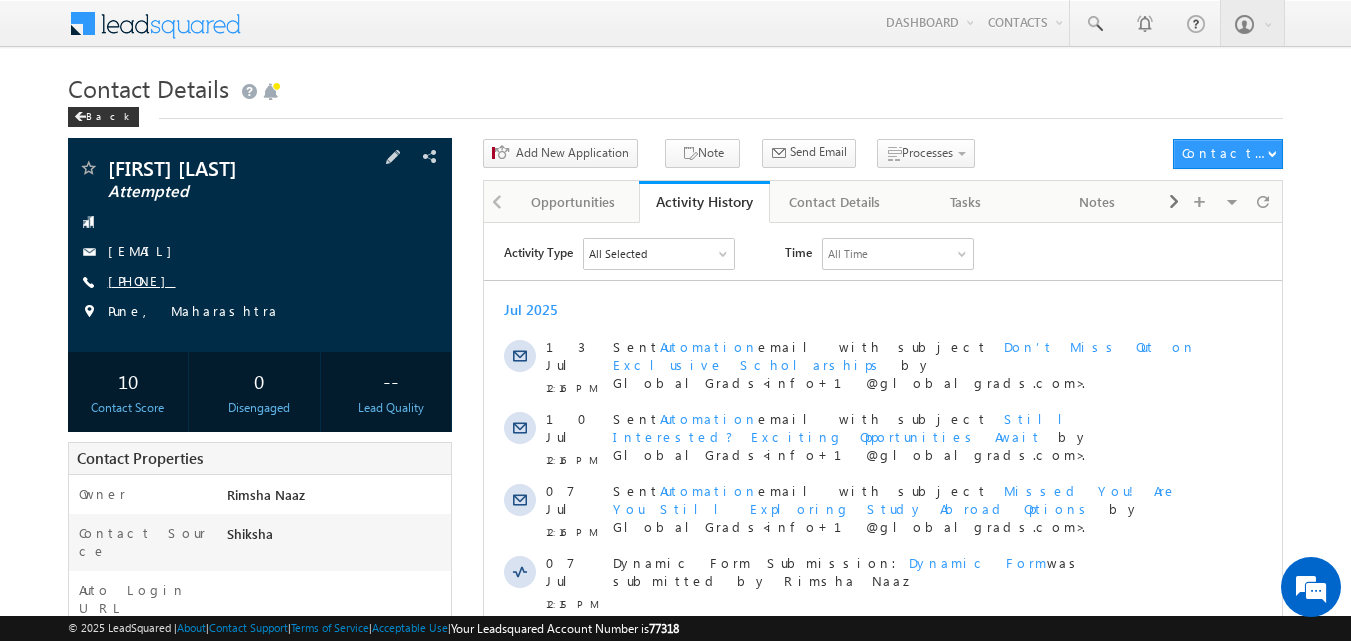 copy on "[PHONE]" 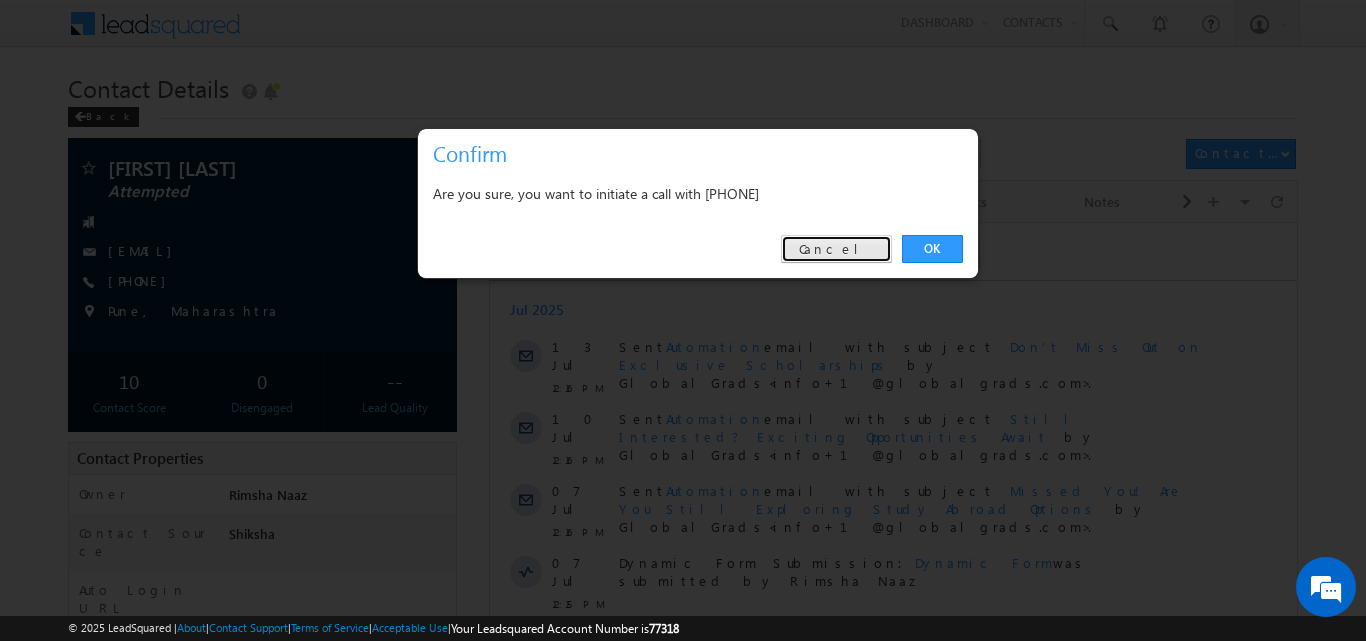 click on "Cancel" at bounding box center (836, 249) 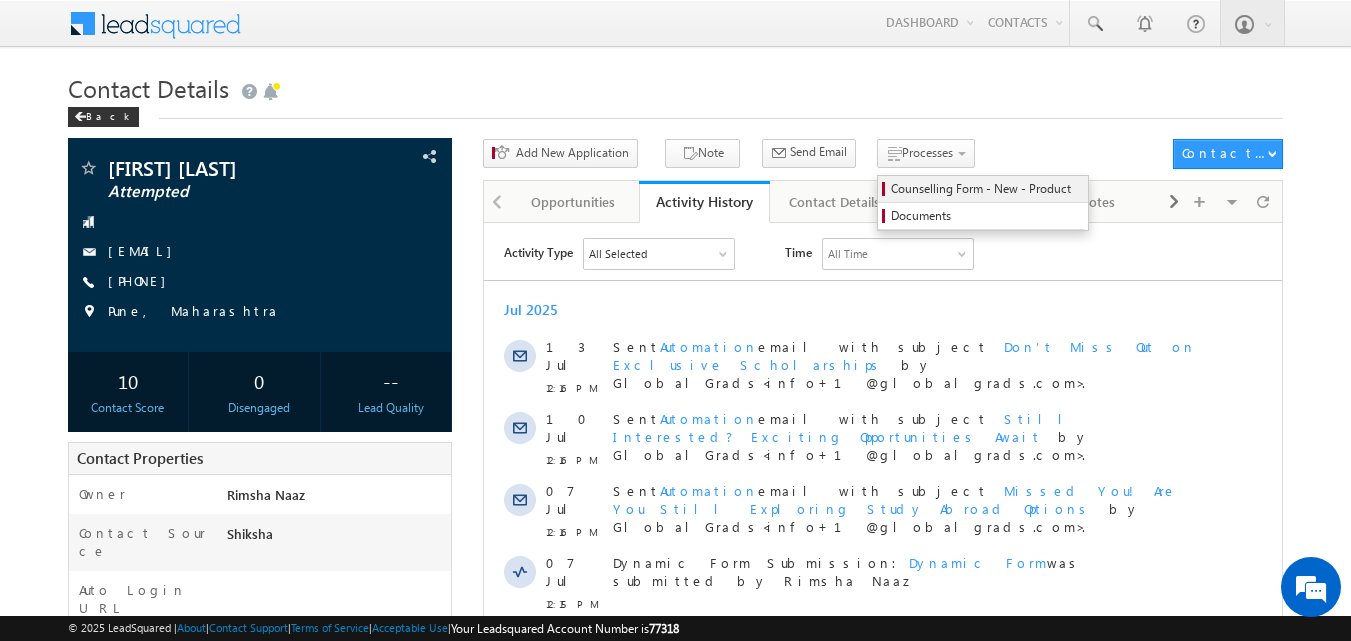 click on "Counselling Form - New - Product" at bounding box center (986, 189) 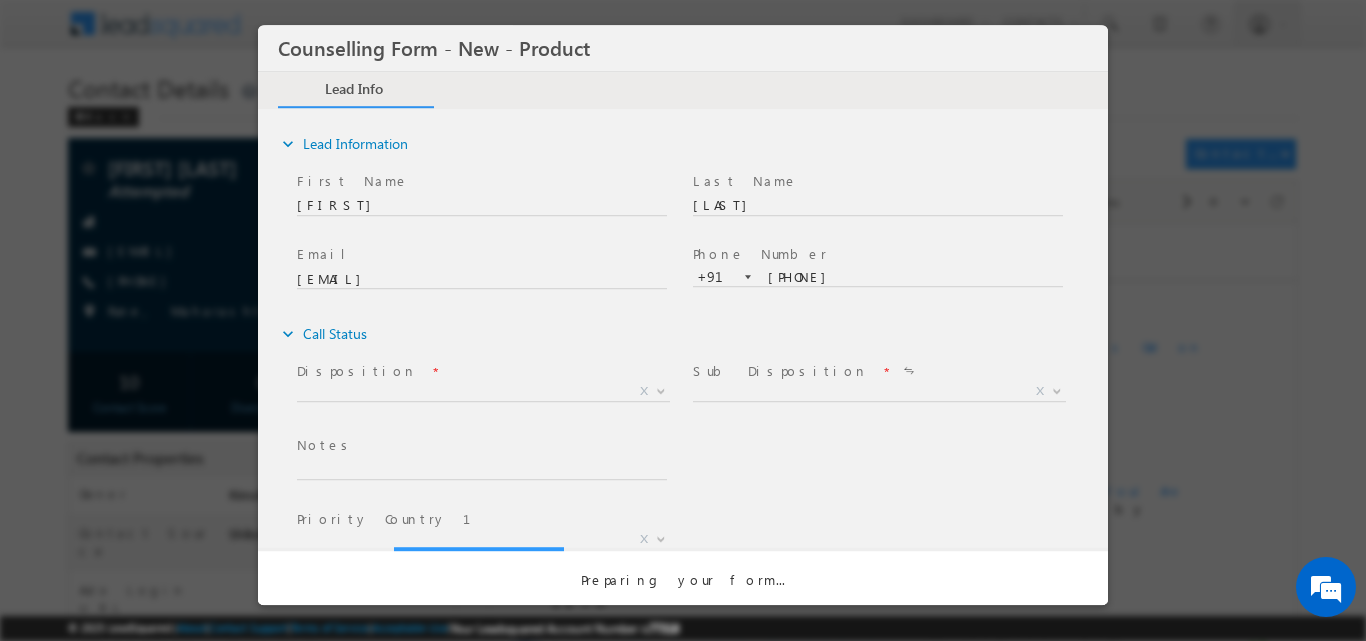 scroll, scrollTop: 0, scrollLeft: 0, axis: both 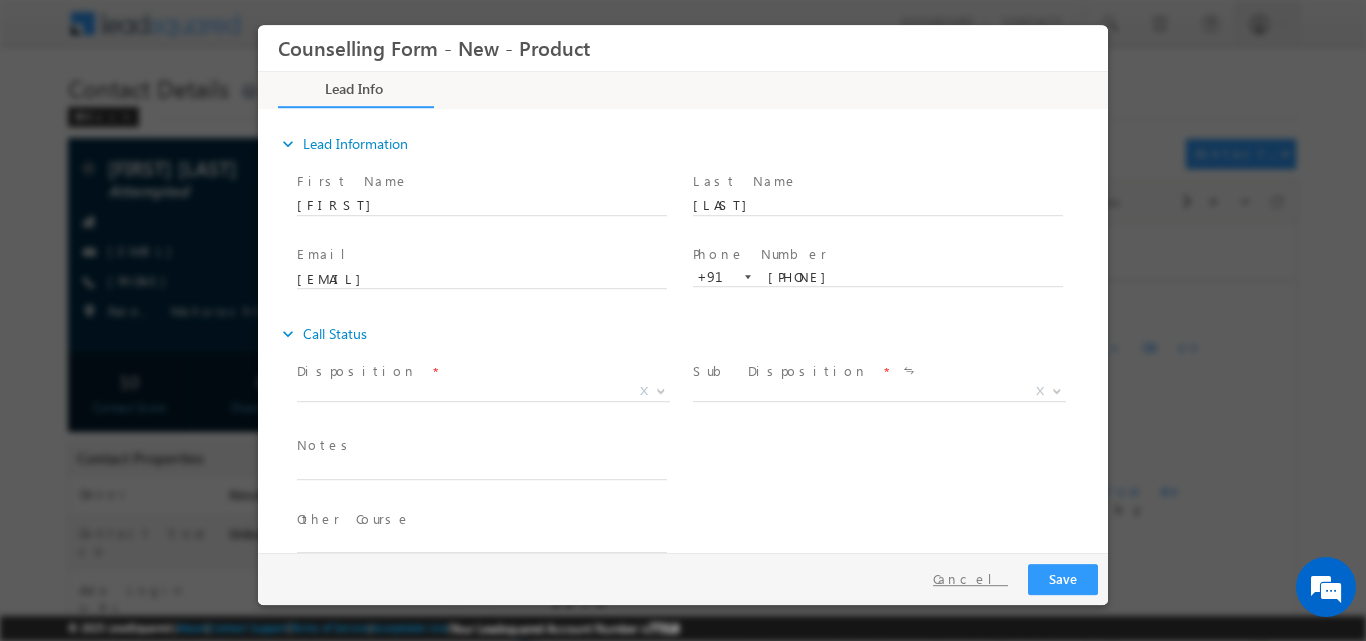 click on "Cancel" at bounding box center (970, 578) 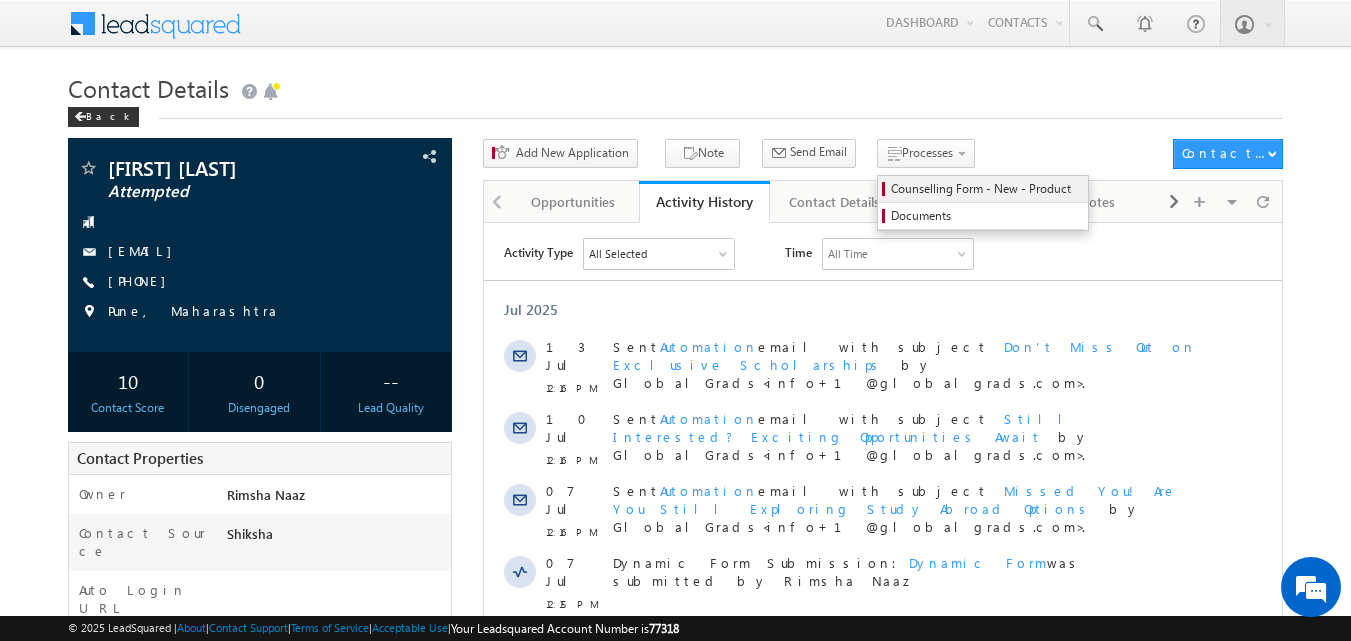click on "Counselling Form - New - Product" at bounding box center [986, 189] 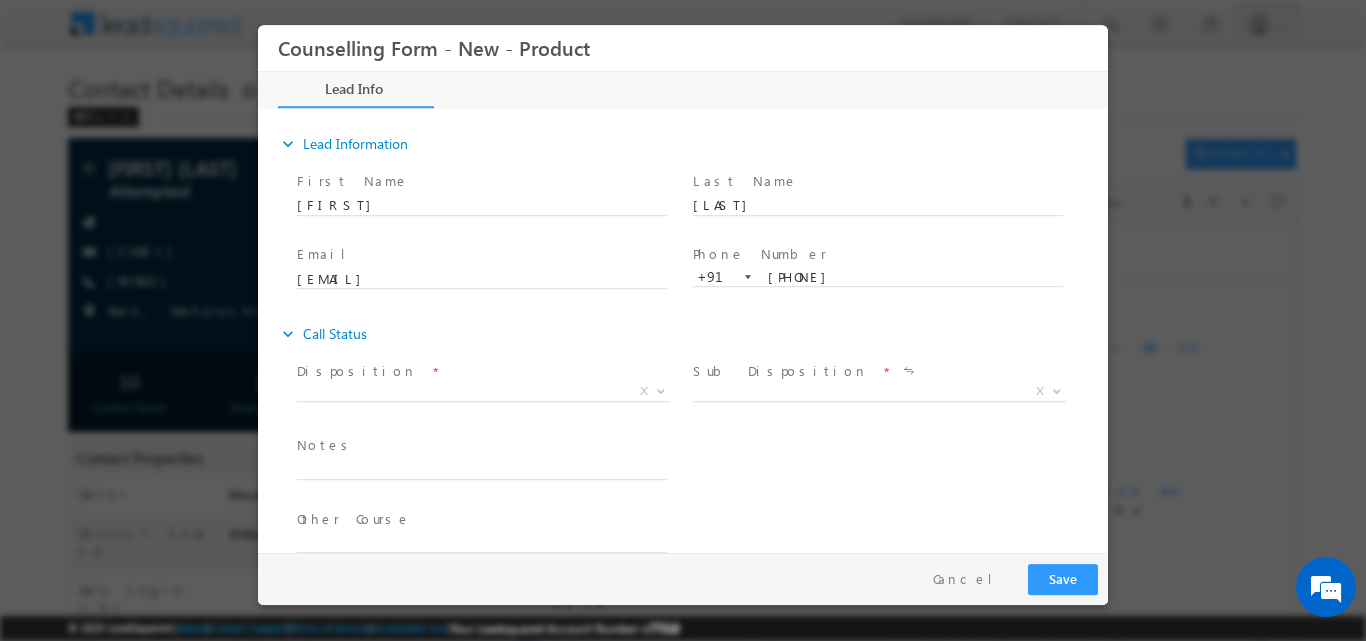 scroll, scrollTop: 0, scrollLeft: 0, axis: both 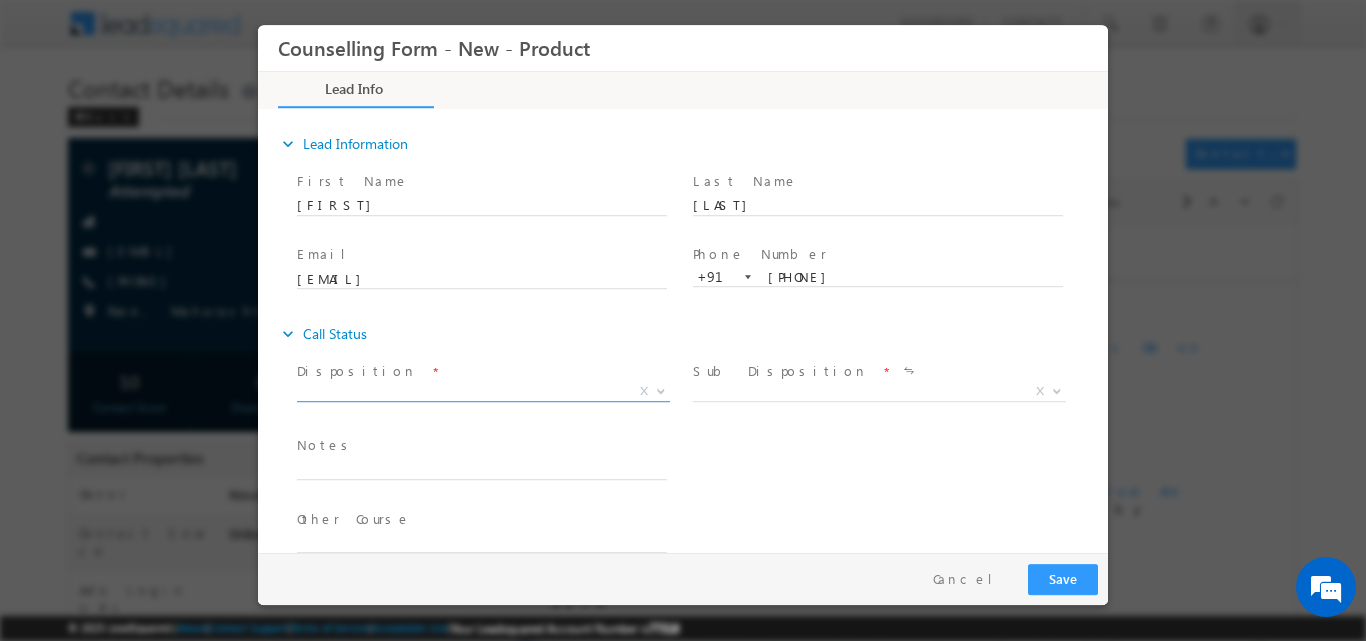 click at bounding box center [661, 389] 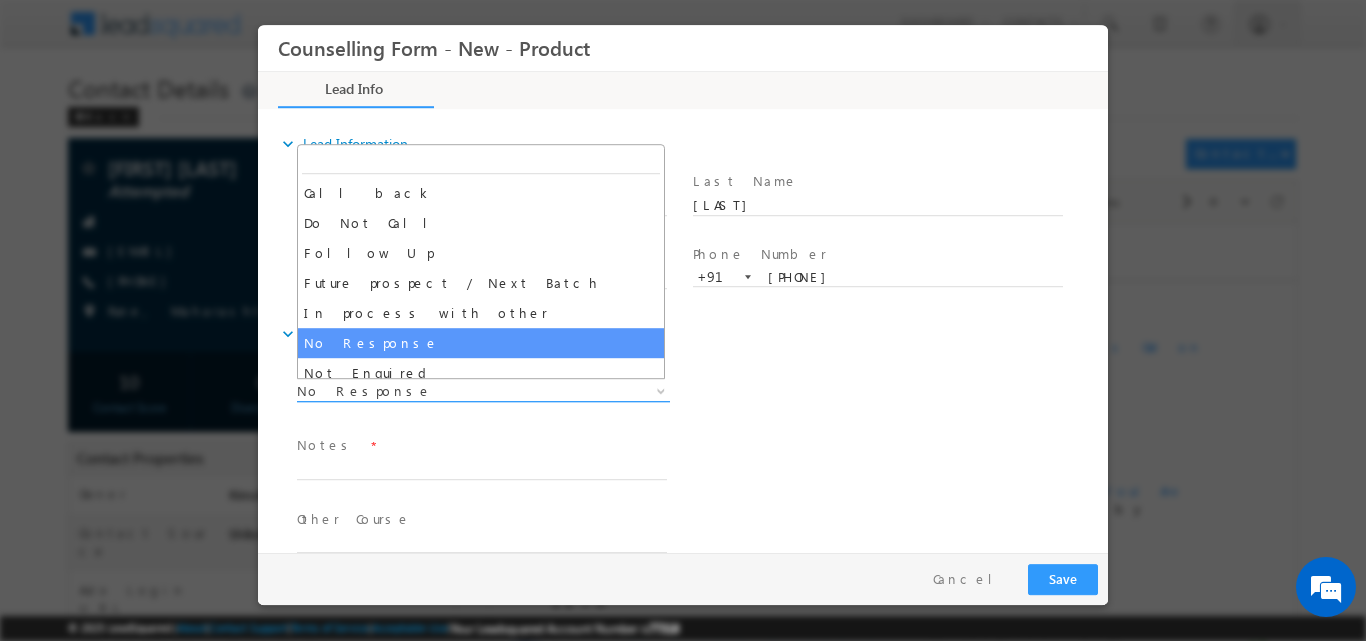click at bounding box center (661, 389) 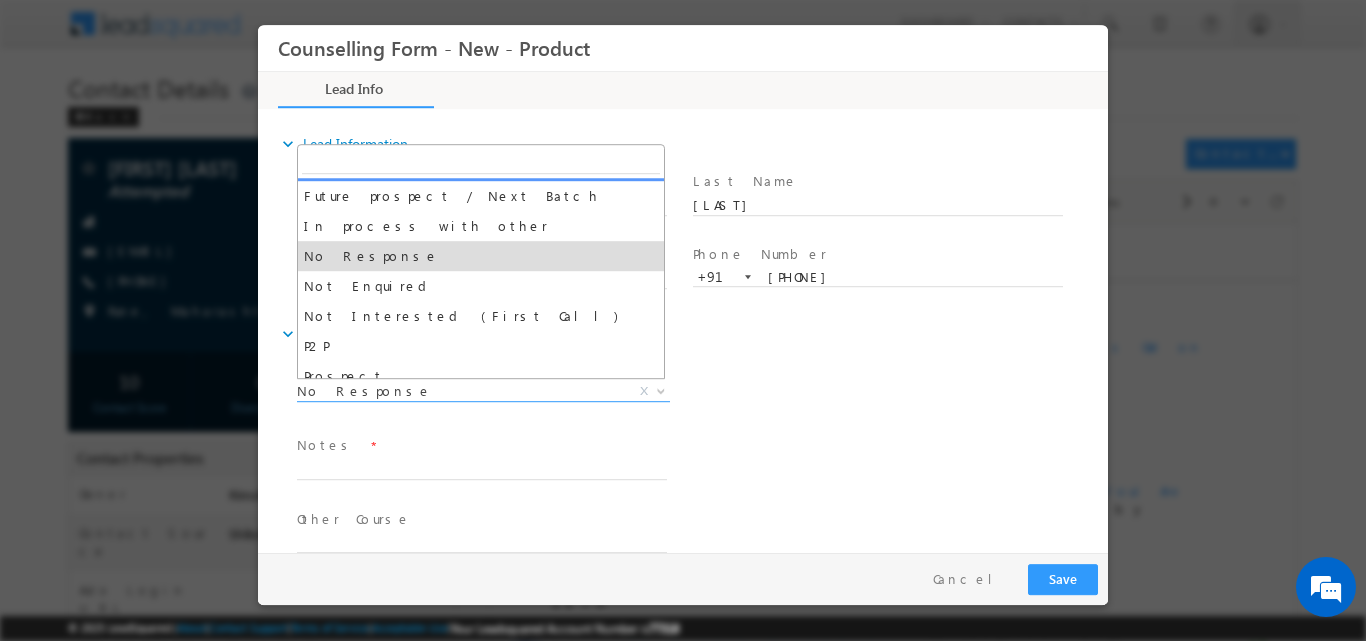 scroll, scrollTop: 106, scrollLeft: 0, axis: vertical 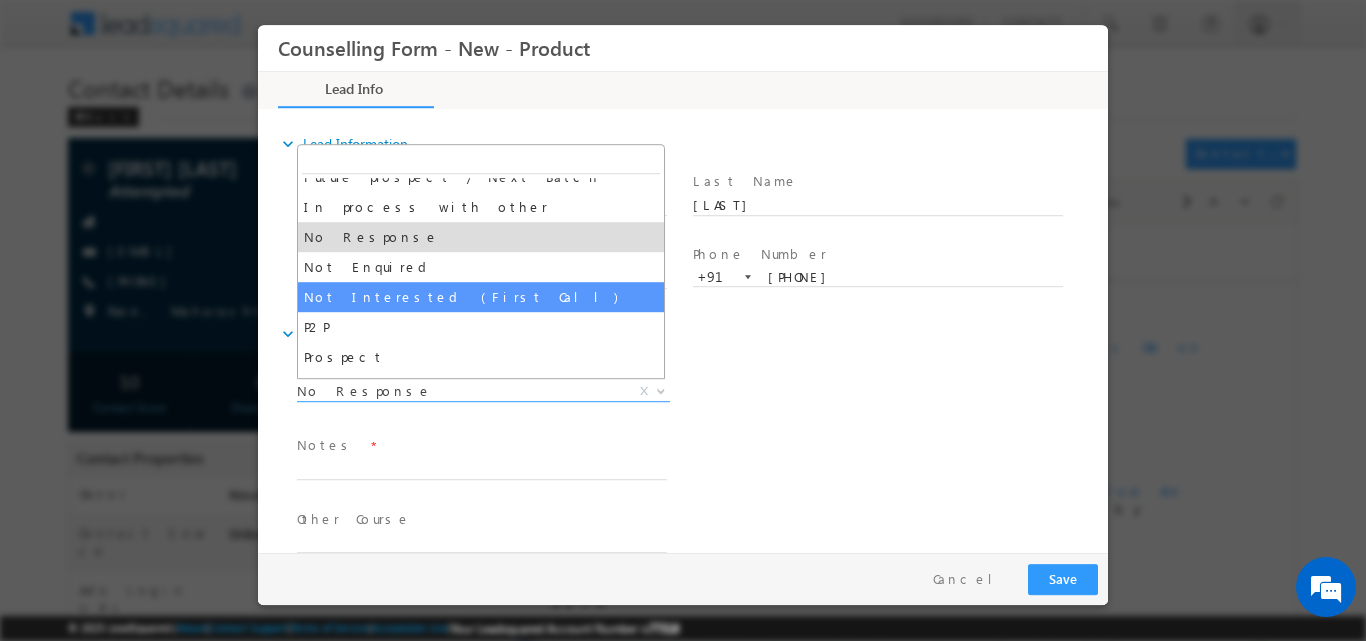 select on "Not Interested (First Call)" 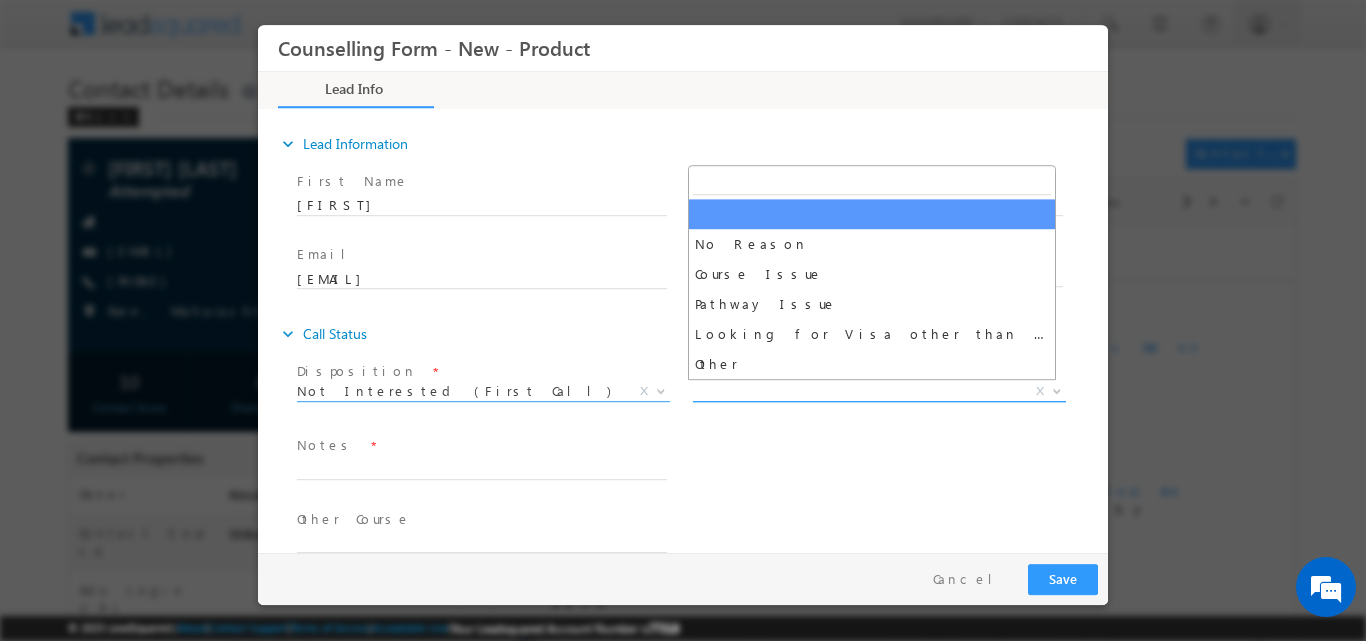 click at bounding box center [1055, 390] 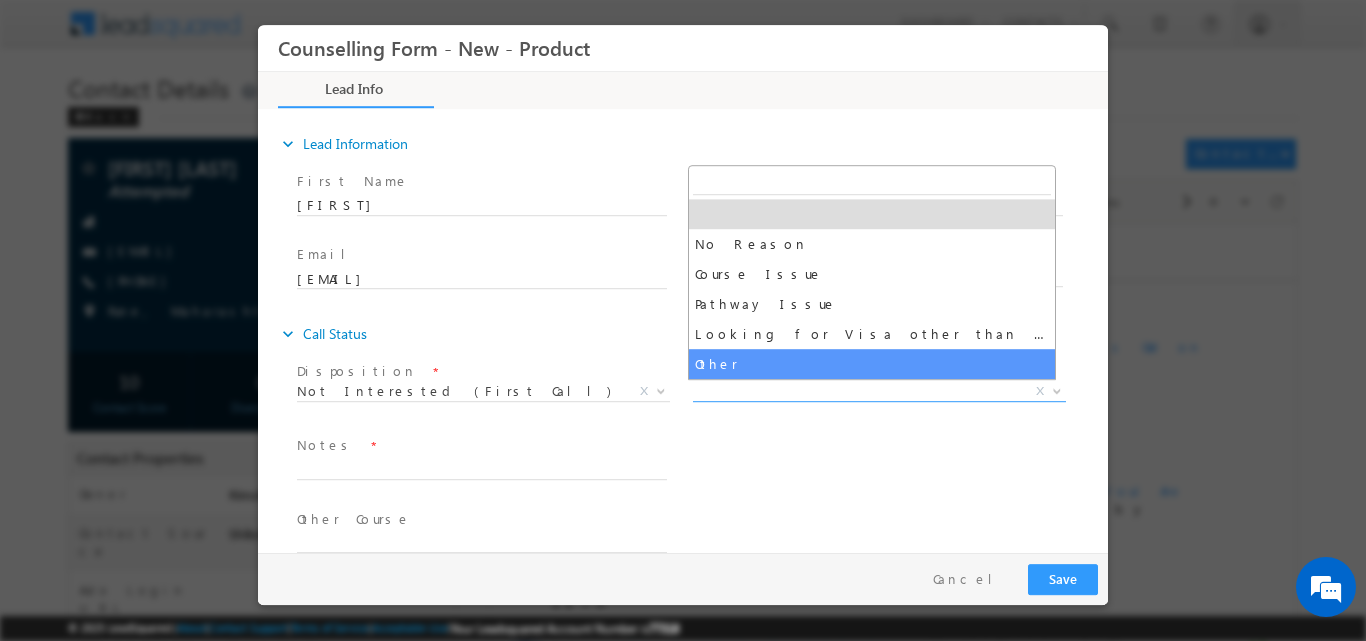 select on "Other" 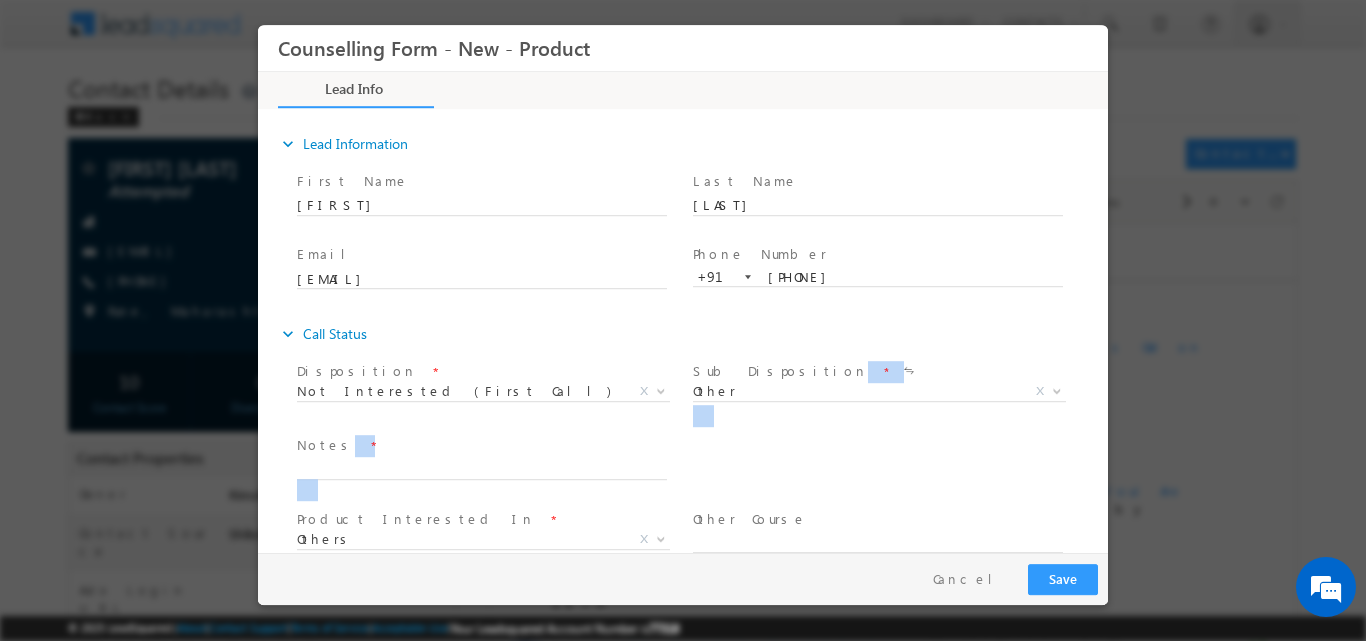 drag, startPoint x: 749, startPoint y: 358, endPoint x: 458, endPoint y: 498, distance: 322.9257 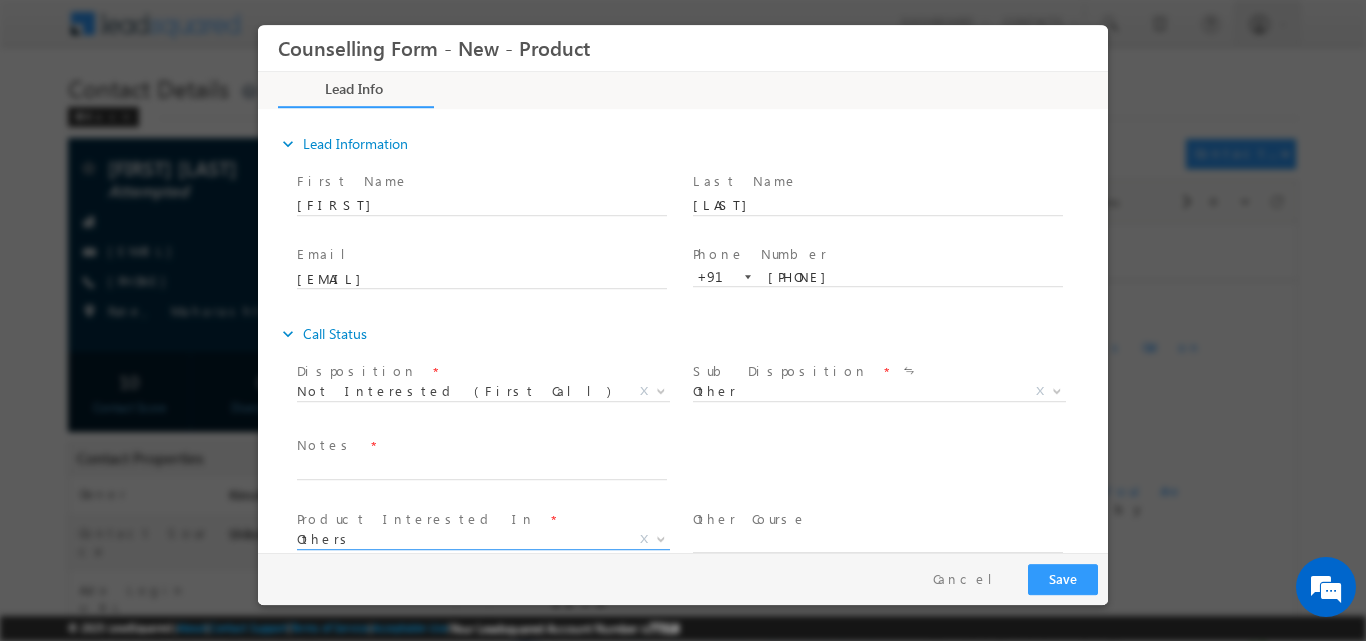 click at bounding box center [659, 538] 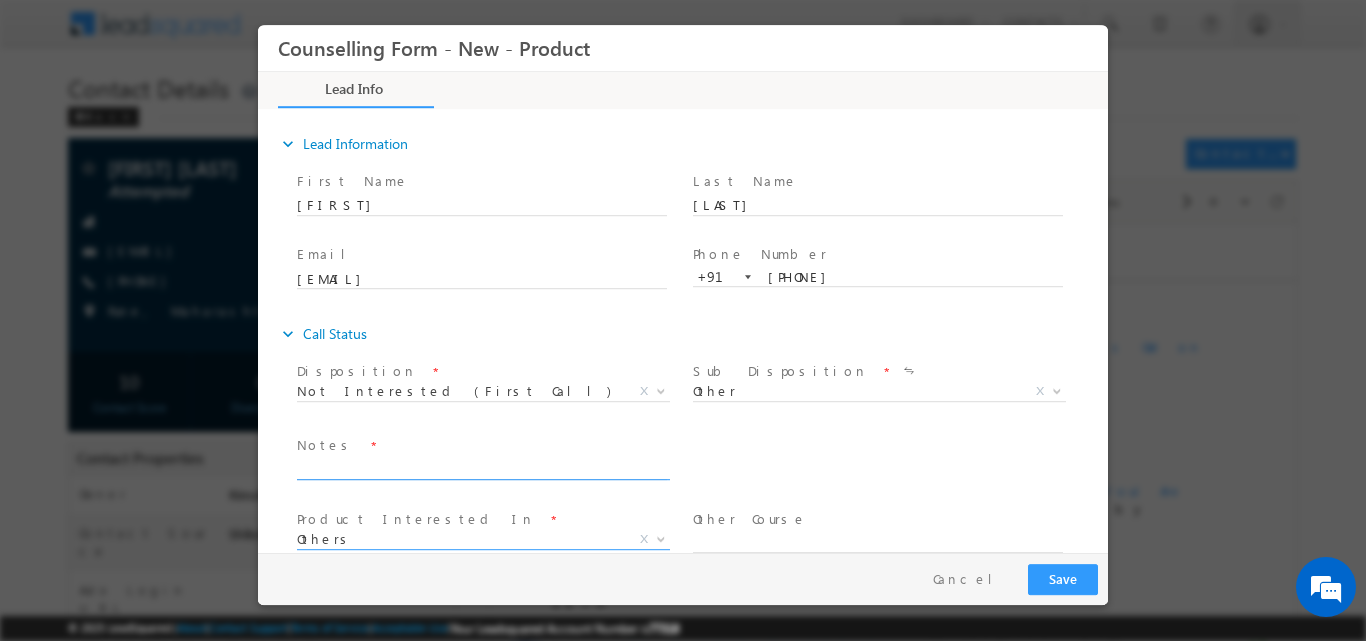 click at bounding box center (482, 467) 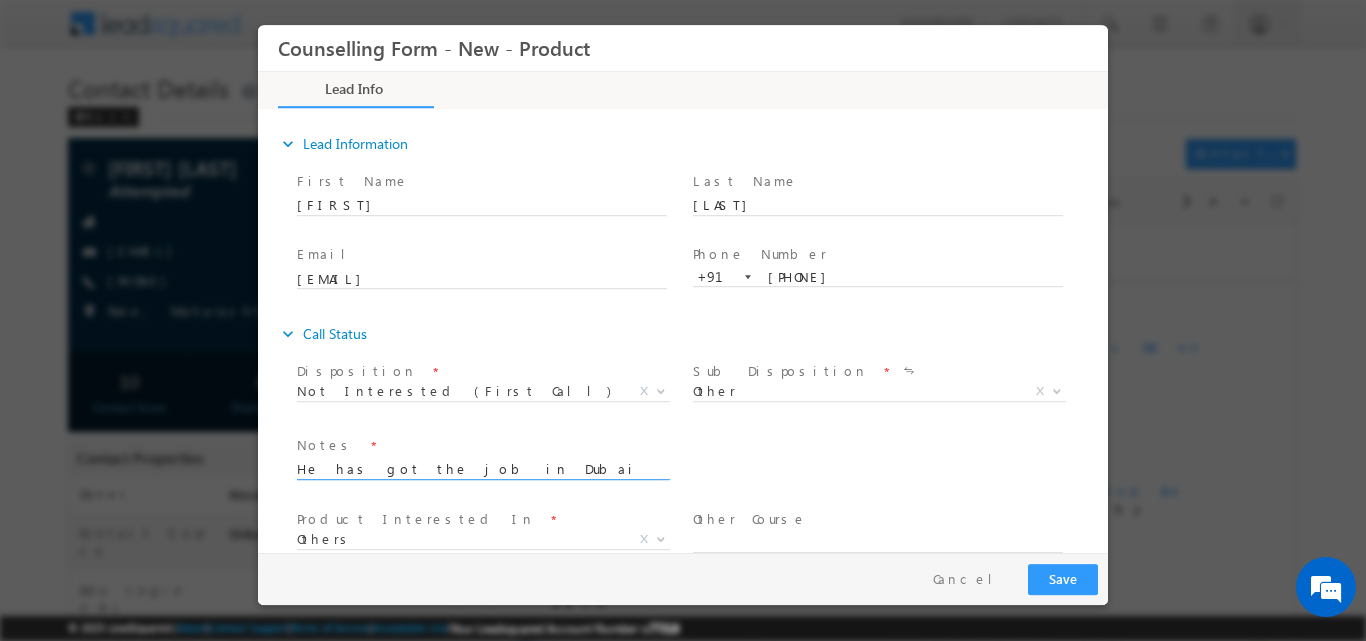 click on "He has got the job in Dubai so he dropped theidea" at bounding box center (482, 467) 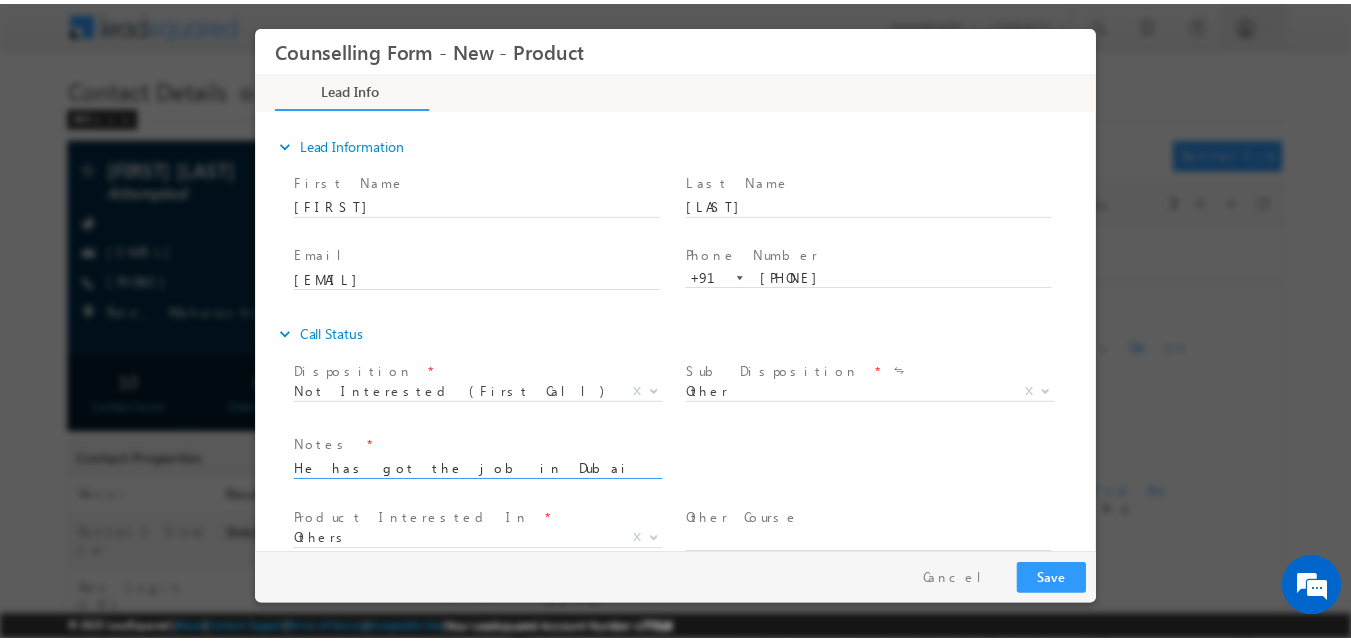 scroll, scrollTop: 4, scrollLeft: 0, axis: vertical 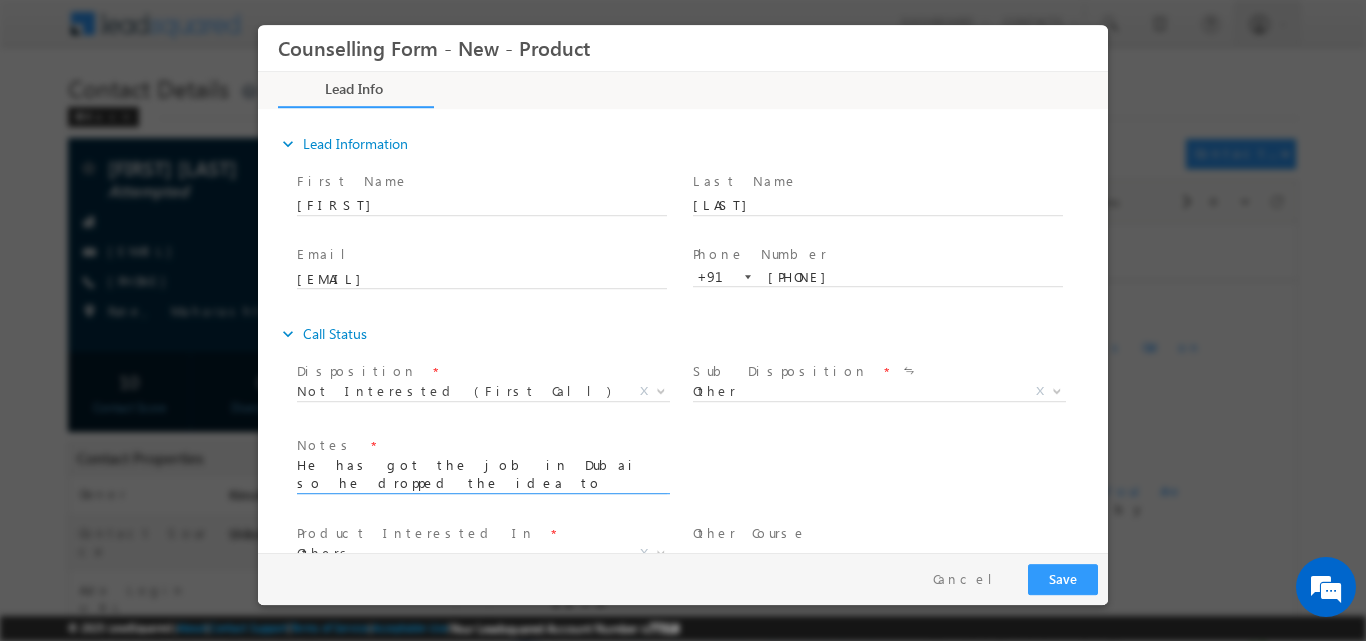 type on "He has got the job in Dubai so he dropped the idea to study abroad" 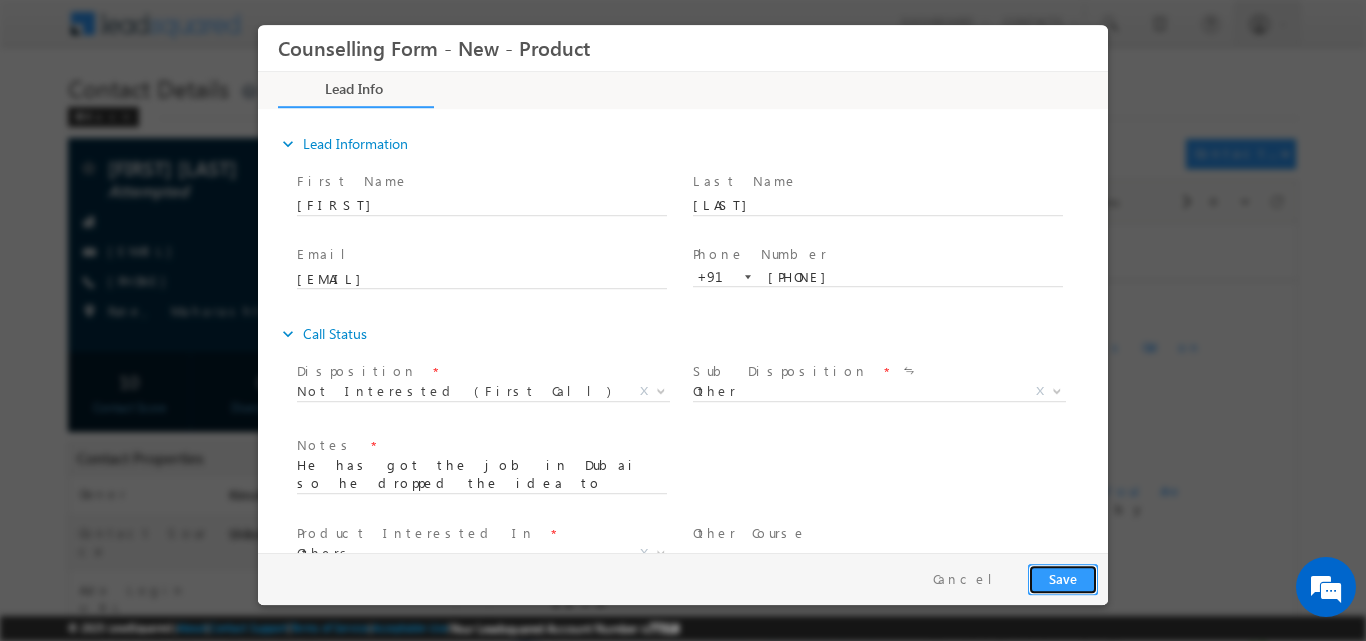 click on "Save" at bounding box center (1063, 578) 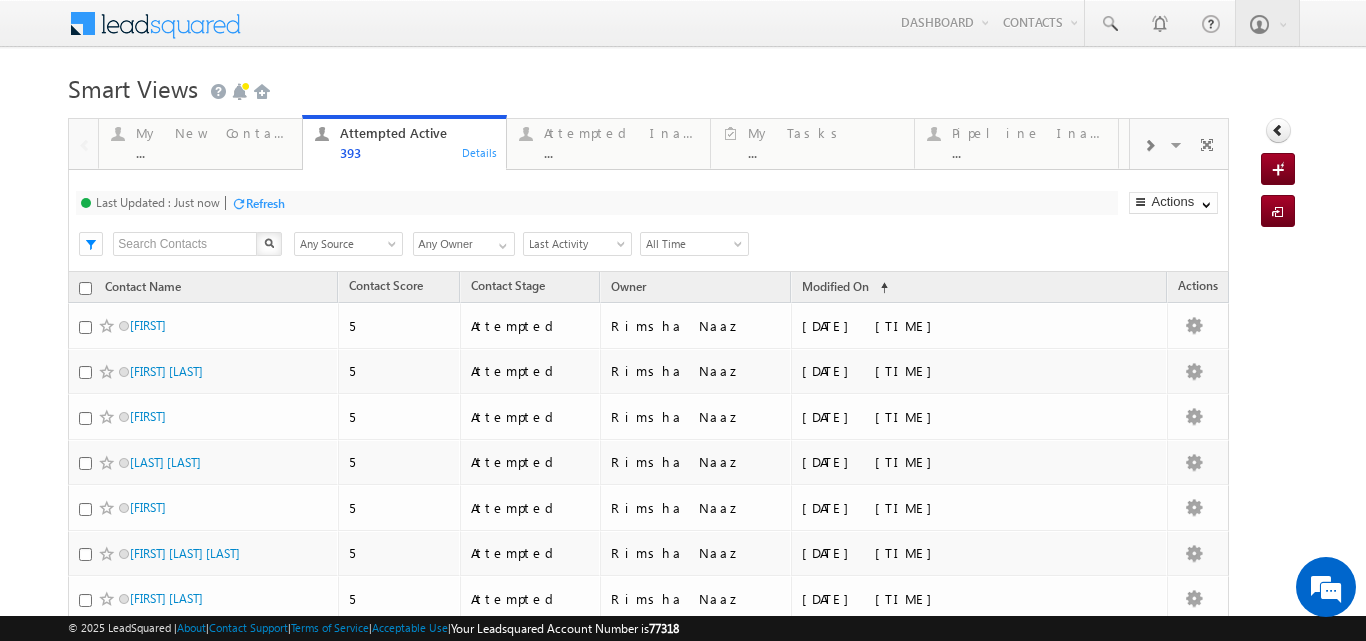 scroll, scrollTop: 0, scrollLeft: 0, axis: both 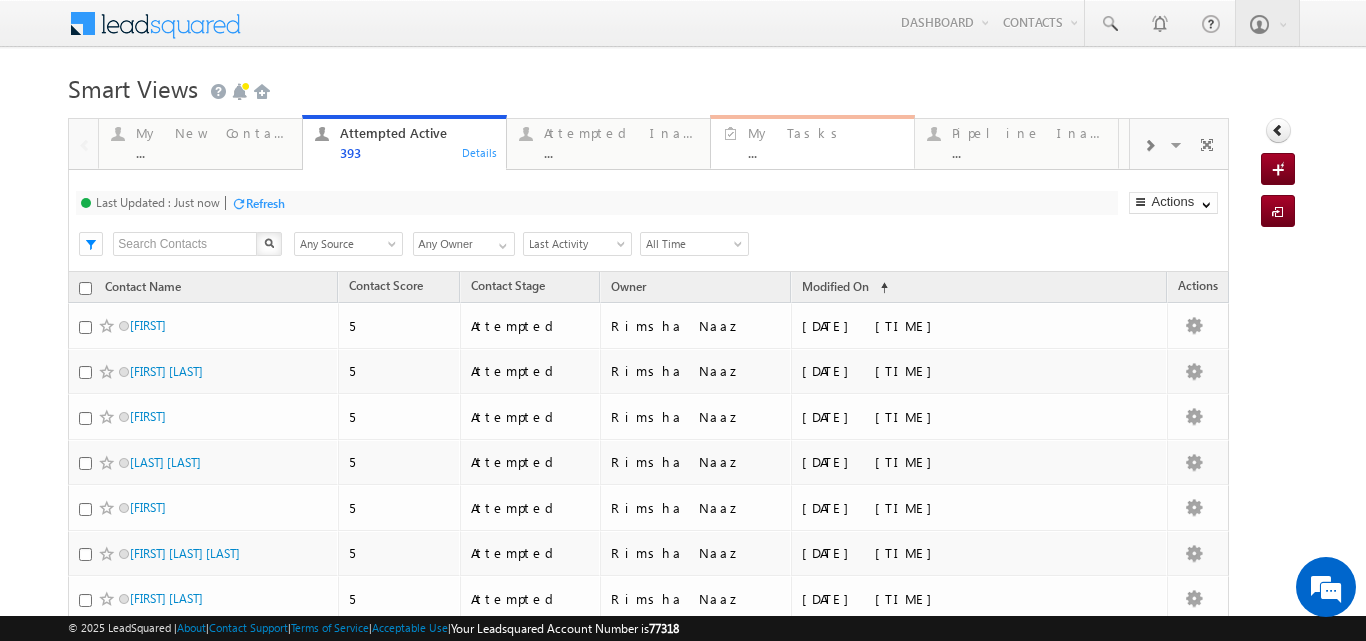 click on "..." at bounding box center (825, 152) 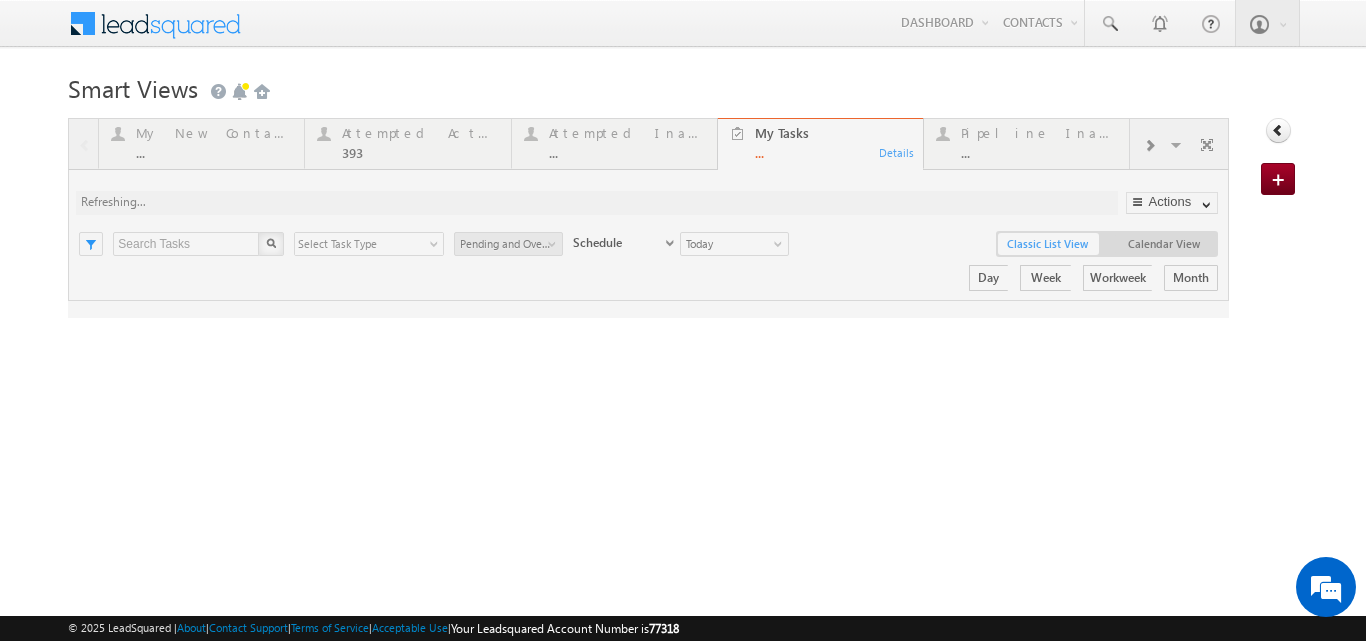 scroll, scrollTop: 0, scrollLeft: 0, axis: both 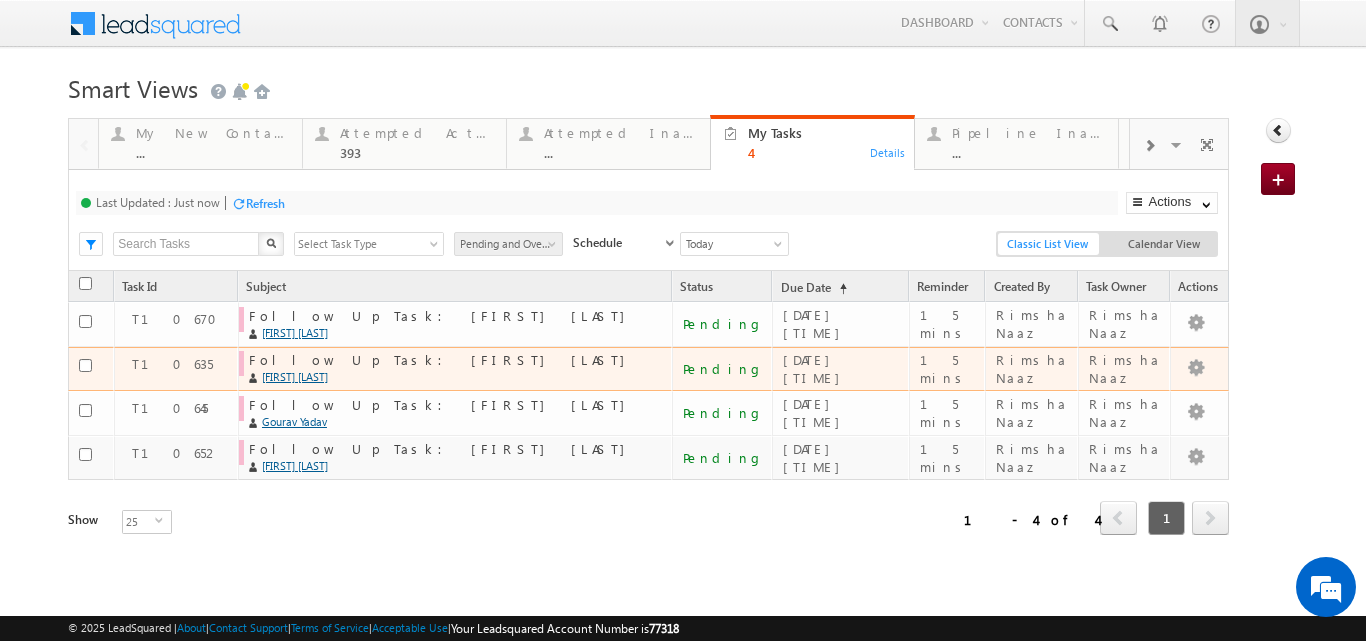 click on "Pushpendra kowthavarapu" at bounding box center [452, 377] 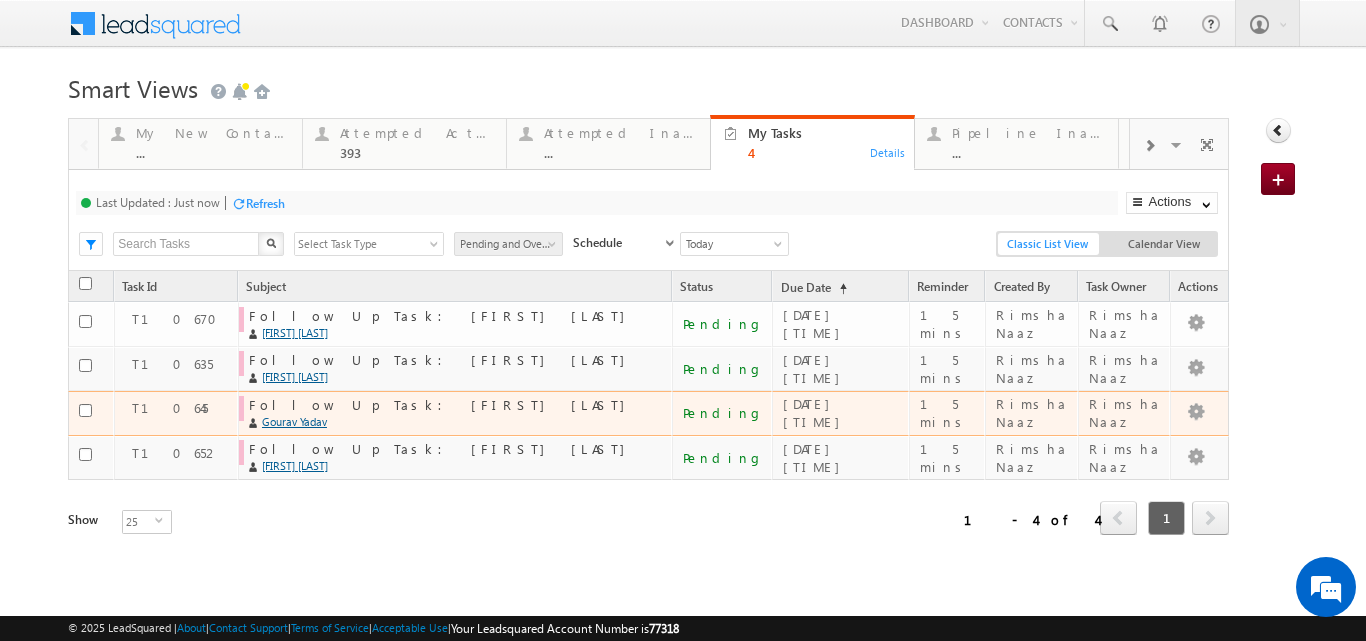 click on "Gourav Yadav" at bounding box center (452, 422) 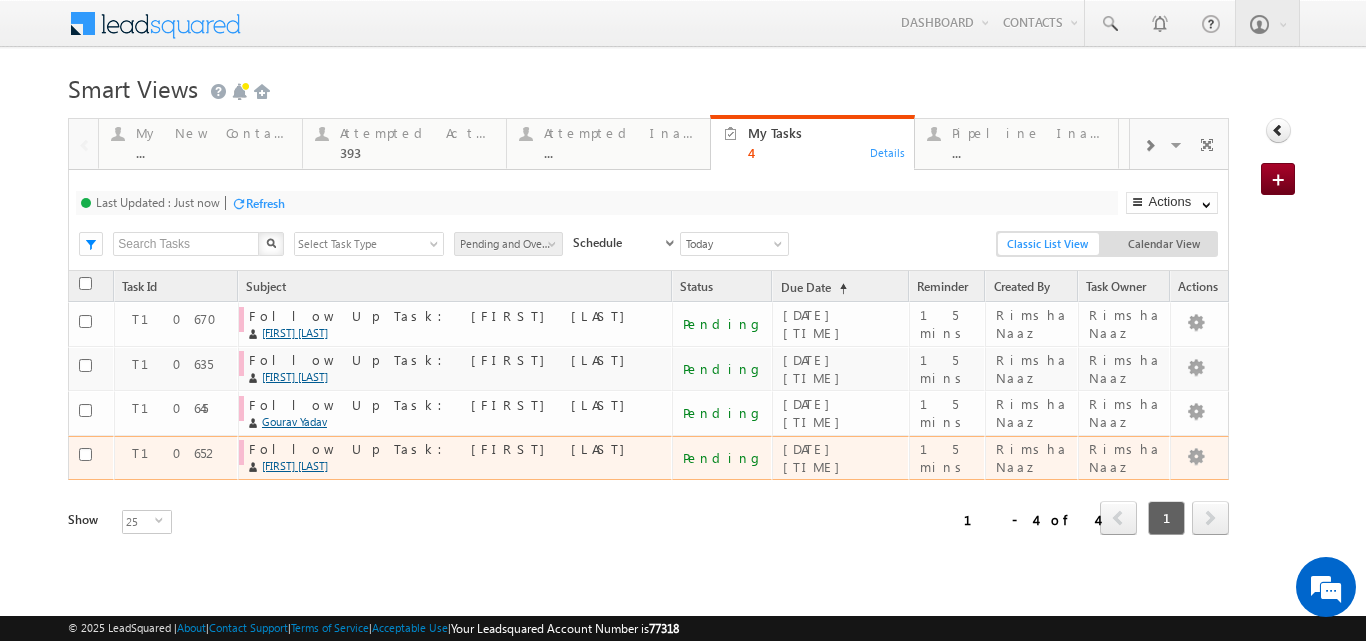 click on "[FIRST] [LAST]" at bounding box center [452, 466] 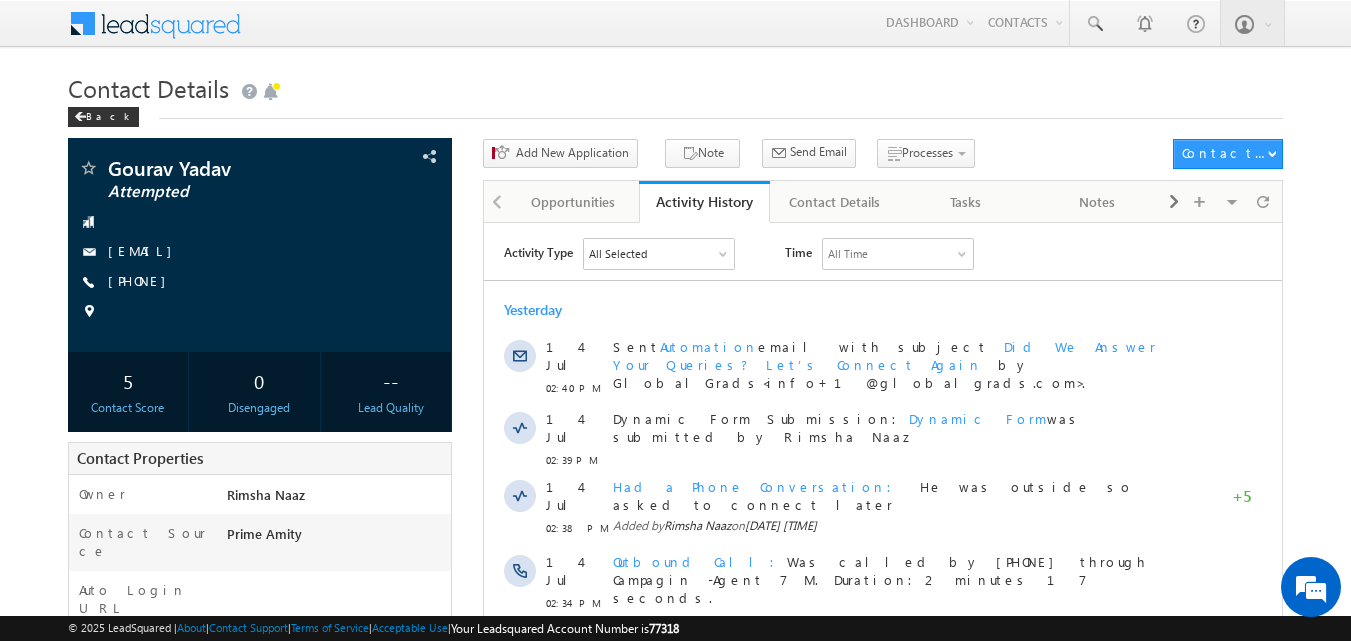 scroll, scrollTop: 0, scrollLeft: 0, axis: both 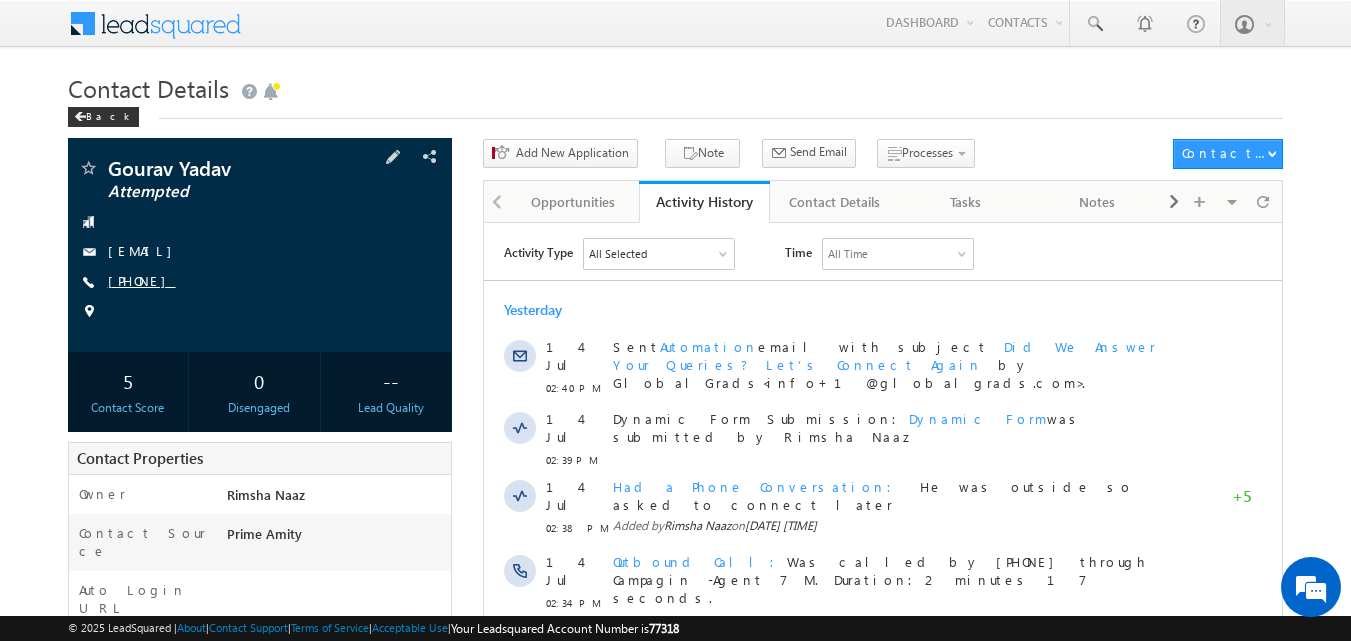 copy on "[PHONE]" 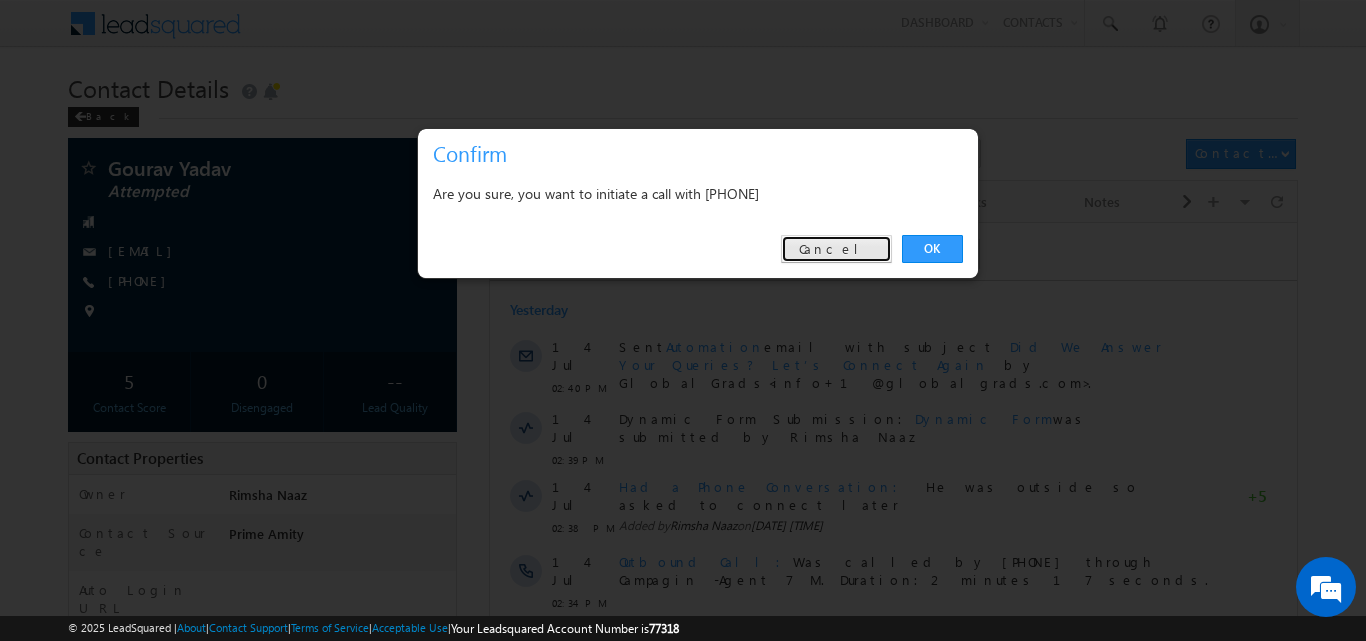 click on "Cancel" at bounding box center [836, 249] 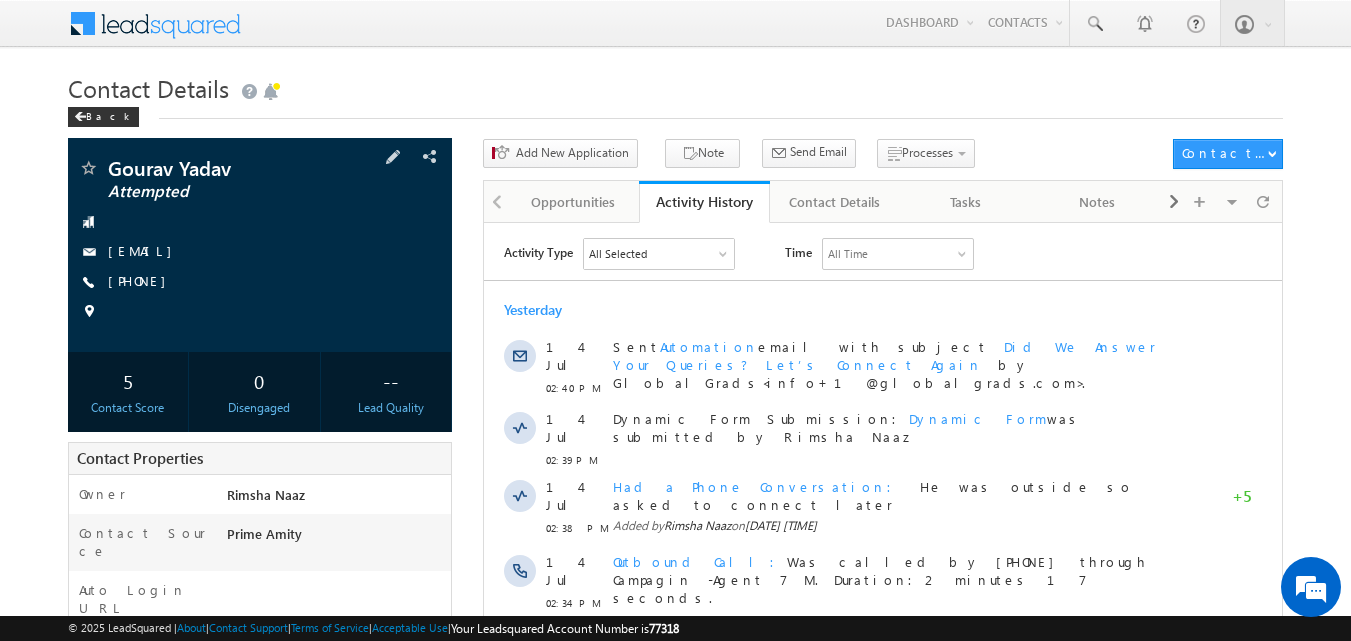 click at bounding box center [260, 312] 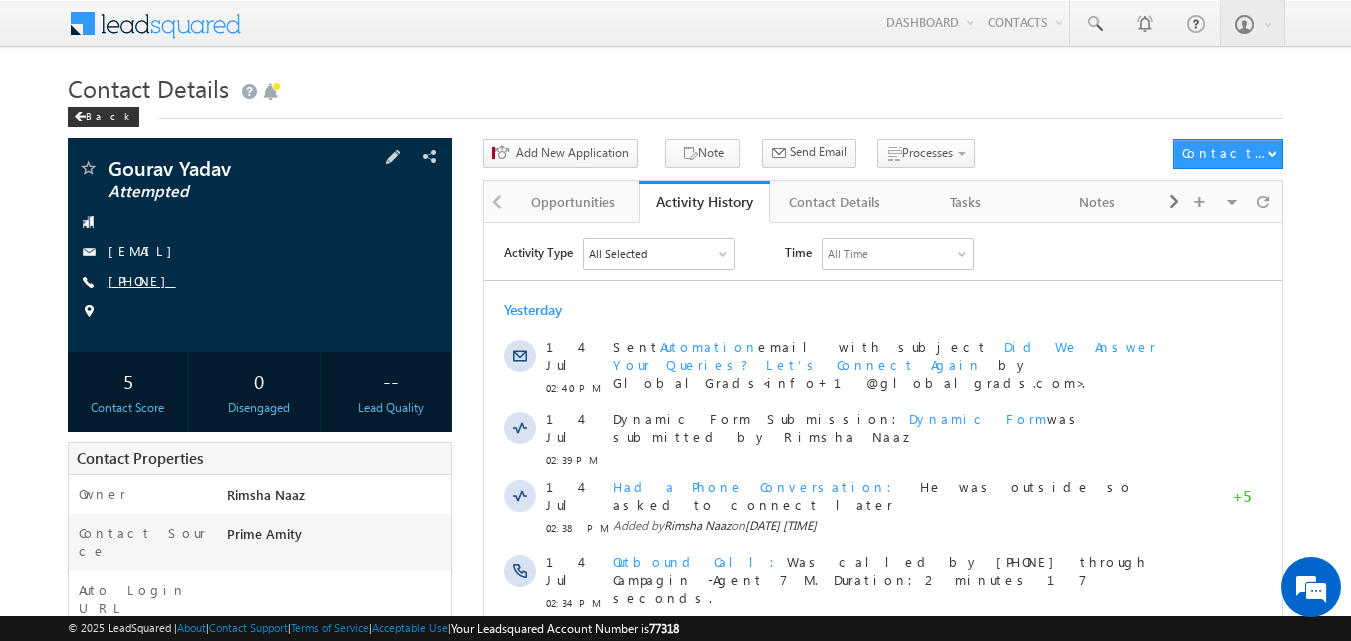 copy on "[PHONE]" 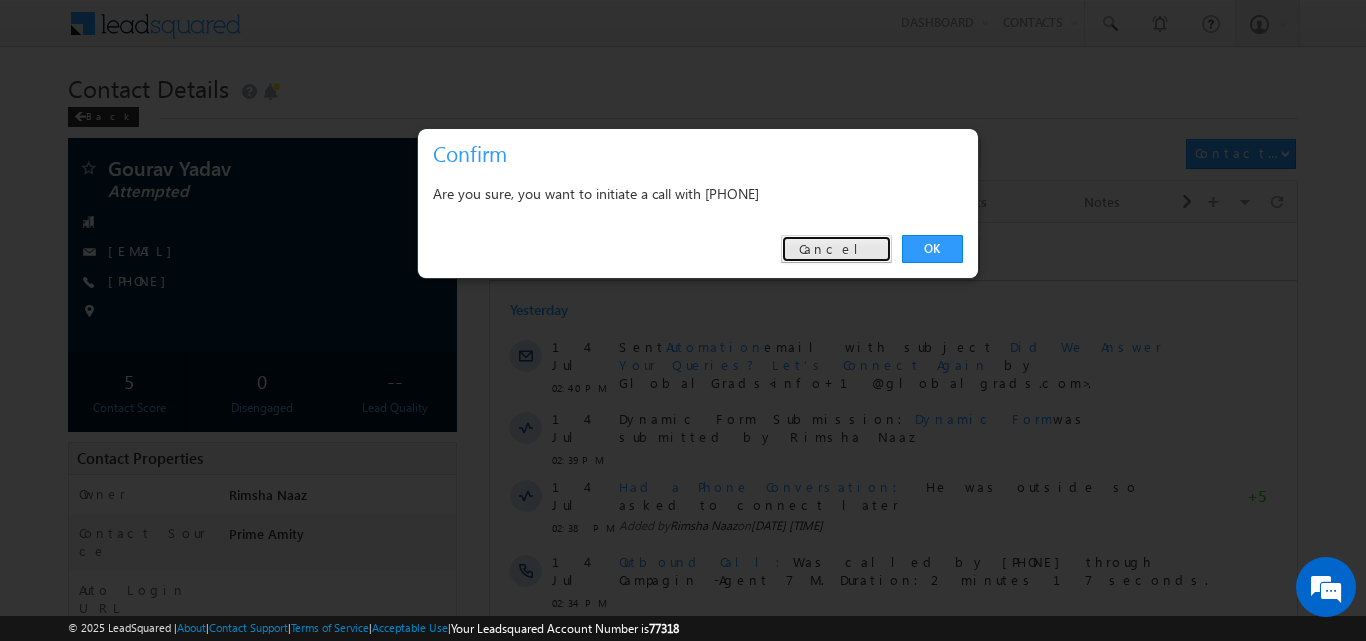 click on "Cancel" at bounding box center [836, 249] 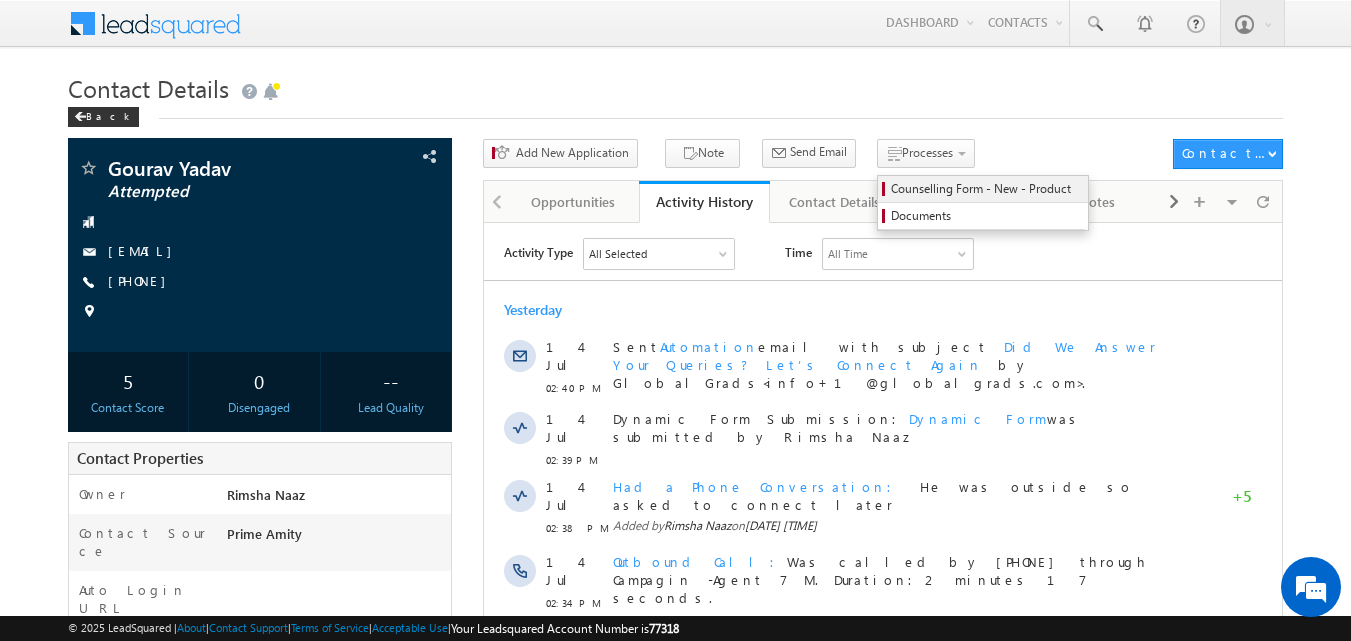 click on "Counselling Form - New - Product" at bounding box center [983, 189] 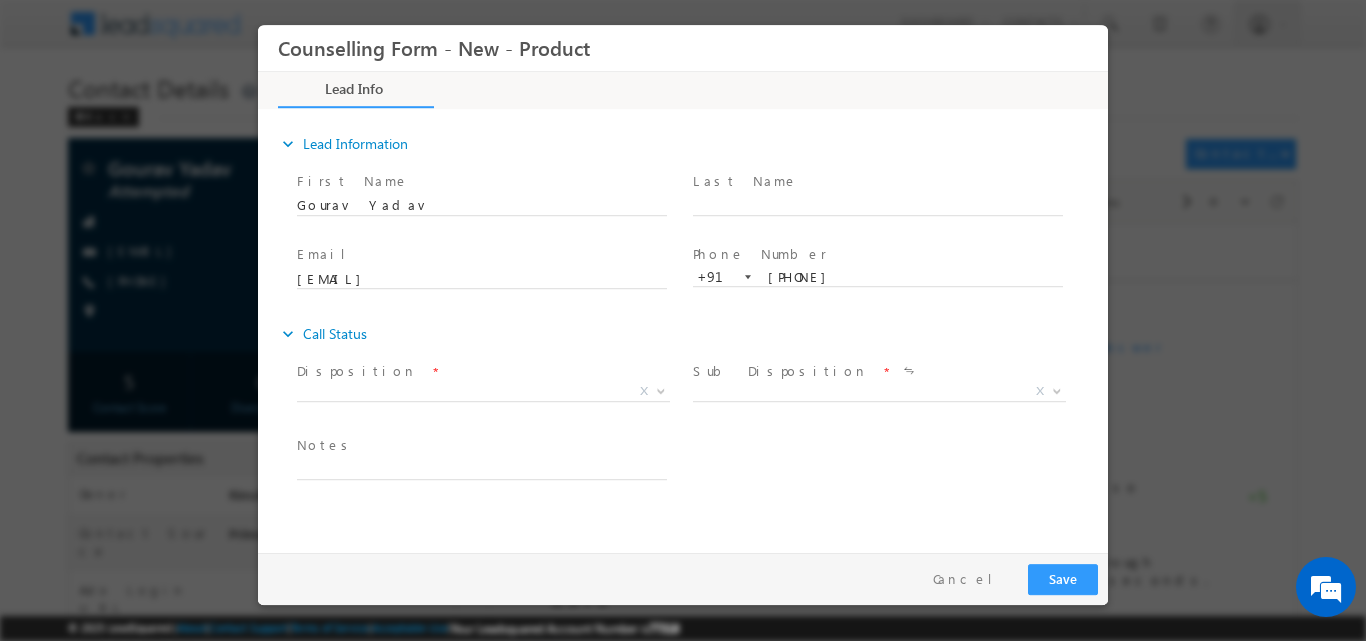 scroll, scrollTop: 0, scrollLeft: 0, axis: both 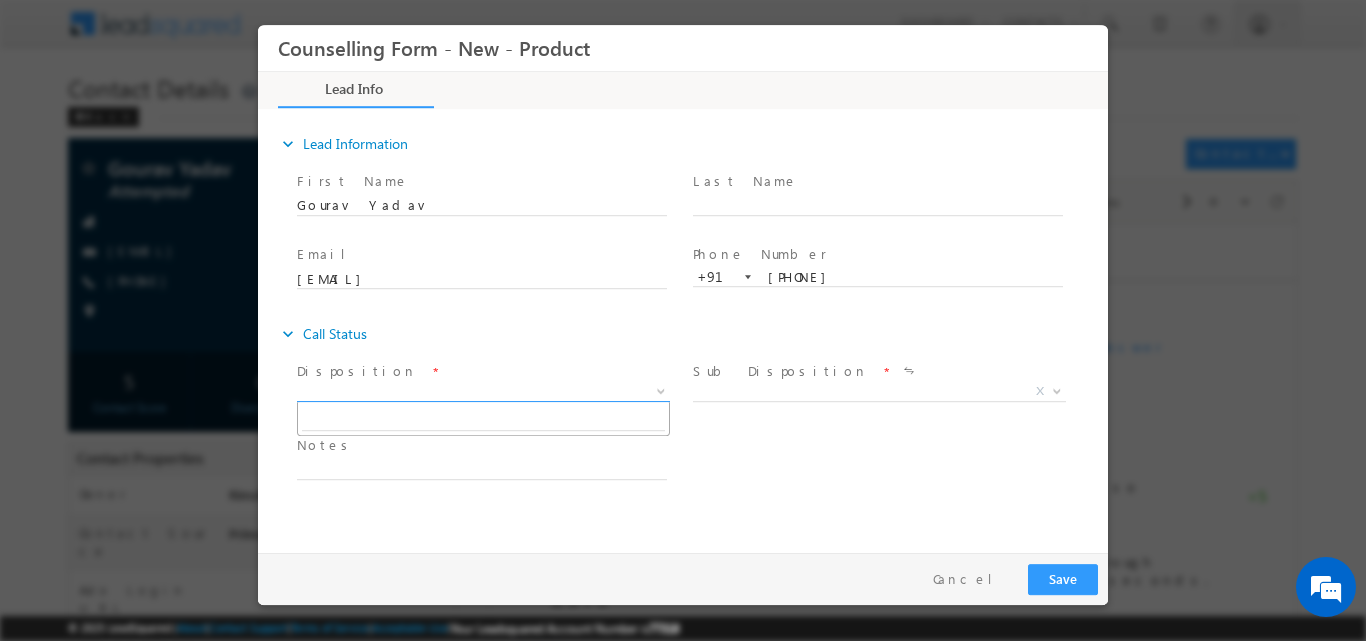 click at bounding box center (661, 389) 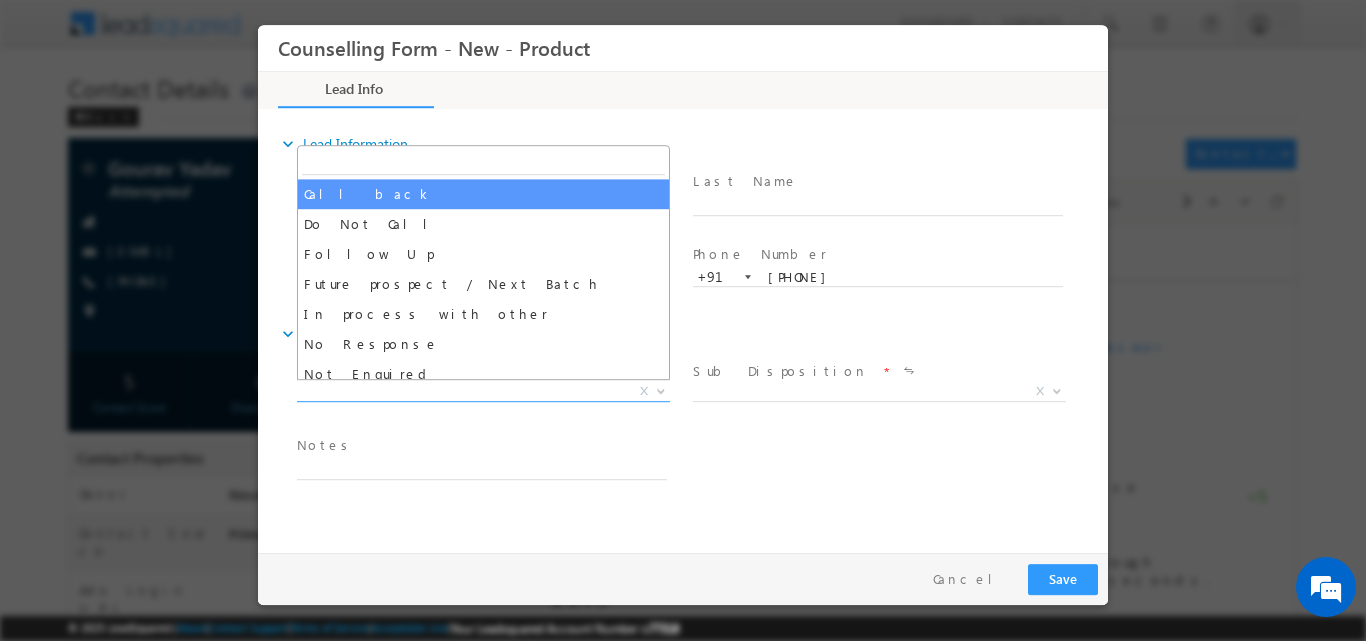 select on "Call back" 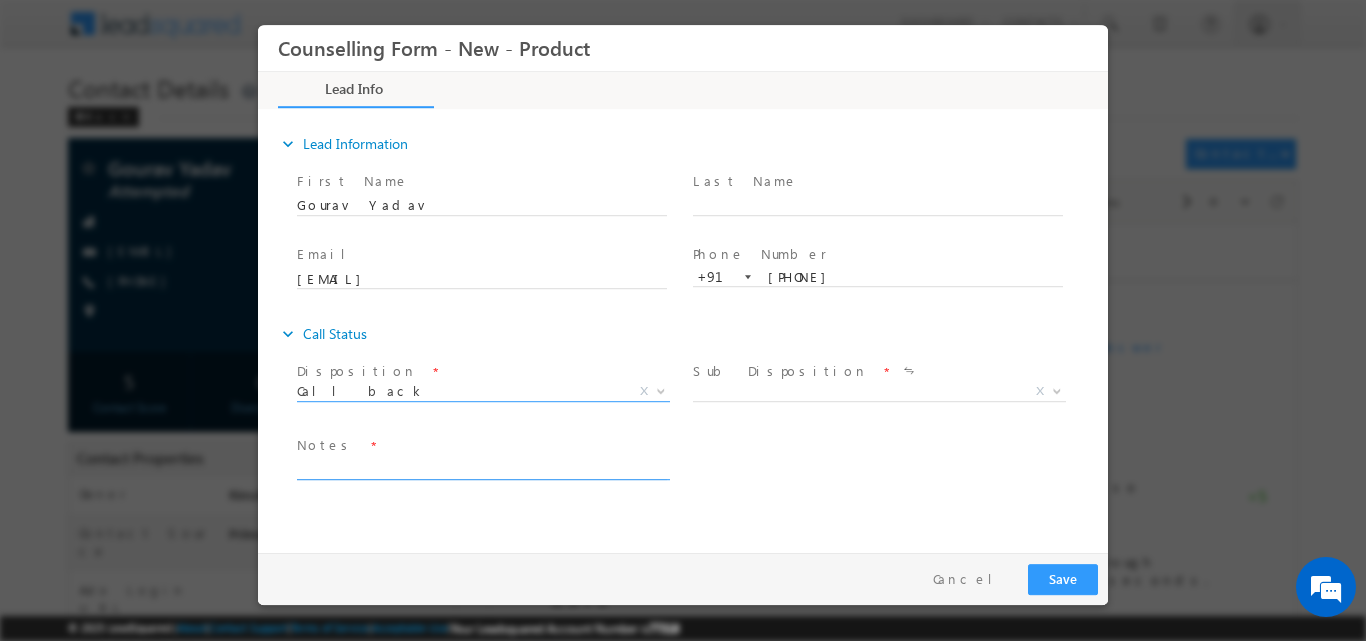 click at bounding box center [482, 467] 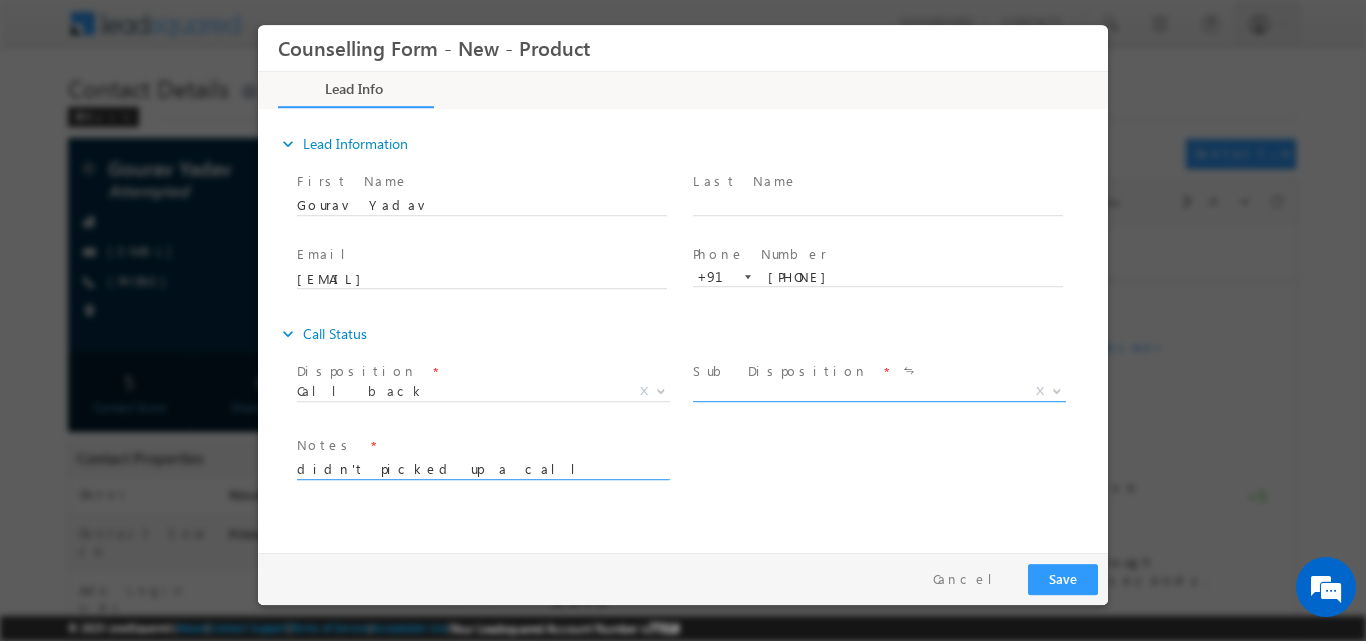 type on "didn't picked up a call will connect again" 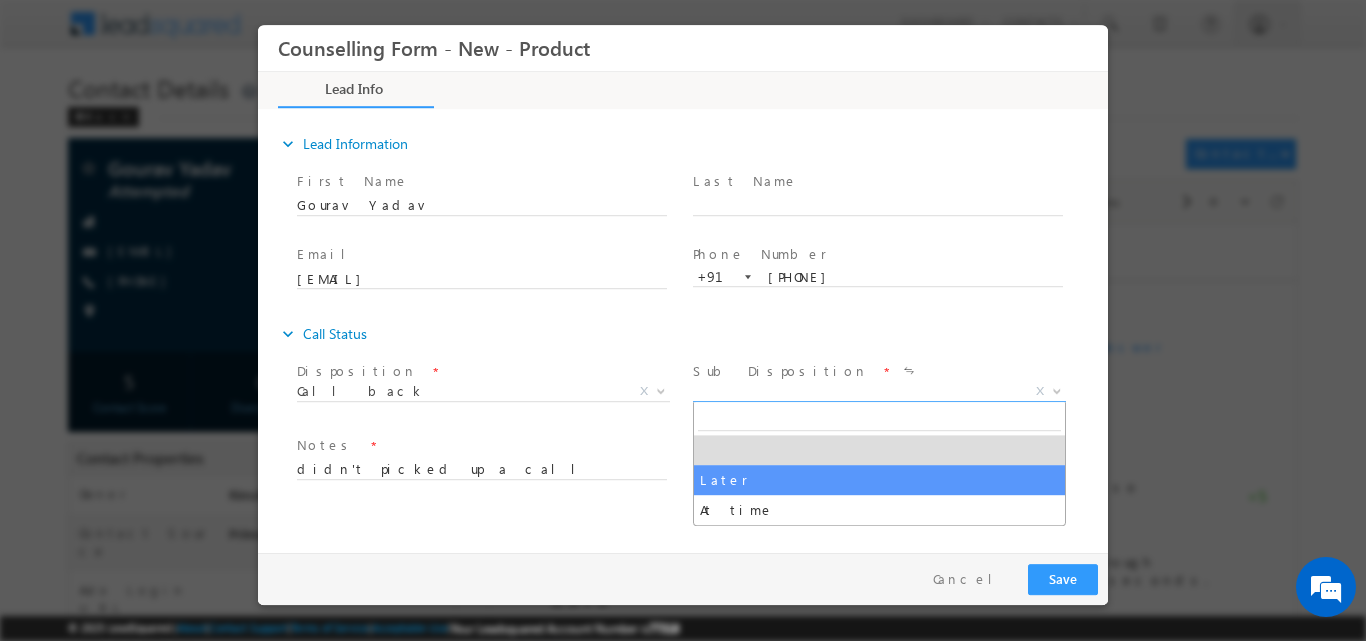 select on "Later" 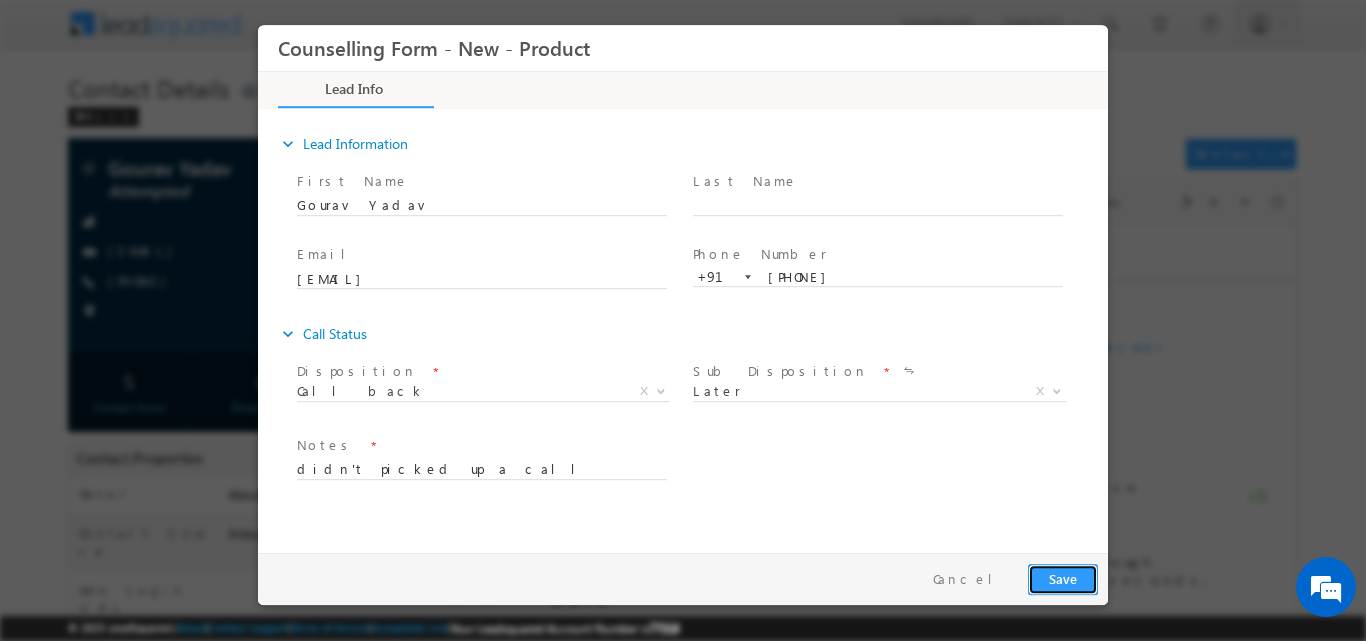 click on "Save" at bounding box center (1063, 578) 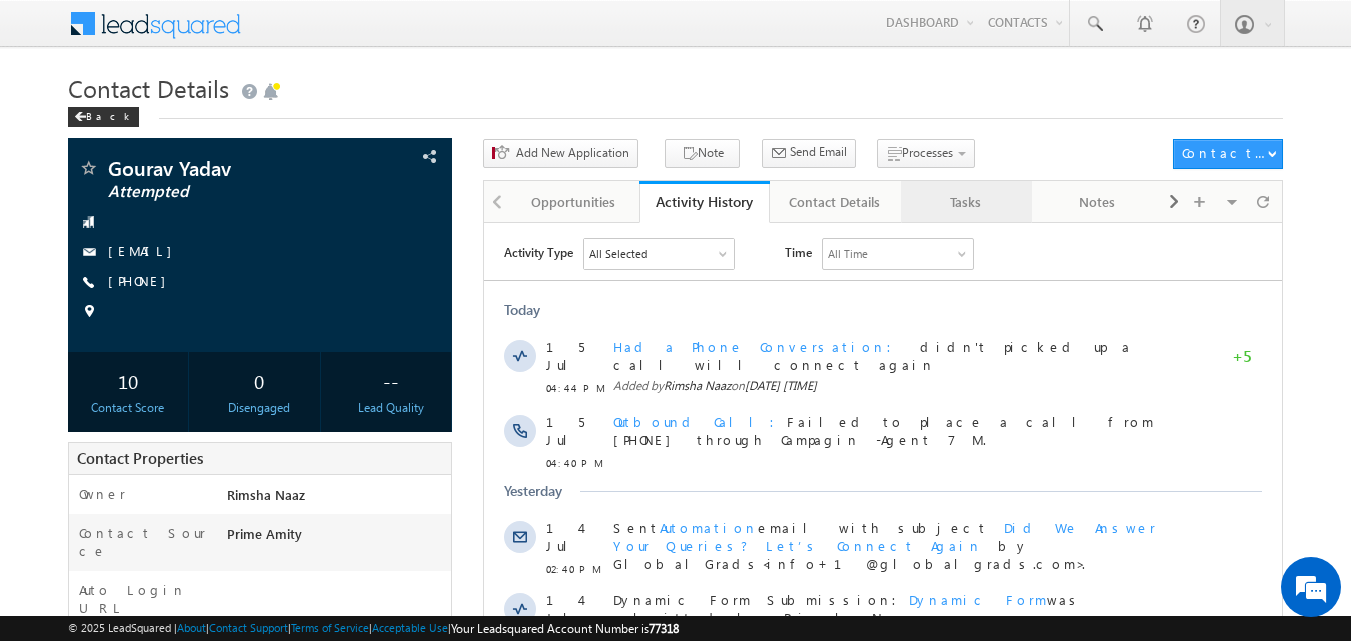 click on "Tasks" at bounding box center (966, 202) 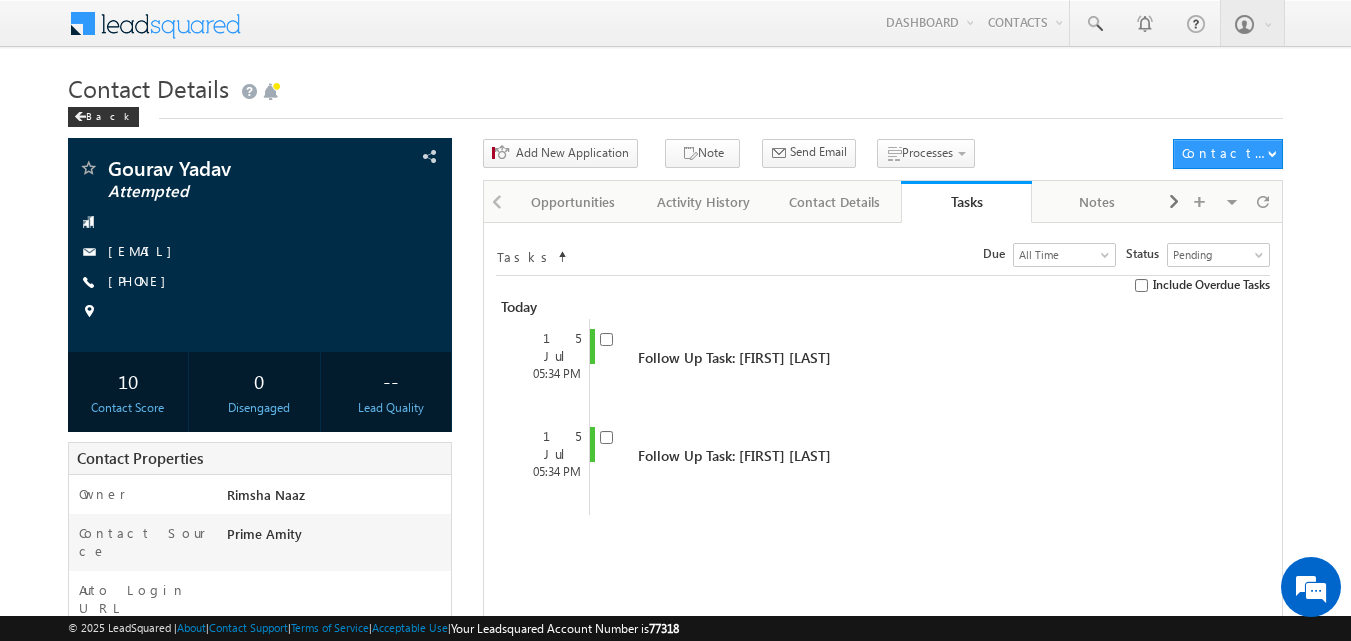 click on "[FIRST] [LAST]
Amity" at bounding box center (676, 24) 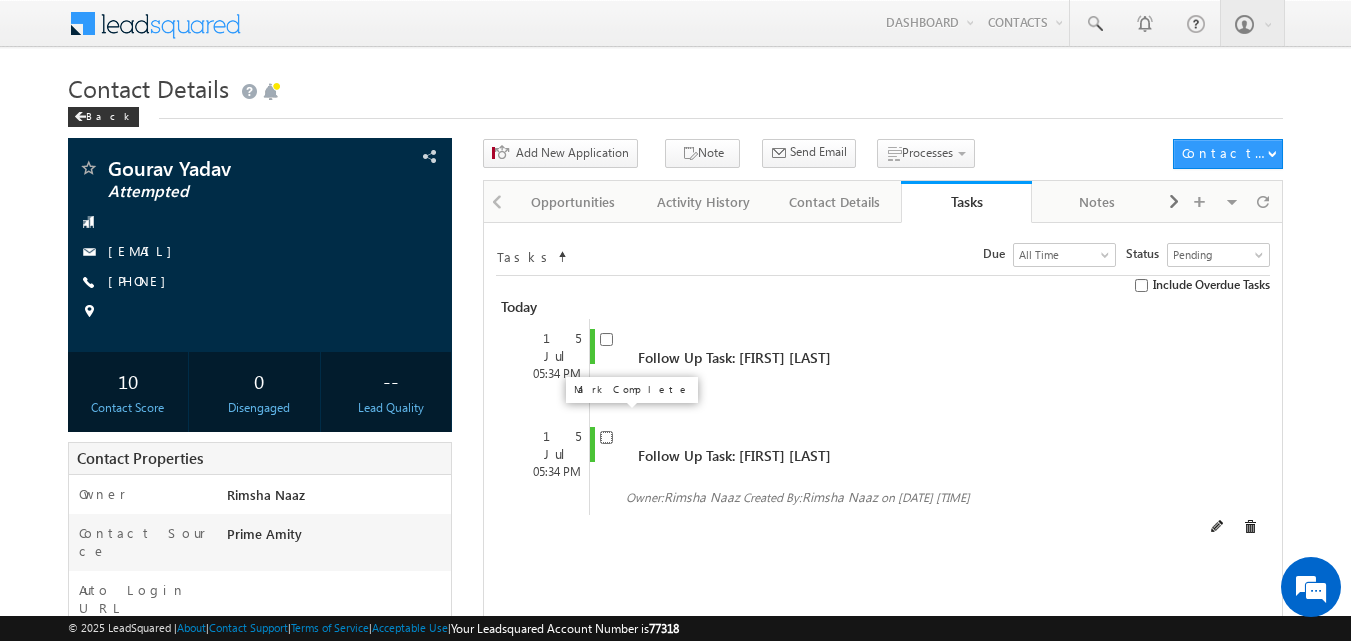 click at bounding box center [606, 437] 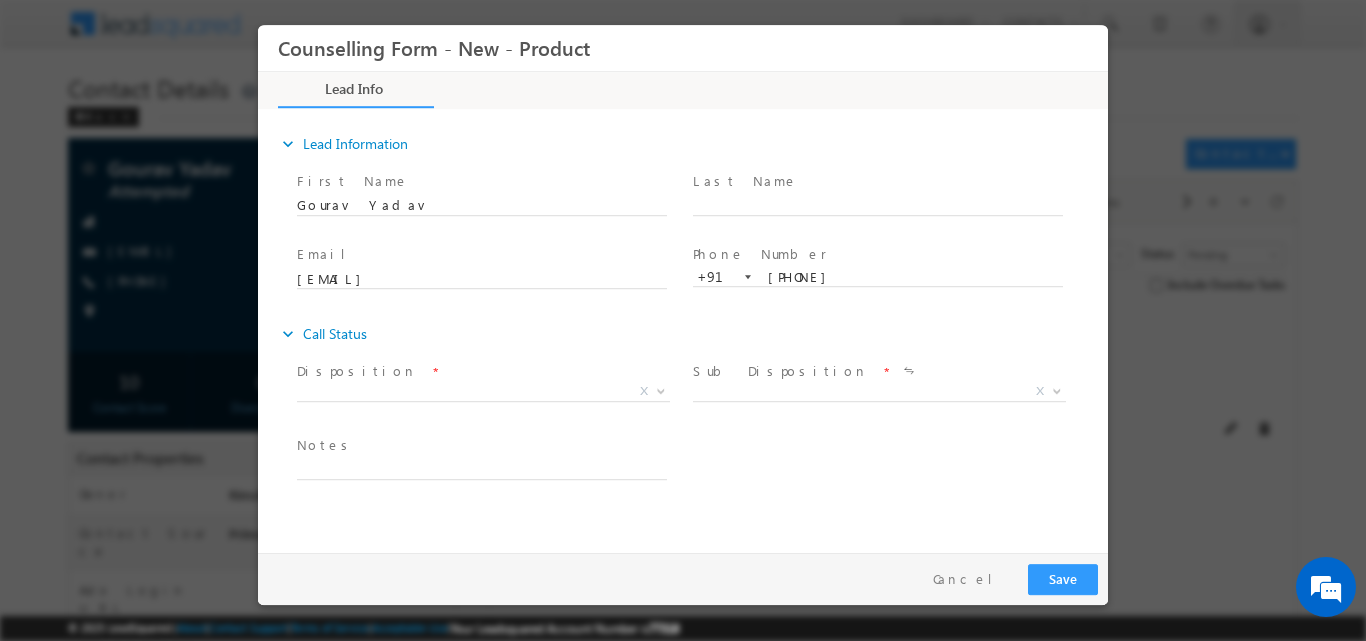 scroll, scrollTop: 0, scrollLeft: 0, axis: both 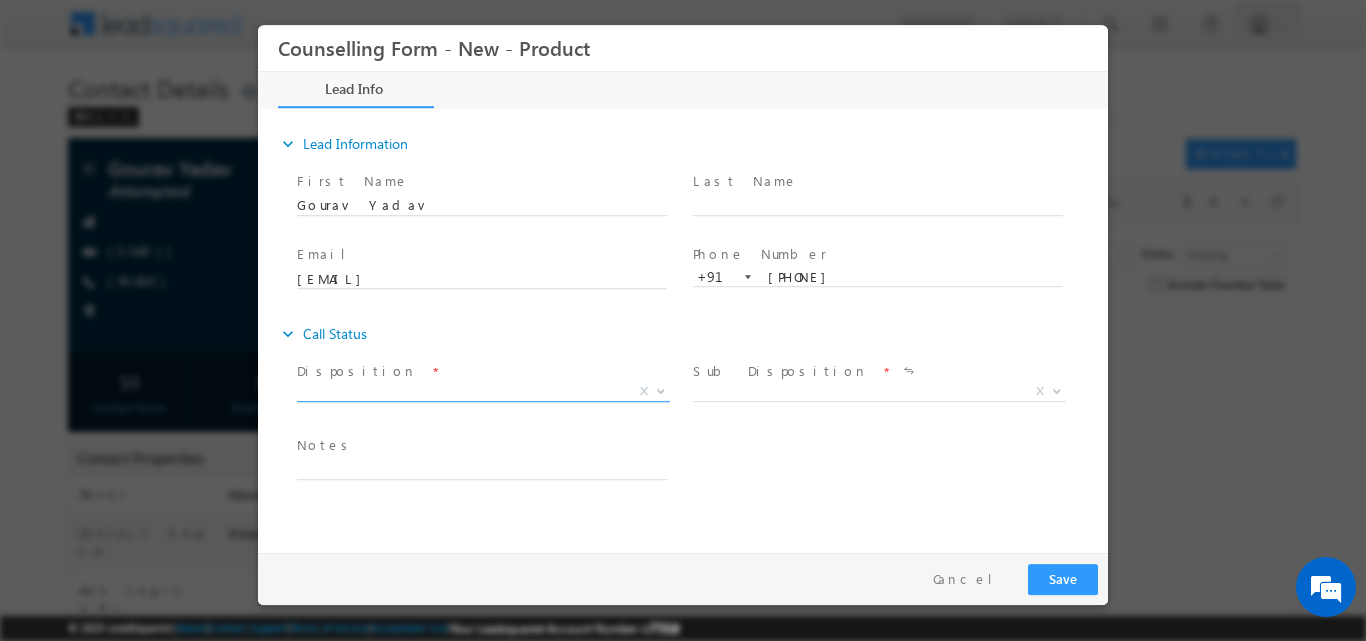 click at bounding box center (661, 389) 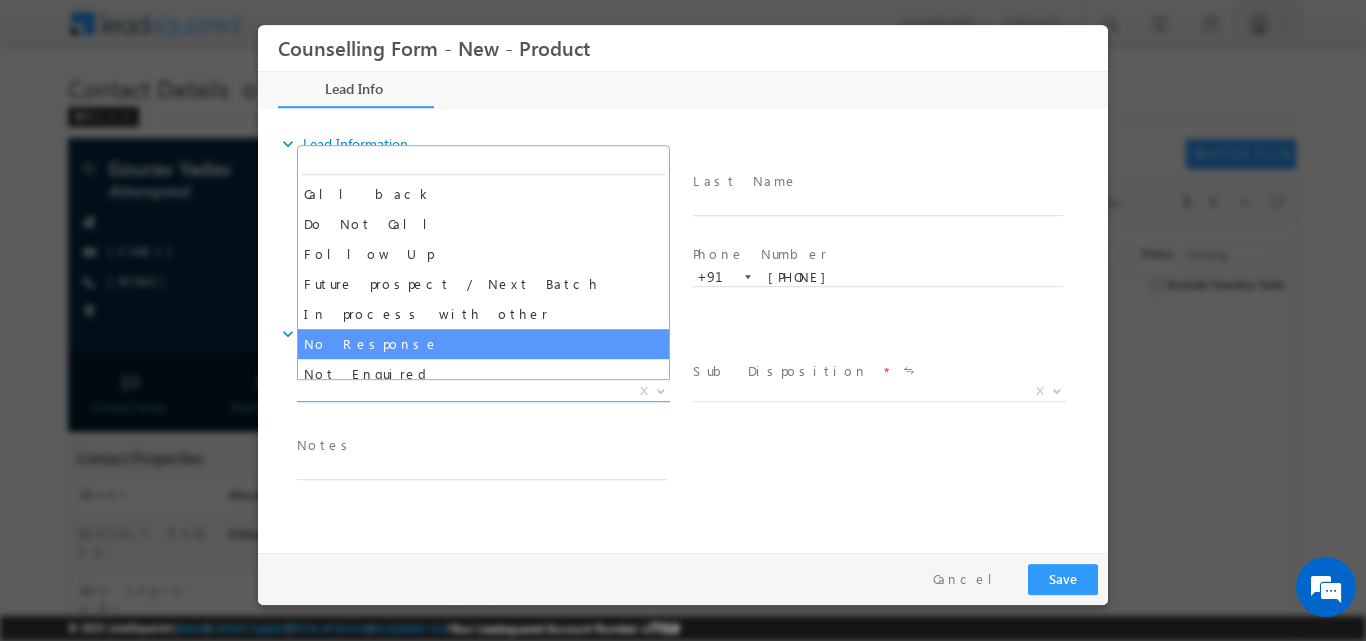 select on "No Response" 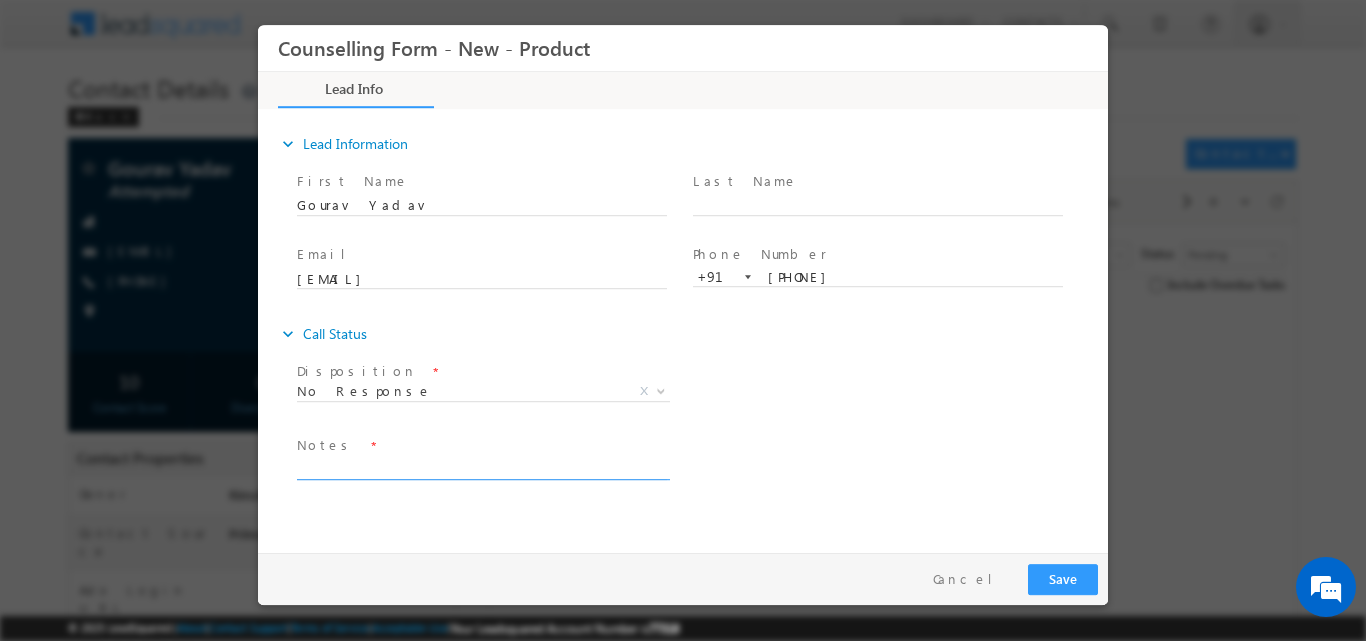 click at bounding box center (482, 467) 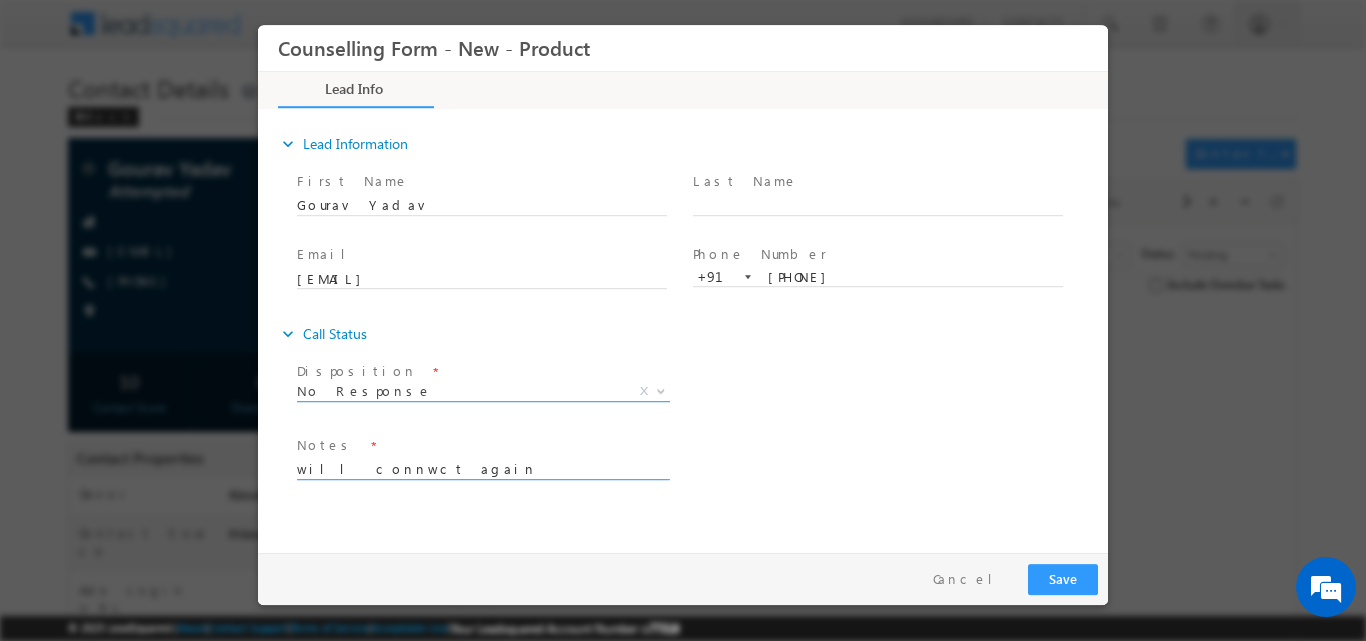type on "will connwct again" 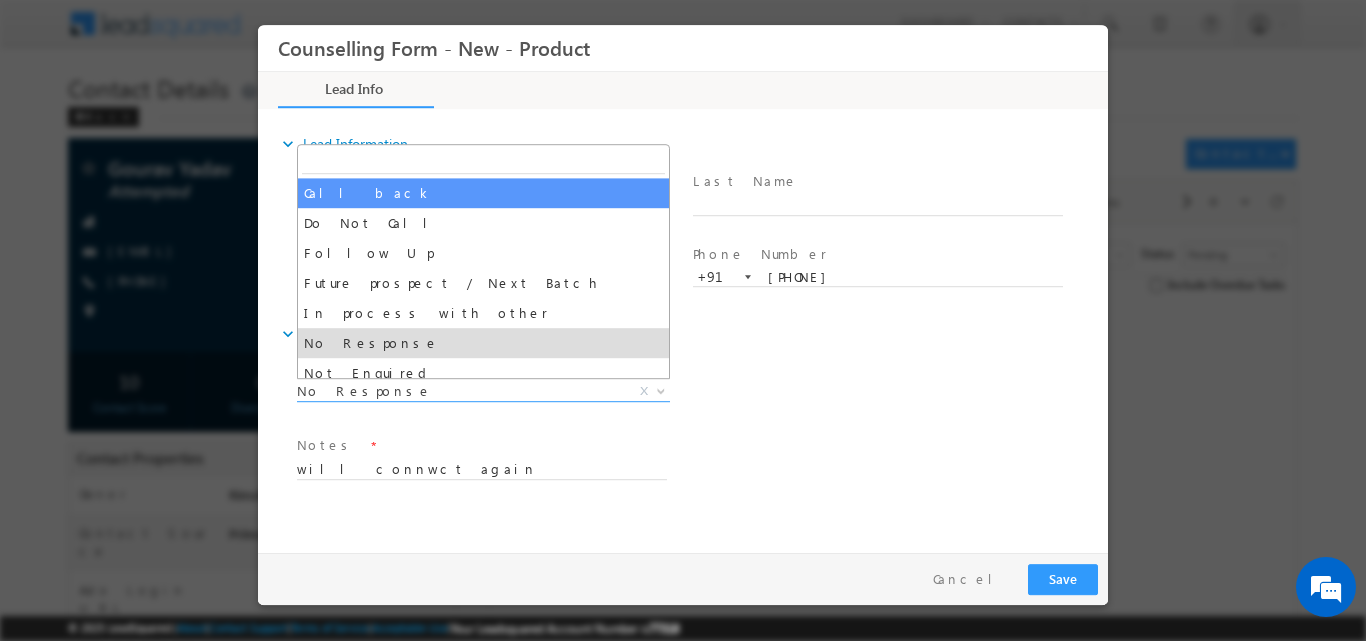 select on "Call back" 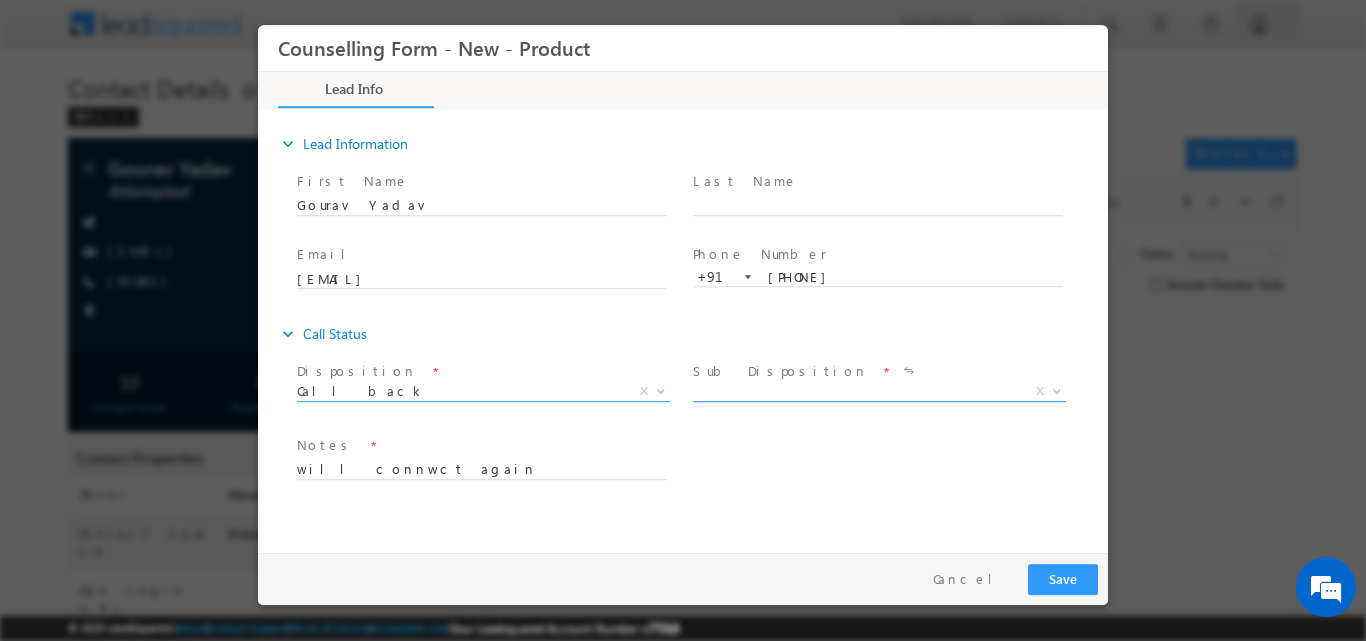 click at bounding box center (1057, 389) 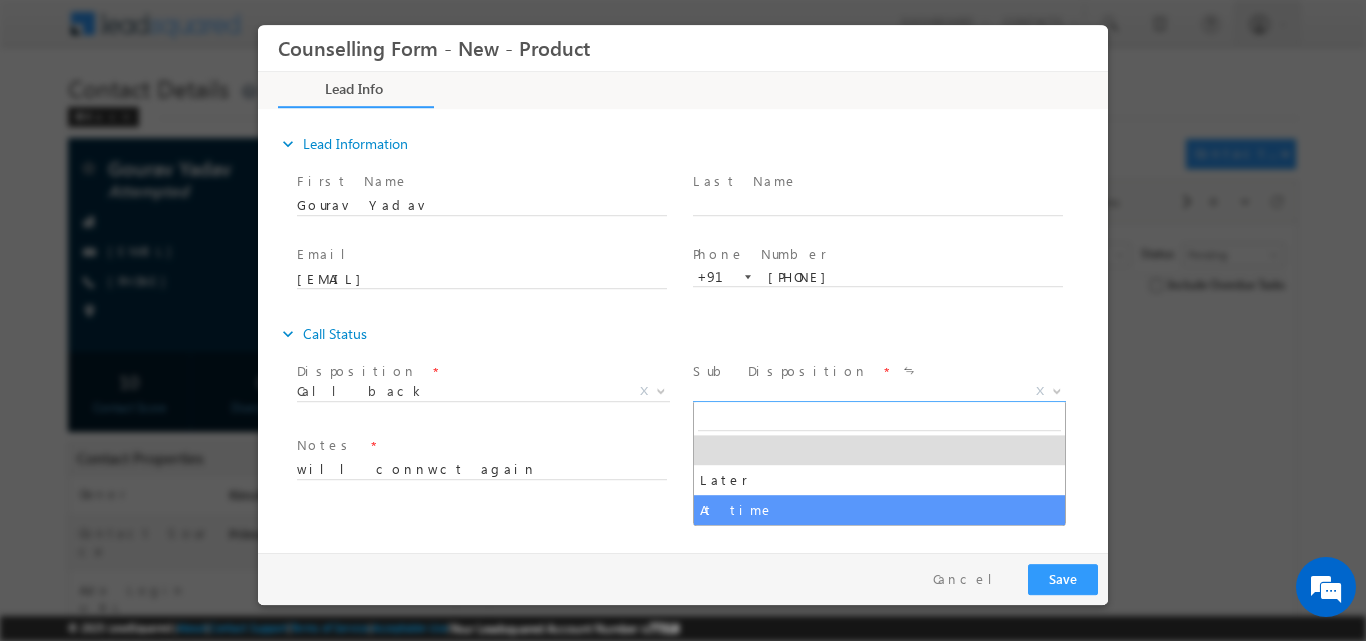 select on "At time" 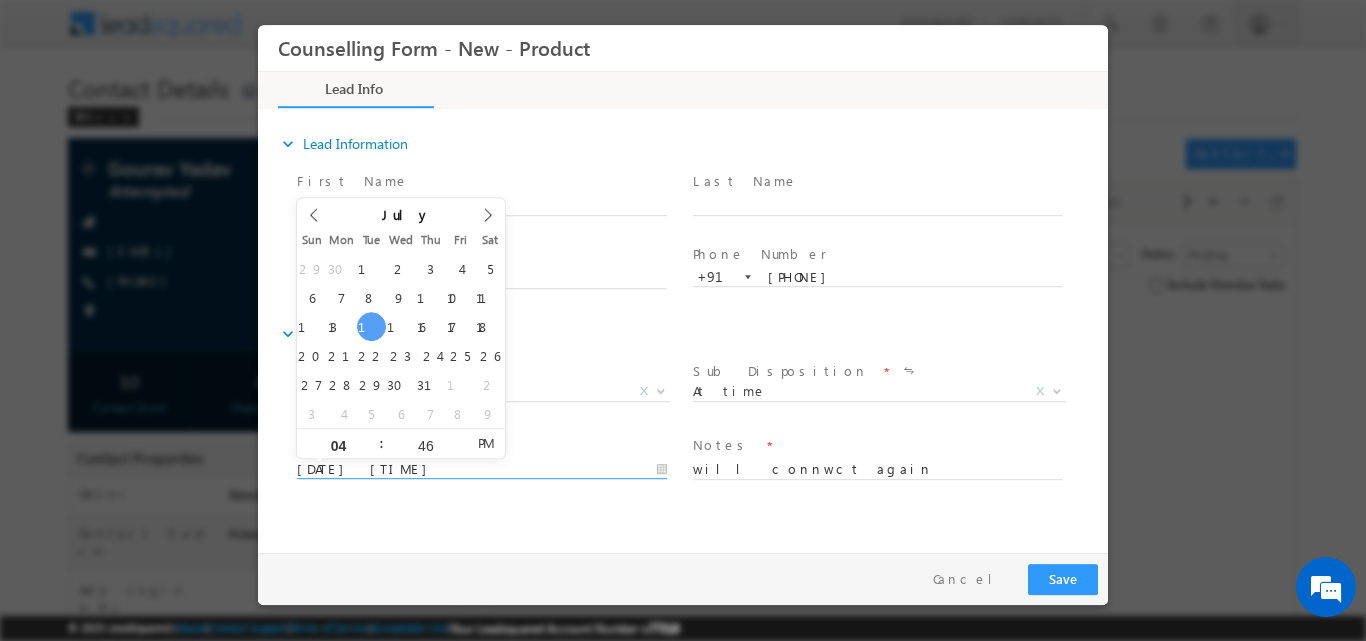 click on "15/07/2025 4:46 PM" at bounding box center [482, 469] 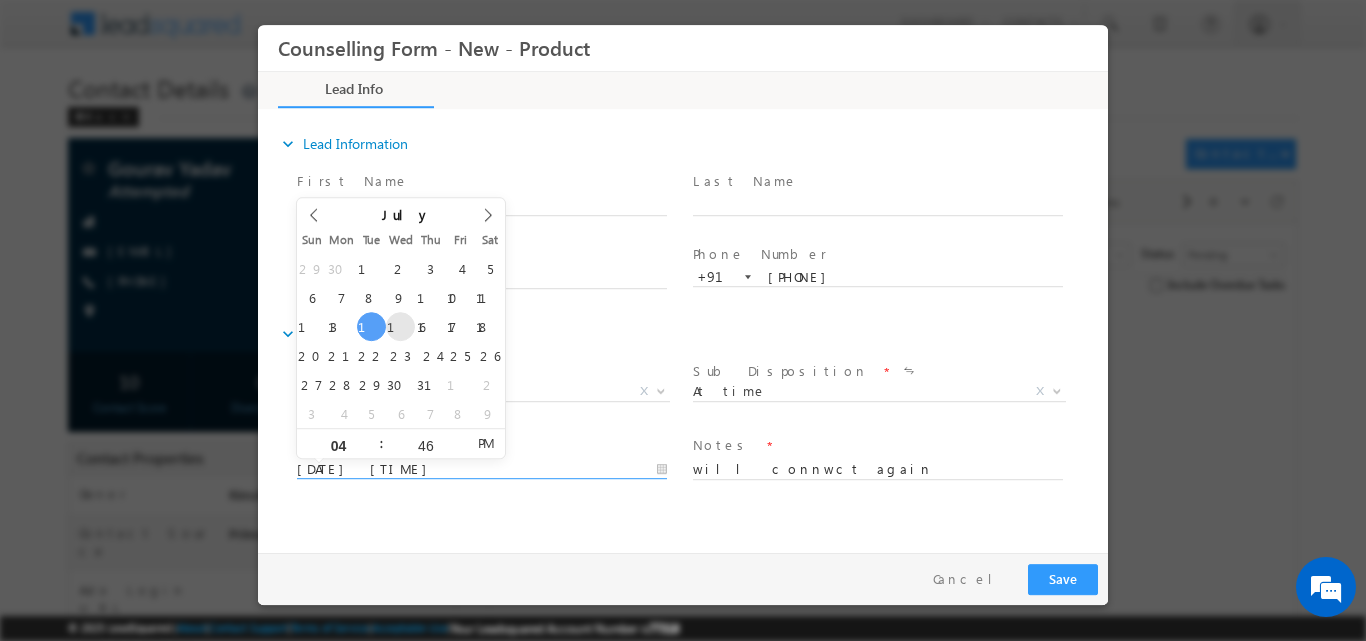 type on "16/07/2025 4:46 PM" 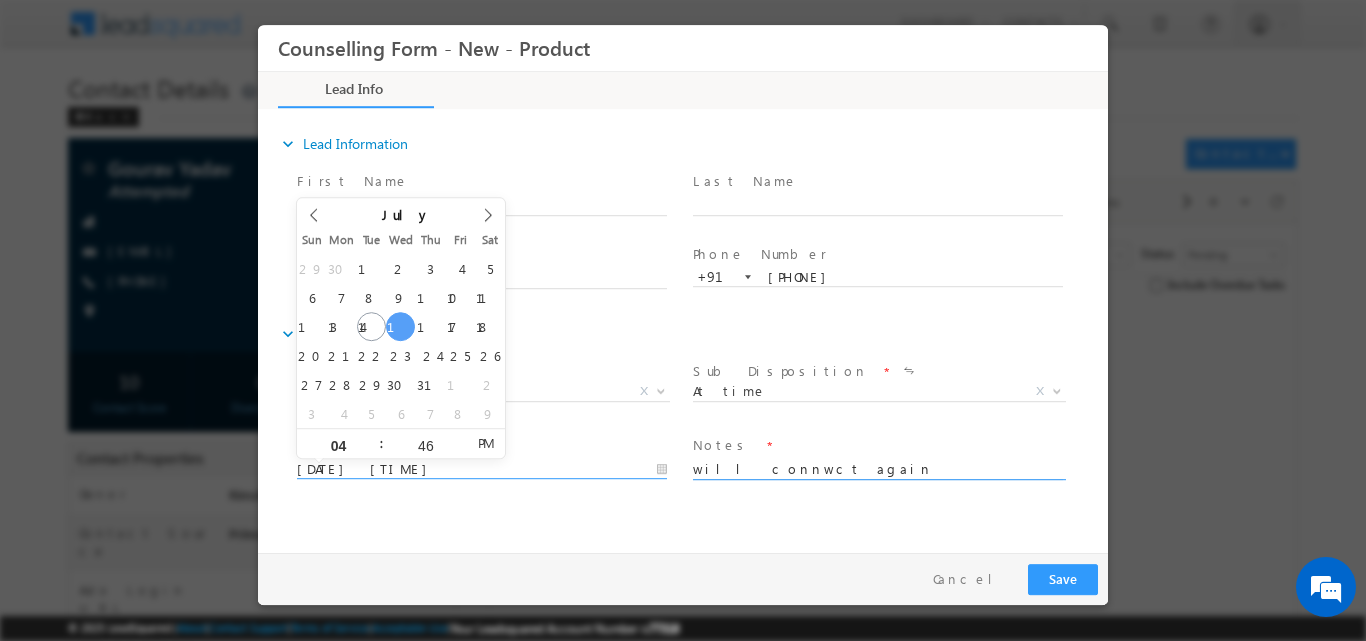 click on "will connwct again" at bounding box center [878, 467] 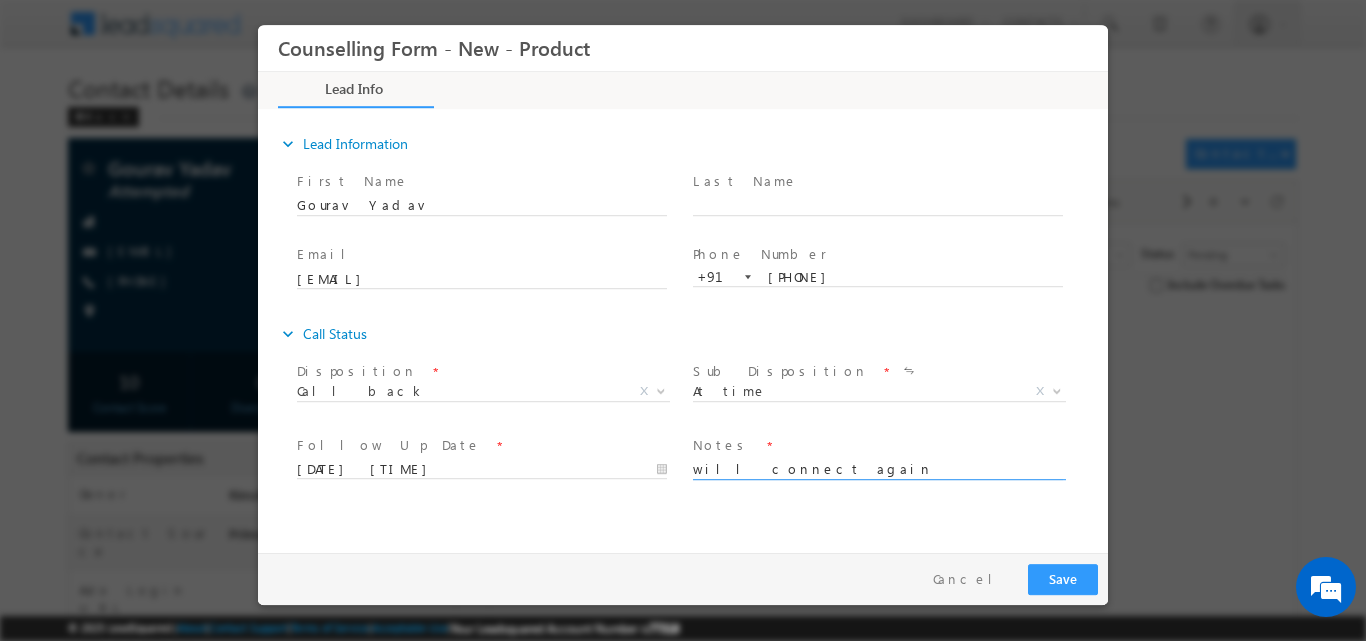 click on "will connect again" at bounding box center [878, 467] 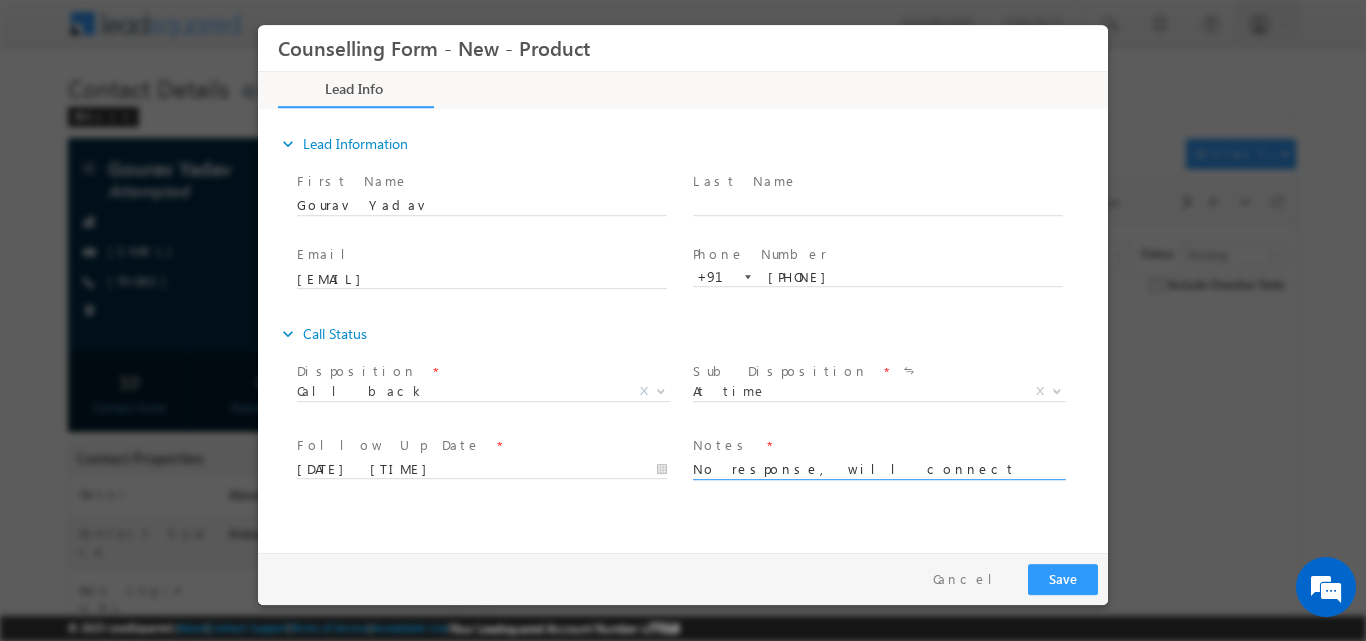 type on "No response, will connect again" 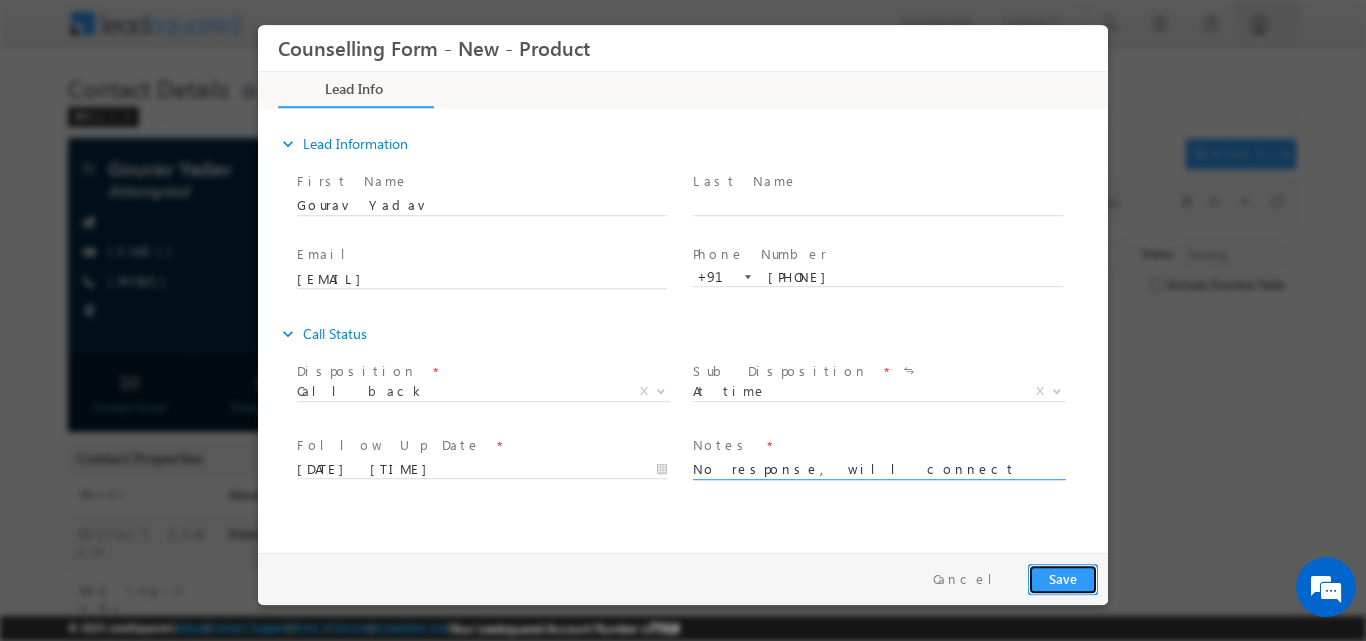 click on "Save" at bounding box center (1063, 578) 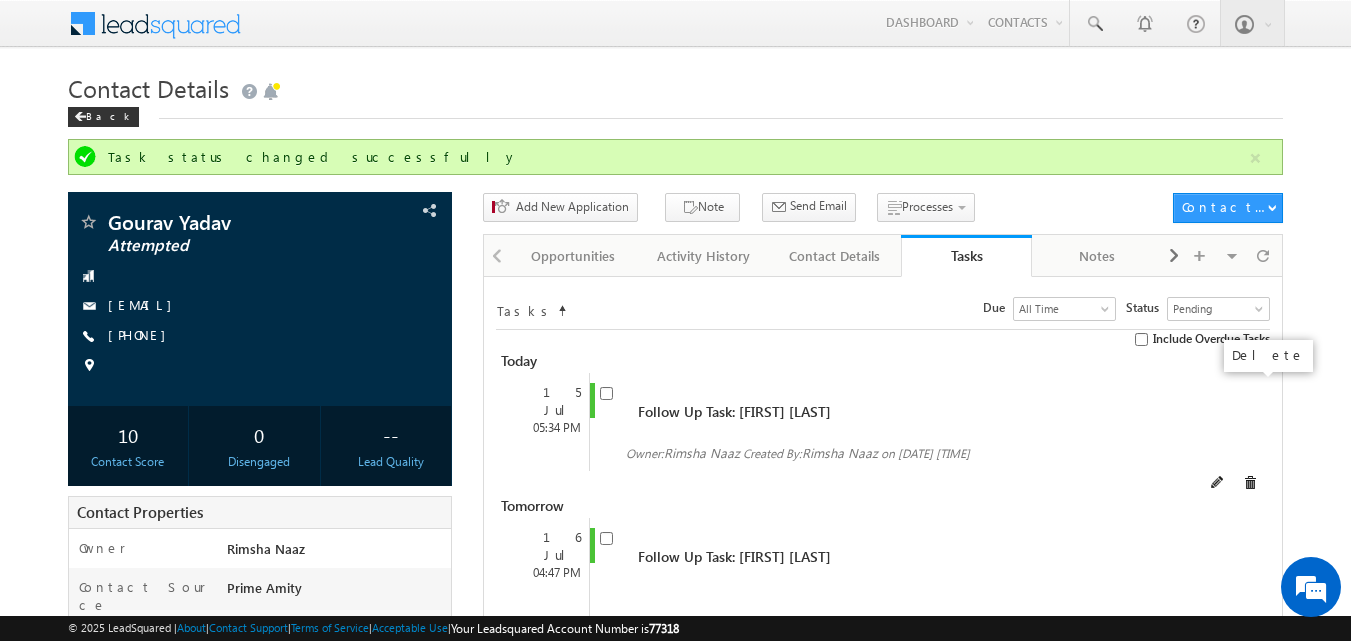 click at bounding box center (1250, 483) 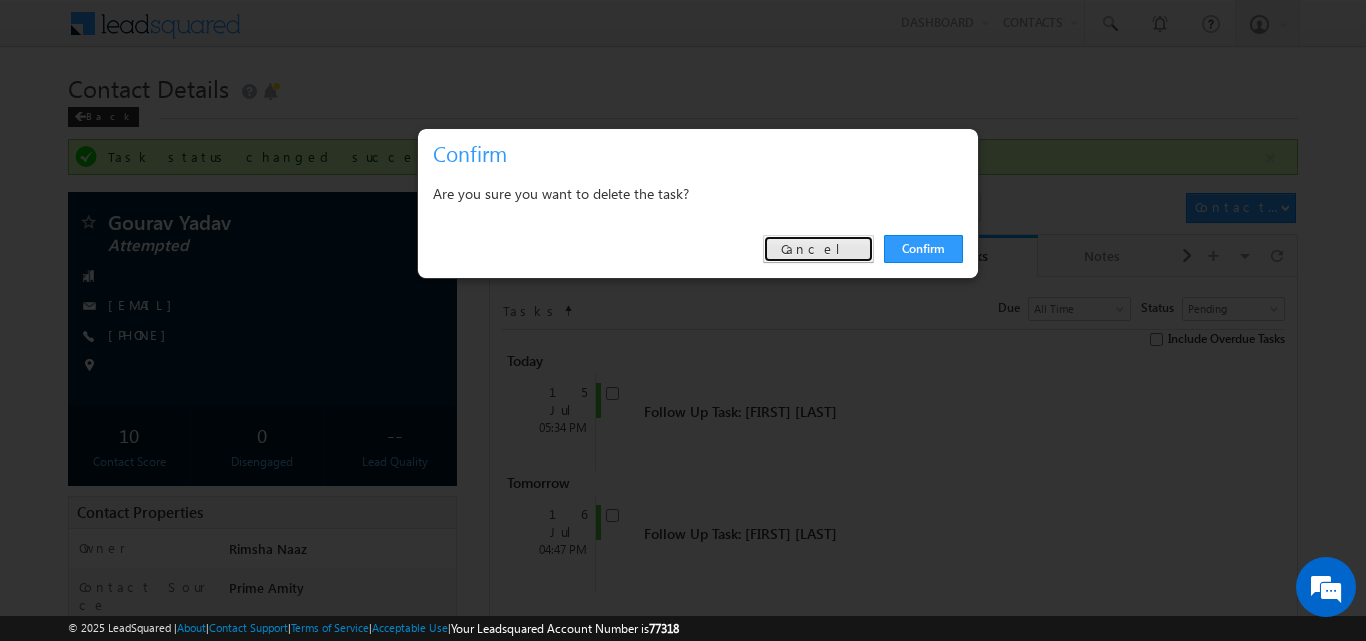 click on "Cancel" at bounding box center (818, 249) 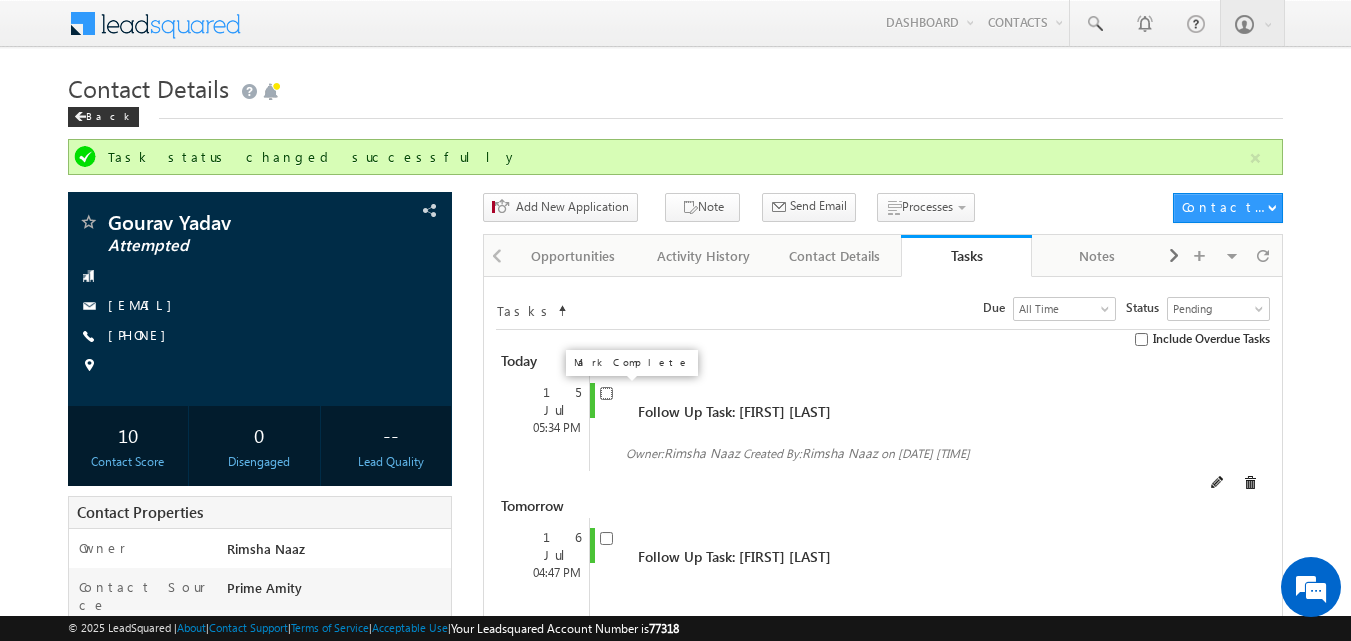 click at bounding box center [606, 393] 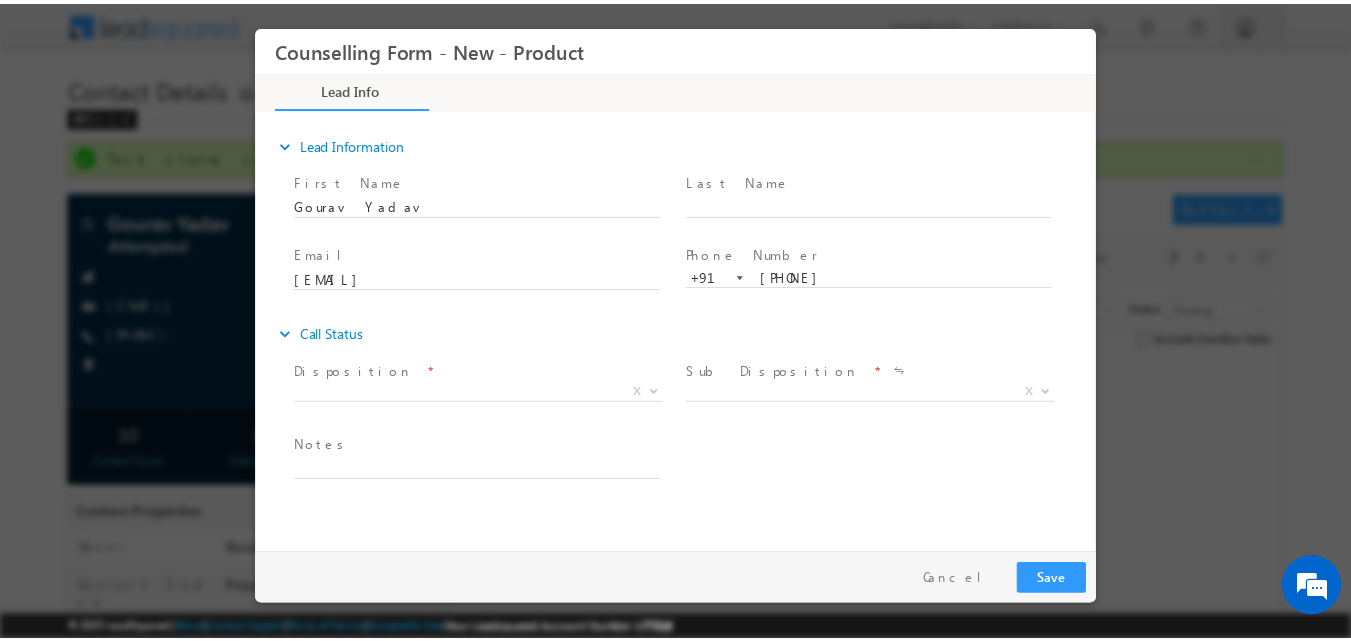 scroll, scrollTop: 0, scrollLeft: 0, axis: both 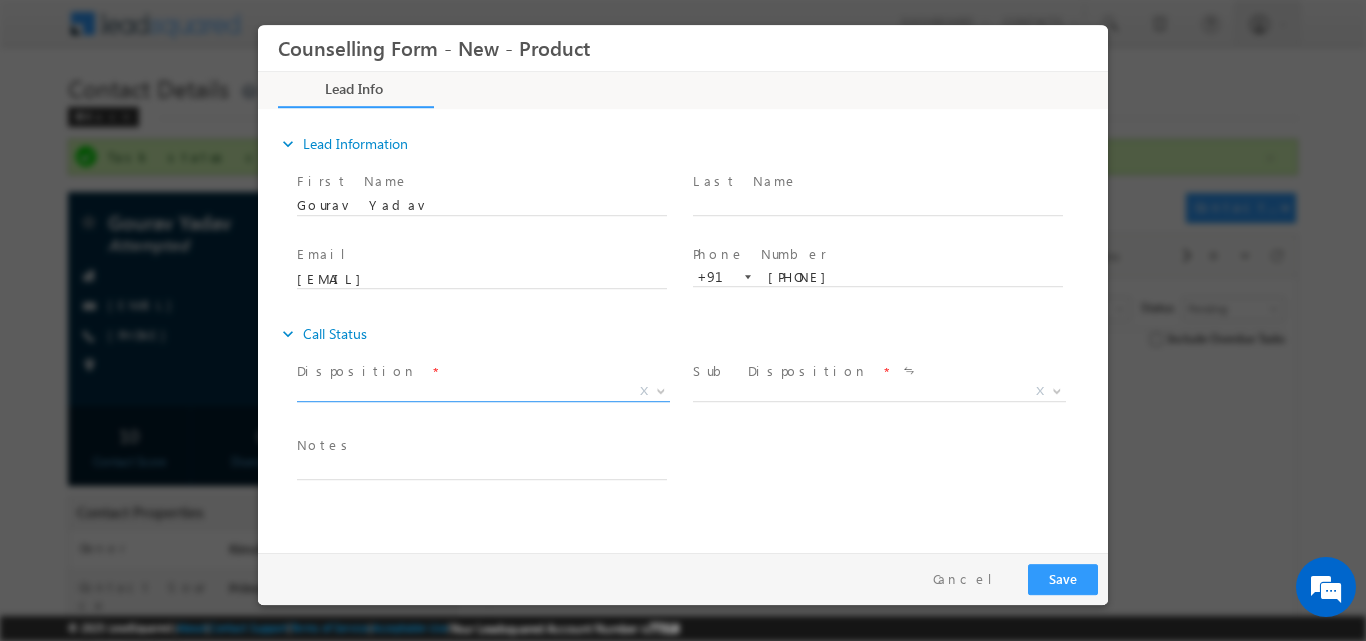 click at bounding box center (659, 390) 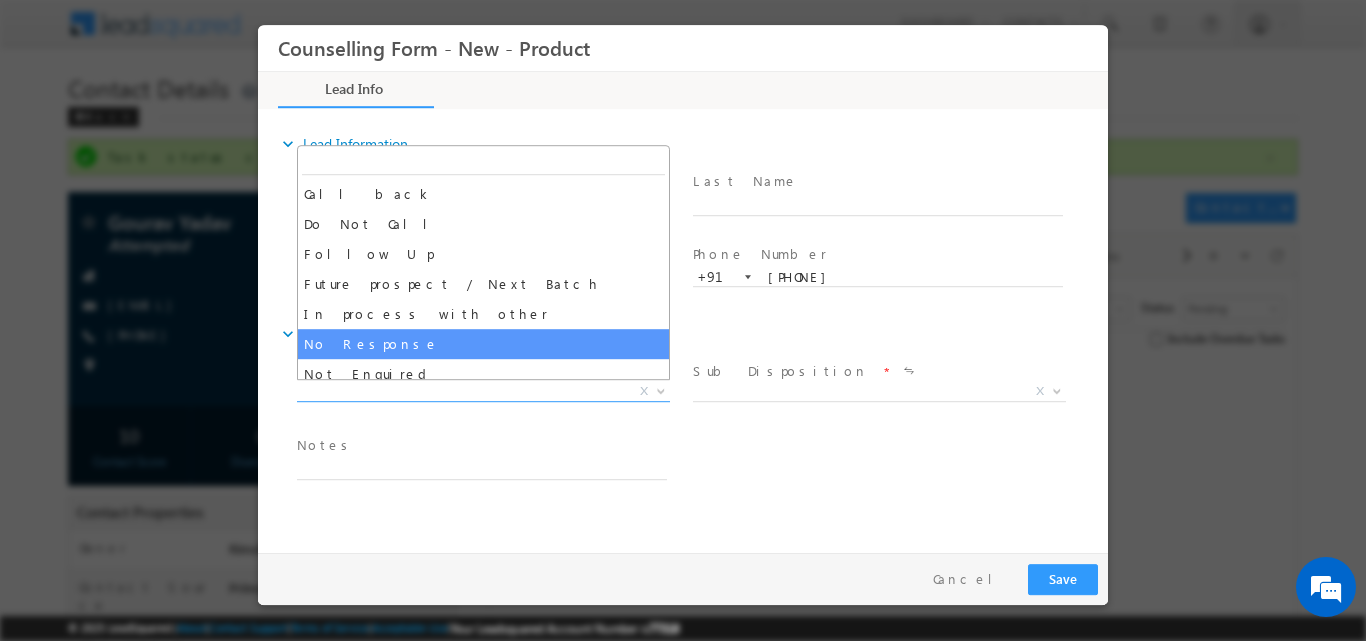 select on "No Response" 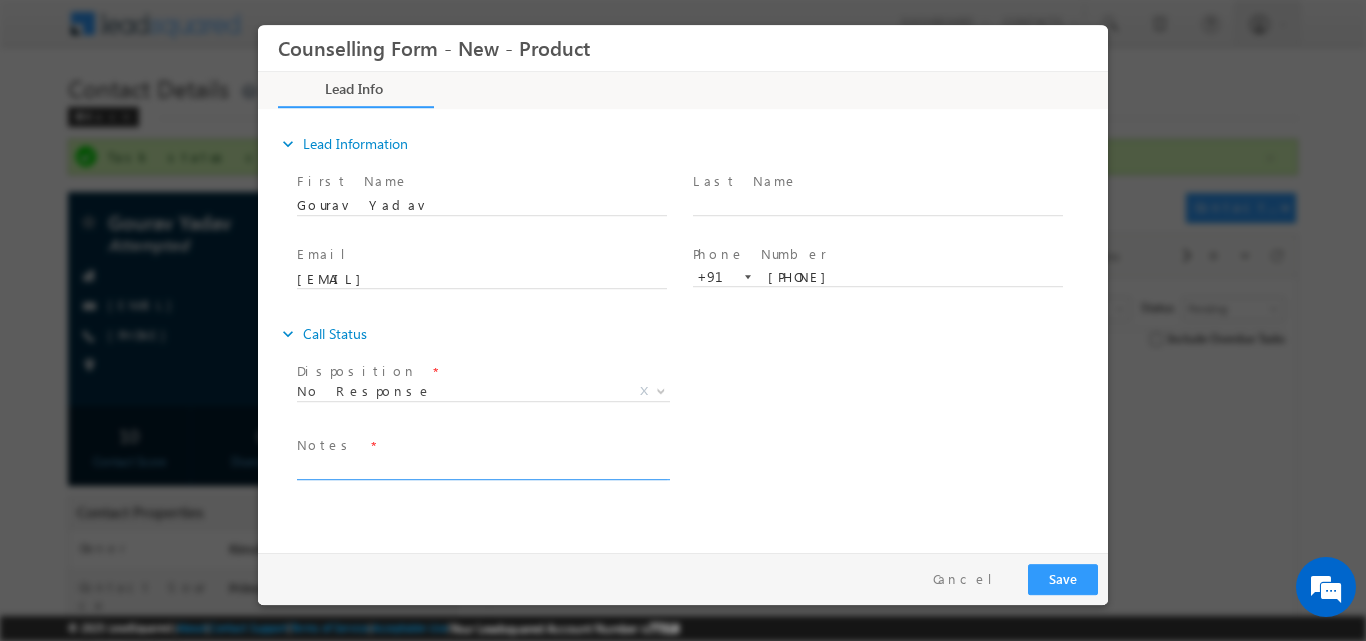 click at bounding box center (482, 467) 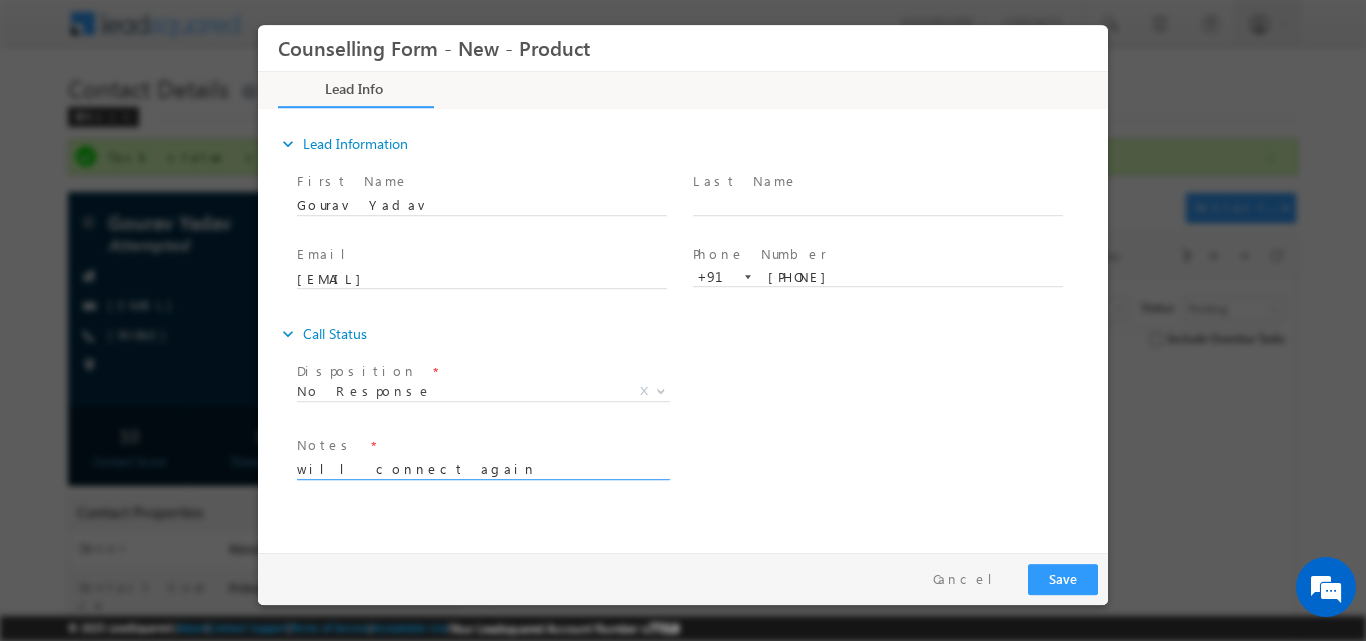 type on "will connect again" 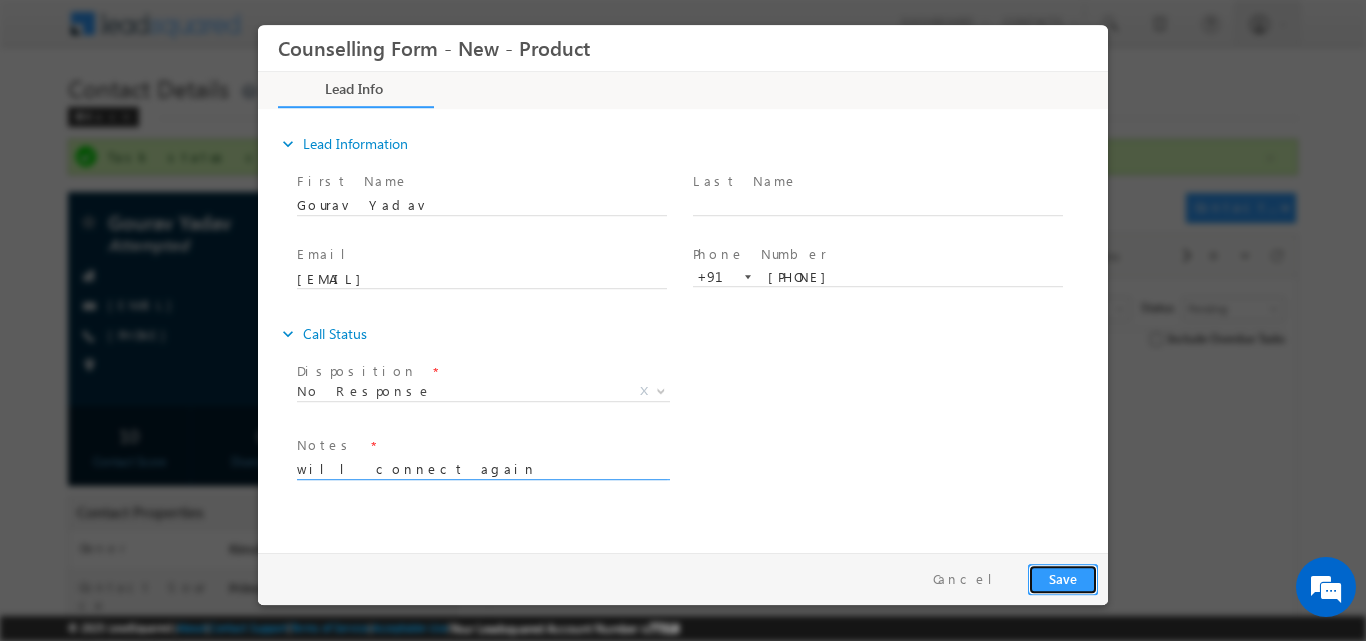 click on "Save" at bounding box center (1063, 578) 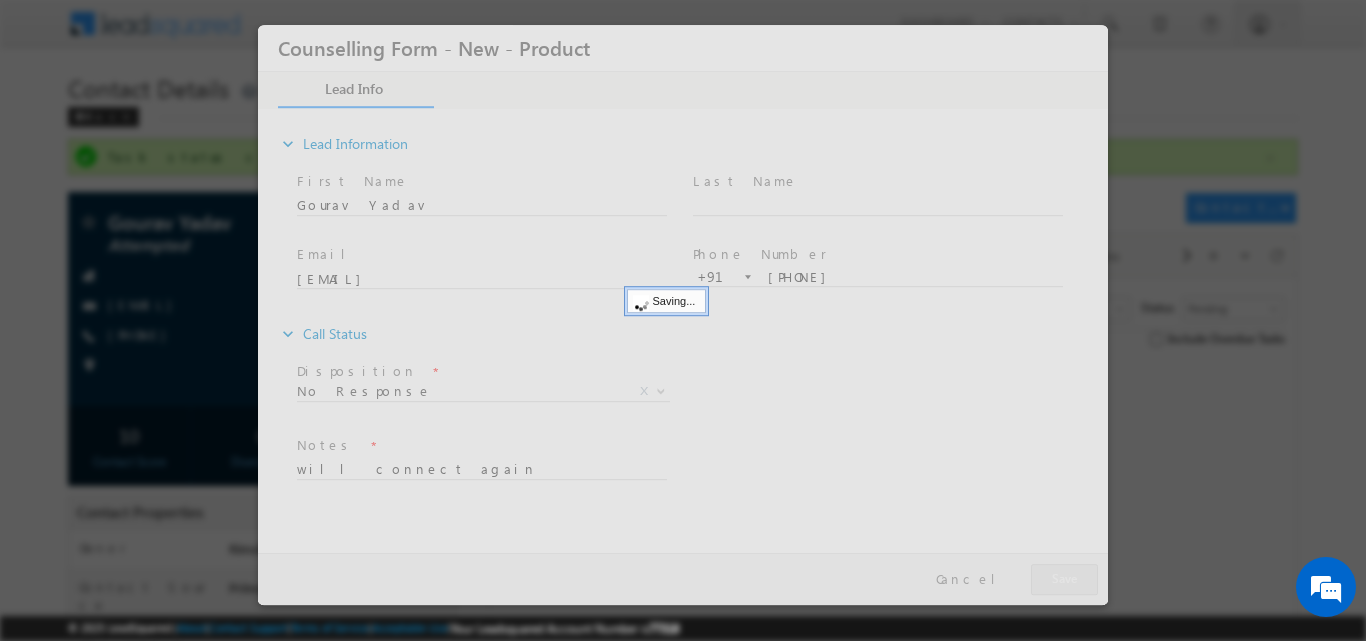 click at bounding box center (683, 314) 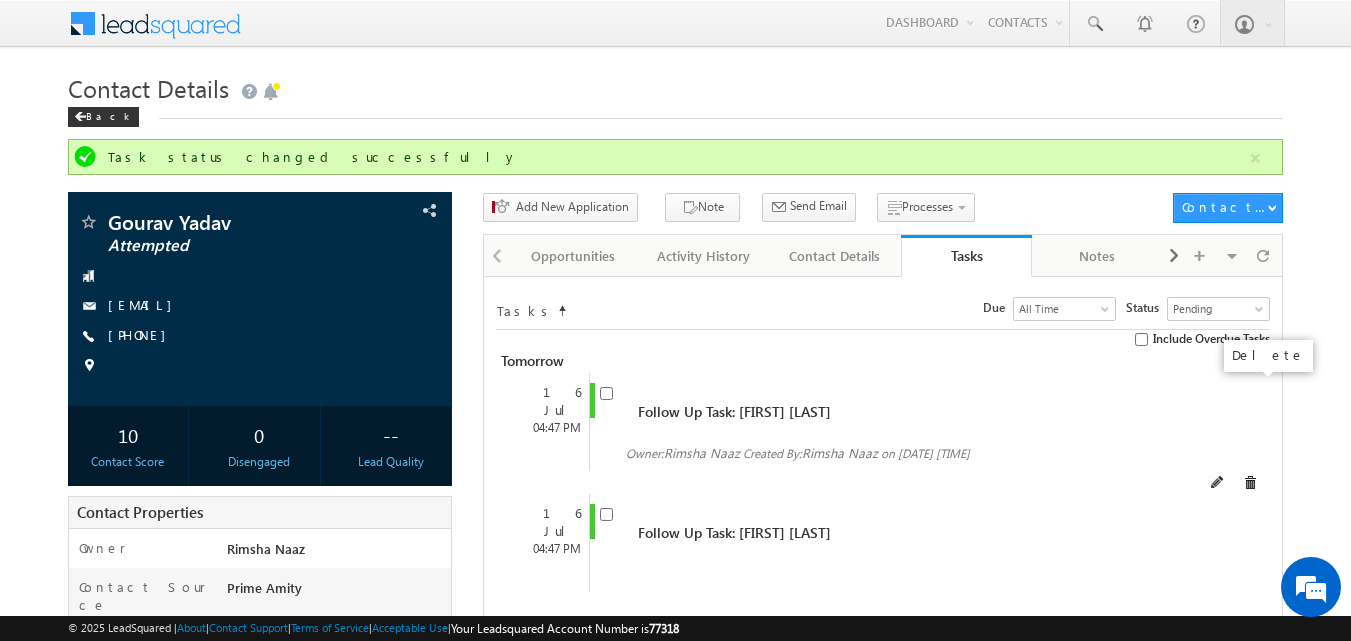 click at bounding box center (1250, 483) 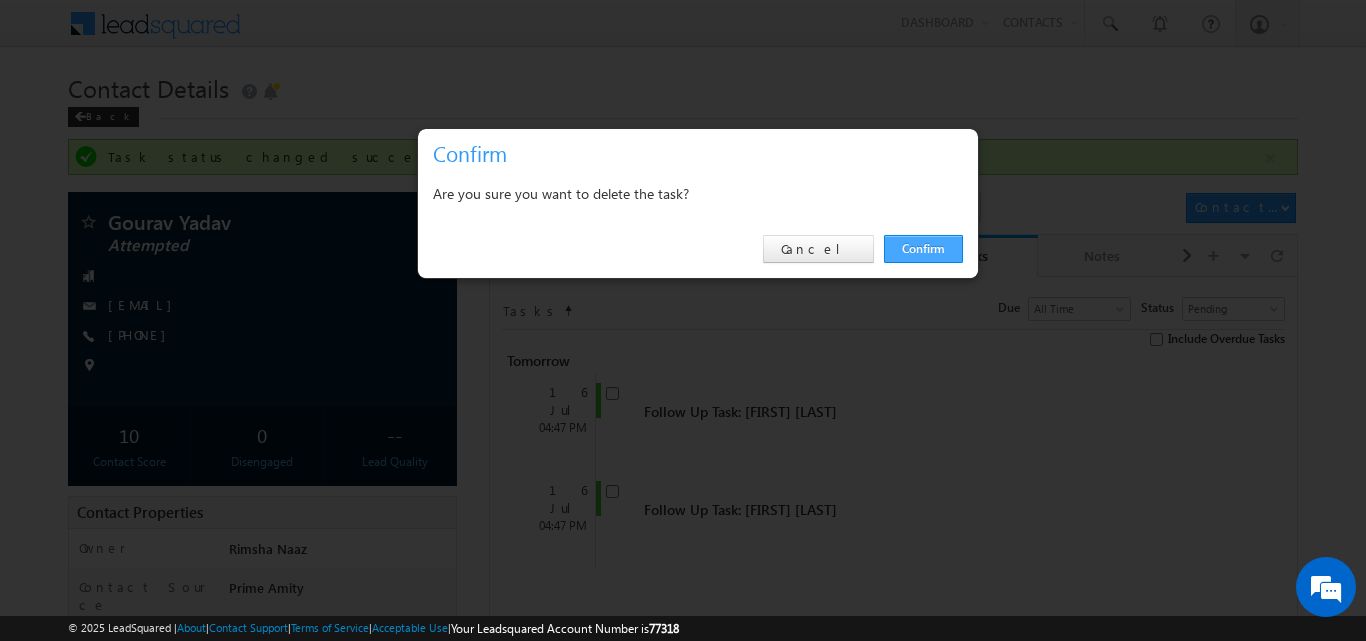 click on "Confirm" at bounding box center (923, 249) 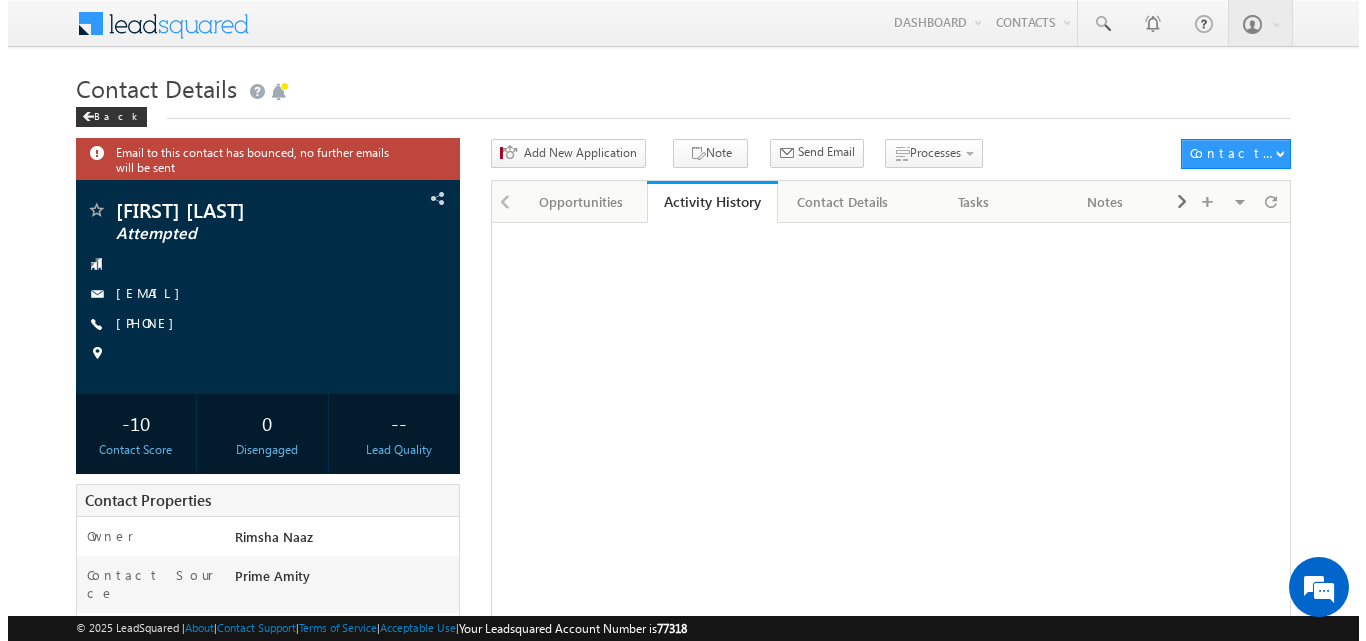 scroll, scrollTop: 0, scrollLeft: 0, axis: both 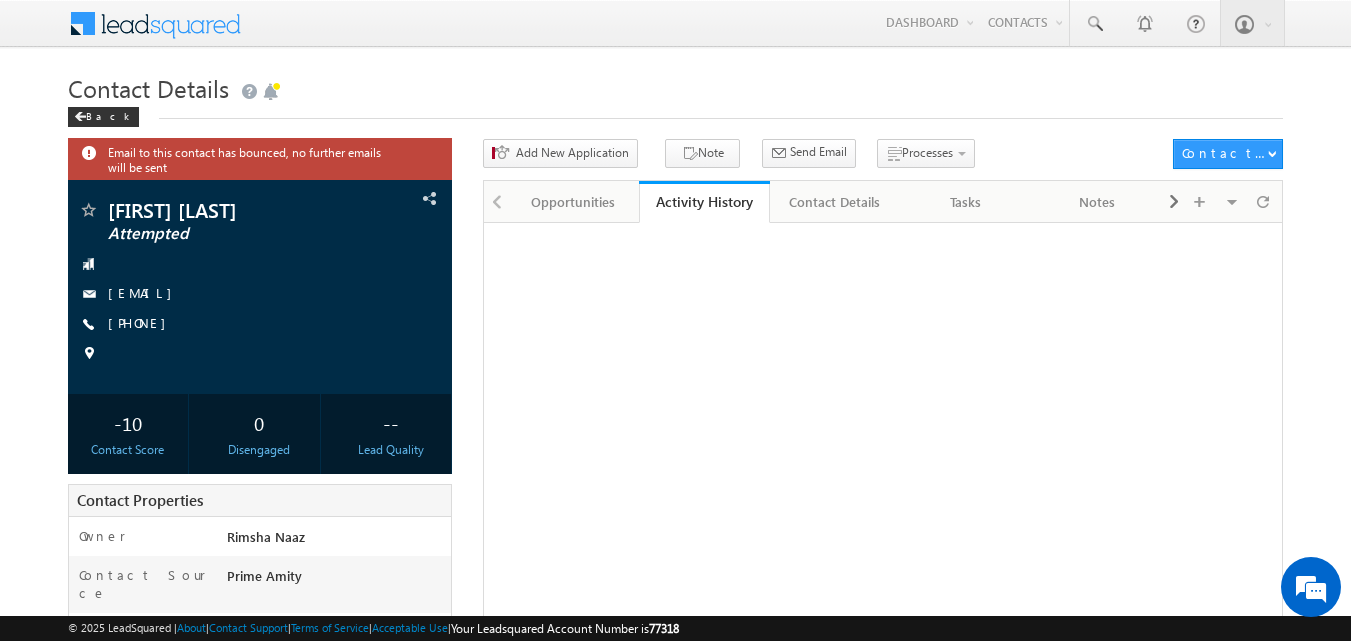 click on "[PHONE]" at bounding box center (142, 322) 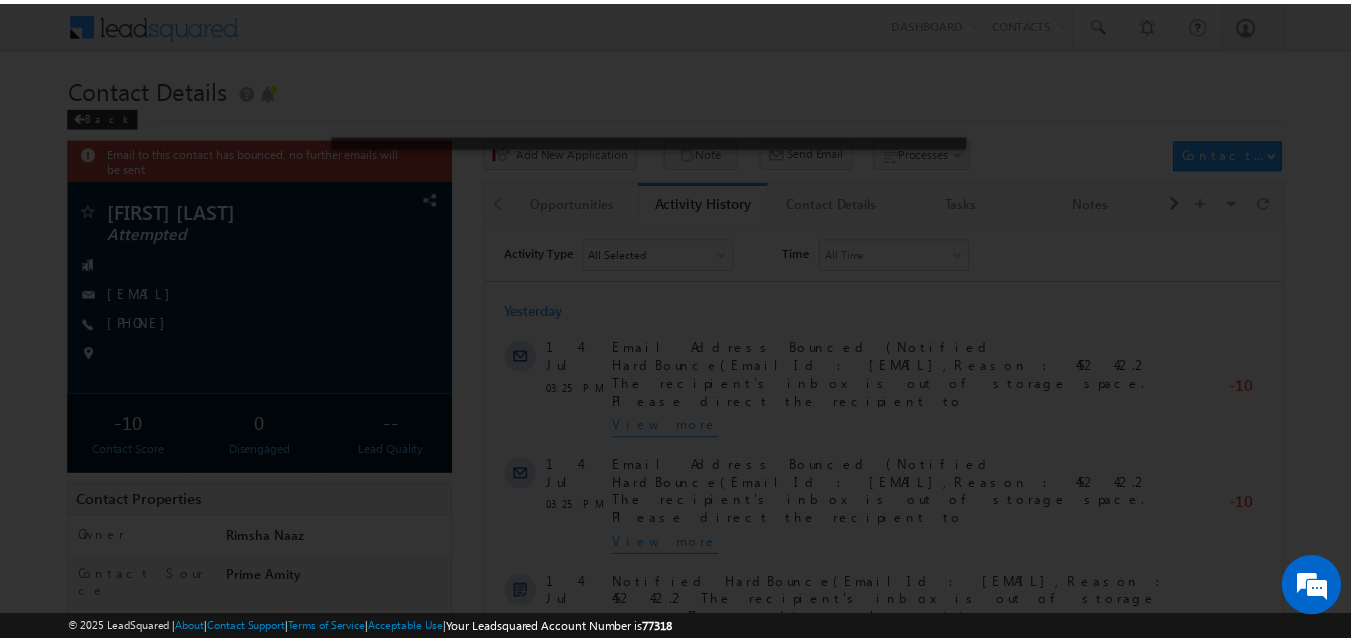 scroll, scrollTop: 0, scrollLeft: 0, axis: both 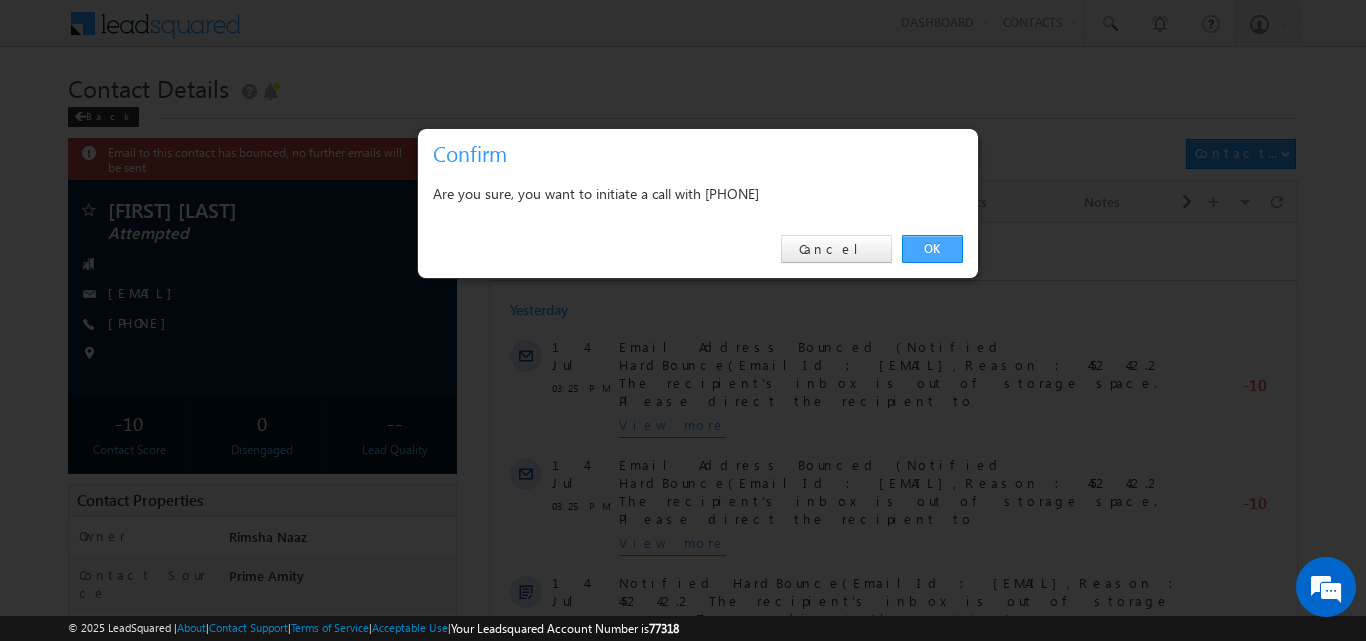 click on "OK" at bounding box center (932, 249) 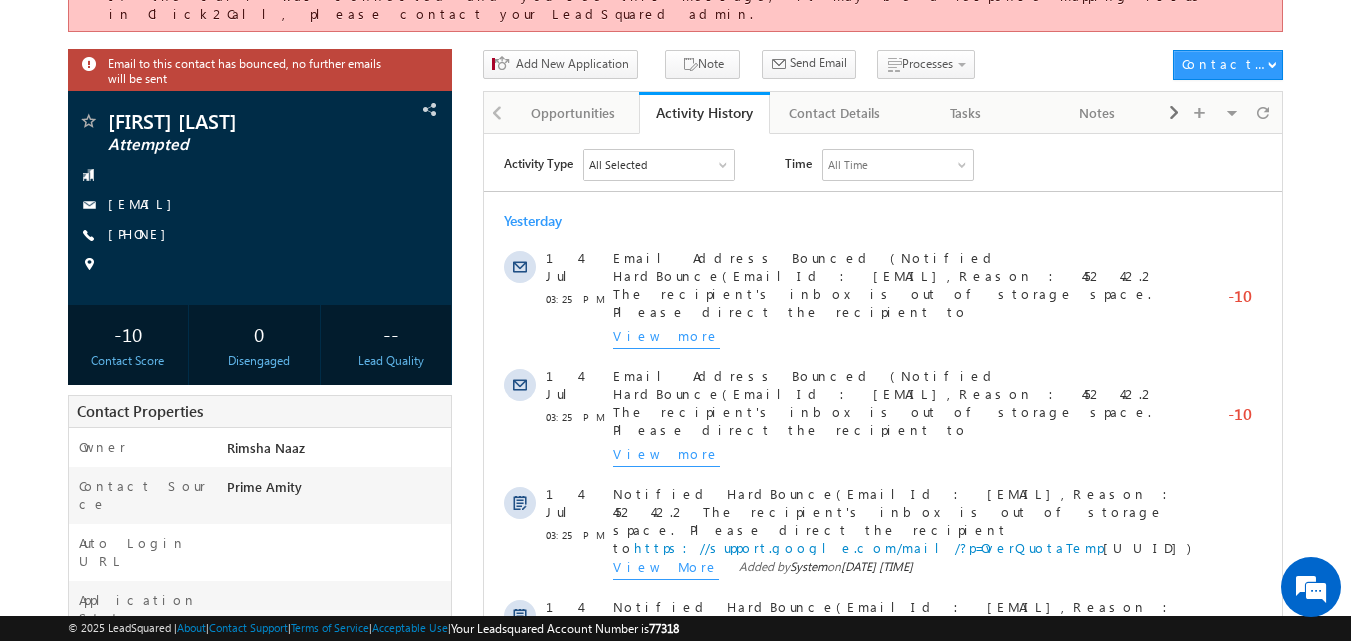 scroll, scrollTop: 264, scrollLeft: 0, axis: vertical 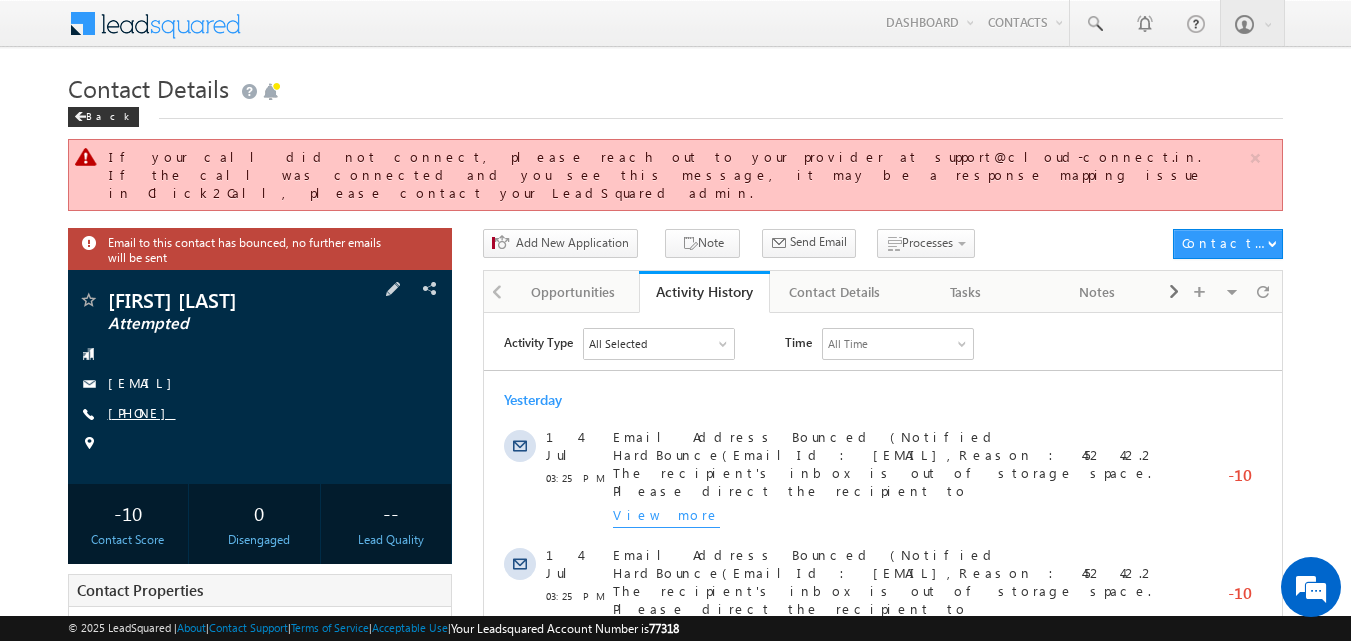 copy on "[PHONE]" 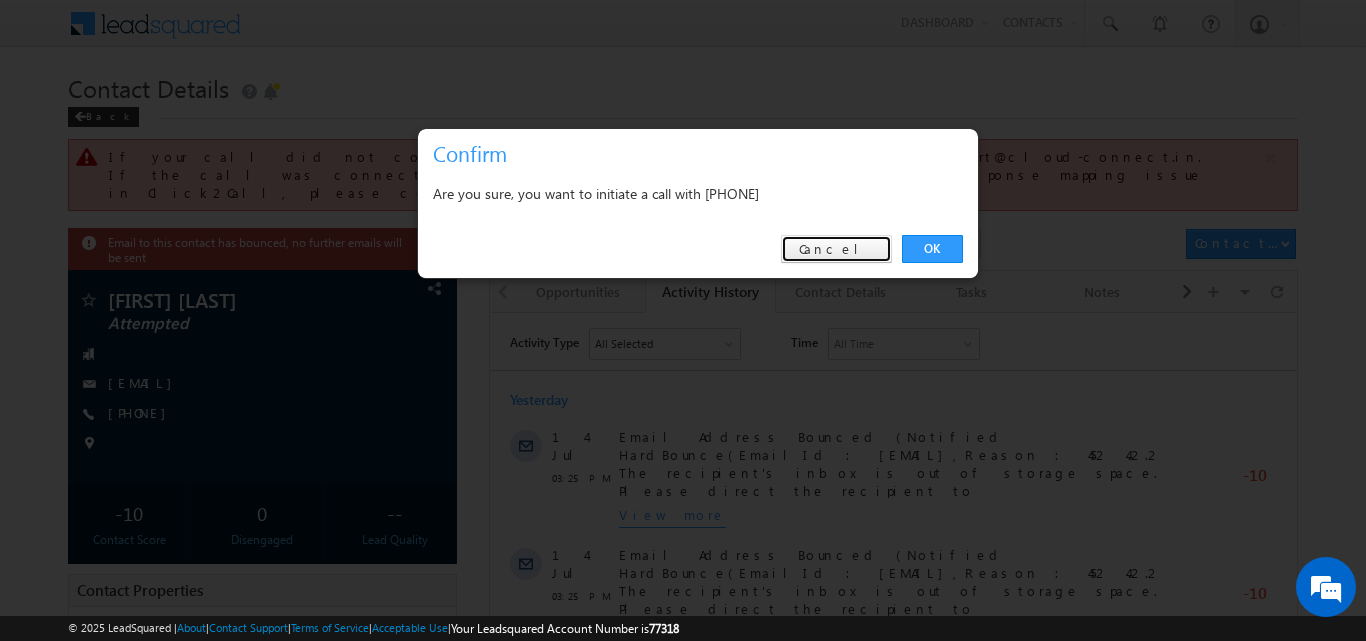 click on "Cancel" at bounding box center (836, 249) 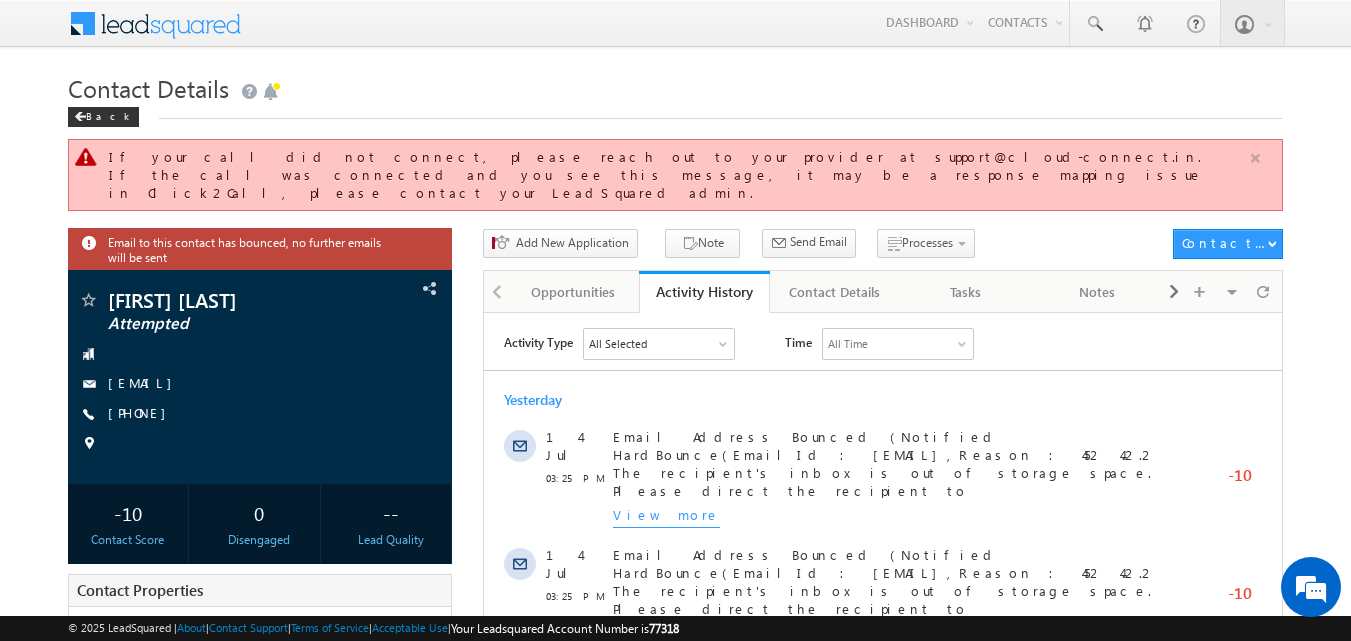 click at bounding box center [1255, 158] 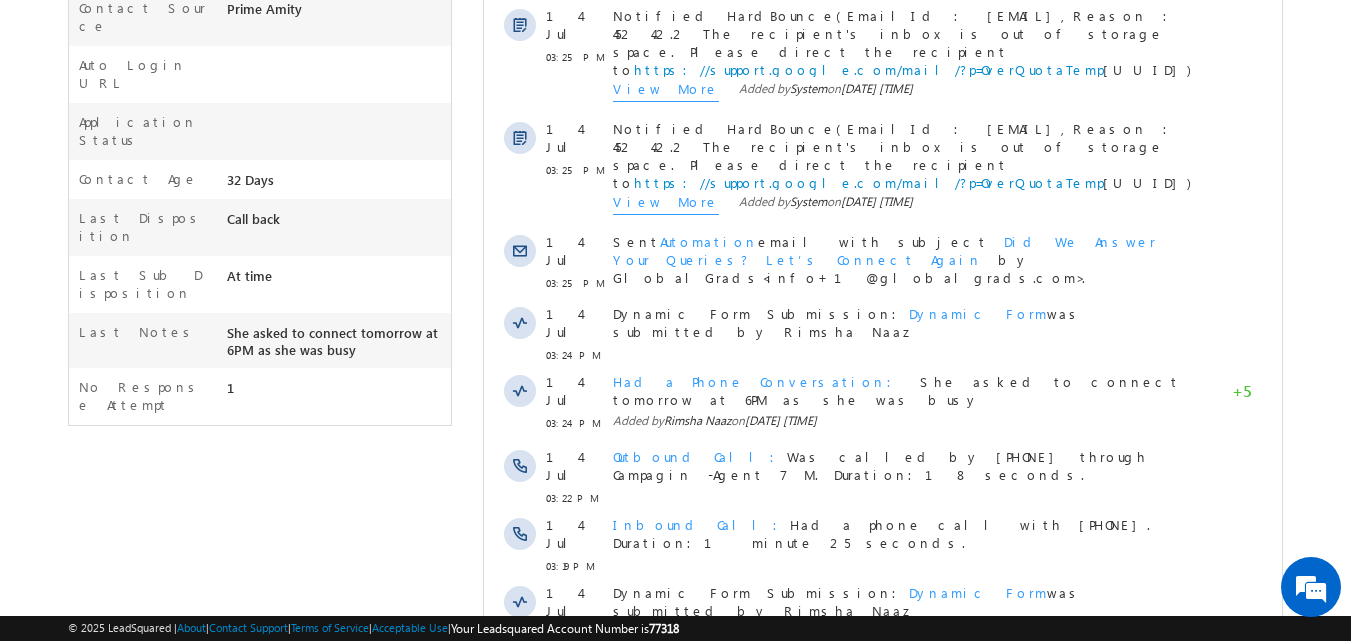 scroll, scrollTop: 0, scrollLeft: 0, axis: both 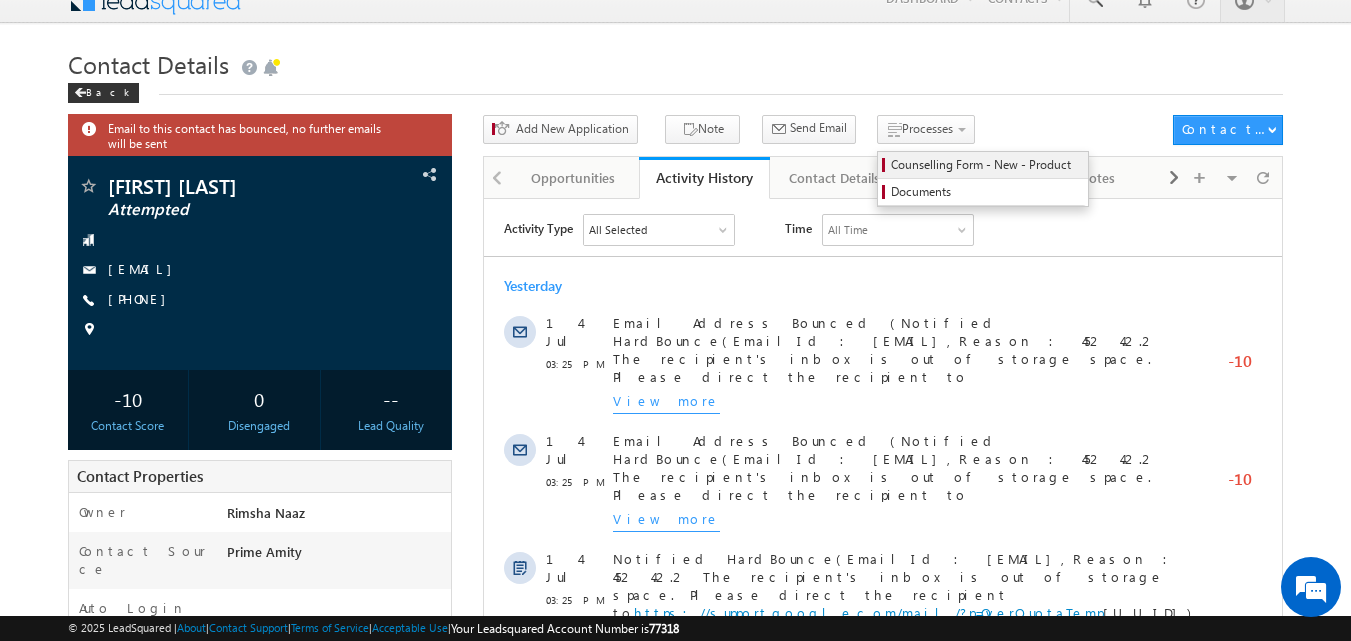 click on "Counselling Form - New - Product" at bounding box center [986, 165] 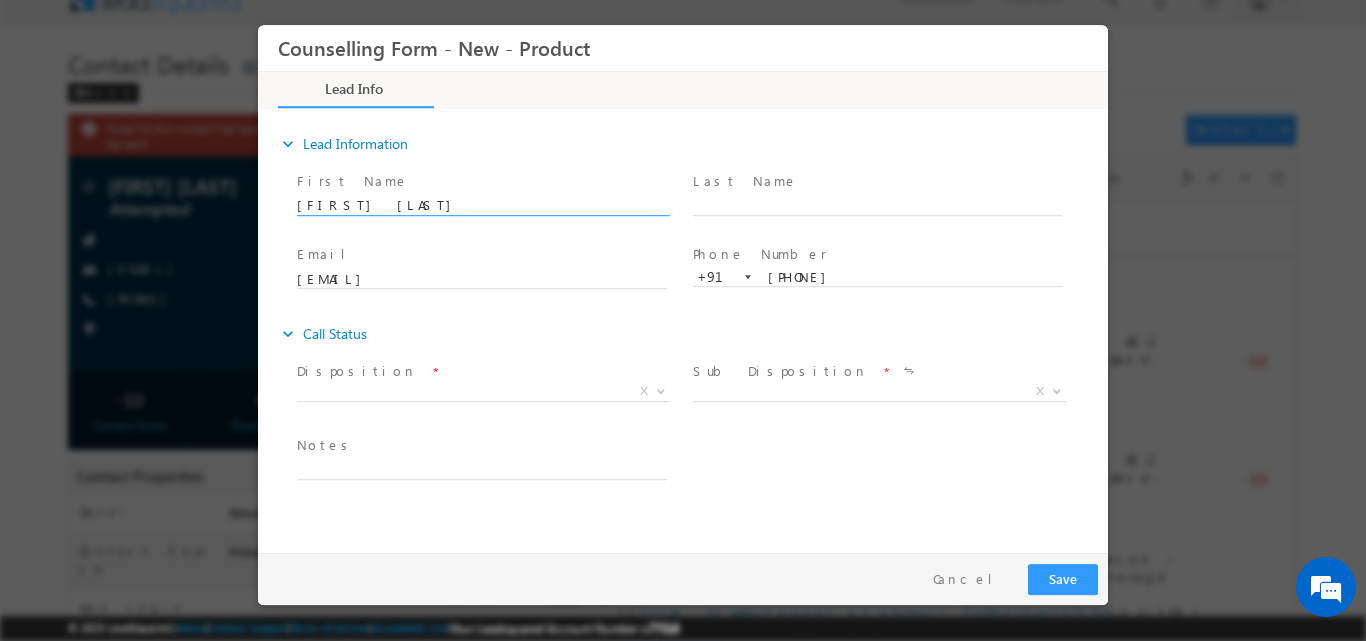 scroll, scrollTop: 0, scrollLeft: 0, axis: both 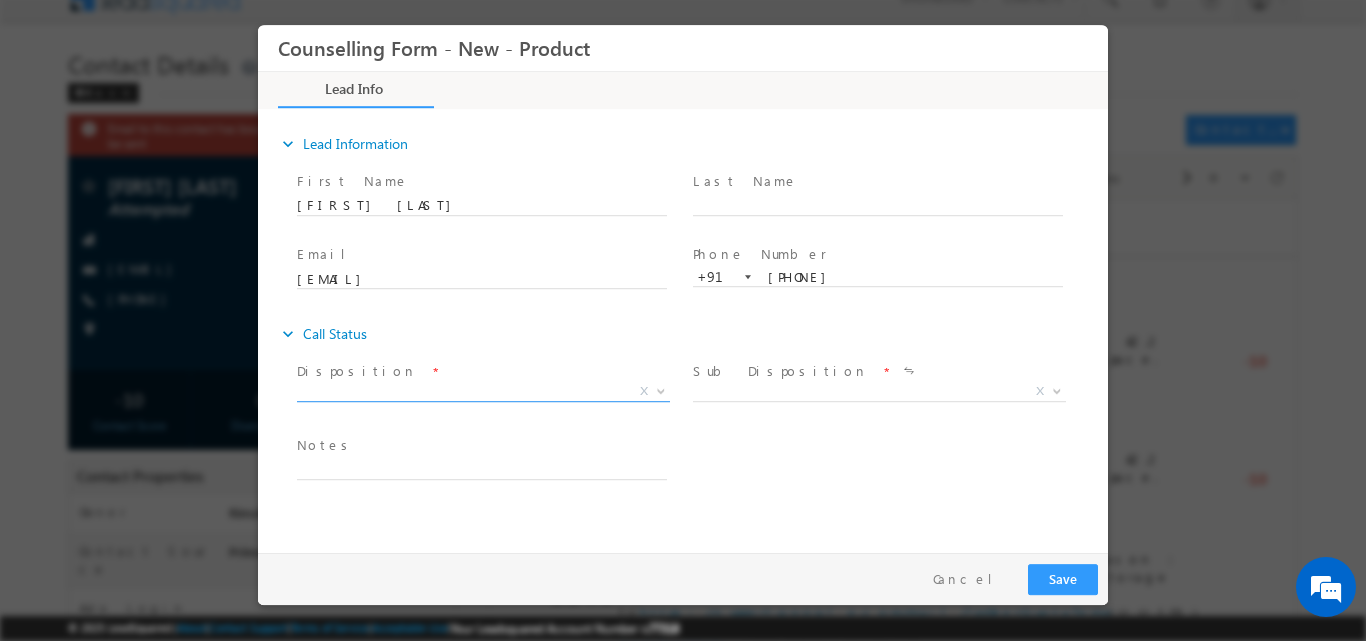 click at bounding box center [661, 389] 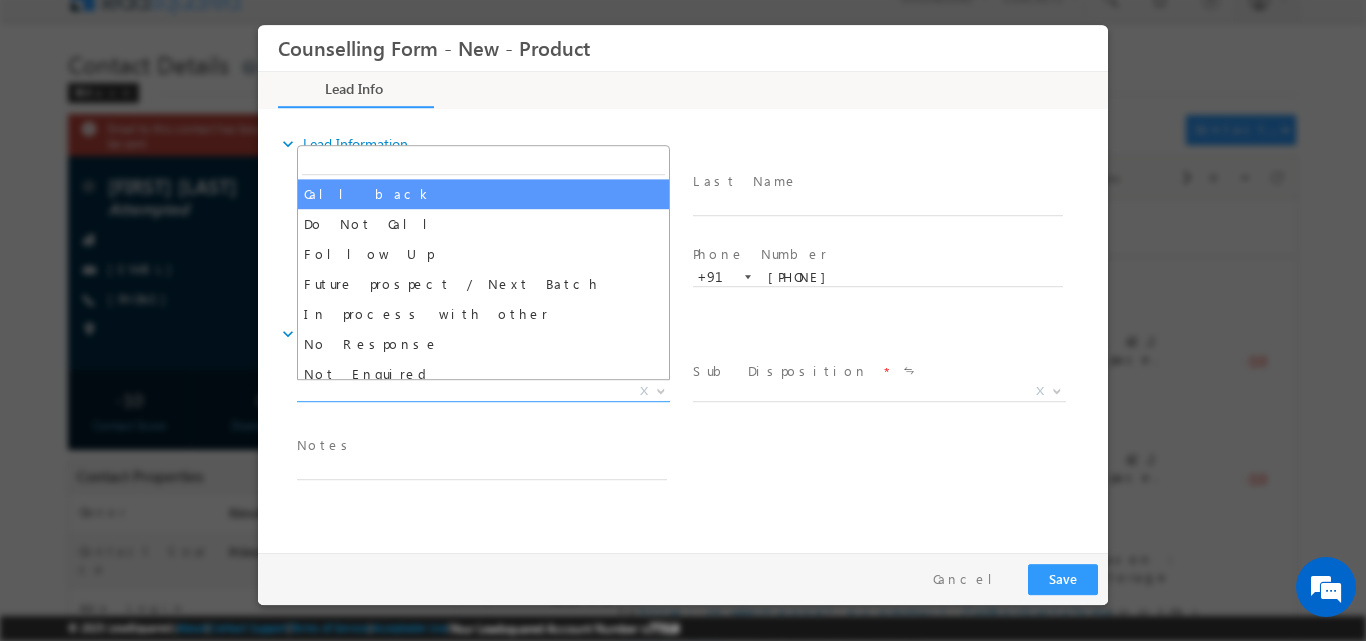 select on "Call back" 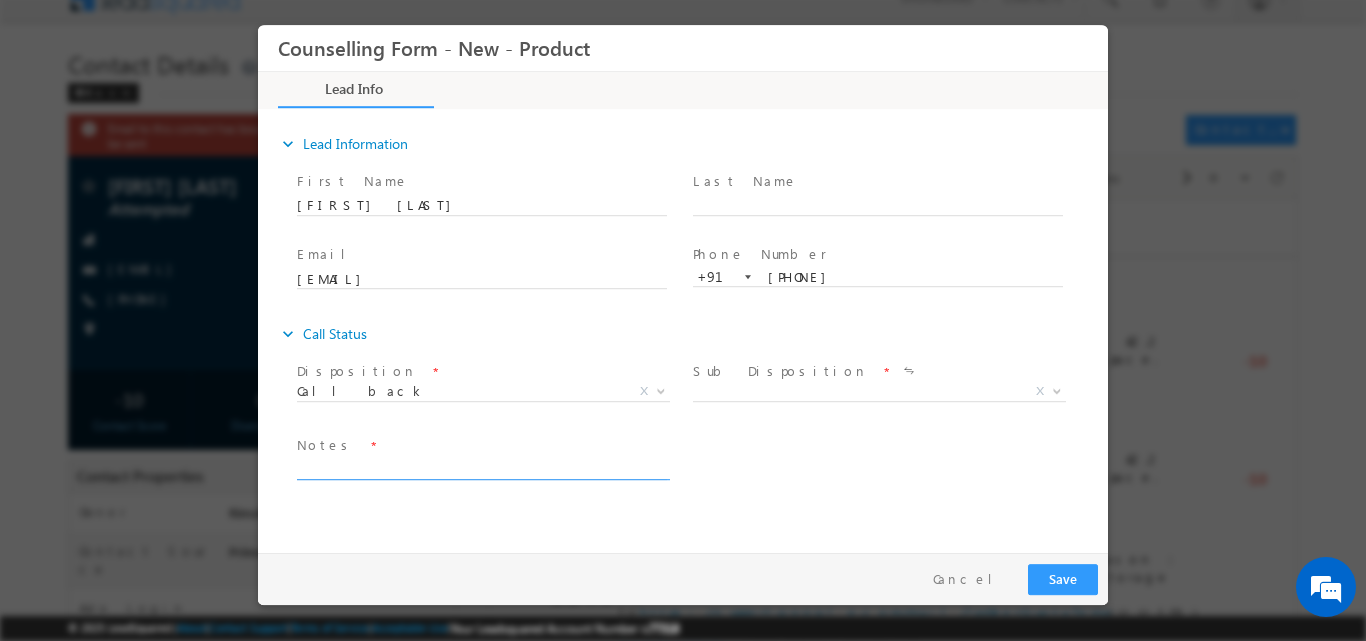 click at bounding box center [482, 467] 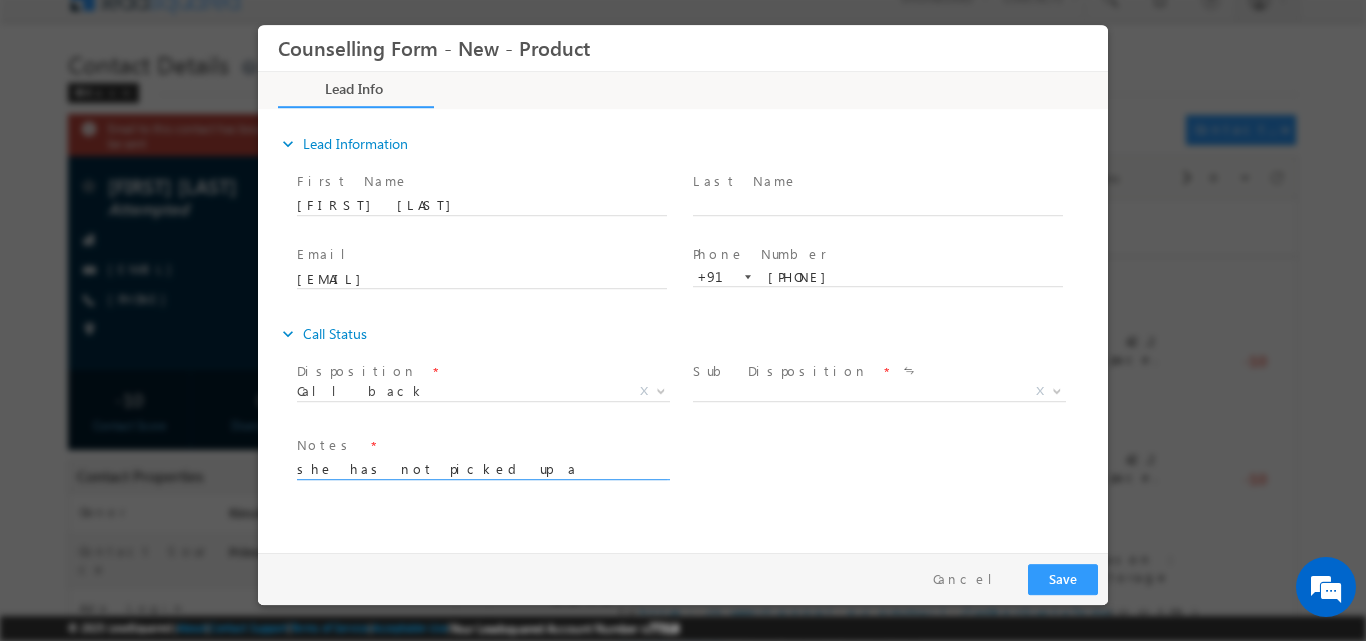 click on "she has not picked up a call so will connat latr" at bounding box center [482, 467] 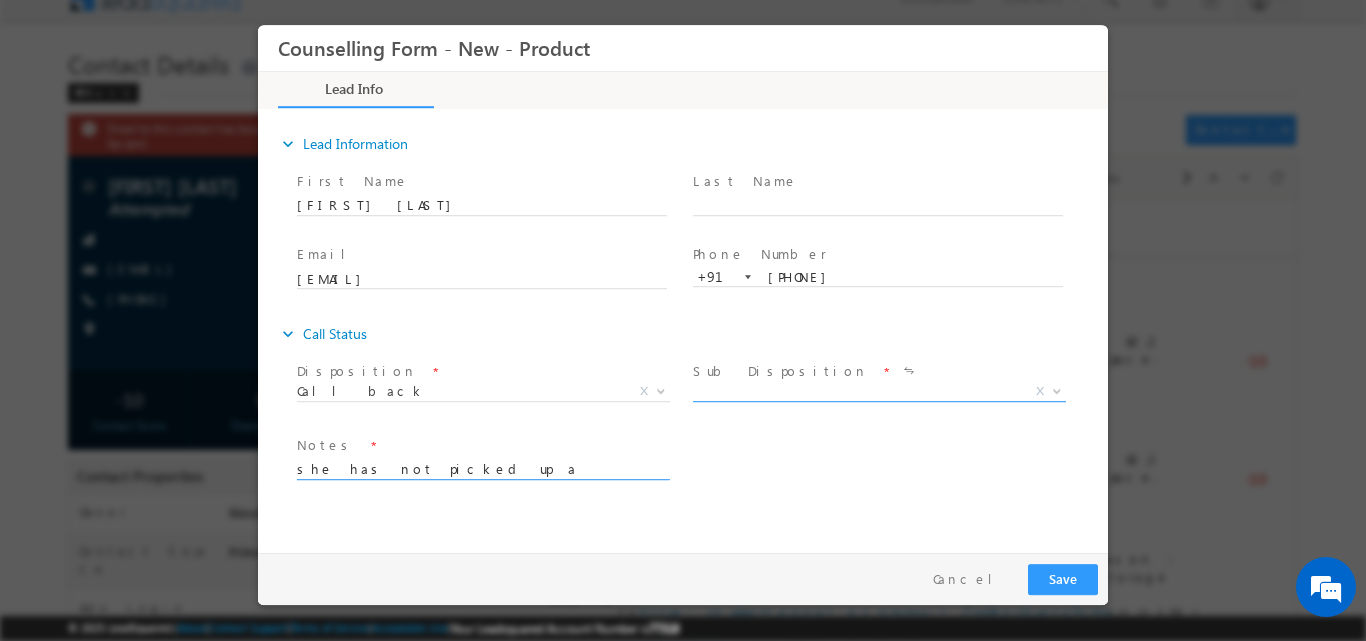type on "she has not picked up a call so will connect later" 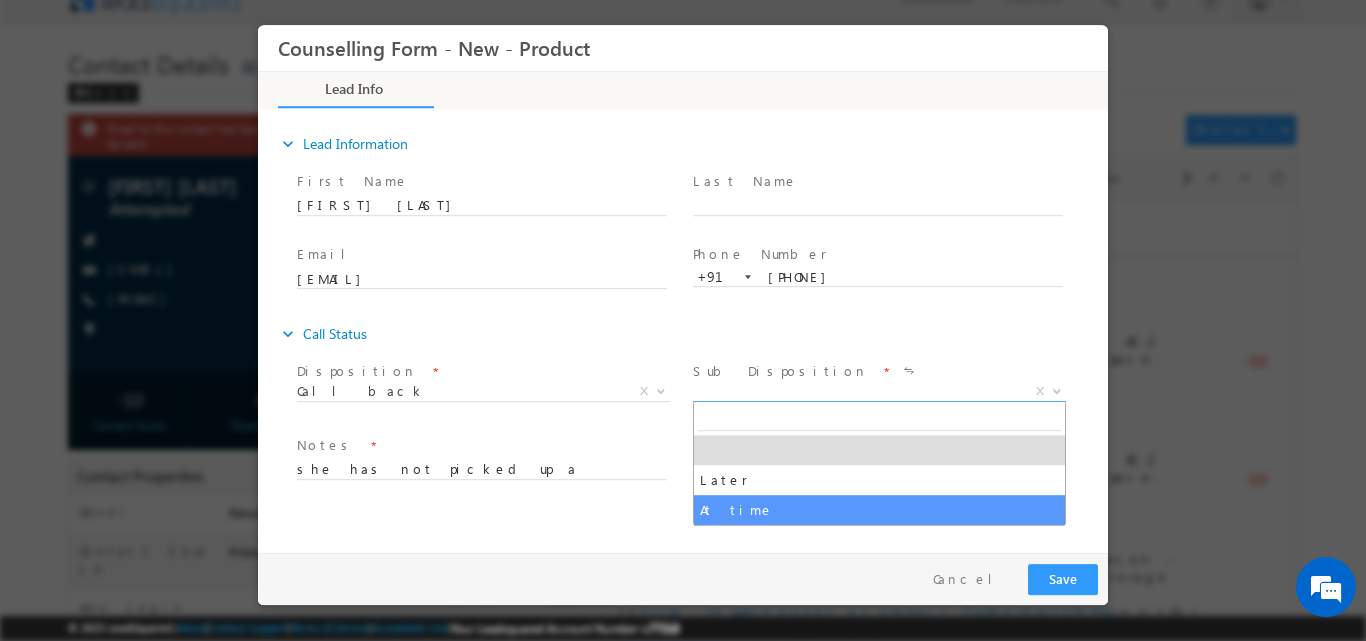 select on "At time" 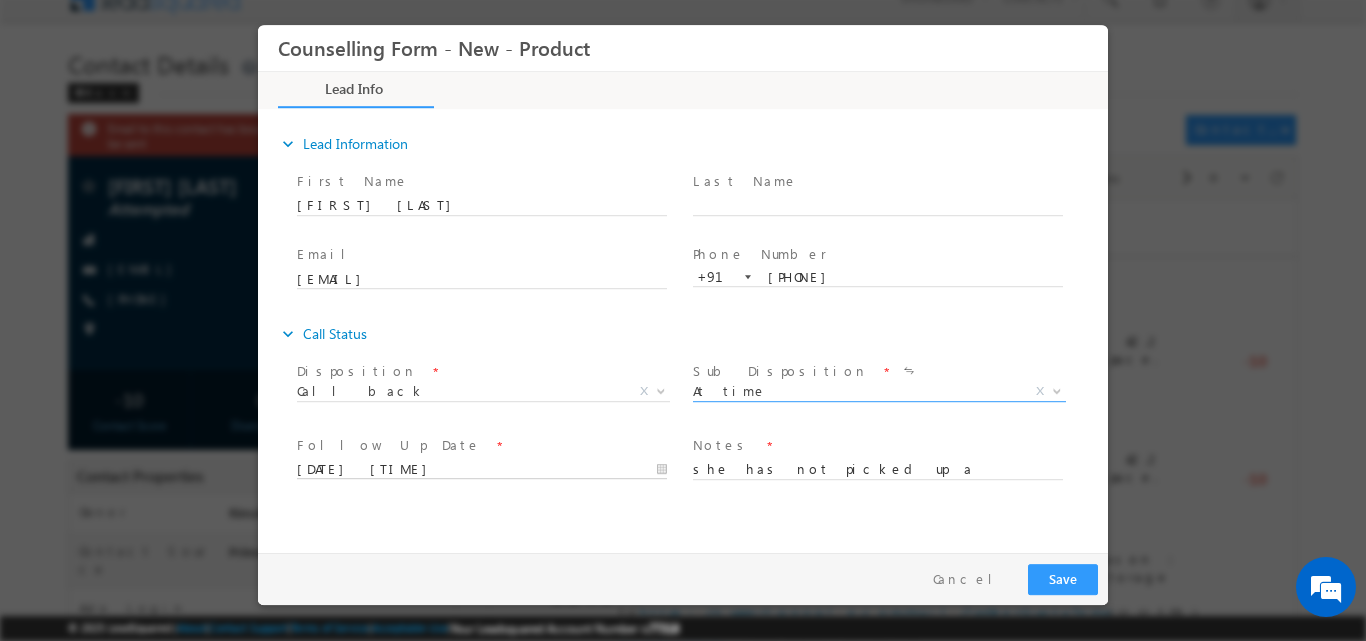 click on "15/07/2025 4:38 PM" at bounding box center (482, 469) 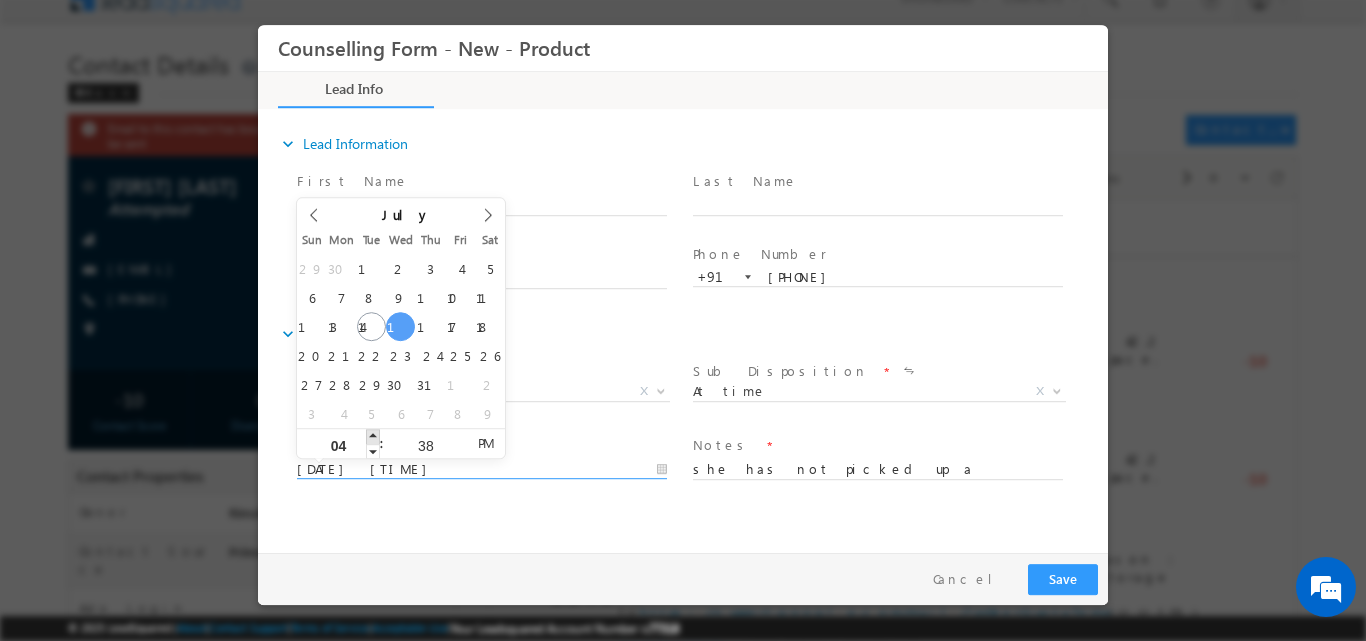 type on "16/07/2025 5:38 PM" 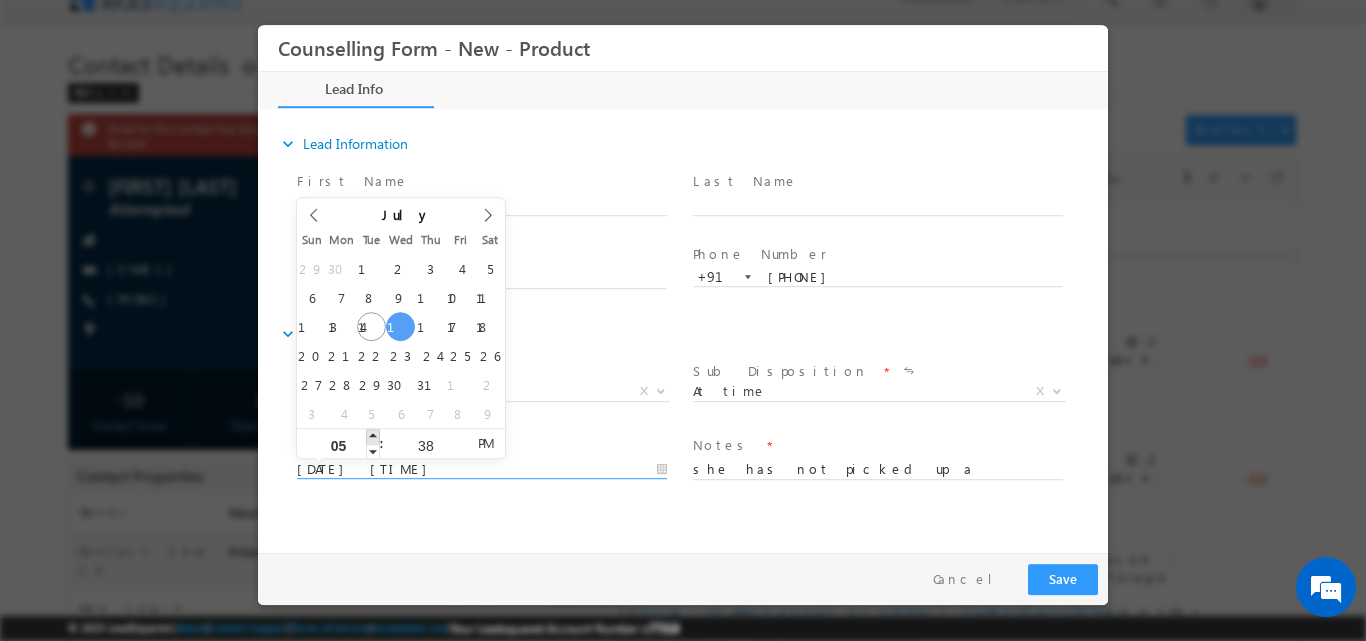 click at bounding box center (373, 435) 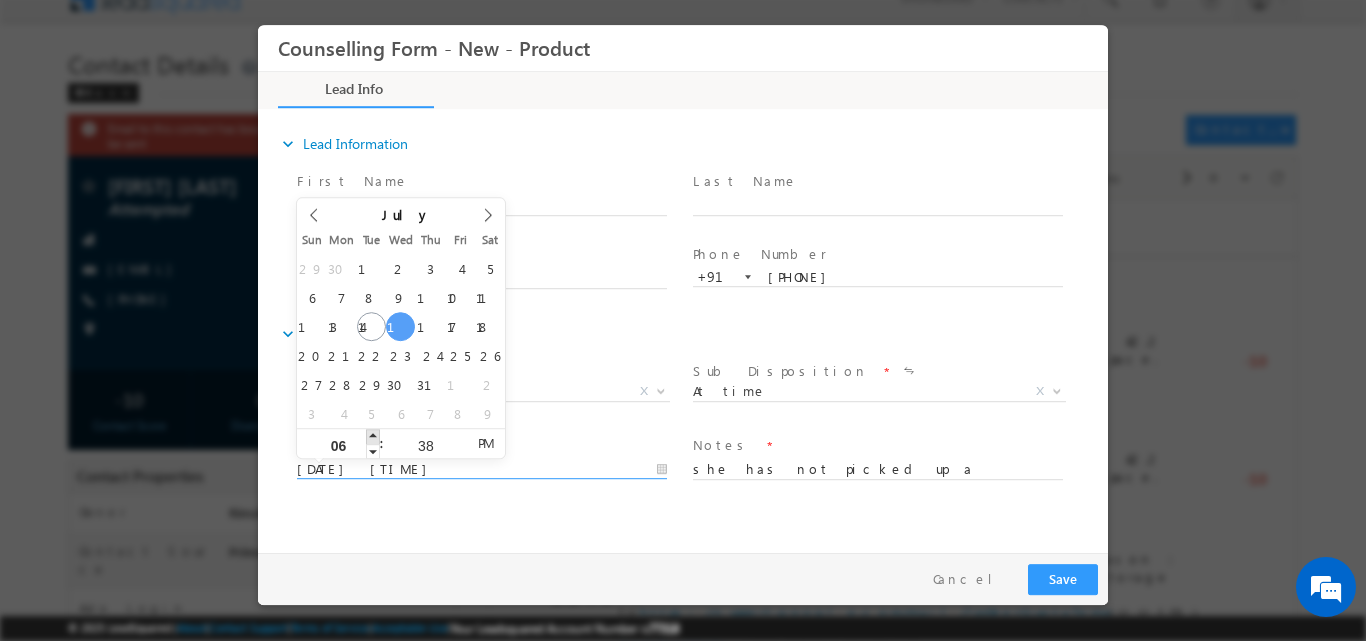click at bounding box center (373, 435) 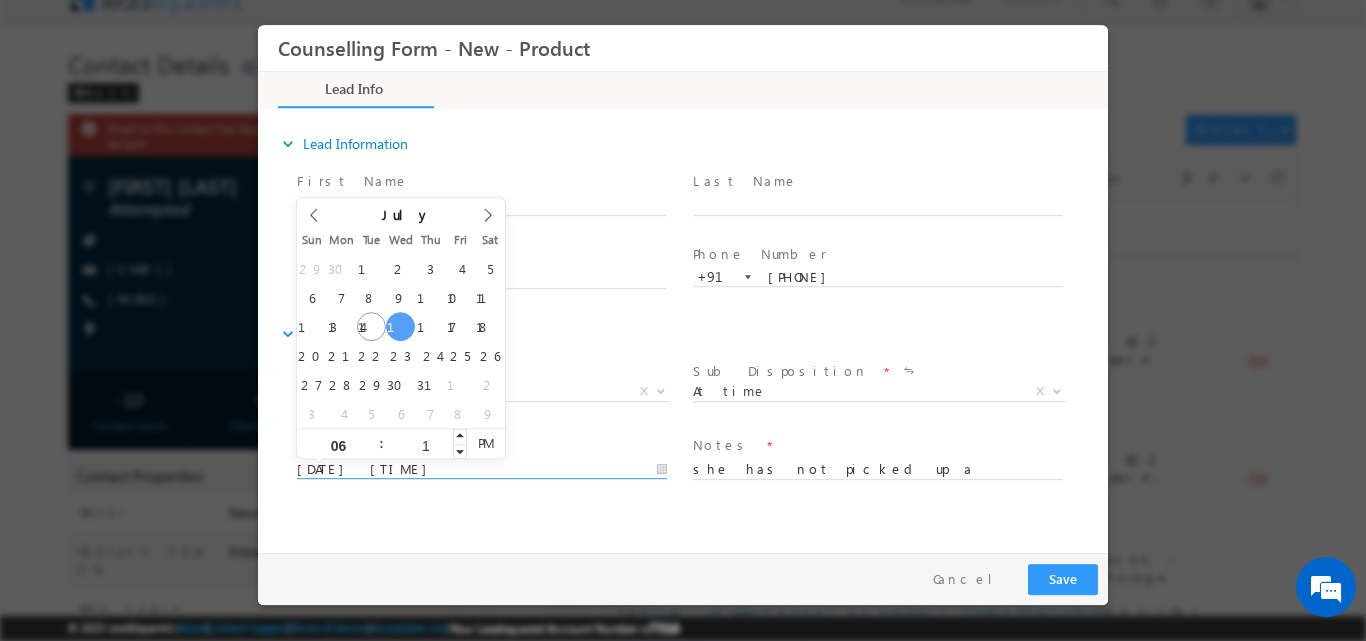 type on "15" 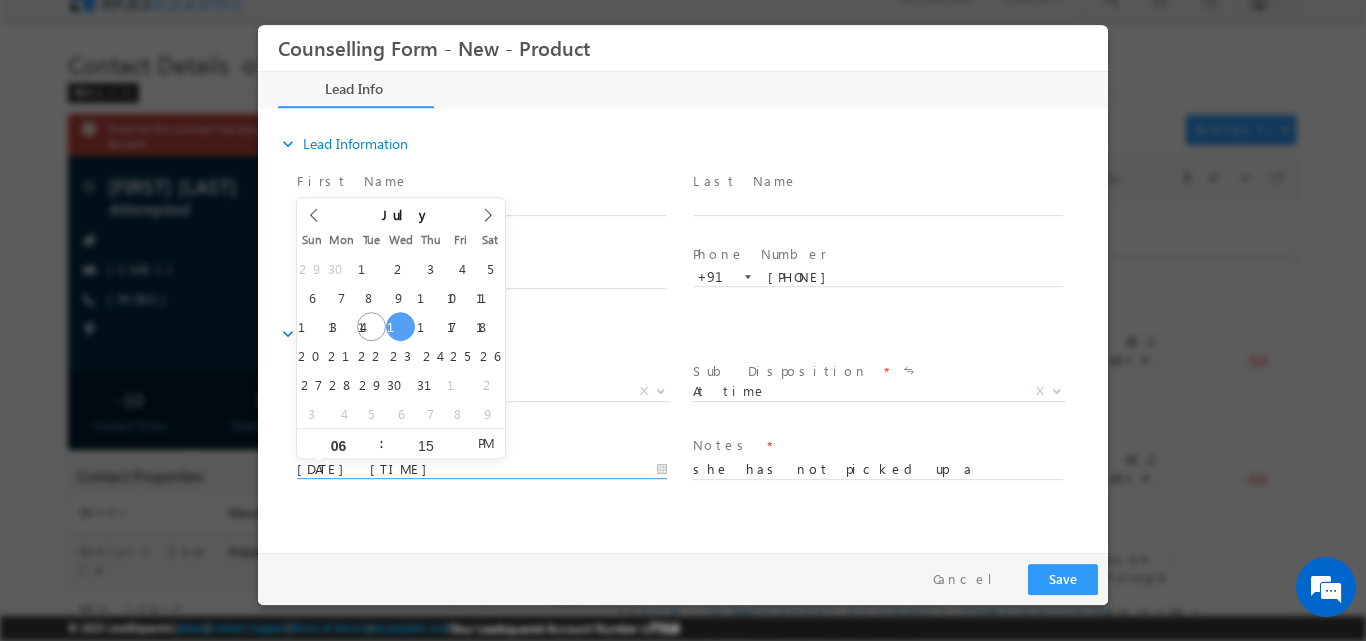 type on "16/07/2025 6:15 PM" 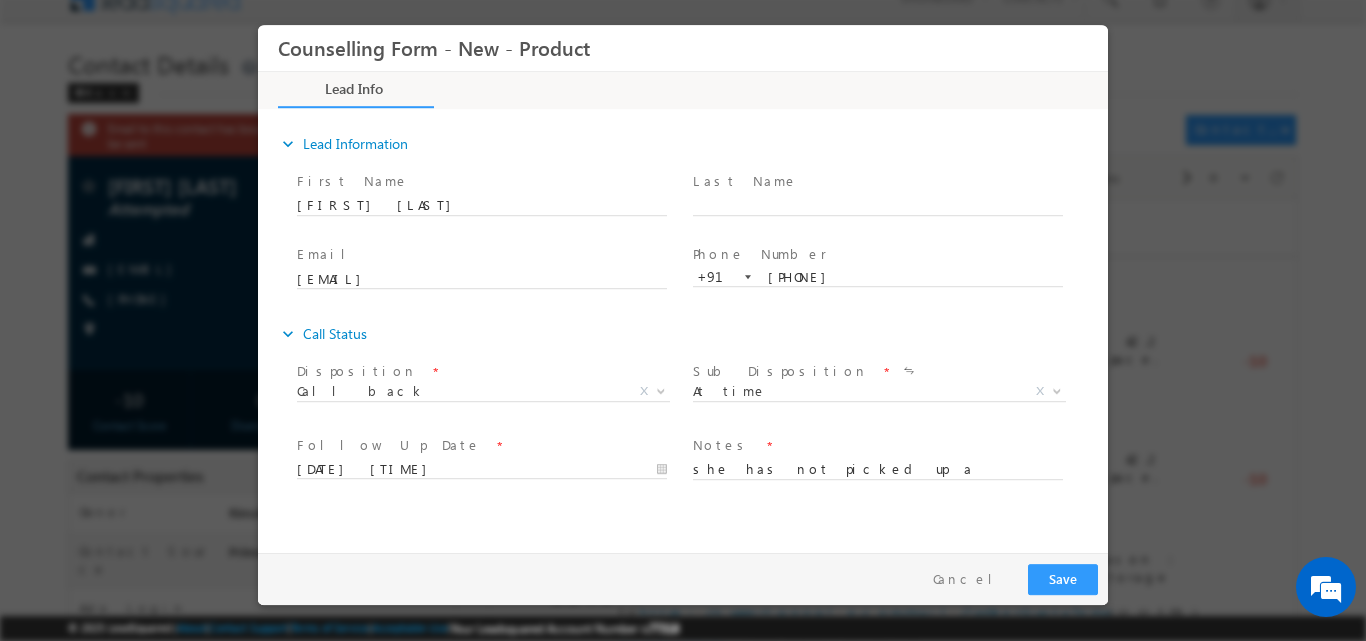 click on "Follow Up Date
*" at bounding box center [481, 445] 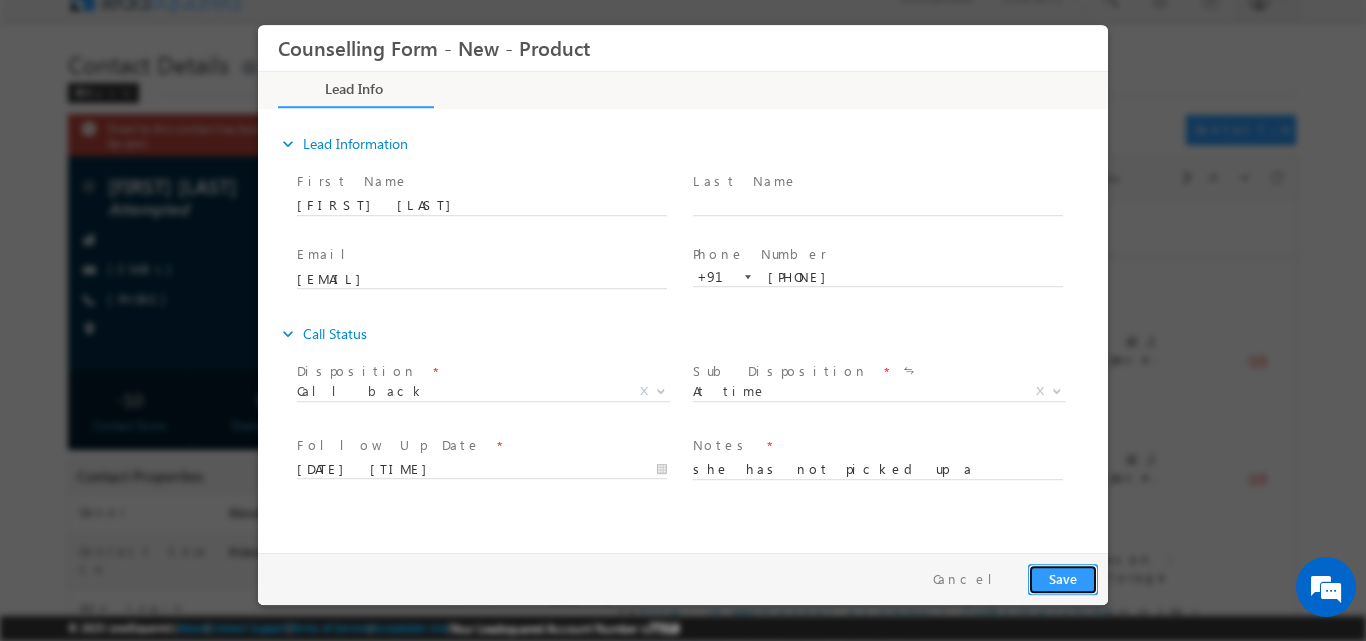 click on "Save" at bounding box center (1063, 578) 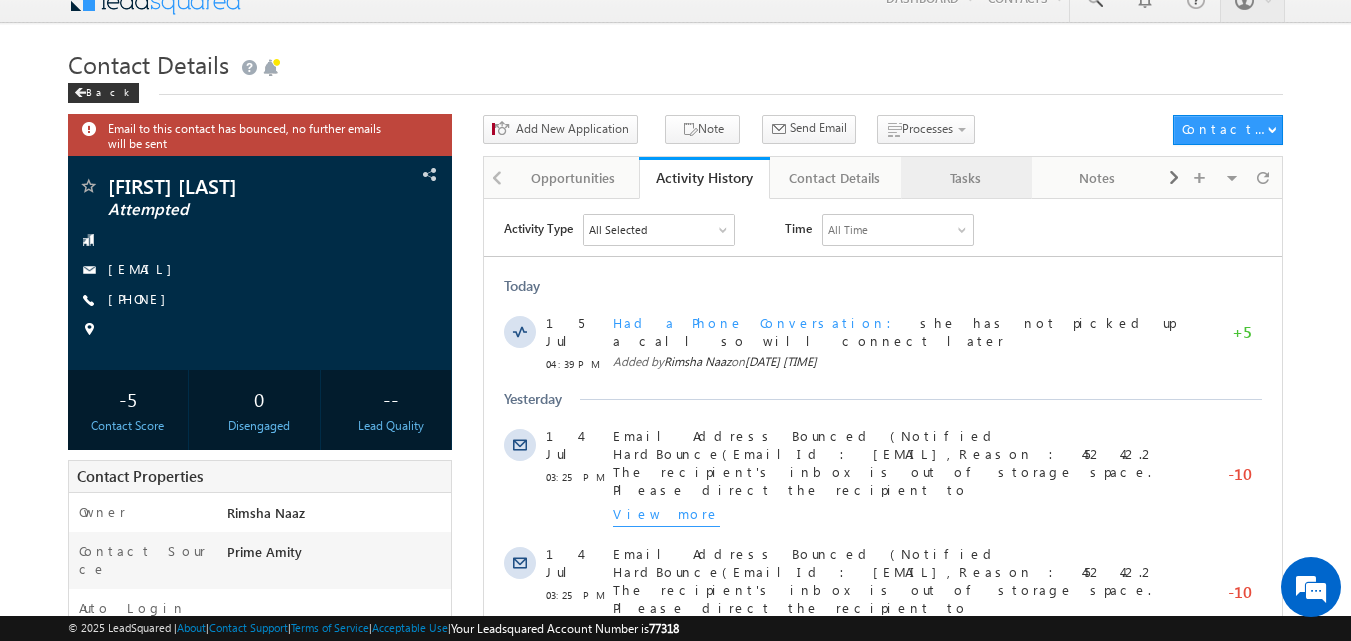 click on "Tasks" at bounding box center (965, 178) 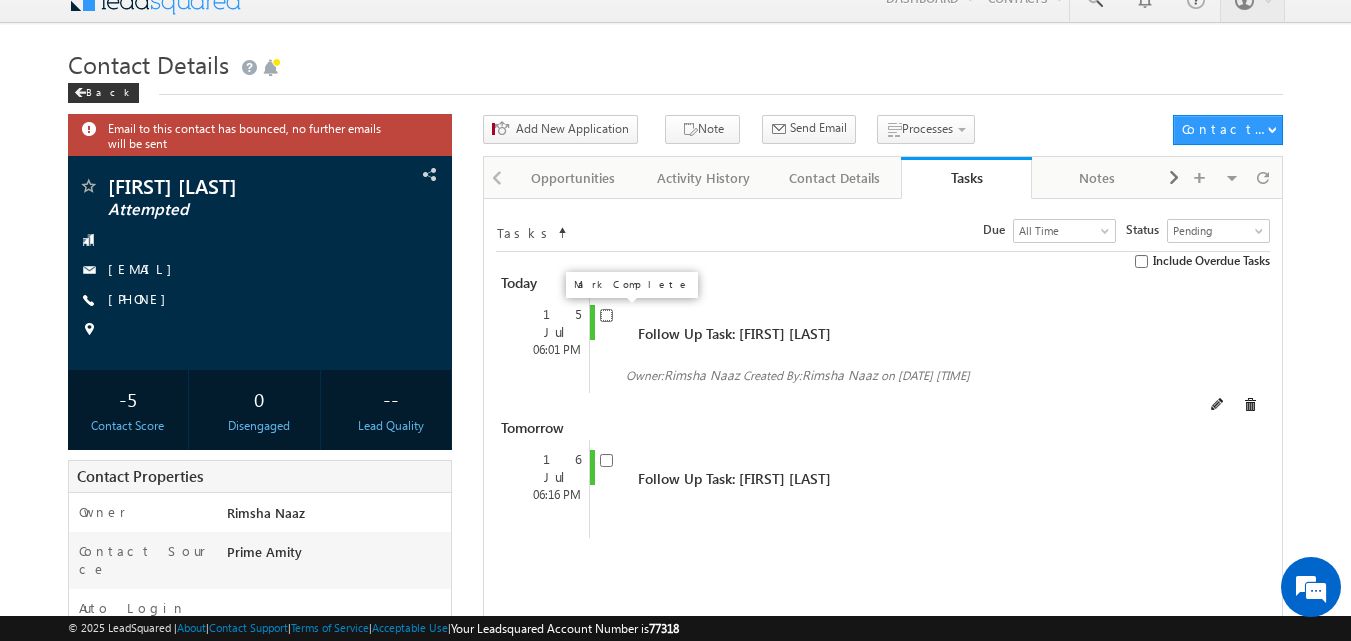 click at bounding box center [606, 315] 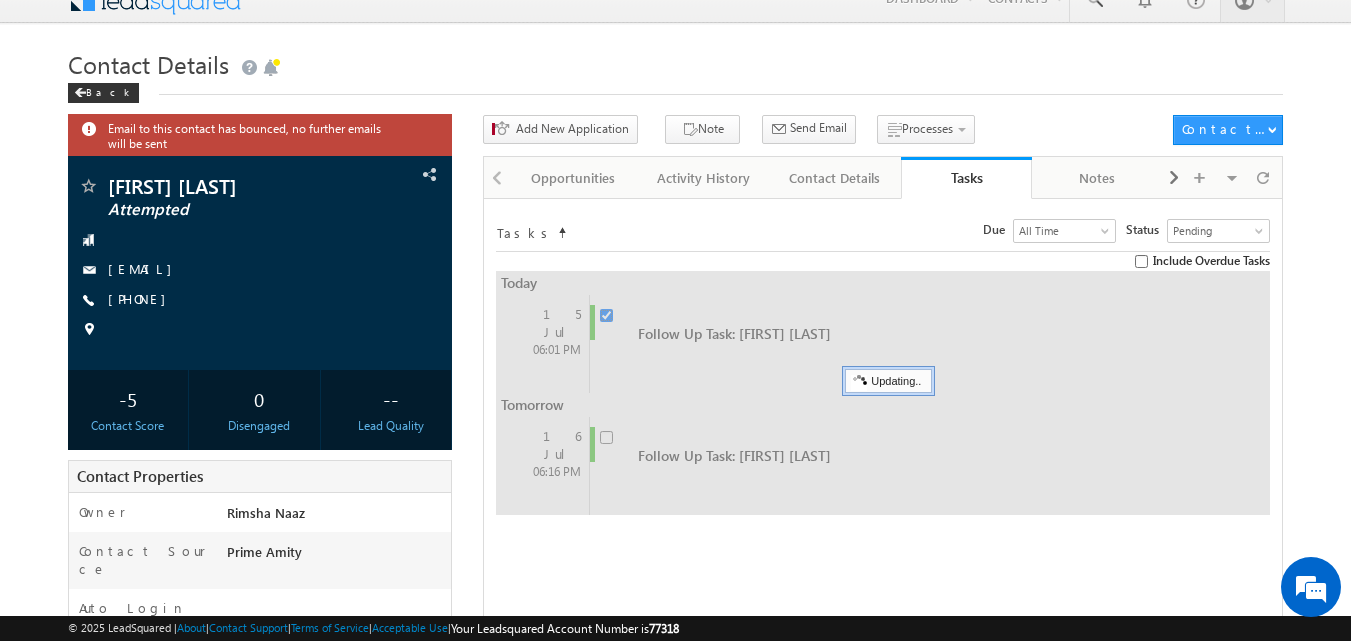 checkbox on "false" 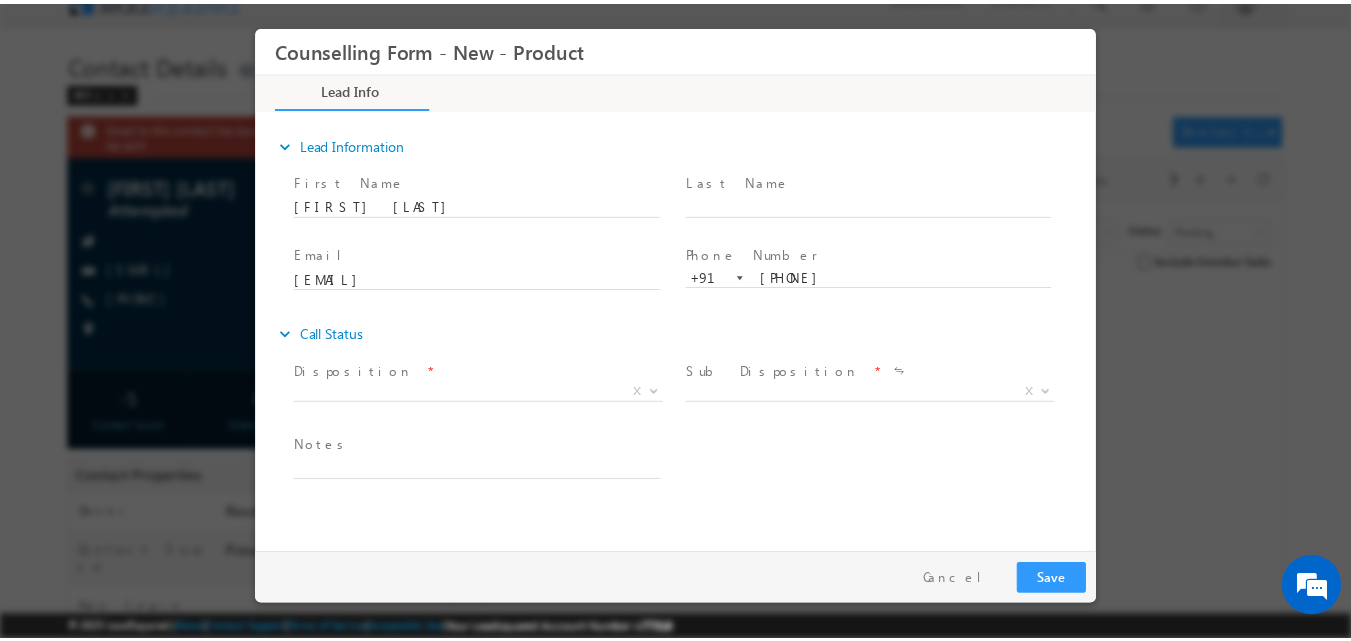scroll, scrollTop: 0, scrollLeft: 0, axis: both 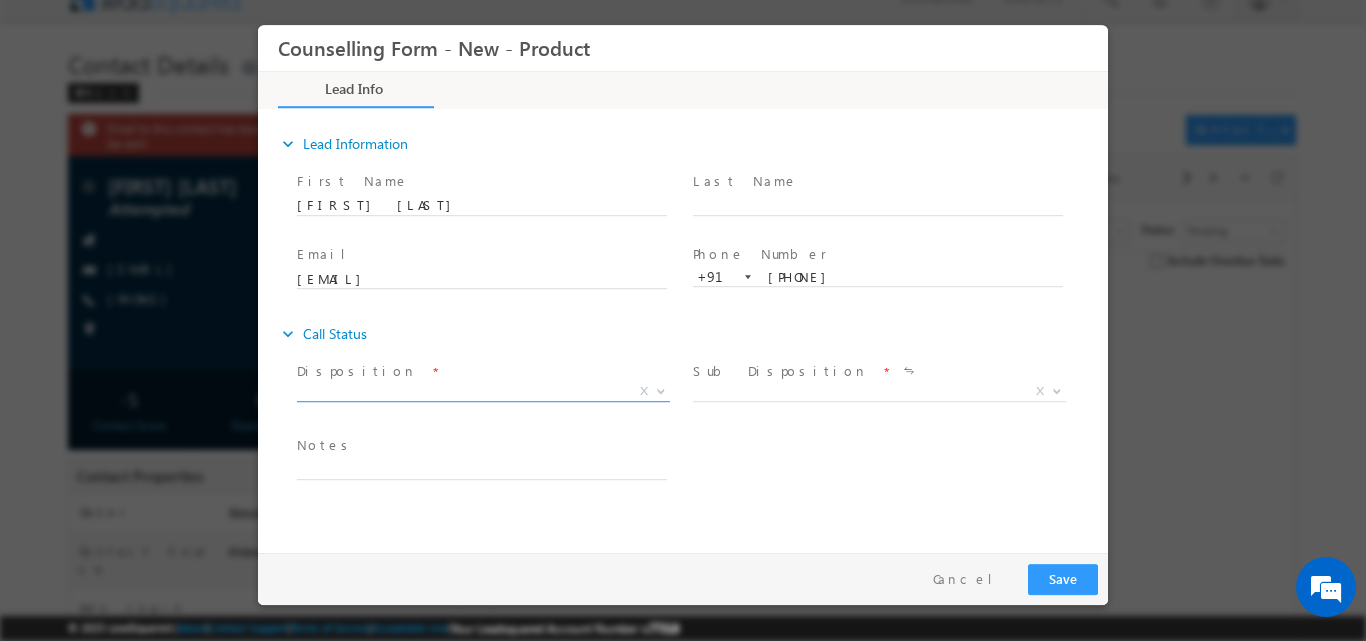 click at bounding box center [661, 389] 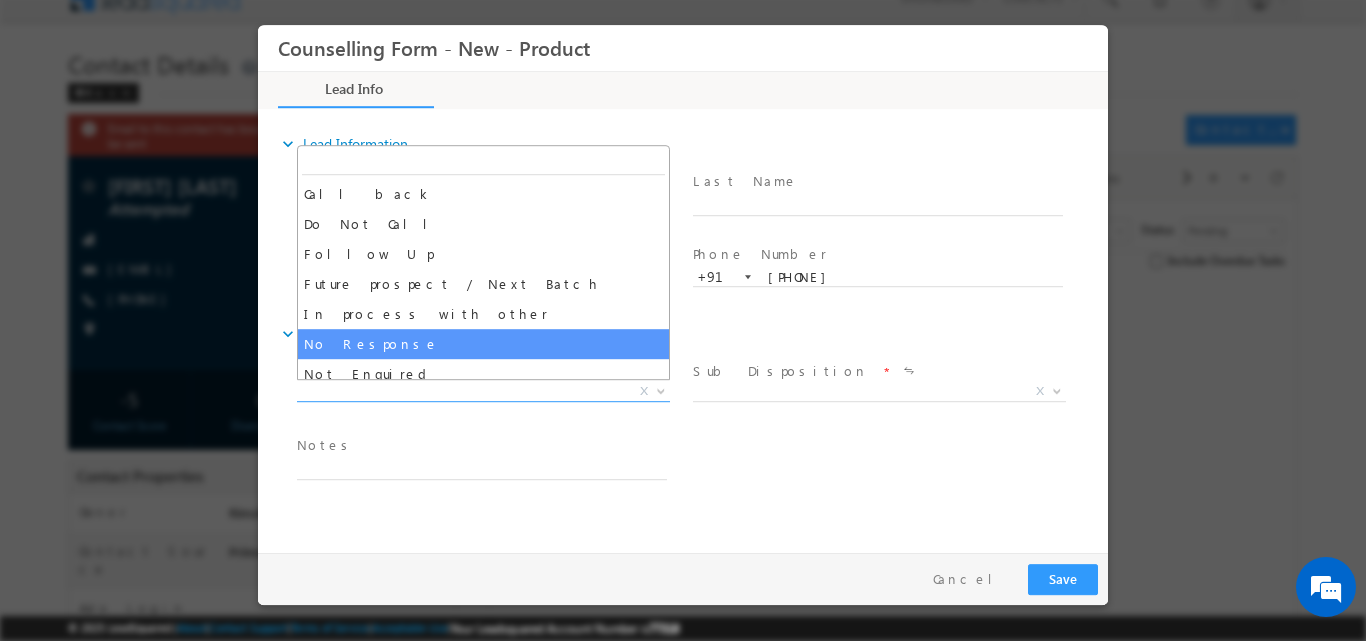 select on "No Response" 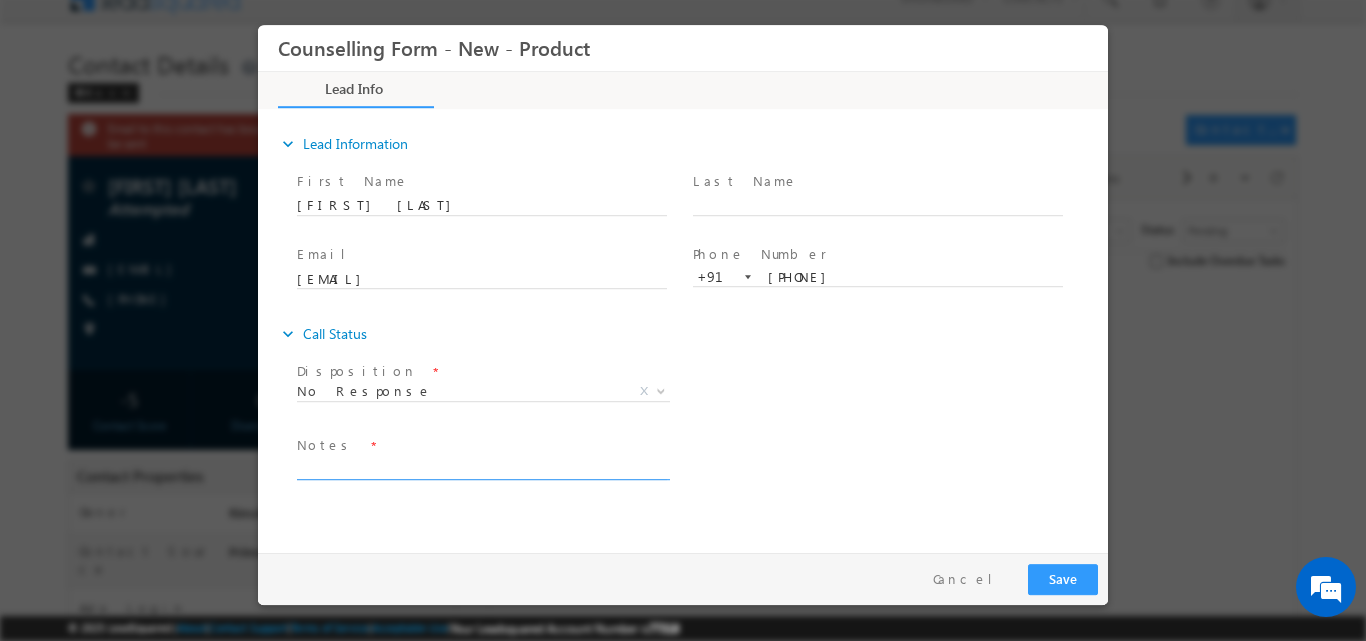 click at bounding box center (482, 467) 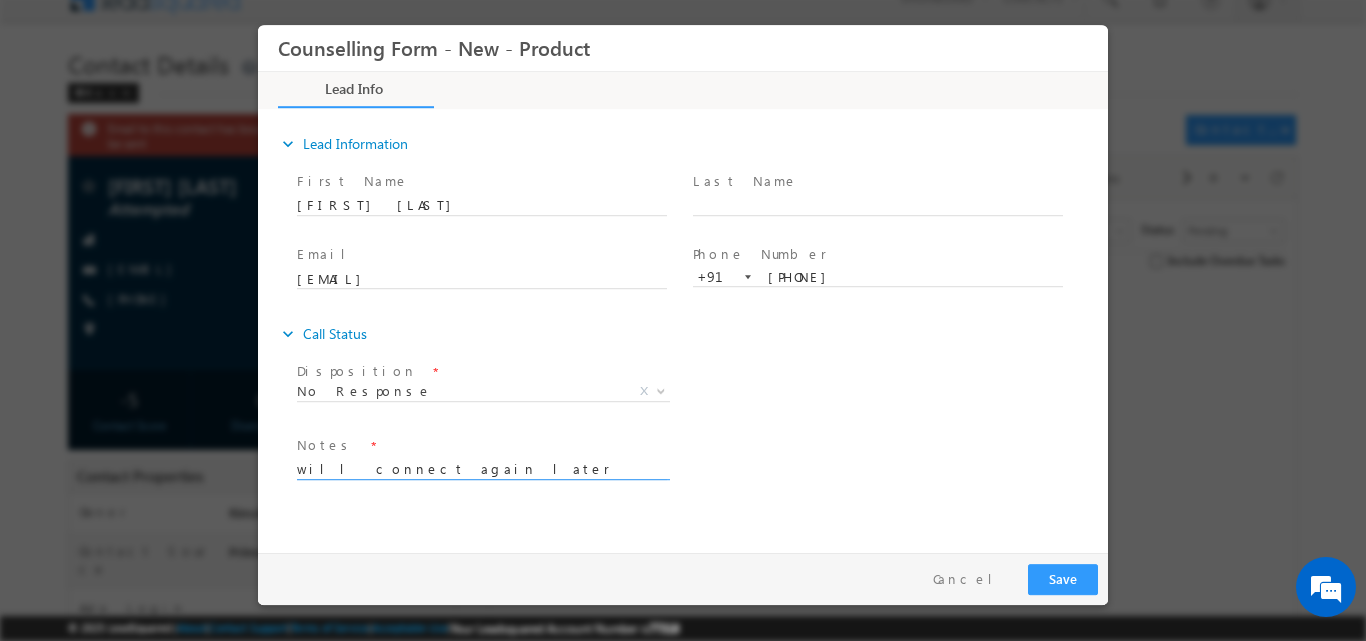 type on "will connect again later" 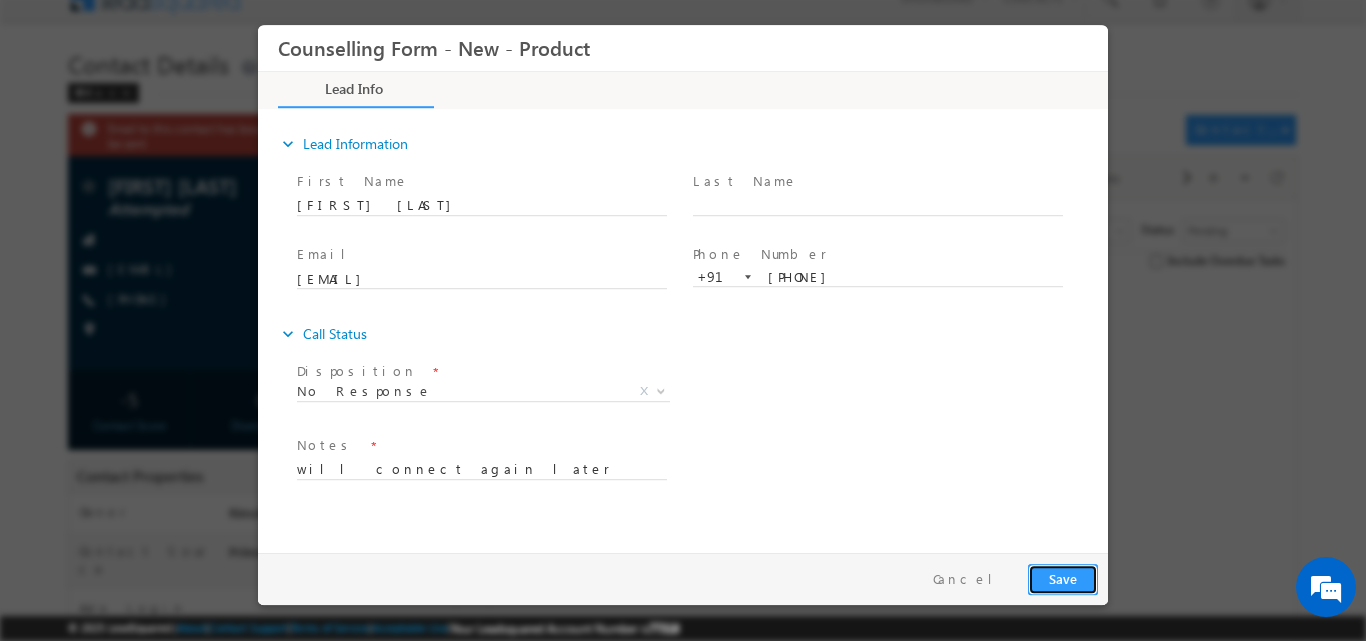 click on "Save" at bounding box center (1063, 578) 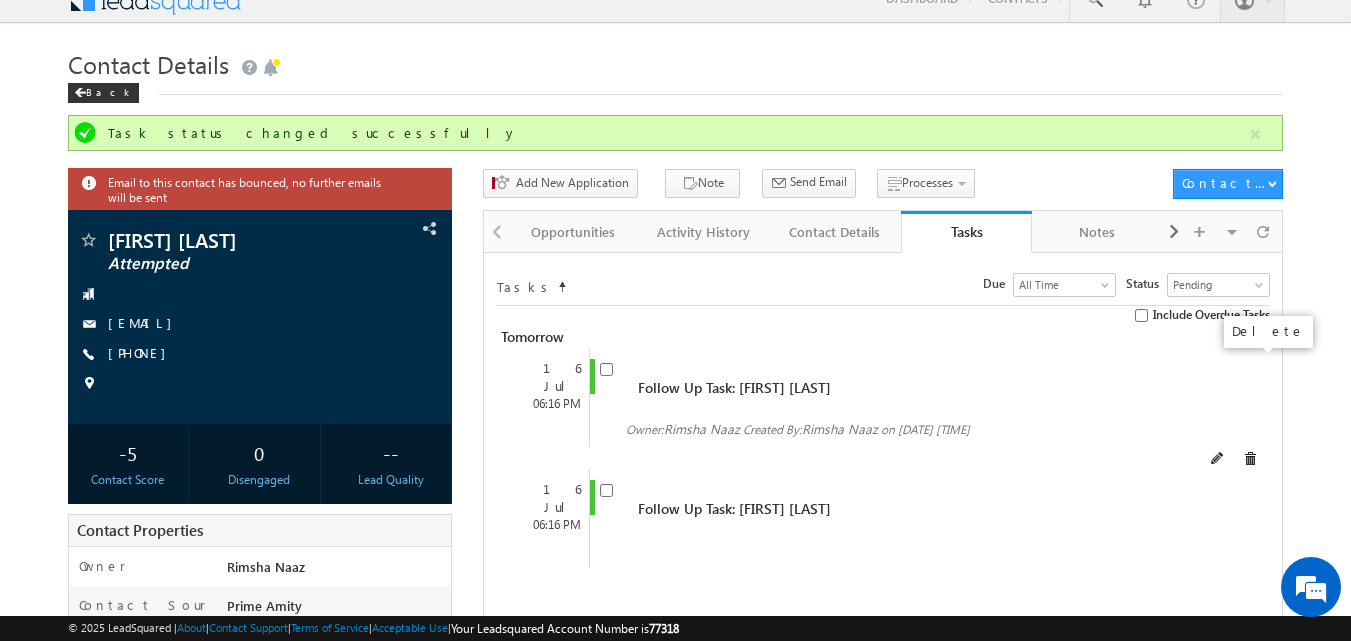 click at bounding box center (1250, 459) 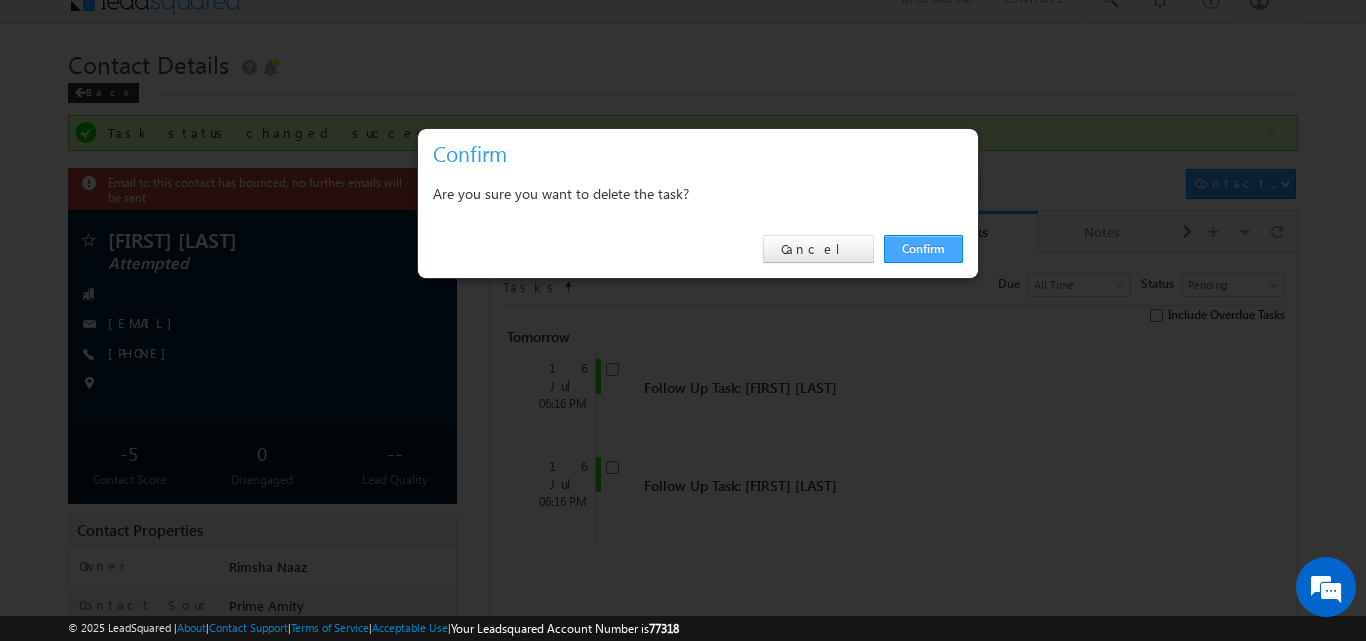 click on "Confirm" at bounding box center (923, 249) 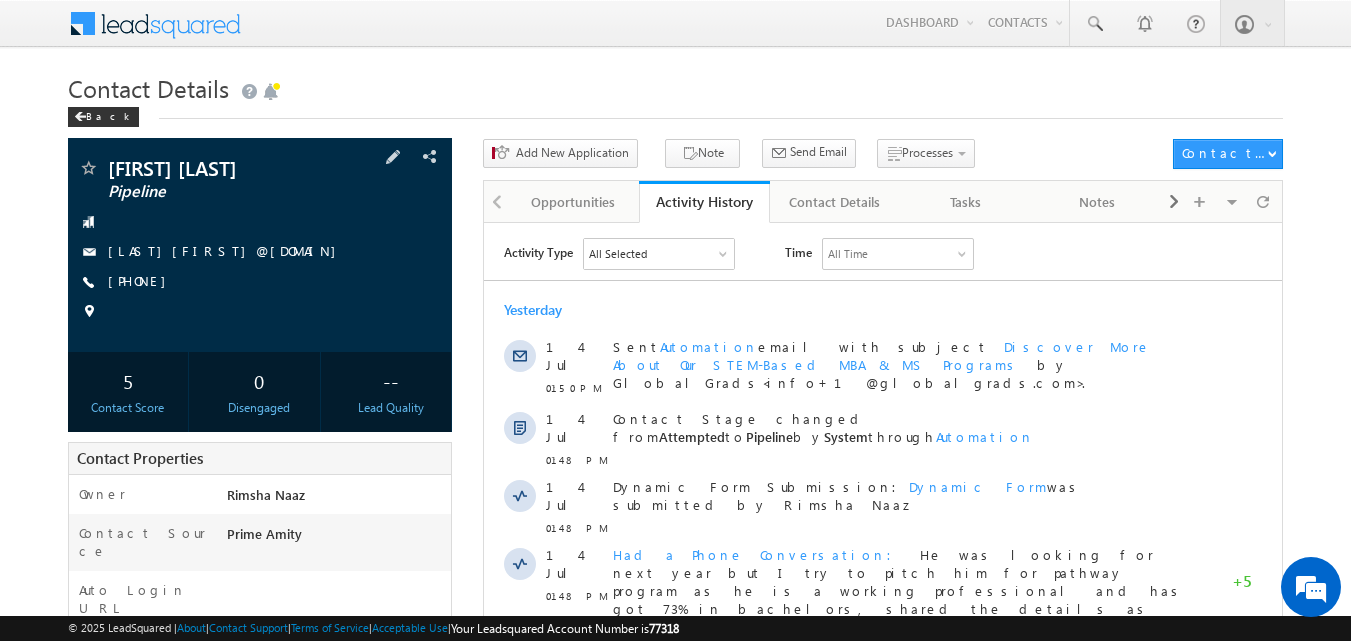 scroll, scrollTop: 0, scrollLeft: 0, axis: both 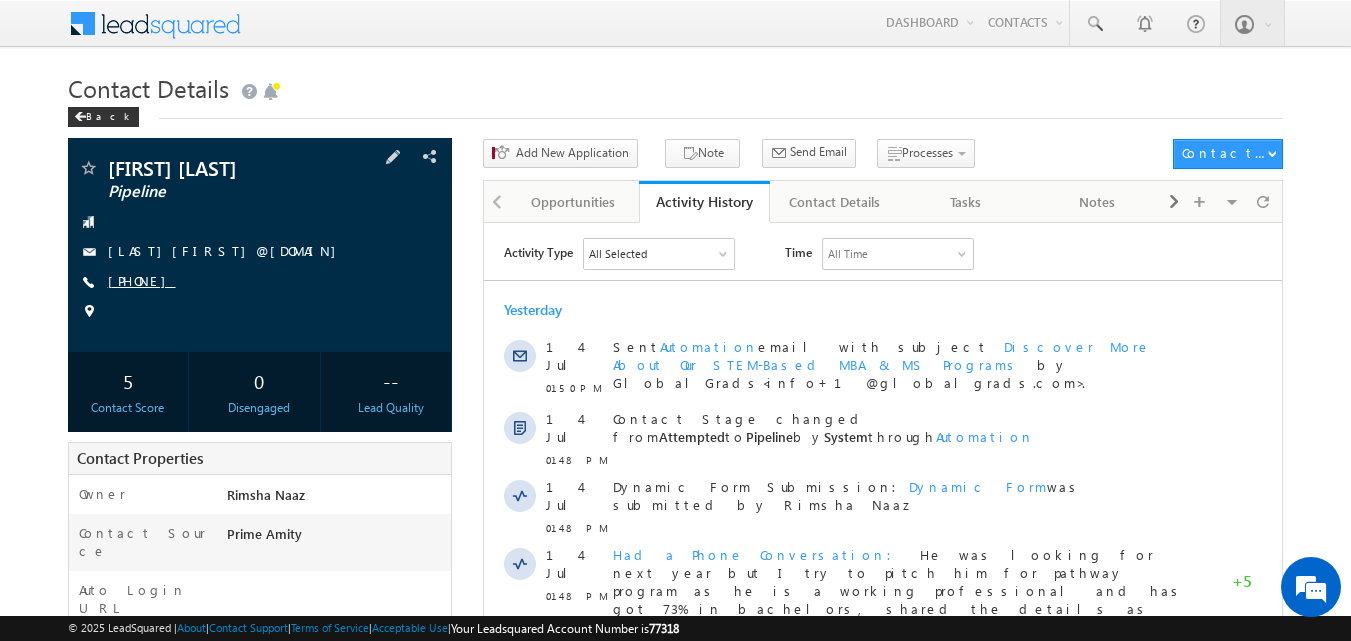 copy on "[PHONE]" 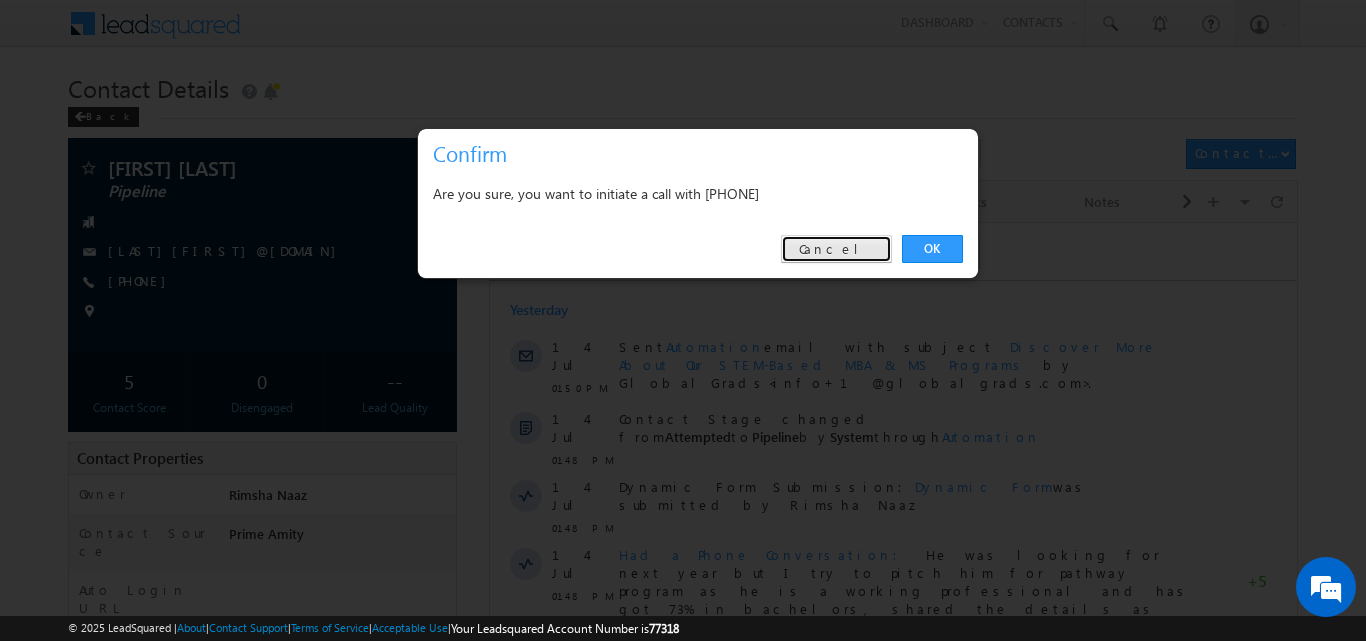click on "Cancel" at bounding box center [836, 249] 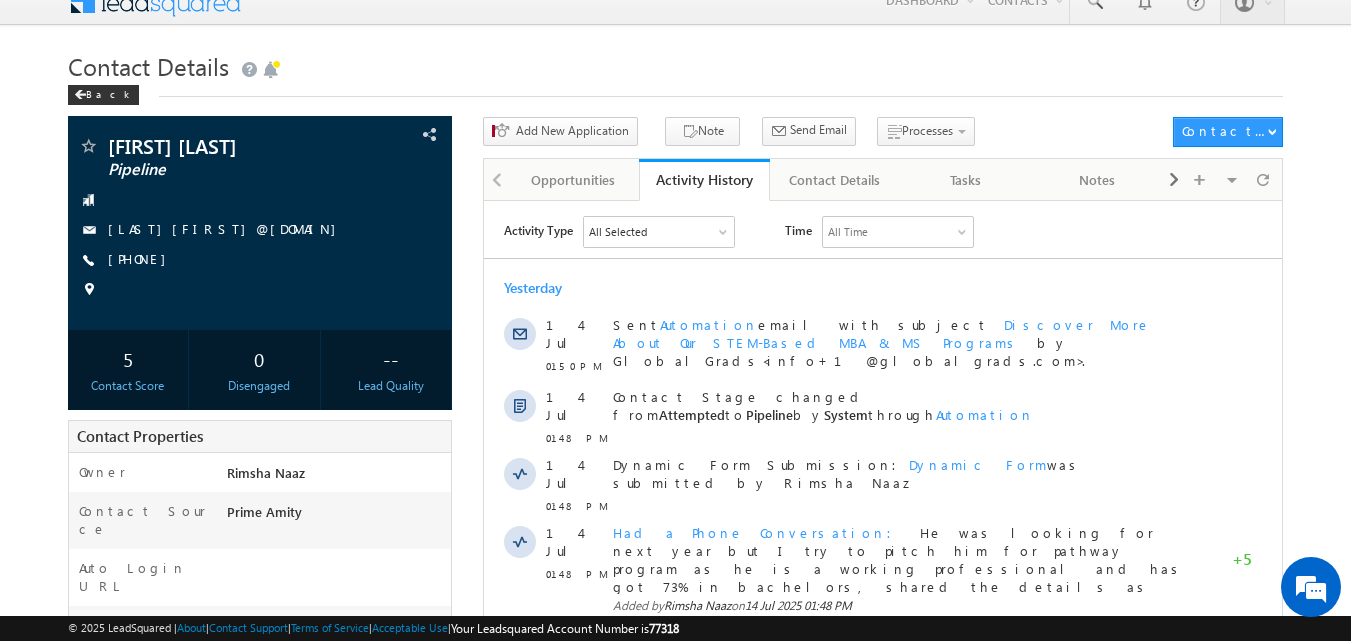 scroll, scrollTop: 36, scrollLeft: 0, axis: vertical 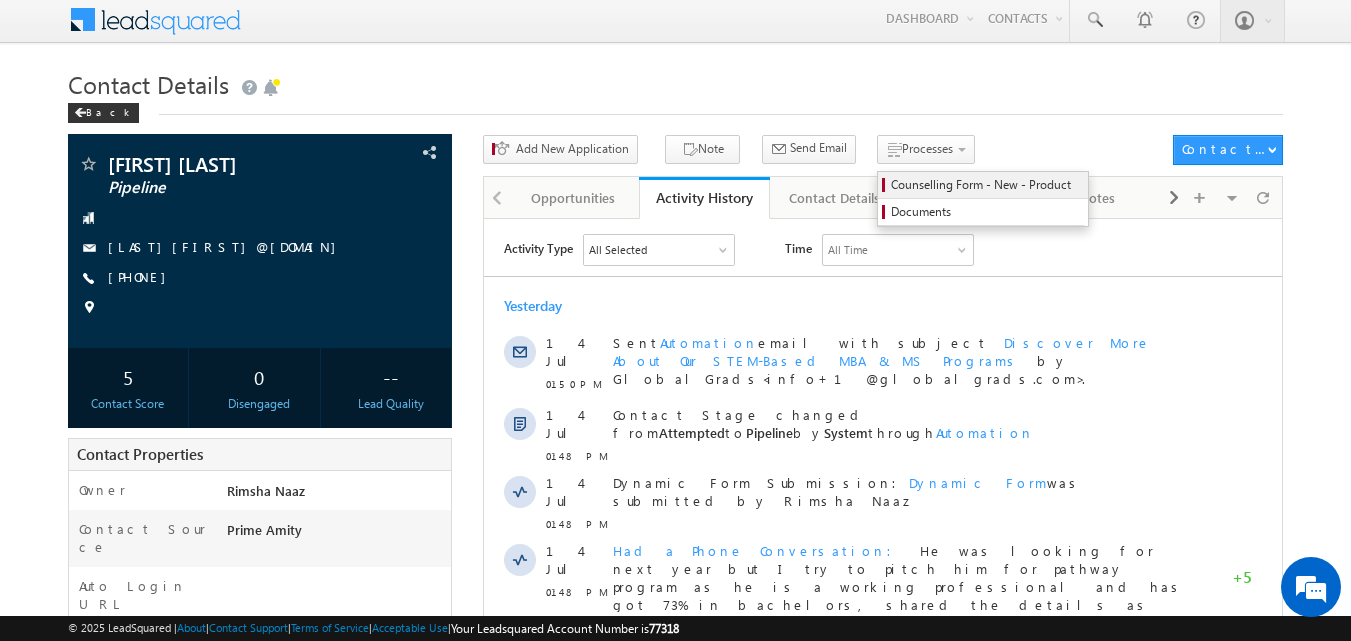 click on "Counselling Form - New - Product" at bounding box center (986, 185) 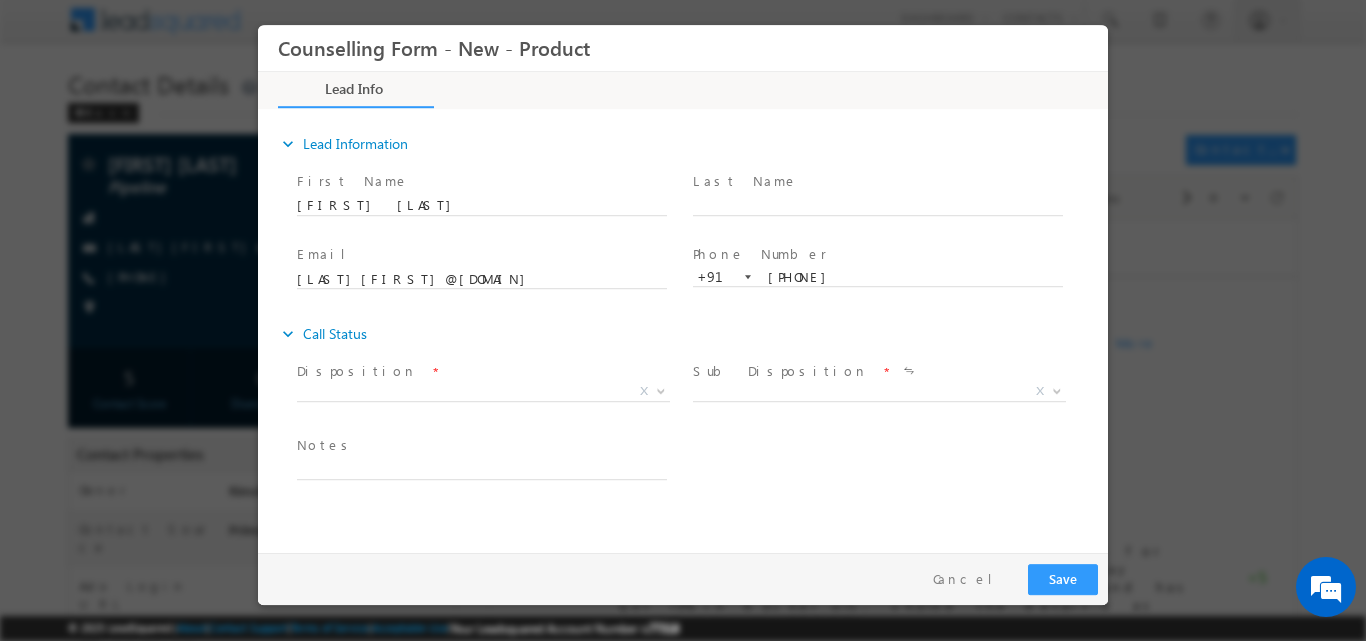 scroll, scrollTop: 0, scrollLeft: 0, axis: both 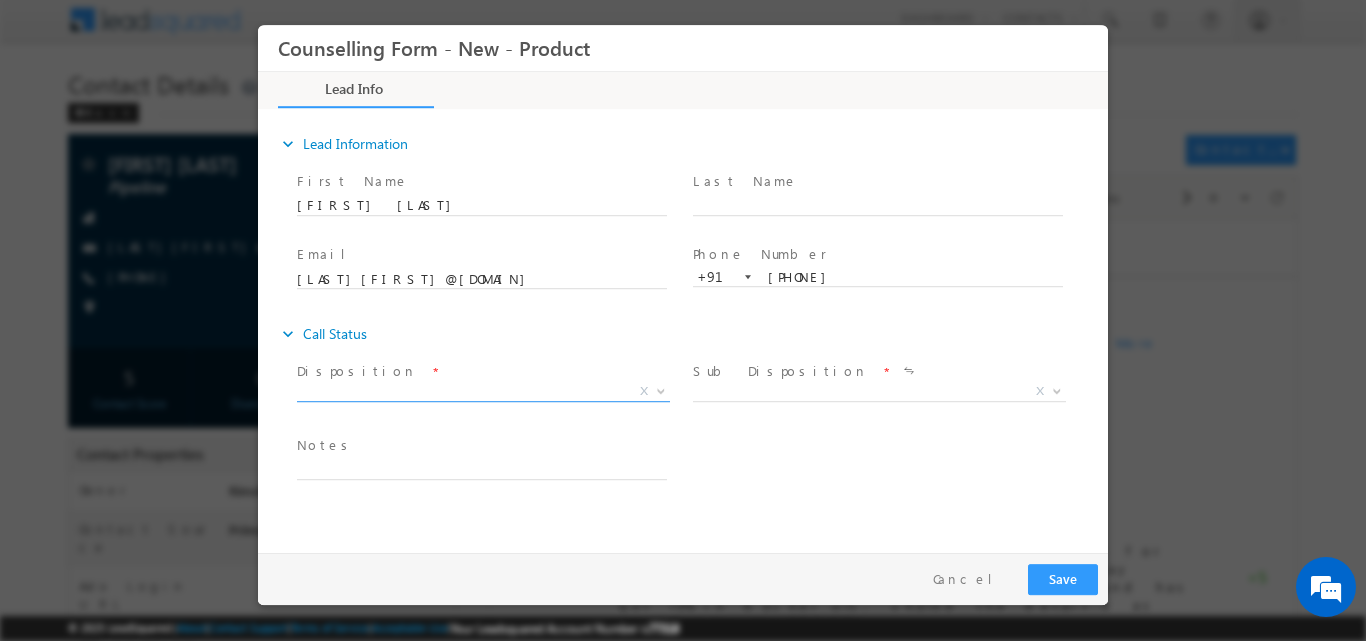 click at bounding box center [661, 389] 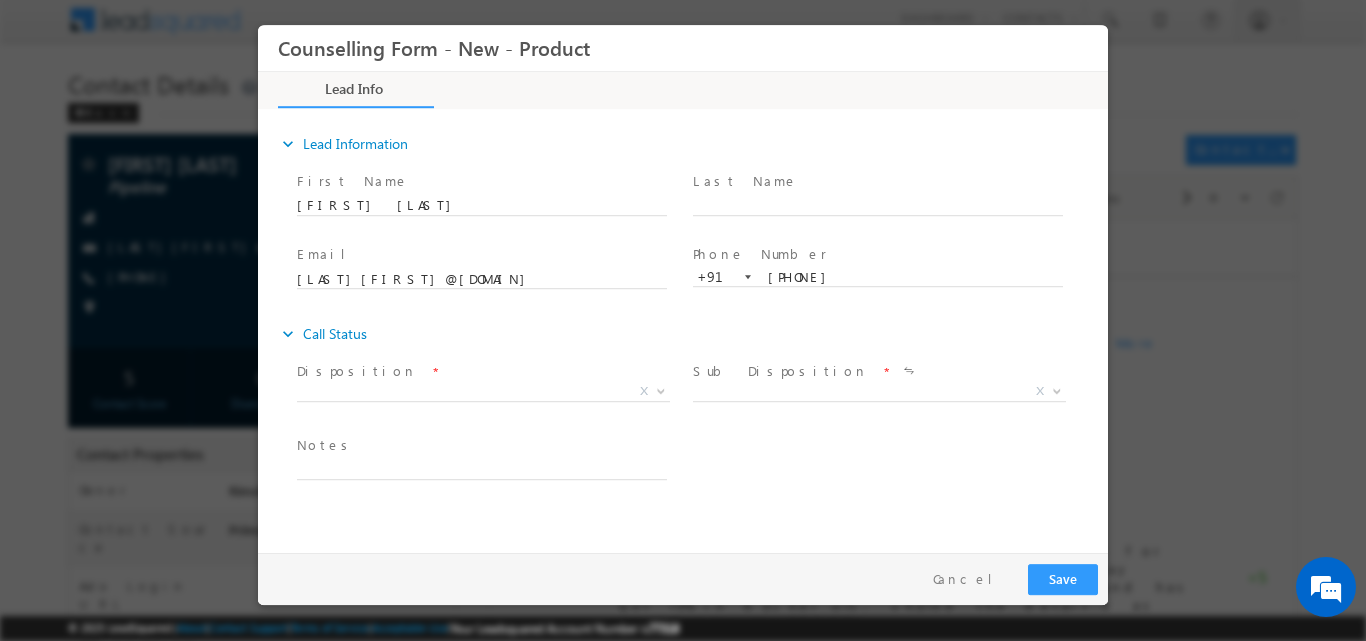 click on "expand_more Lead Information
First Name" at bounding box center (688, 327) 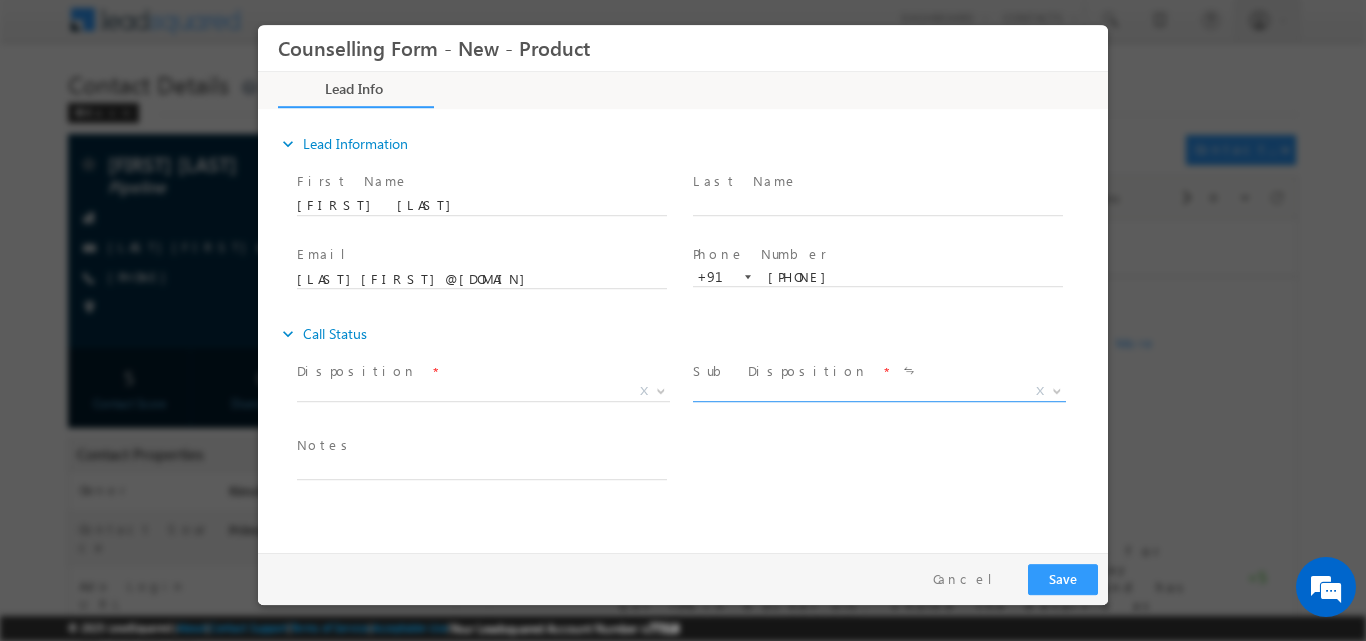click at bounding box center [1057, 389] 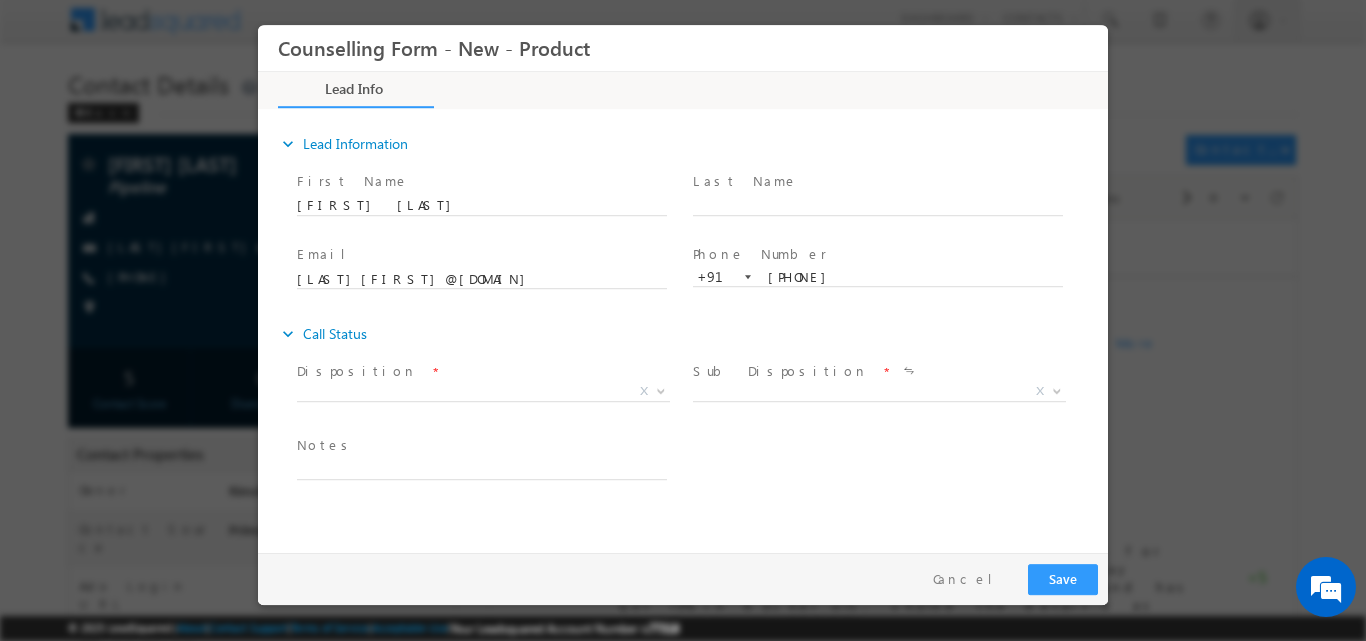 click on "expand_more Lead Information
First Name" at bounding box center [688, 327] 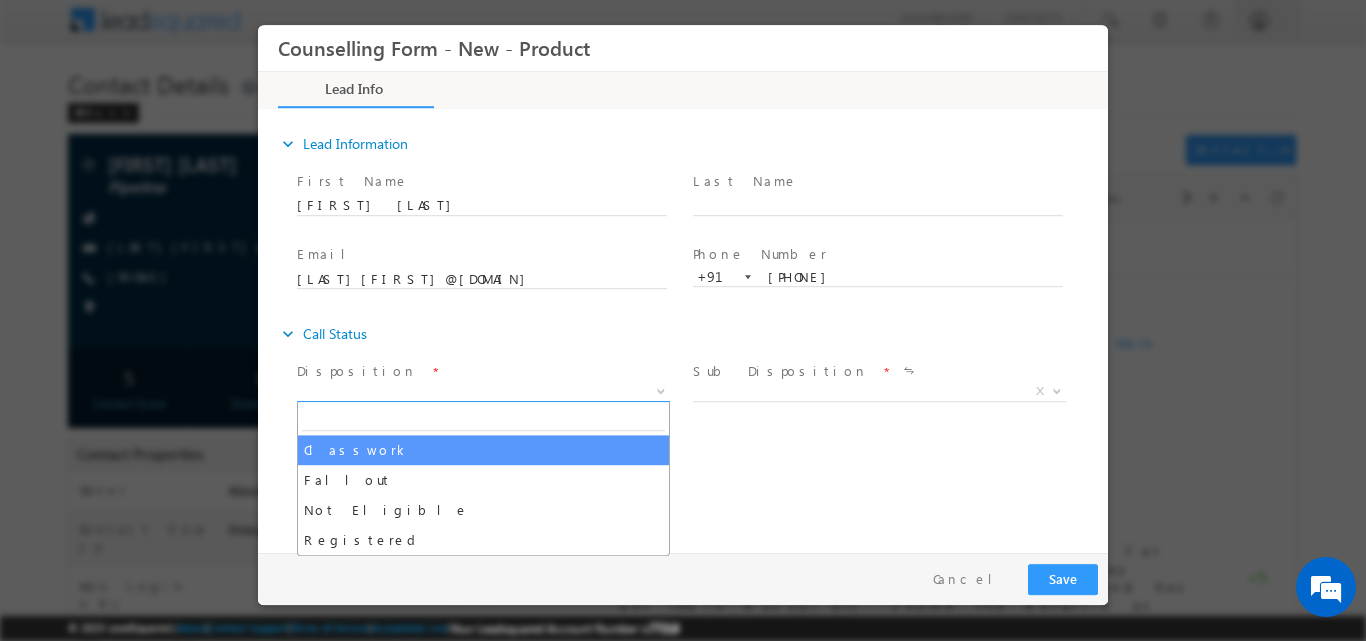 click at bounding box center (661, 389) 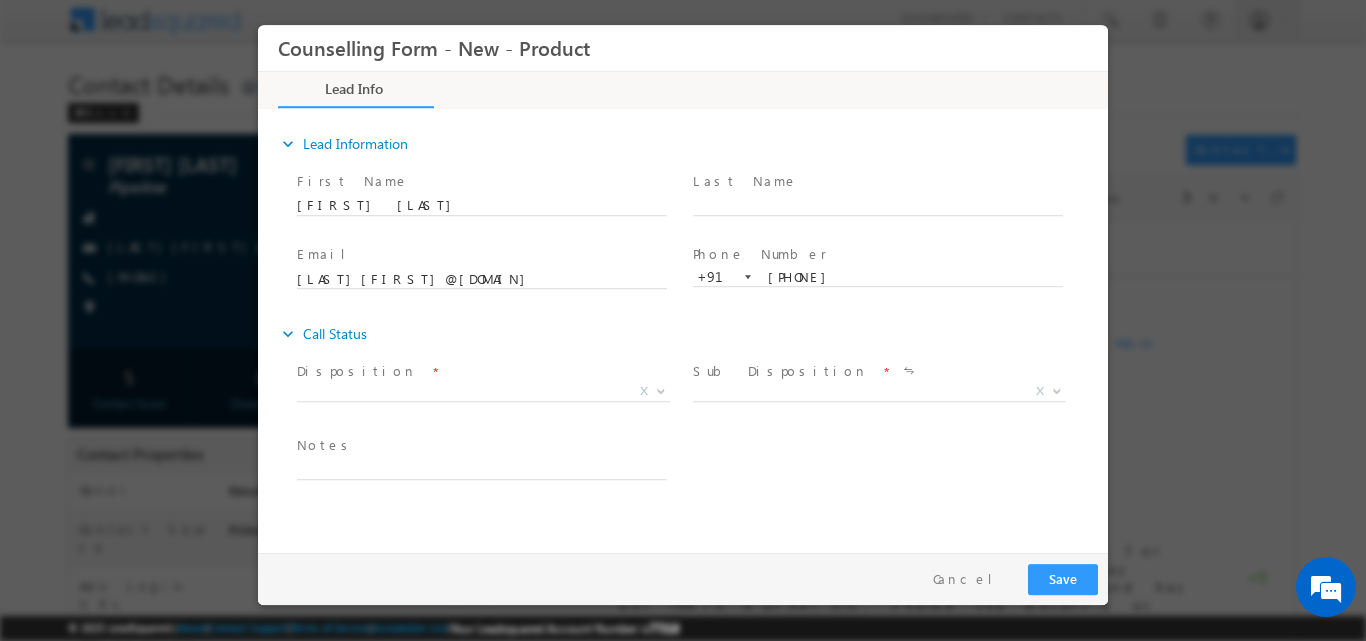 click on "Follow Up Date
*
Notes
*" at bounding box center [700, 467] 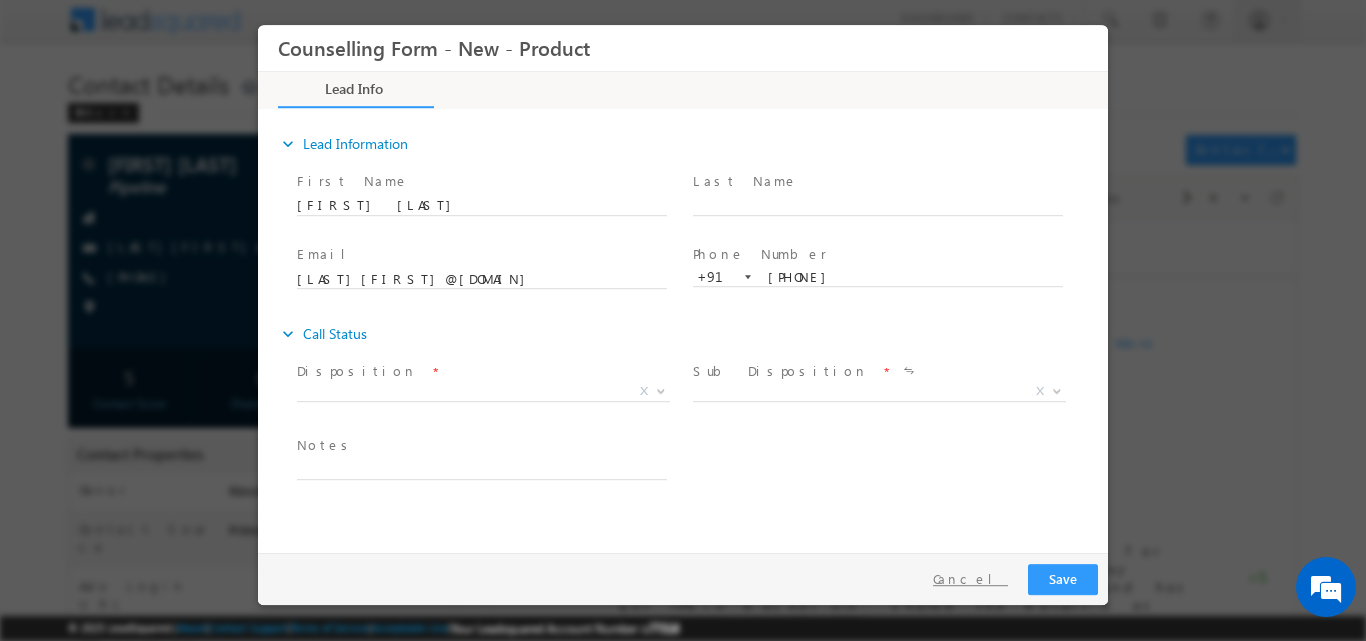 click on "Cancel" at bounding box center [970, 578] 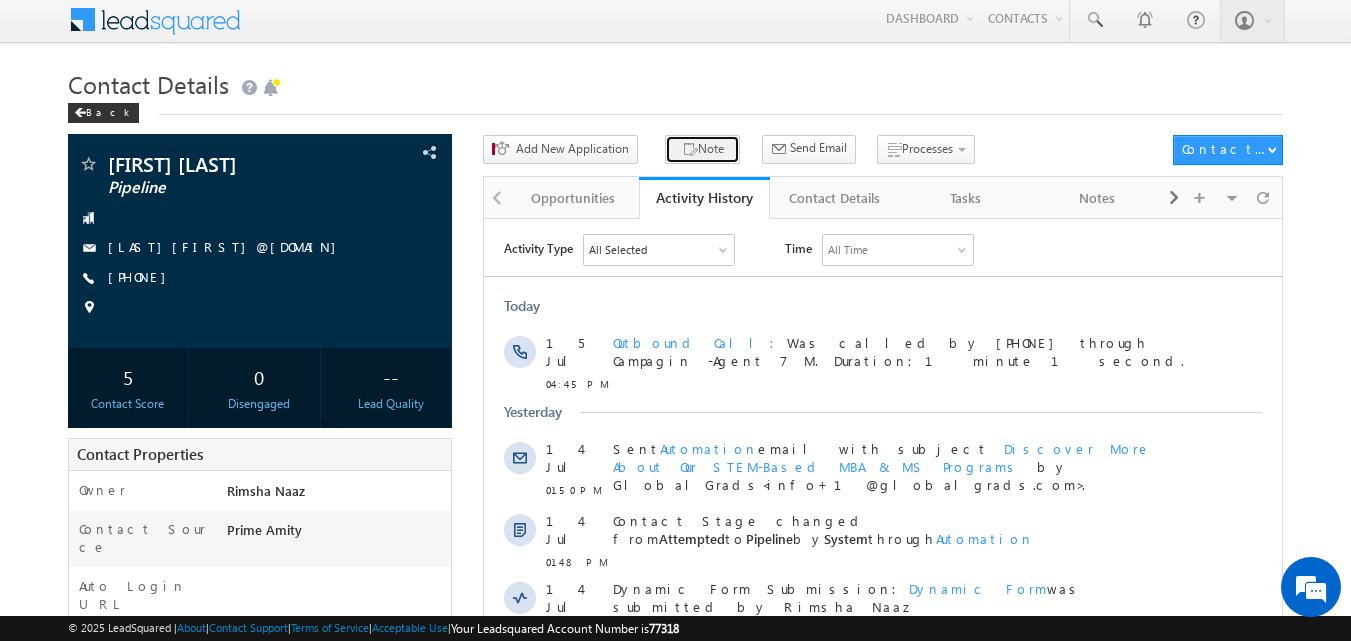 click on "Note" at bounding box center (702, 149) 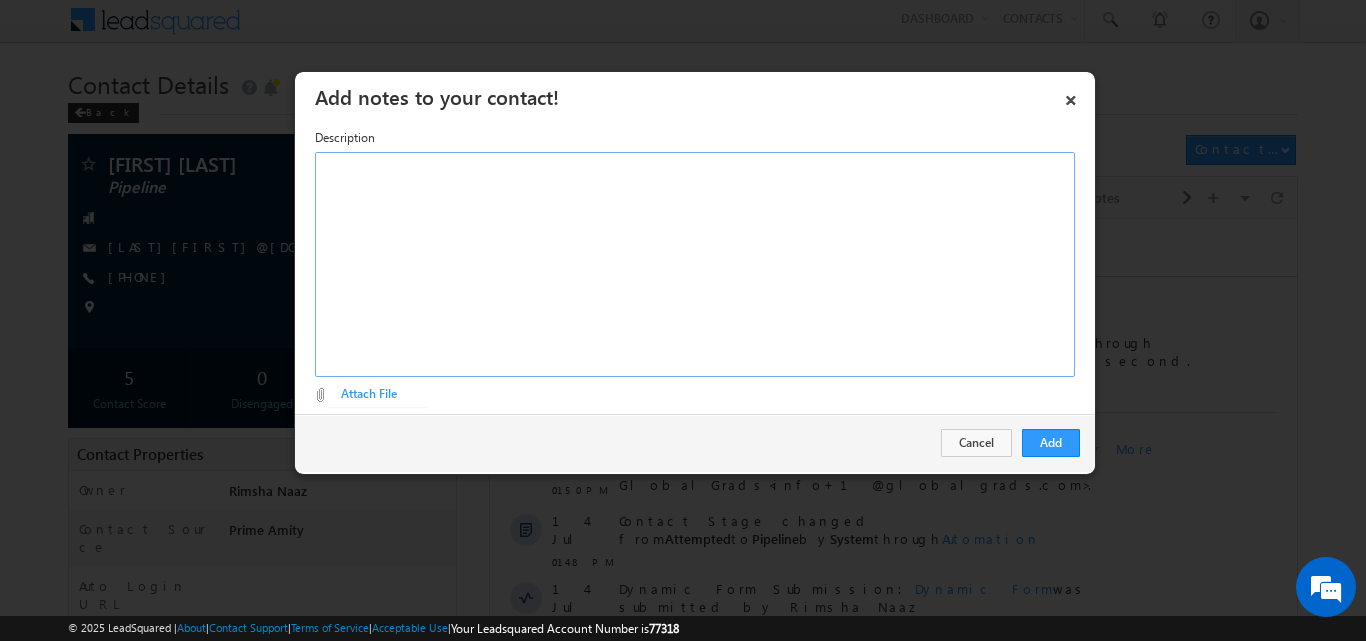 click at bounding box center [695, 264] 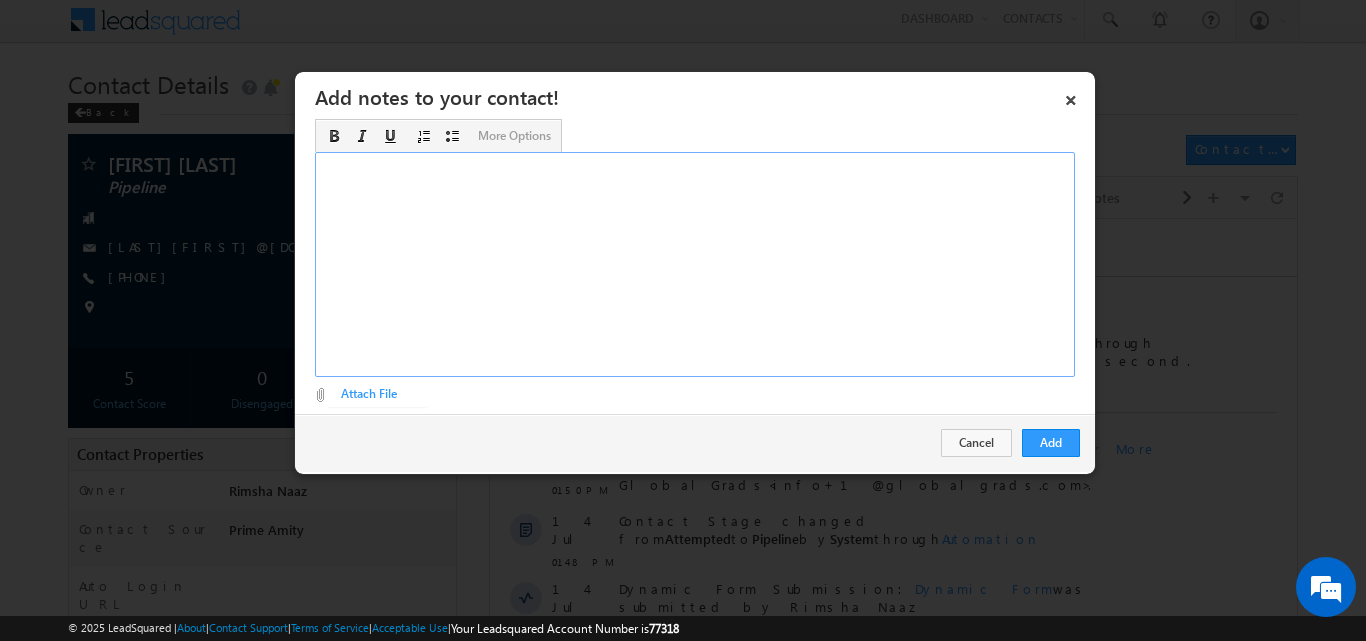 type 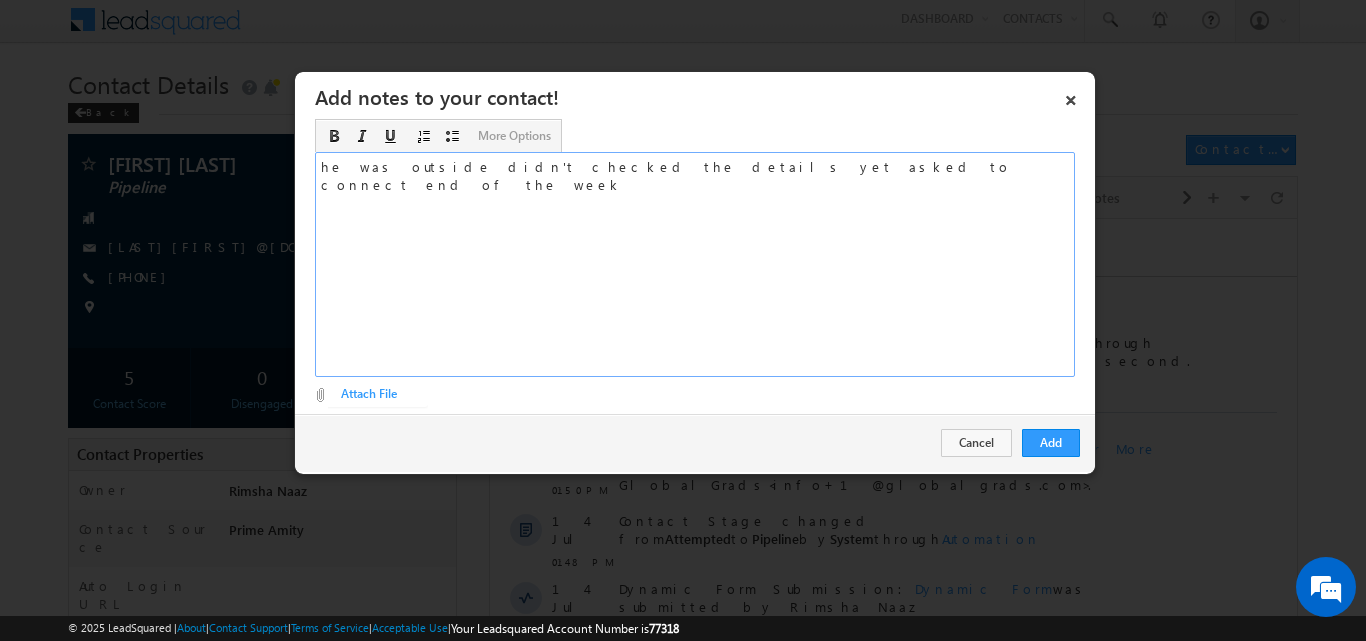 click on "he was outside didn't checked the details yet asked to connect end of the week" at bounding box center (695, 264) 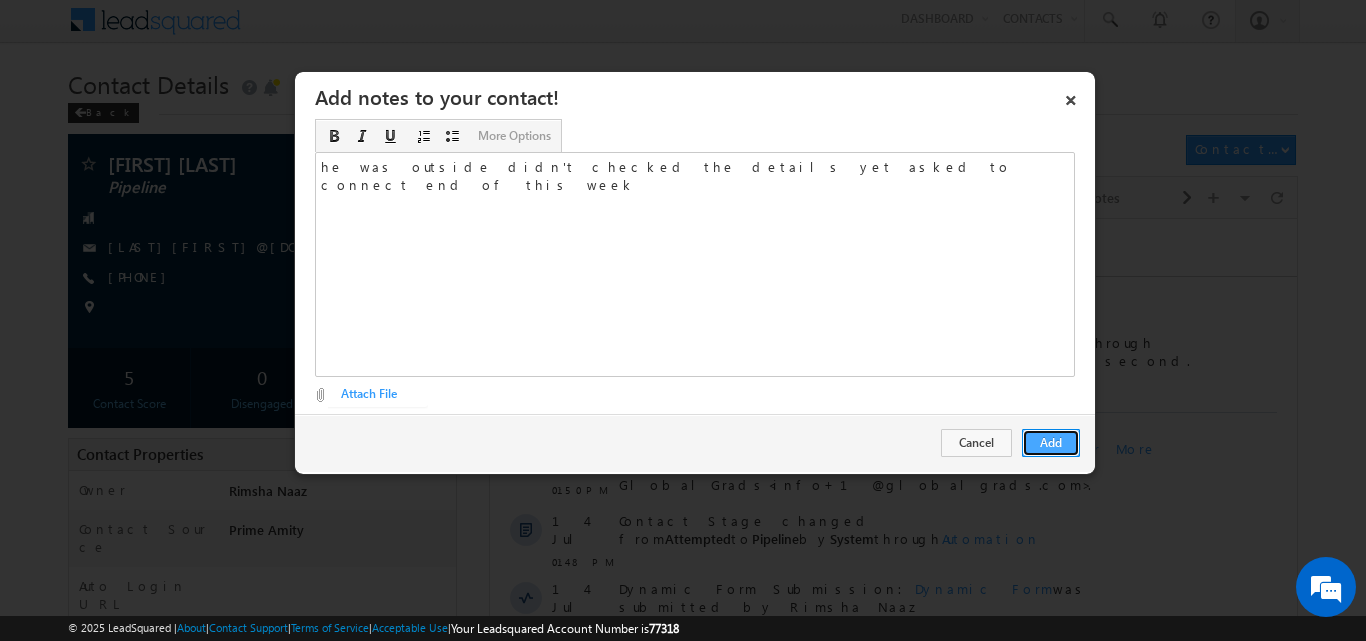 click on "Add" at bounding box center [1051, 443] 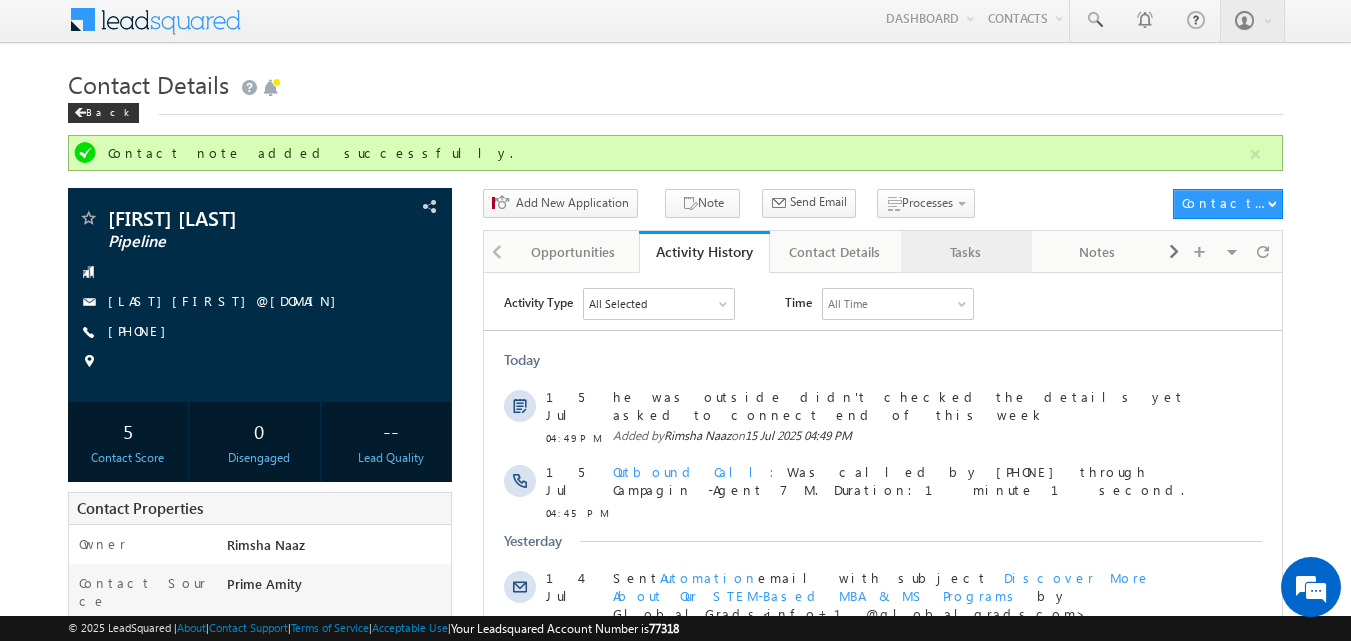 click on "Tasks" at bounding box center [965, 252] 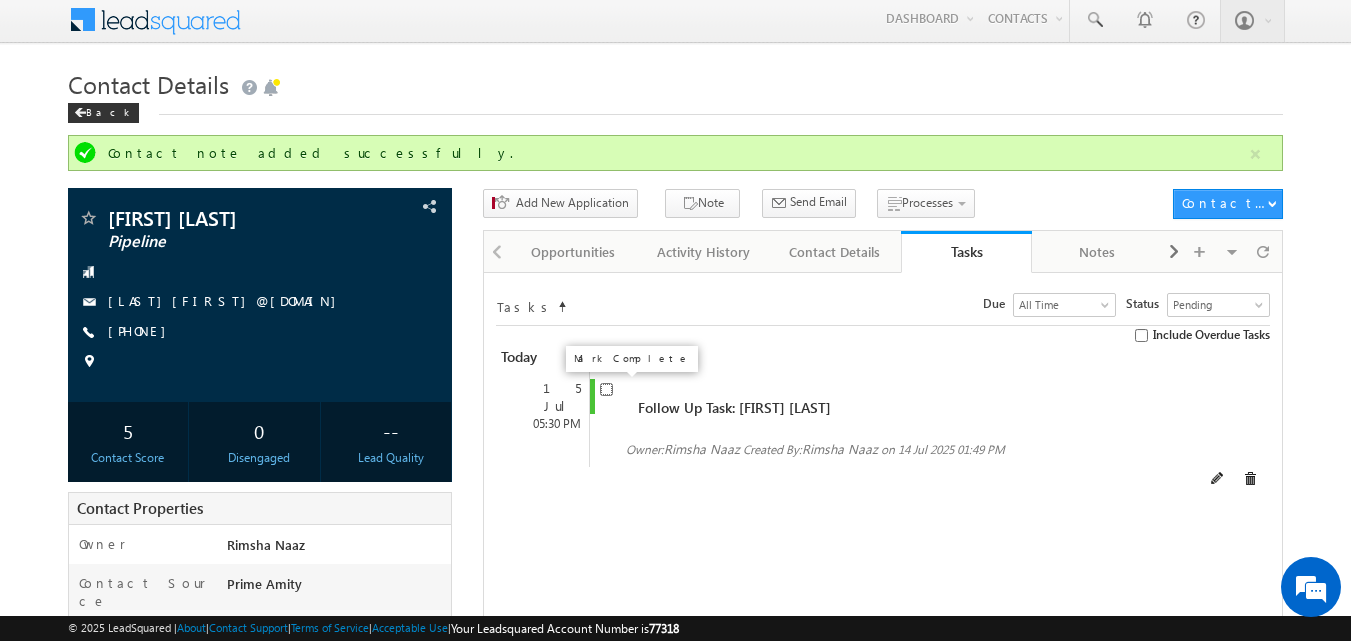 click at bounding box center [606, 389] 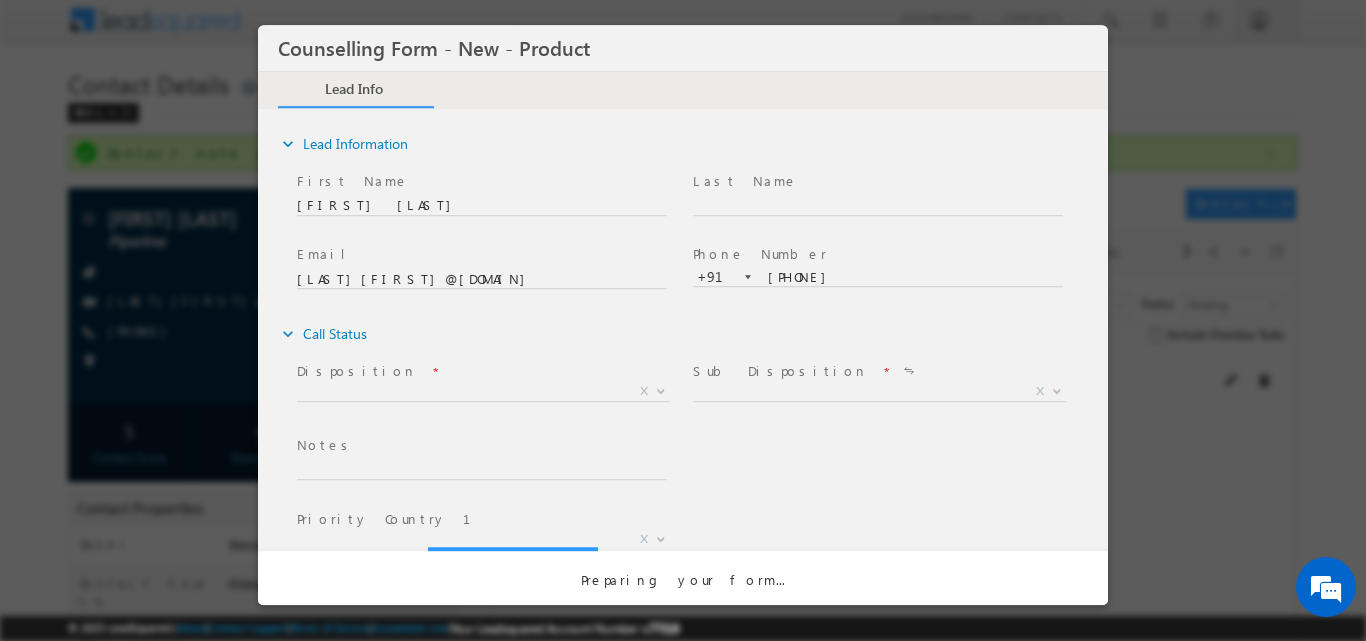 scroll, scrollTop: 0, scrollLeft: 0, axis: both 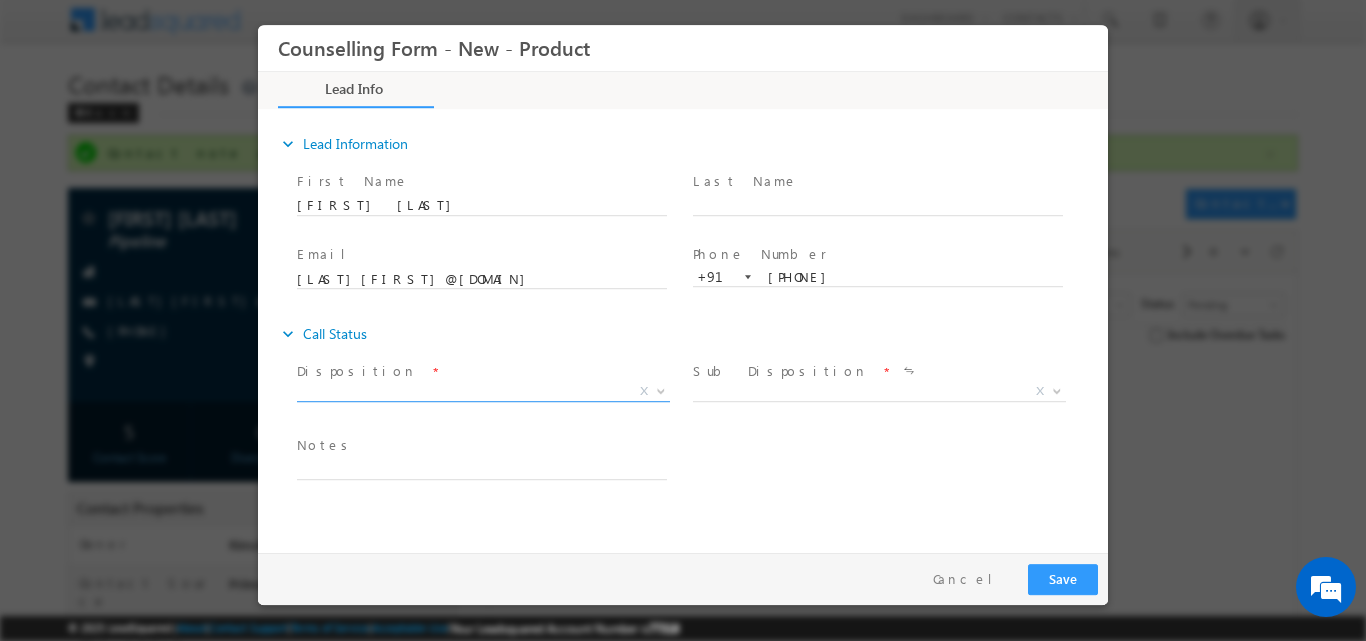 click at bounding box center (661, 389) 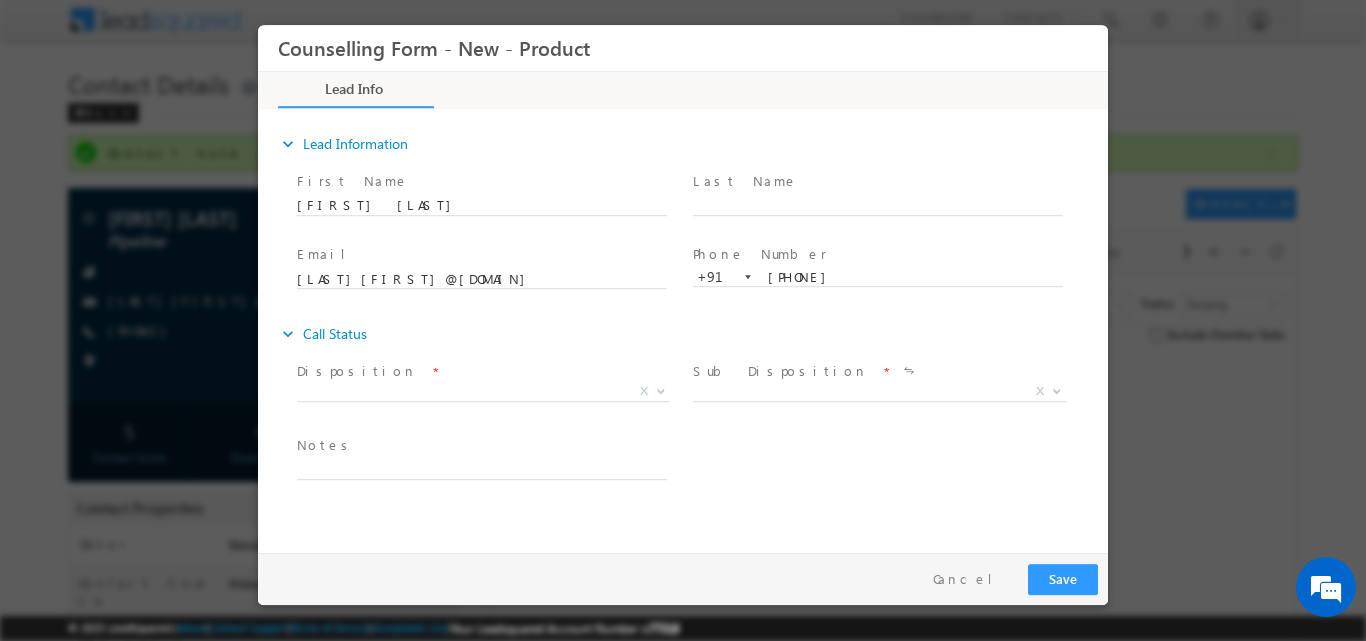 click on "Follow Up Date
*
Notes
*" at bounding box center (700, 467) 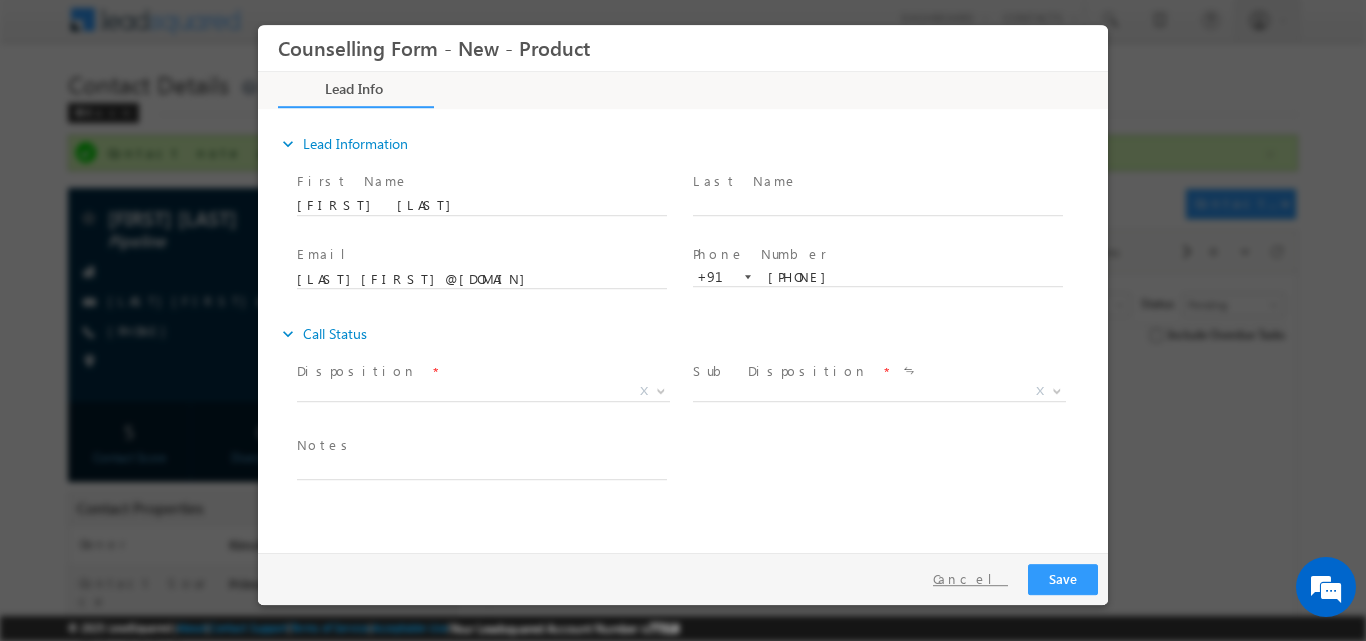 click on "Cancel" at bounding box center (970, 578) 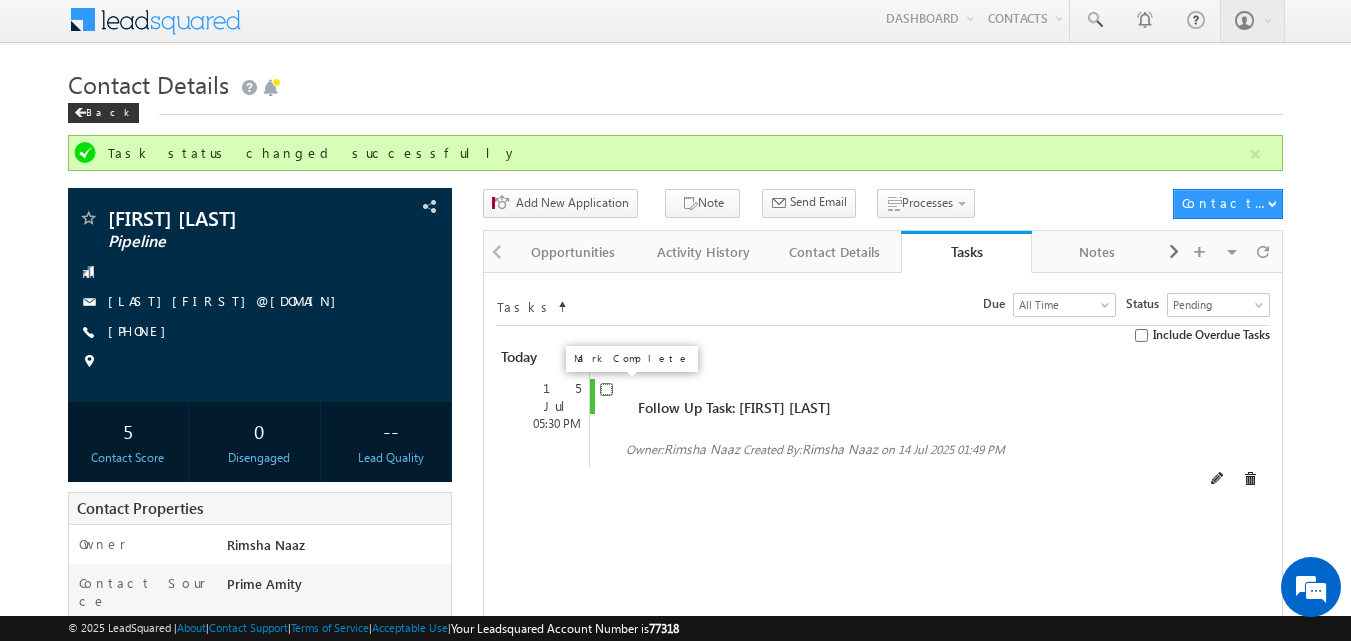 click at bounding box center (606, 389) 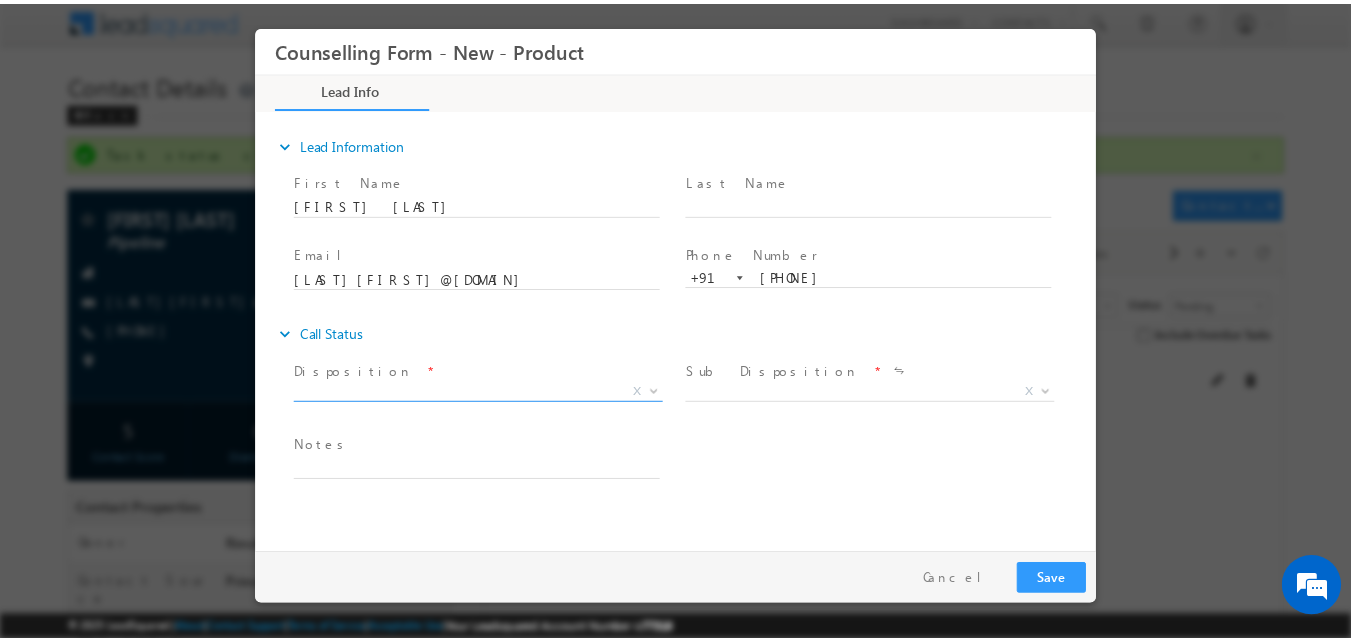scroll, scrollTop: 0, scrollLeft: 0, axis: both 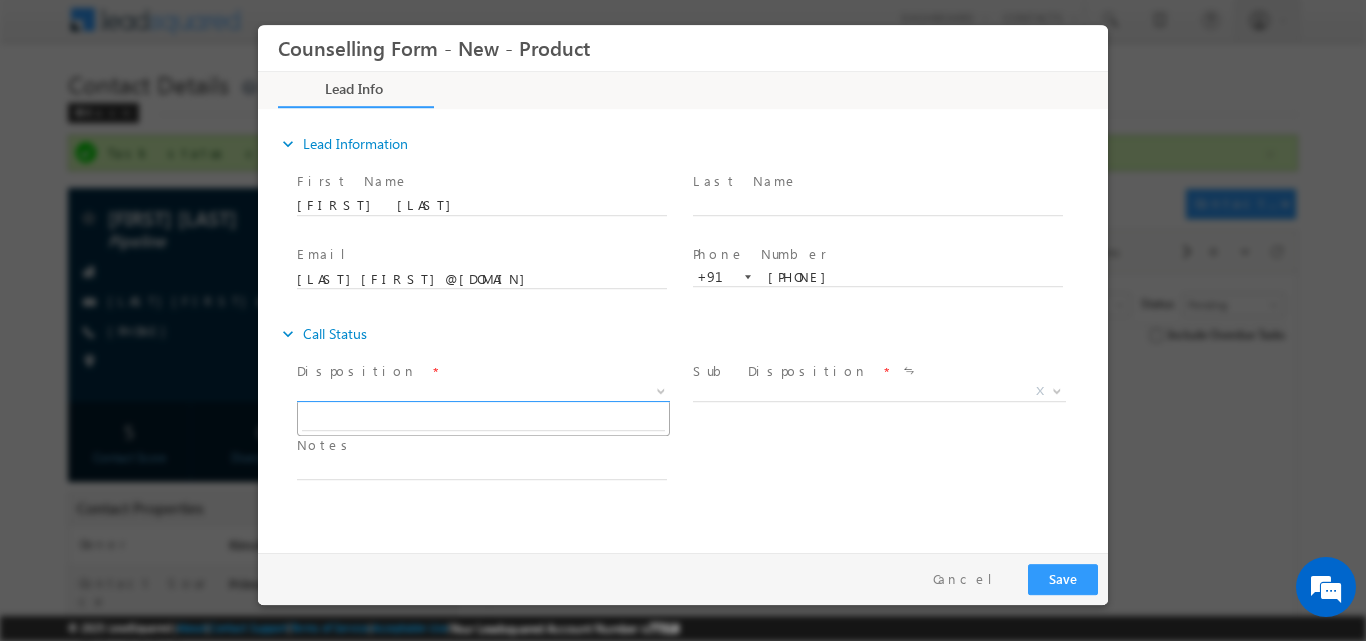 click at bounding box center [661, 389] 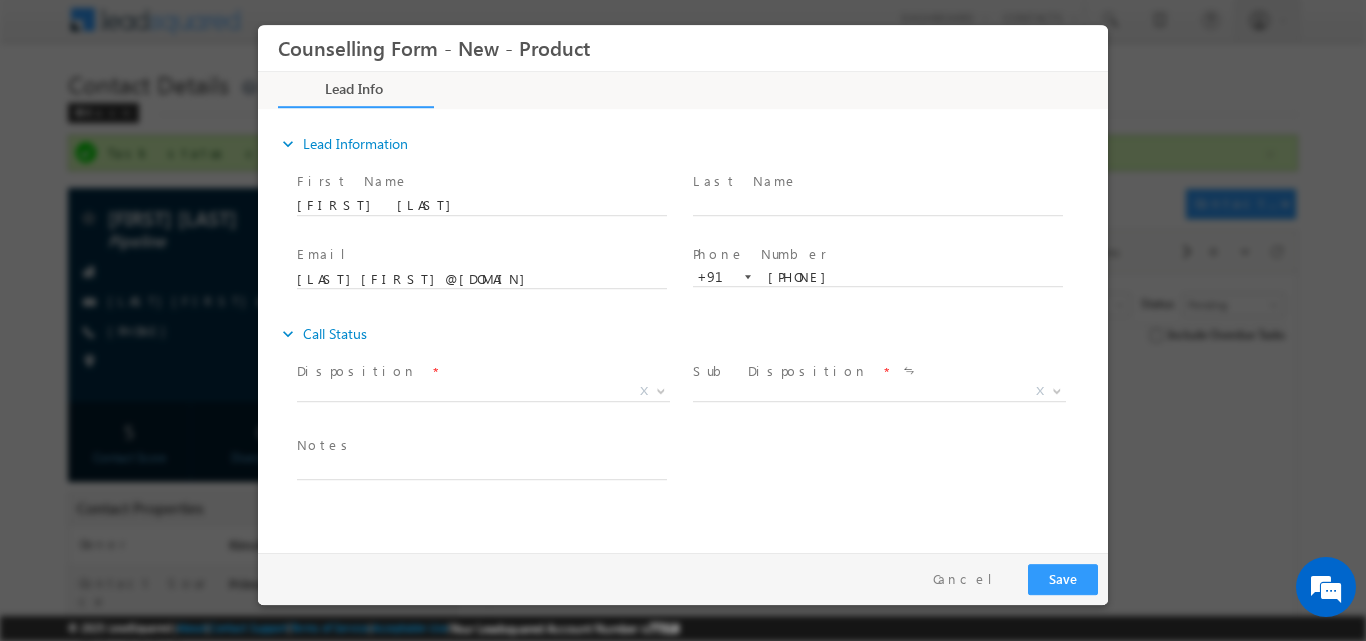 click at bounding box center [877, 415] 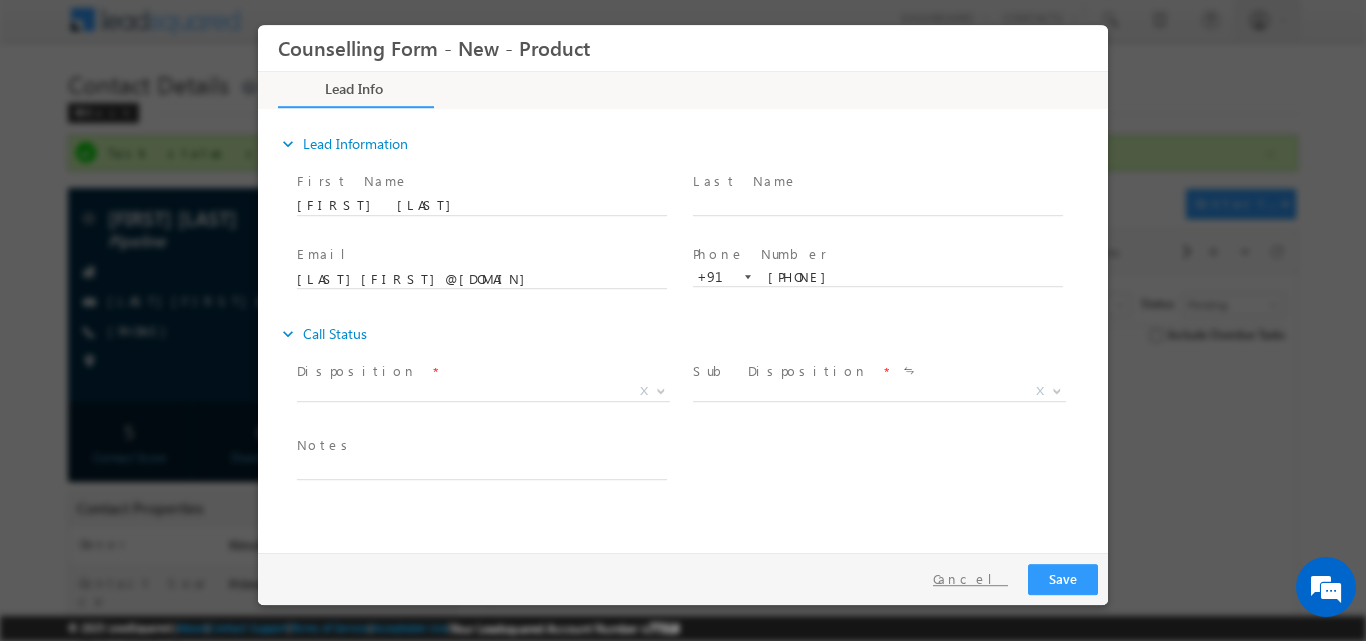 click on "Cancel" at bounding box center [970, 578] 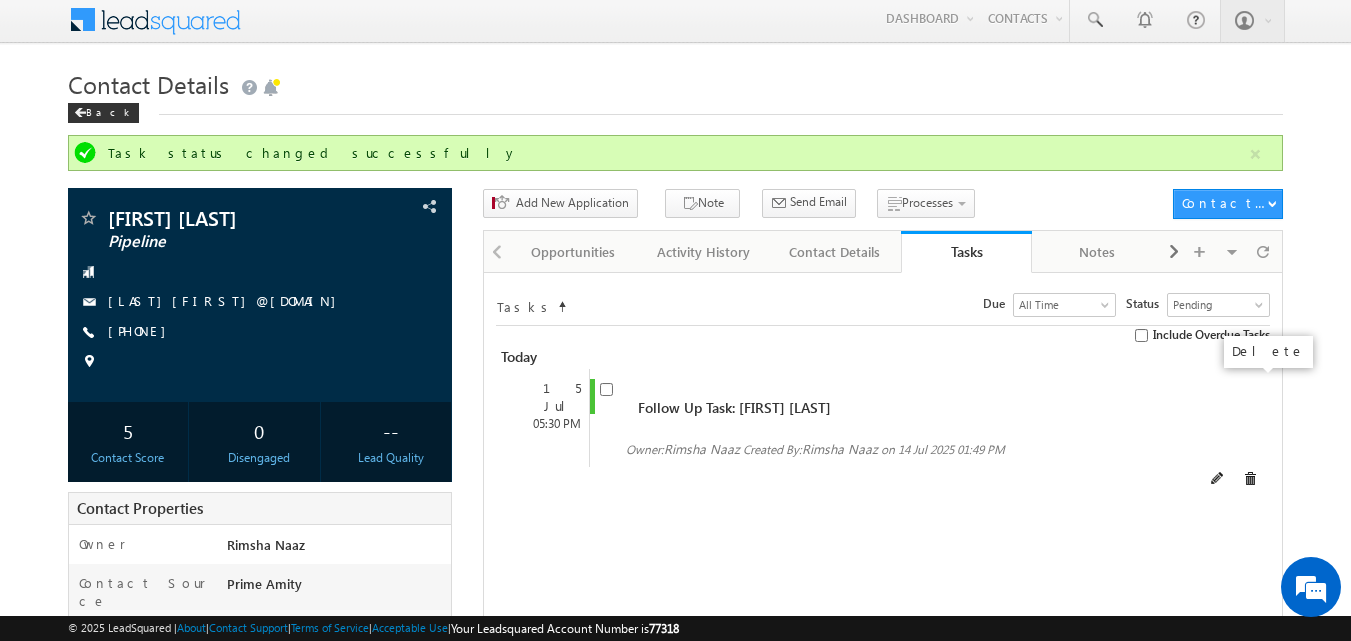 click at bounding box center (1250, 479) 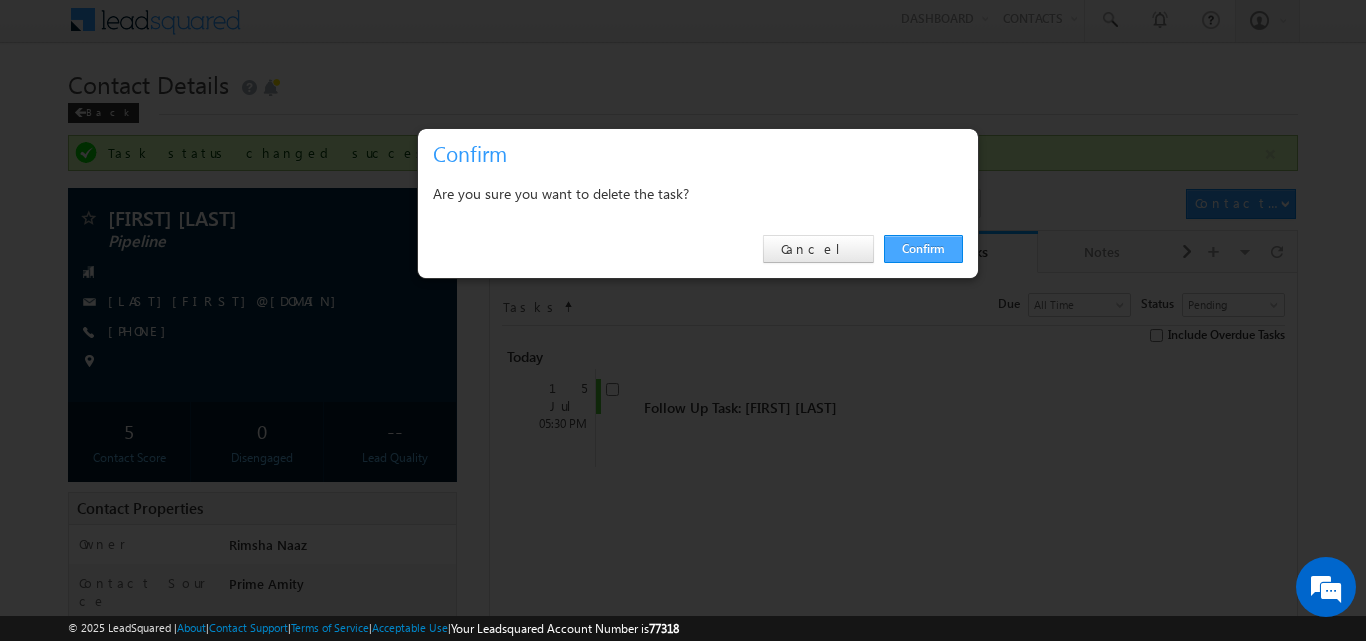 click on "Confirm" at bounding box center [923, 249] 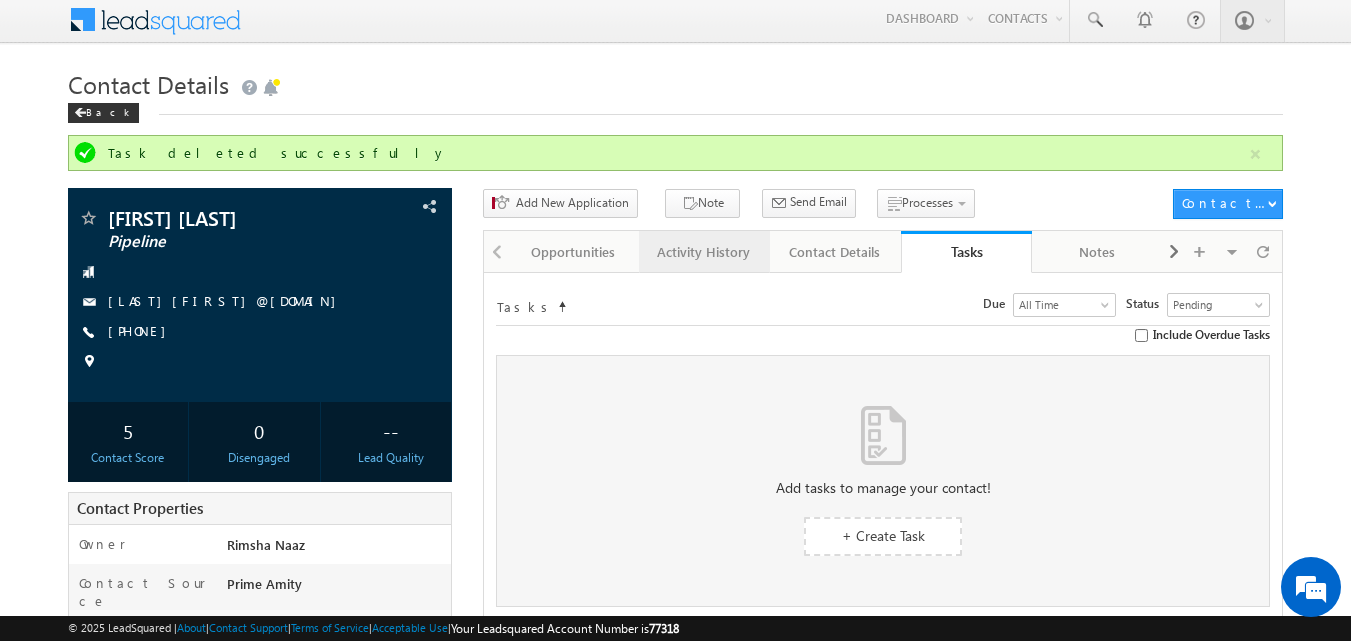 click on "Activity History" at bounding box center [704, 252] 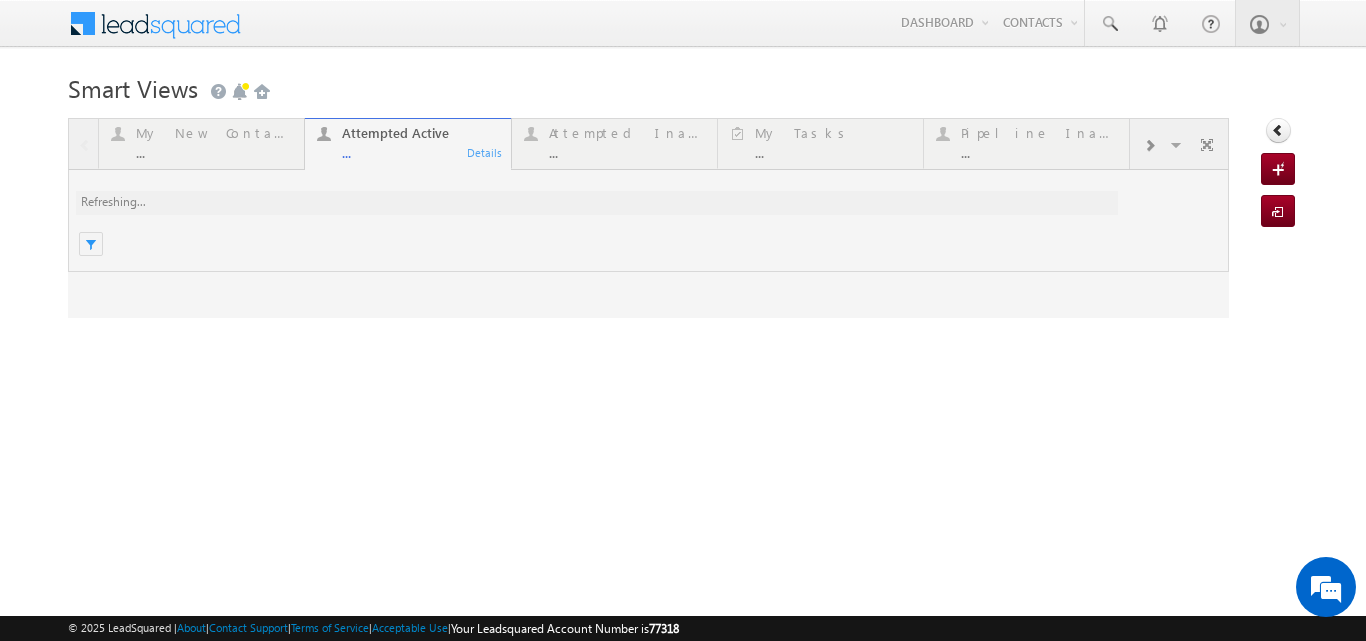 scroll, scrollTop: 0, scrollLeft: 0, axis: both 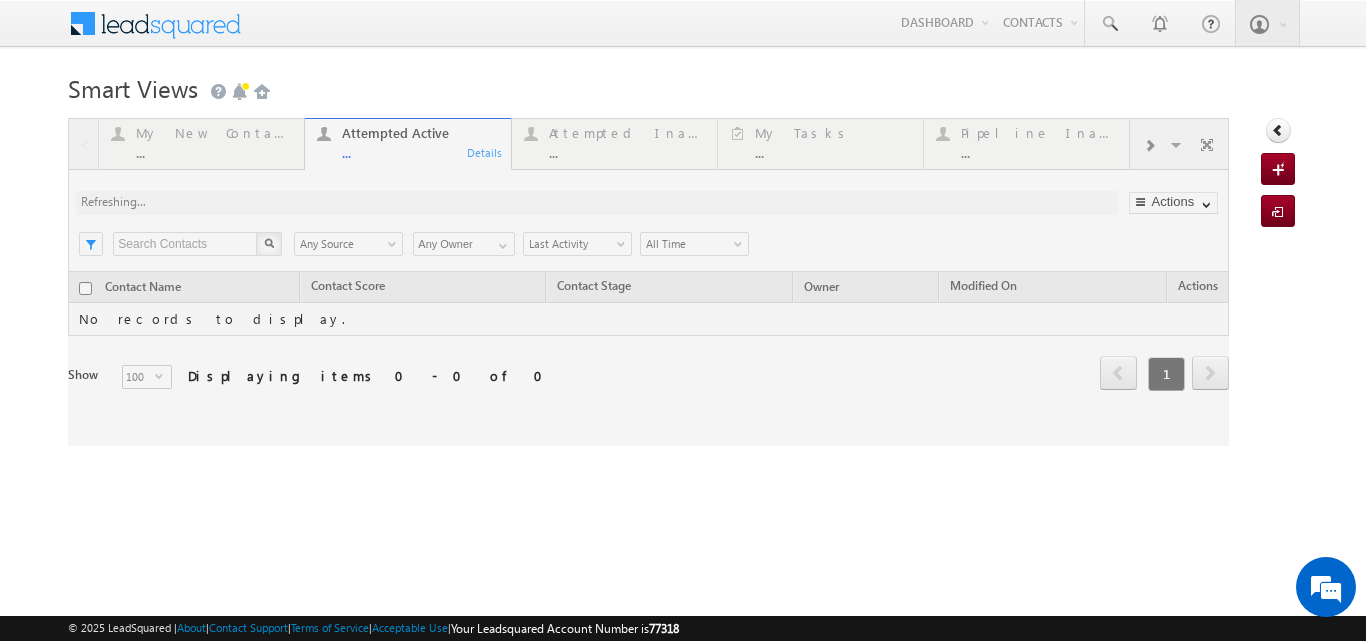 click at bounding box center (648, 282) 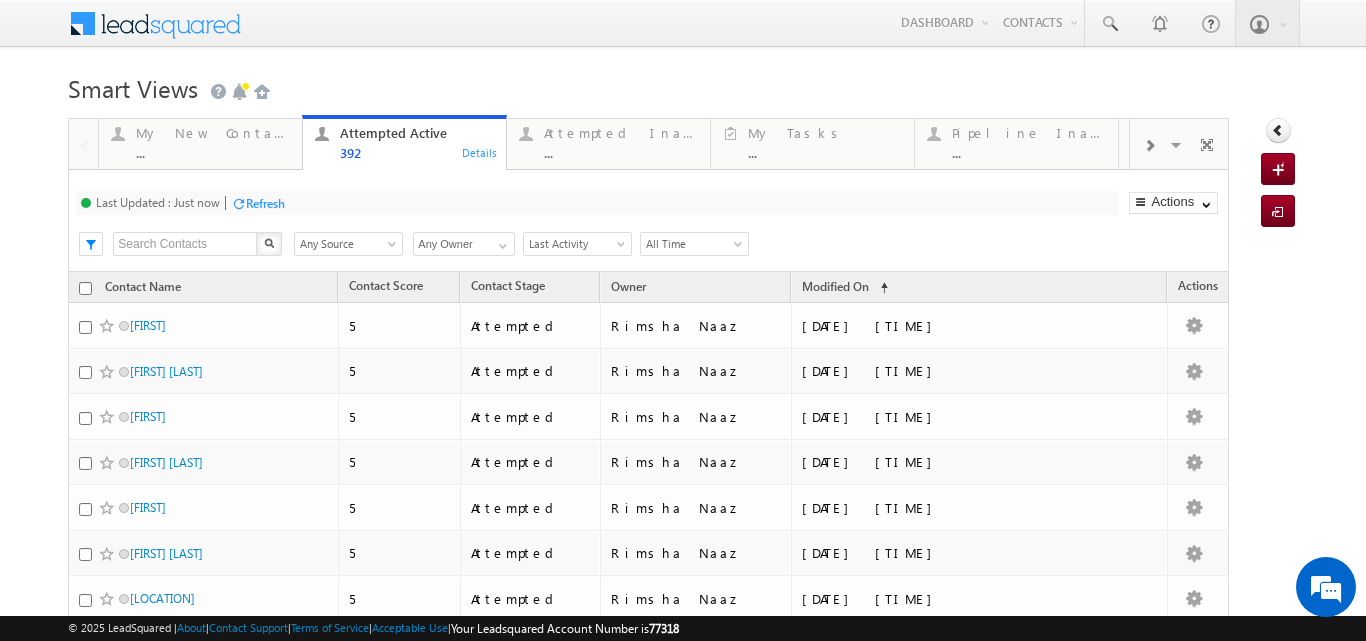 click at bounding box center [1149, 146] 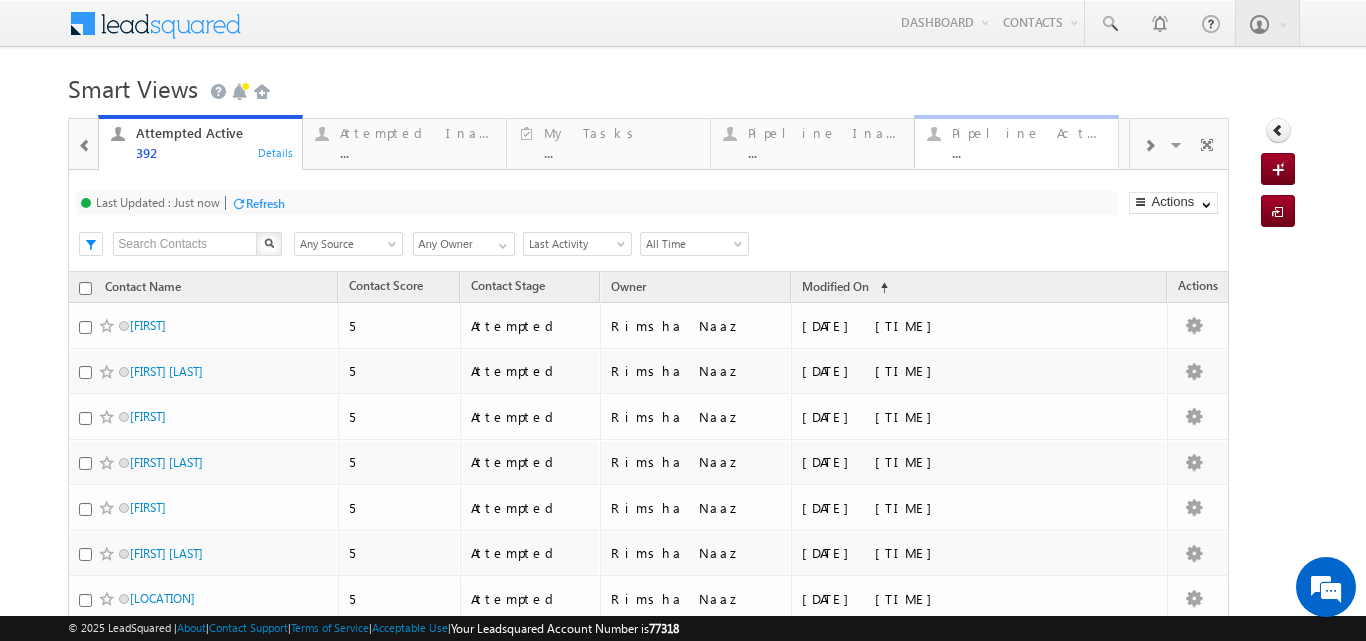 click on "Pipeline Active" at bounding box center (1029, 133) 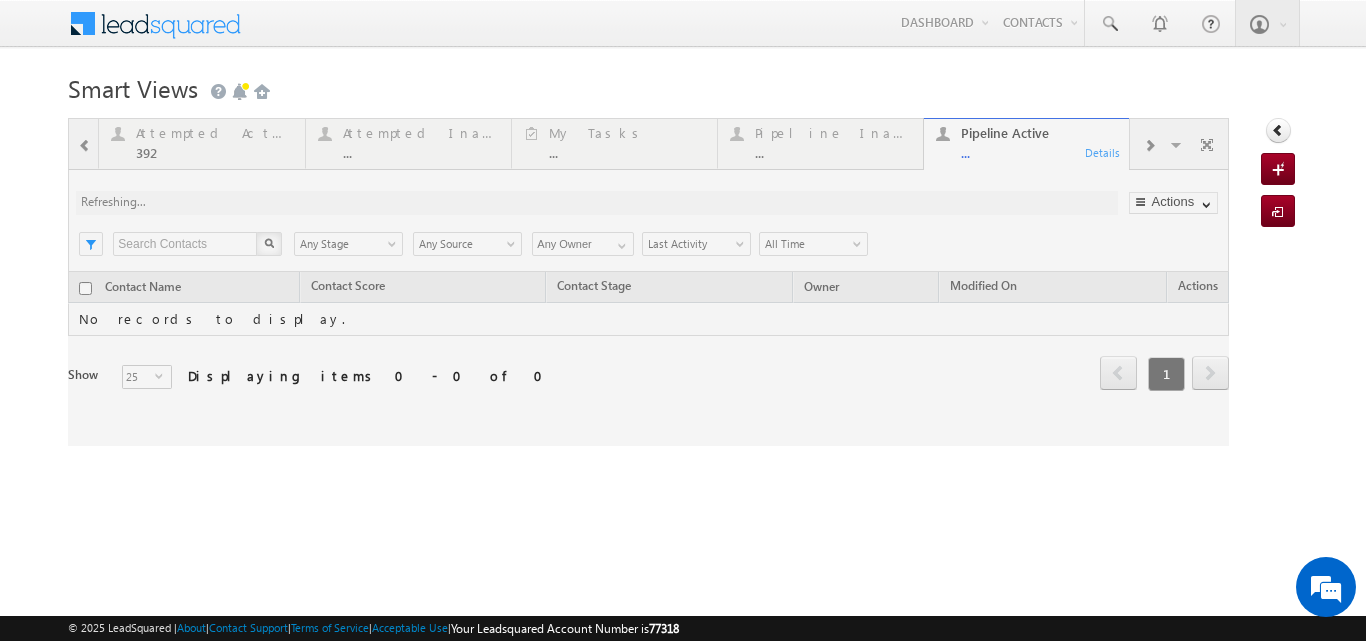 scroll, scrollTop: 0, scrollLeft: 0, axis: both 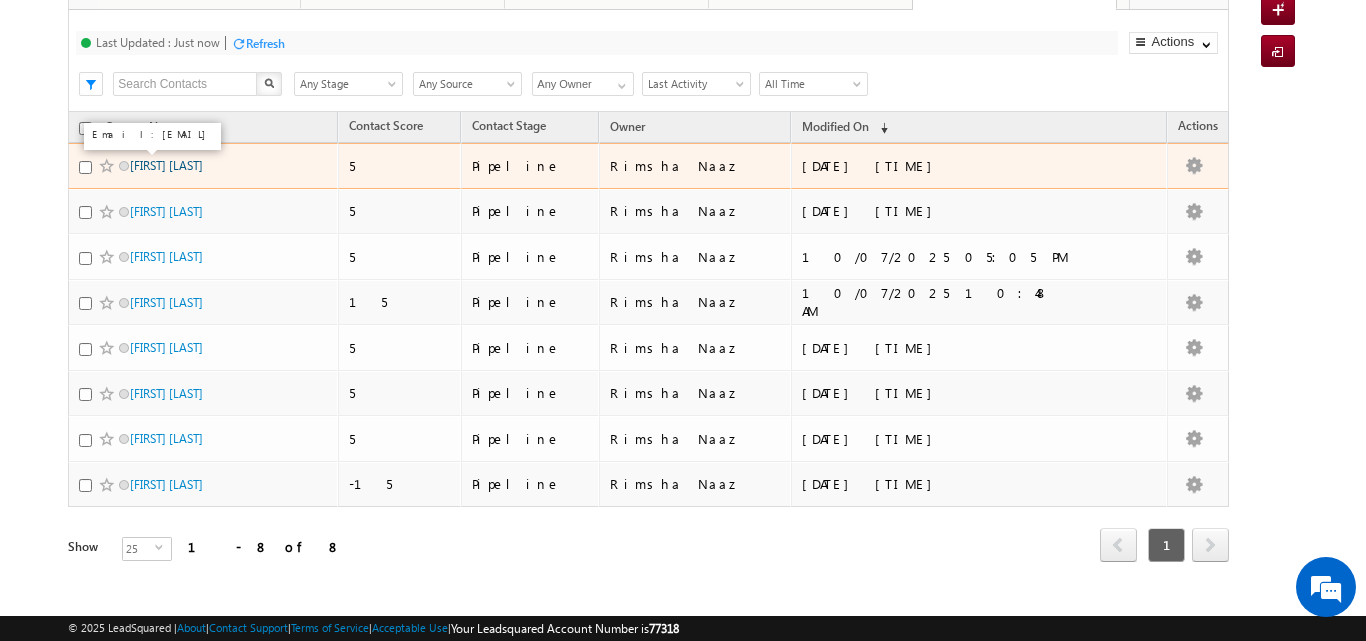 click on "Varun Mandhani" at bounding box center (166, 165) 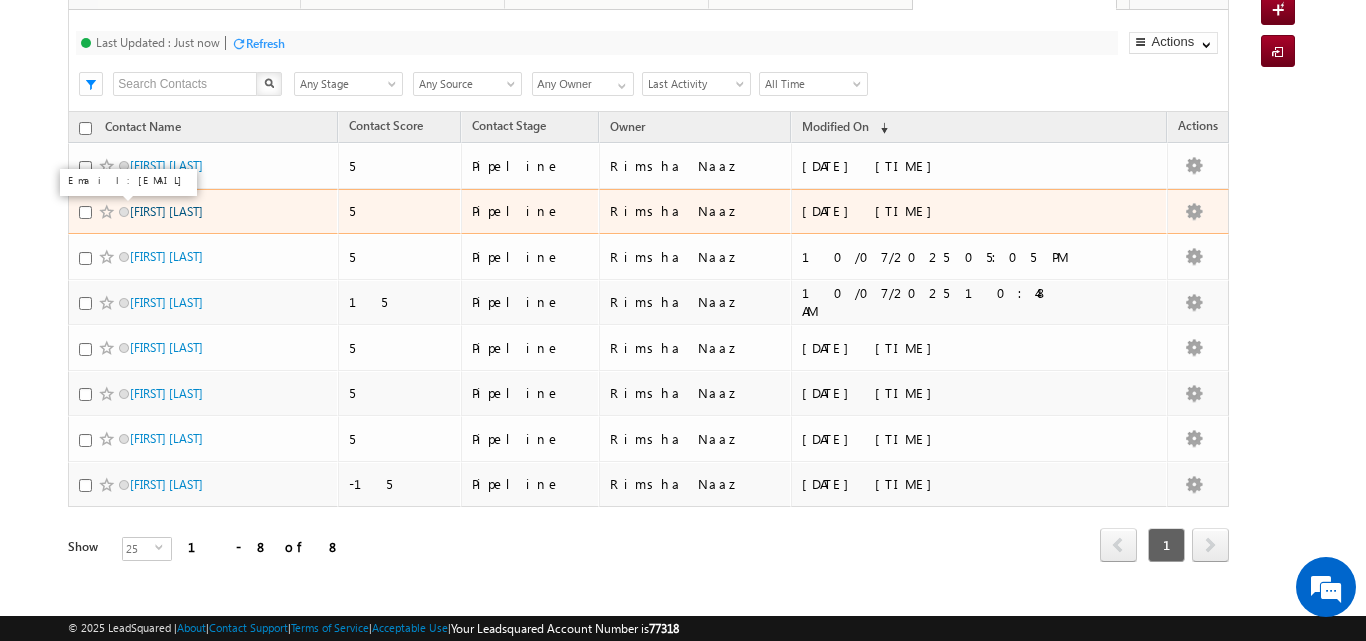 click on "Pushpendra kowthavarapu" at bounding box center (166, 211) 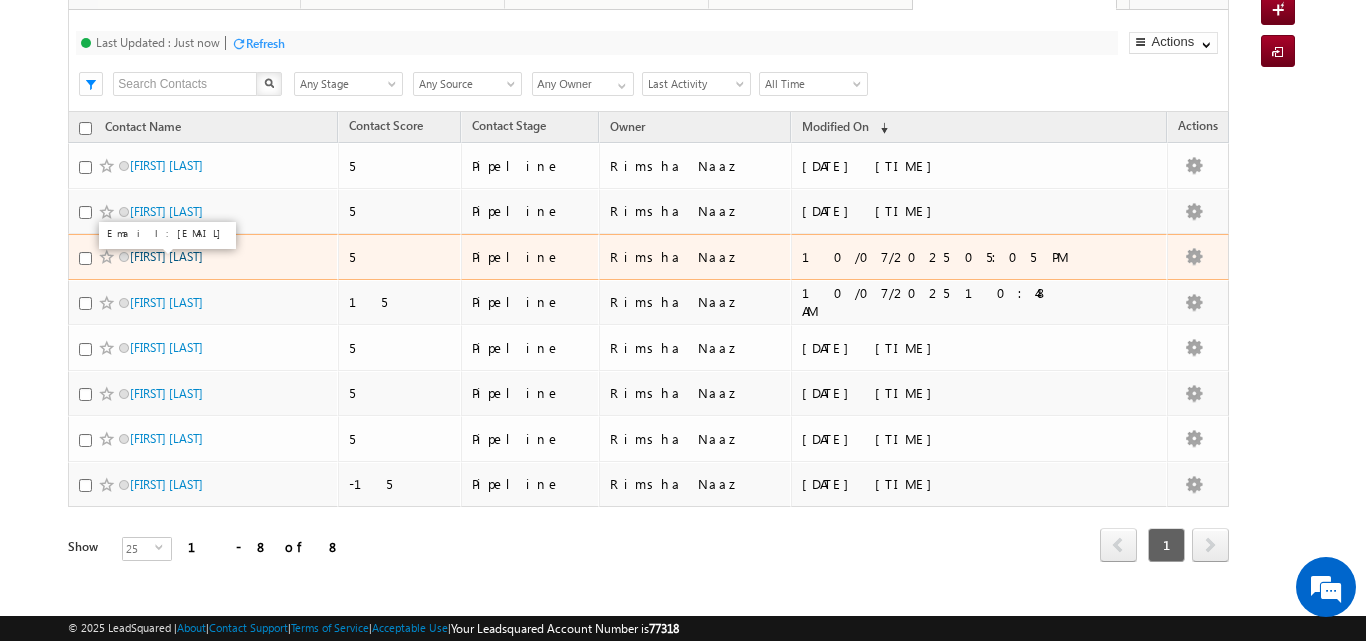 click on "Shoaib ulla Khan" at bounding box center (166, 256) 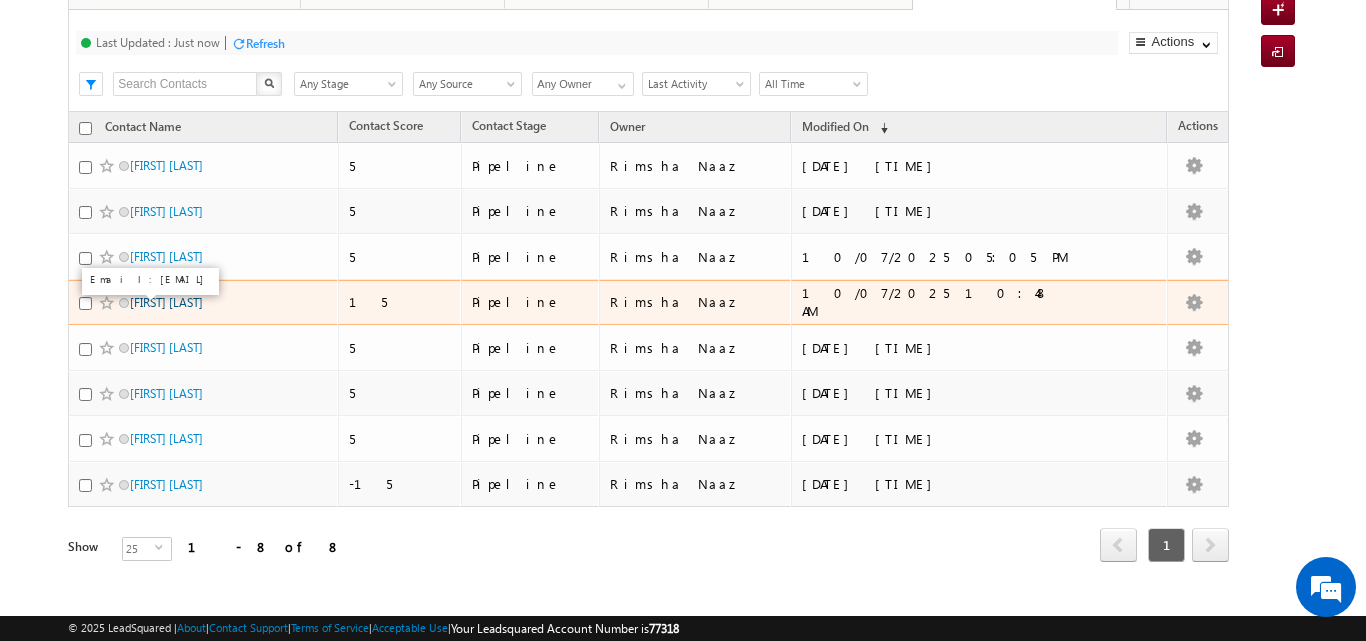 click on "Sourabh kumar" at bounding box center (166, 302) 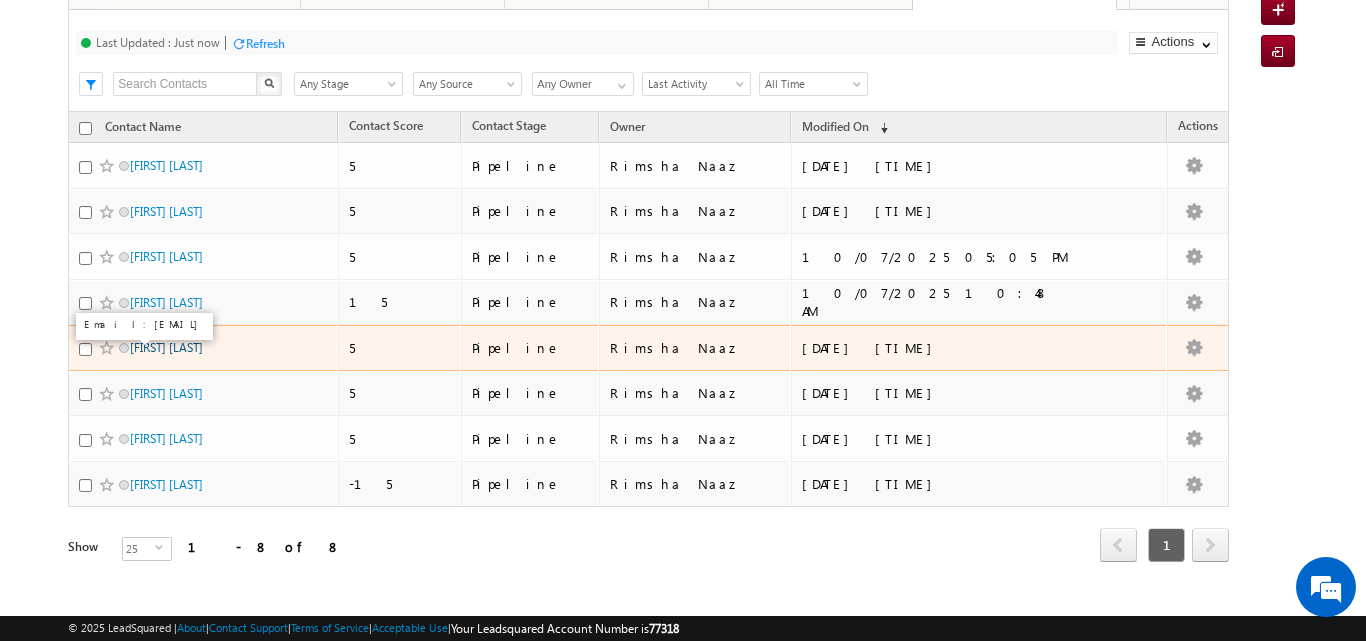 click on "K.Mukesh" at bounding box center (166, 347) 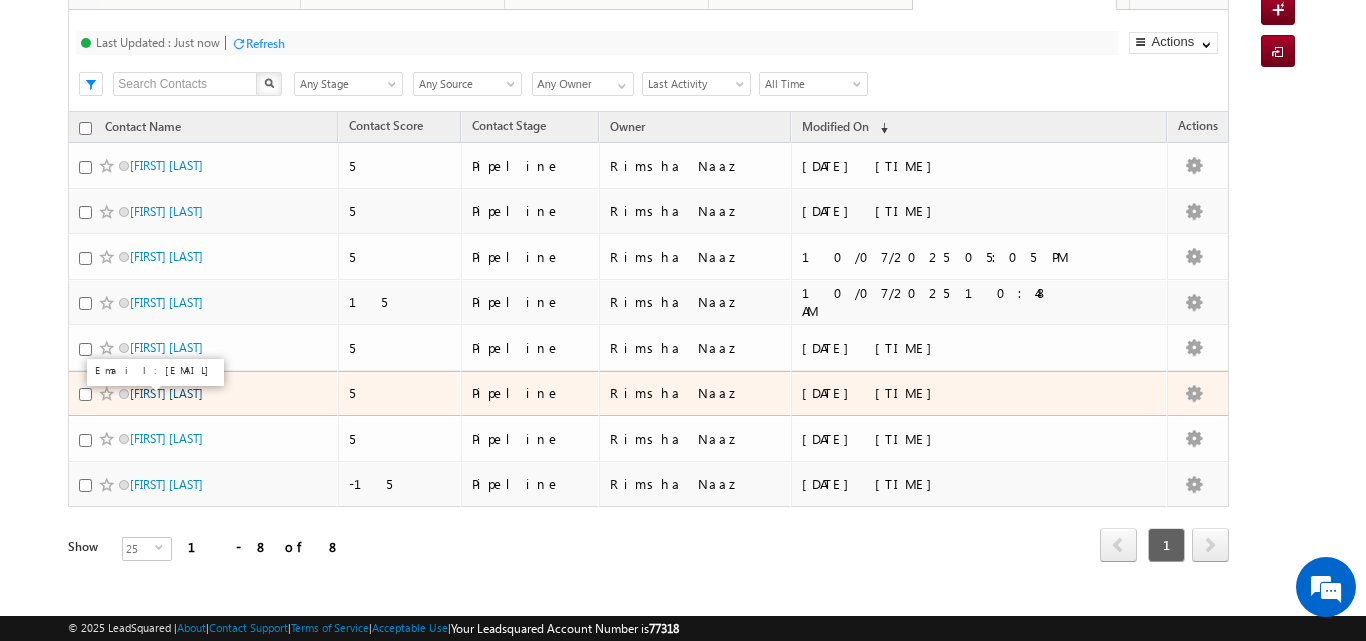 click on "Bikash Kumar khuntia" at bounding box center (166, 393) 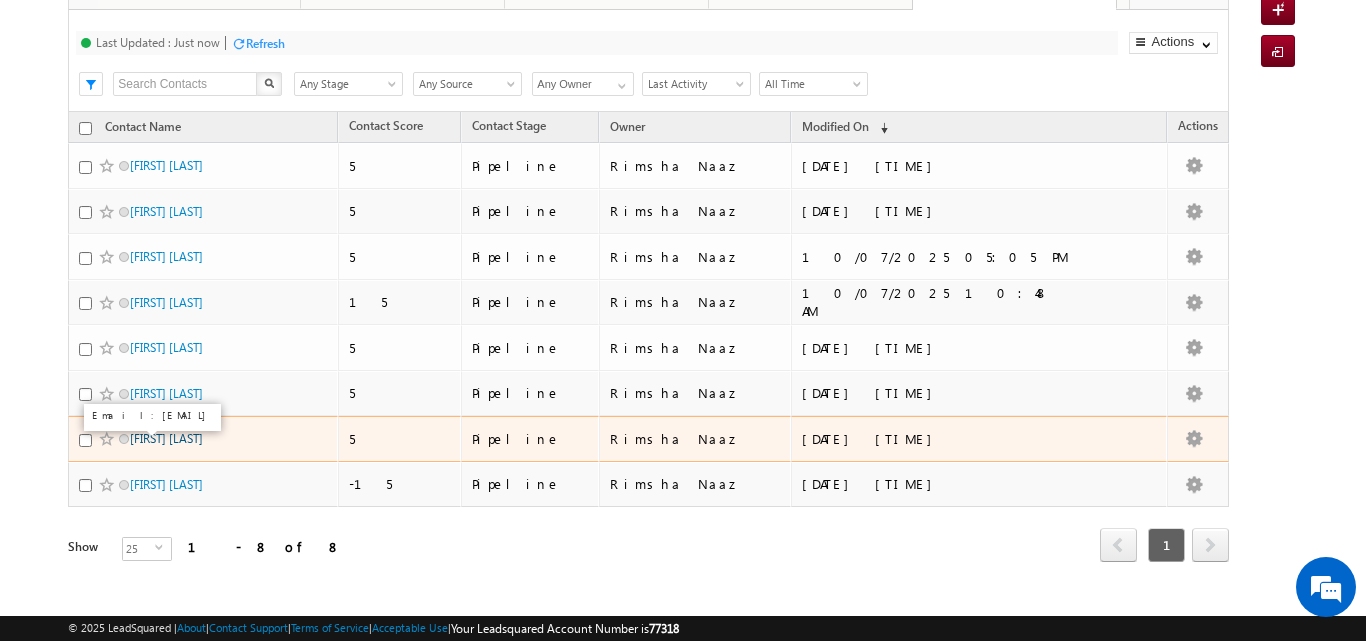 click on "Farhan Khan" at bounding box center (166, 438) 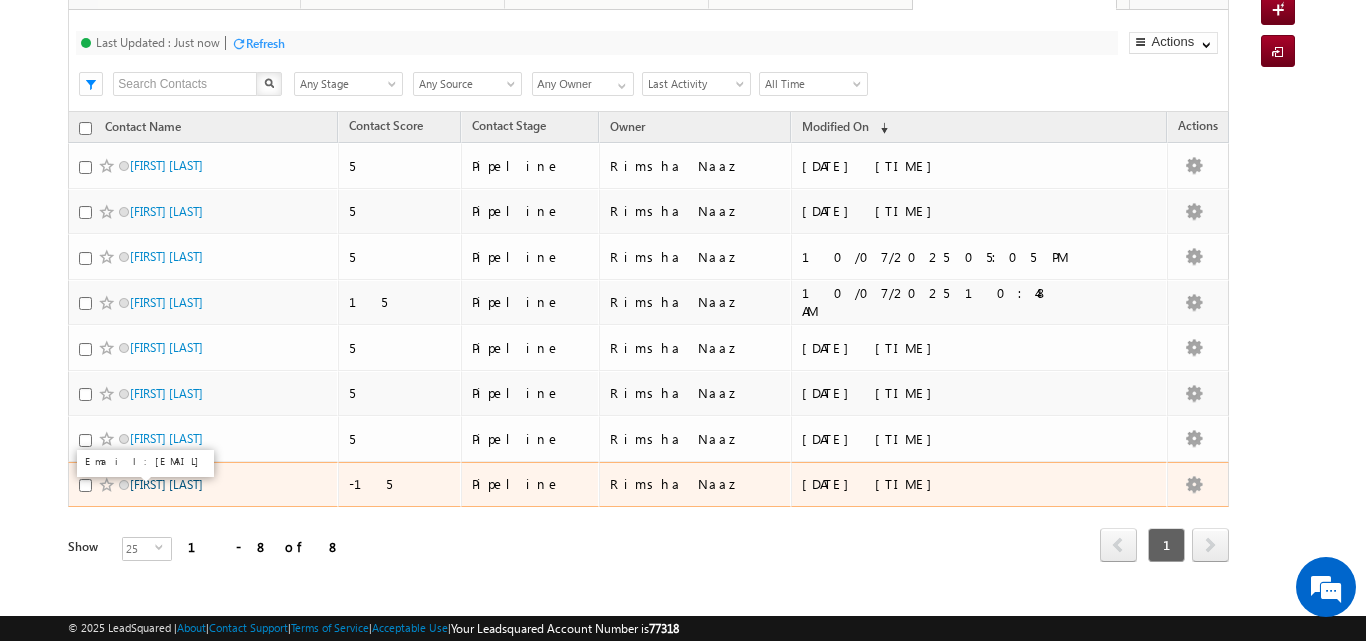 click on "Amlan Mitra" at bounding box center (166, 484) 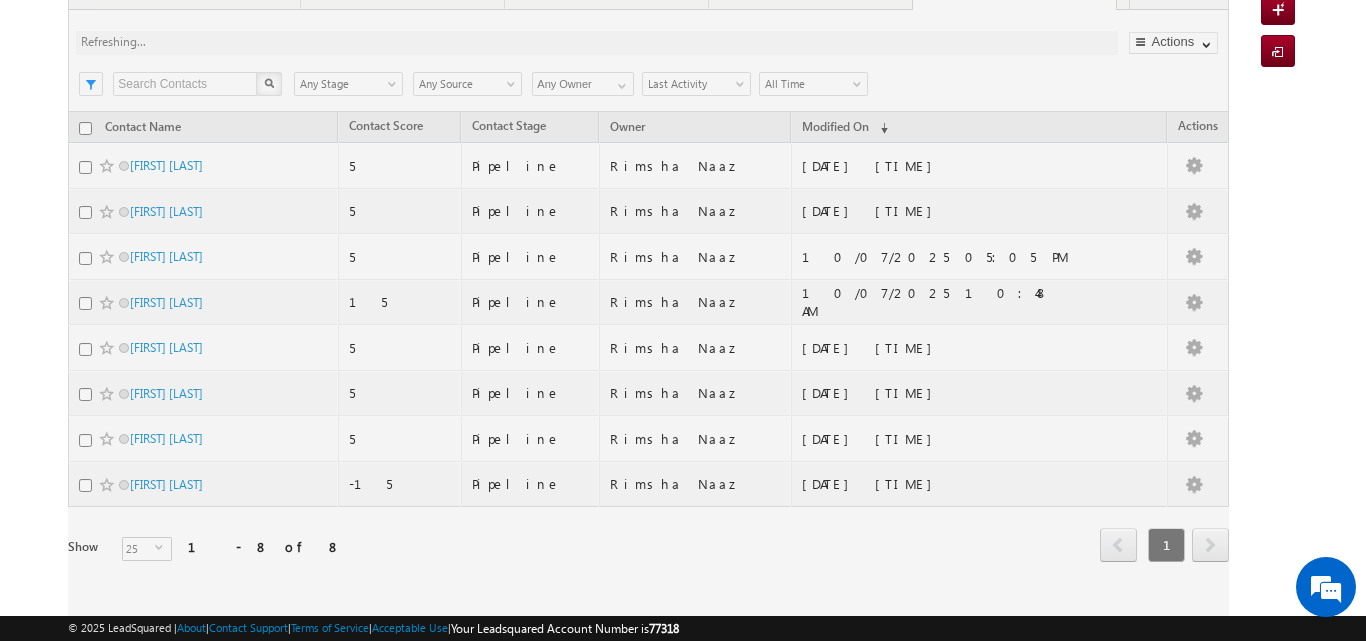 scroll, scrollTop: 0, scrollLeft: 0, axis: both 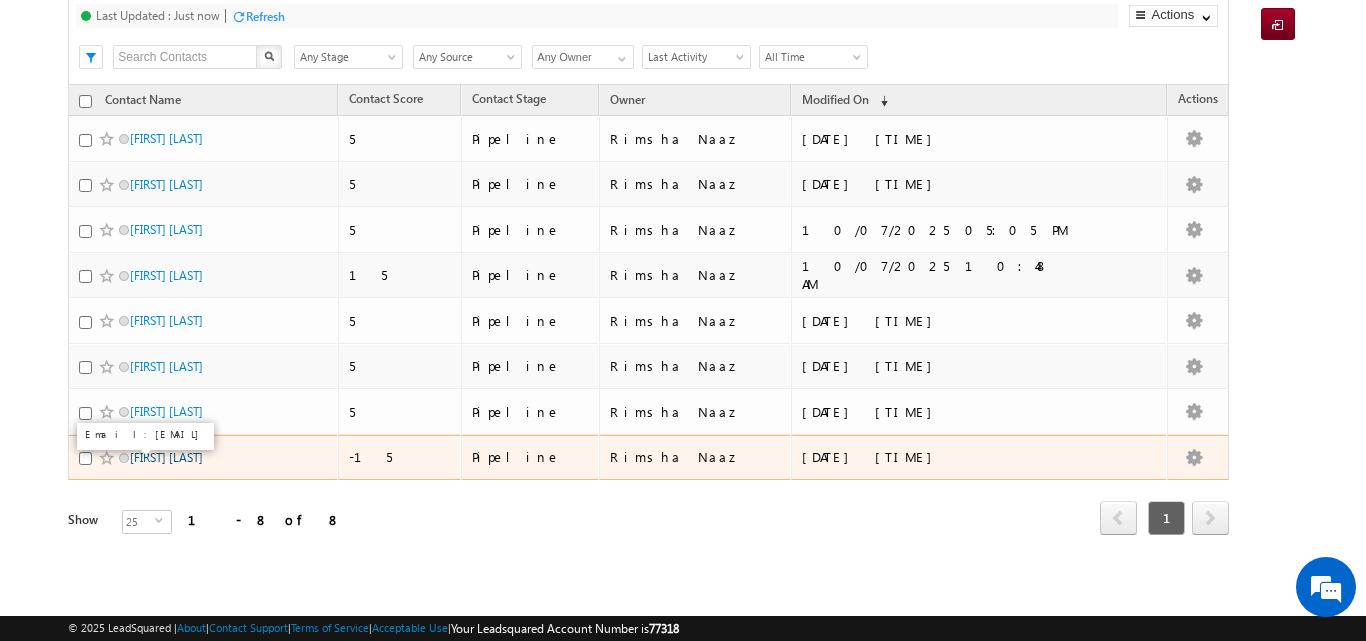 click on "Amlan Mitra" at bounding box center (166, 457) 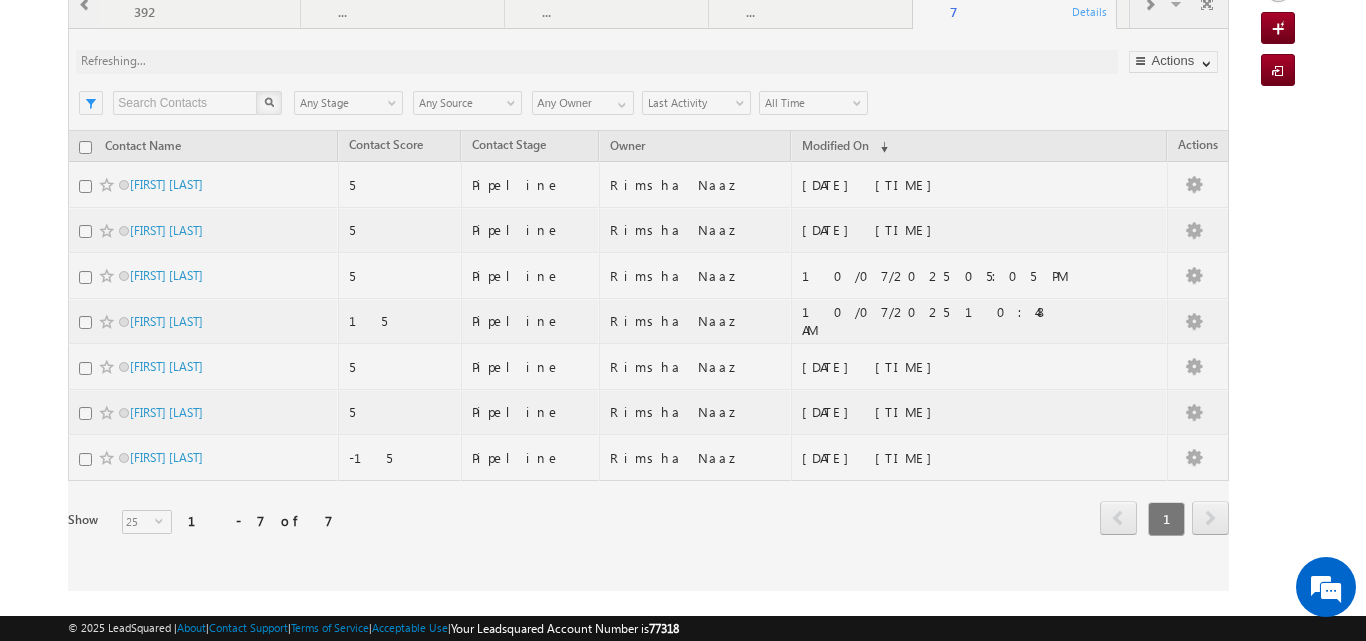scroll, scrollTop: 0, scrollLeft: 0, axis: both 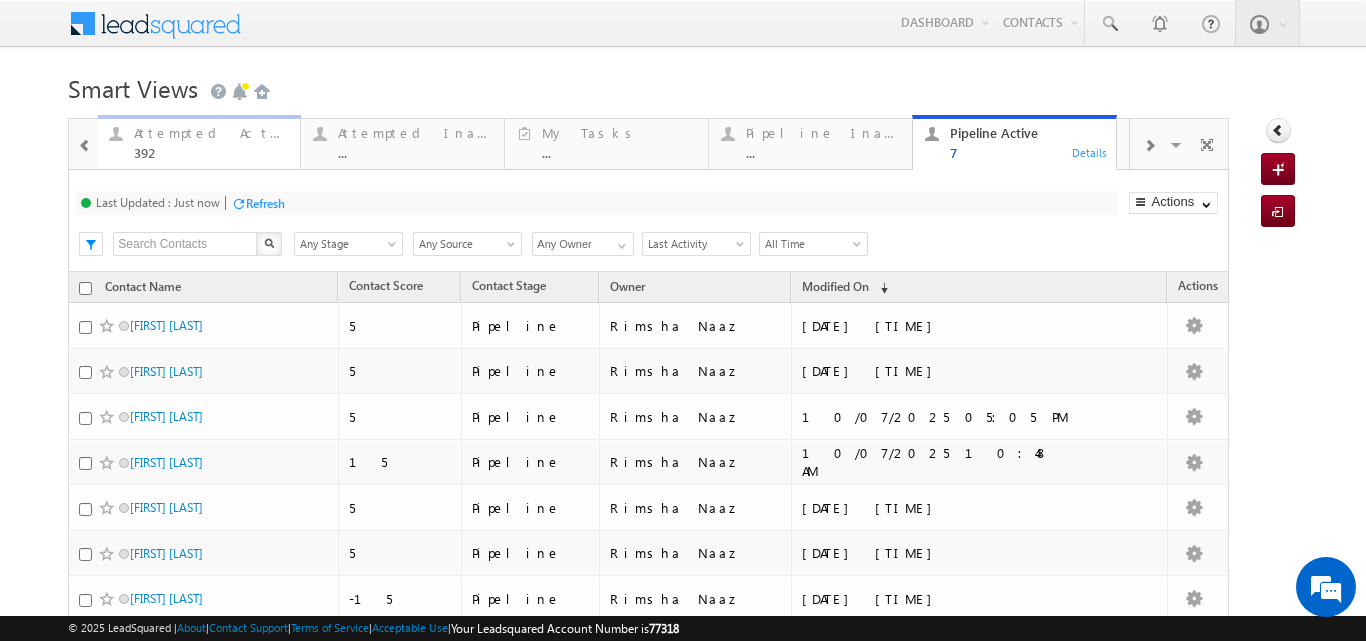 click on "Attempted Active" at bounding box center (211, 133) 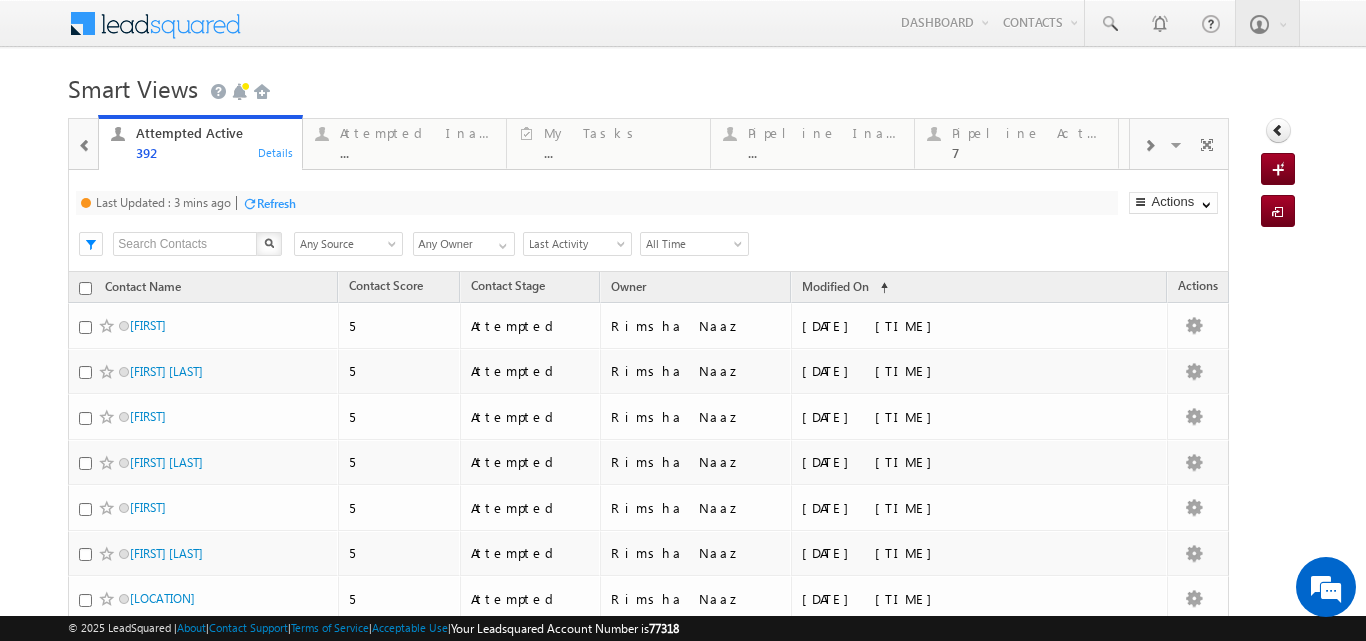 click on "Refresh" at bounding box center (276, 203) 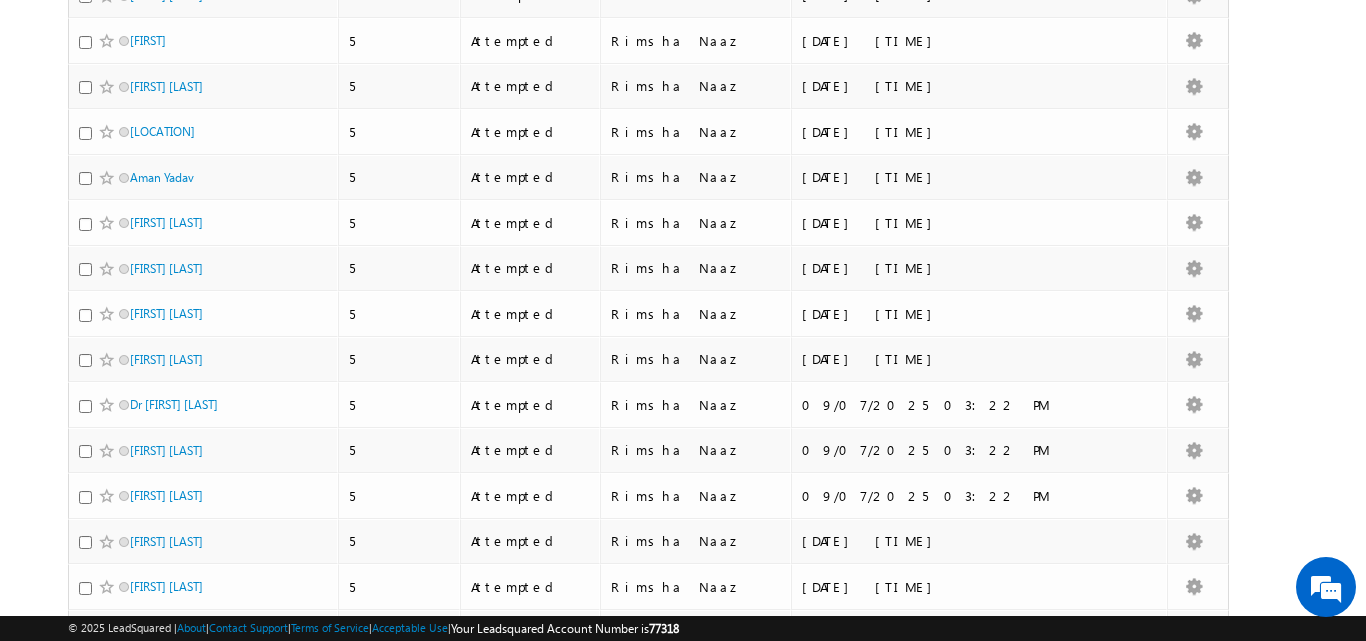 scroll, scrollTop: 0, scrollLeft: 0, axis: both 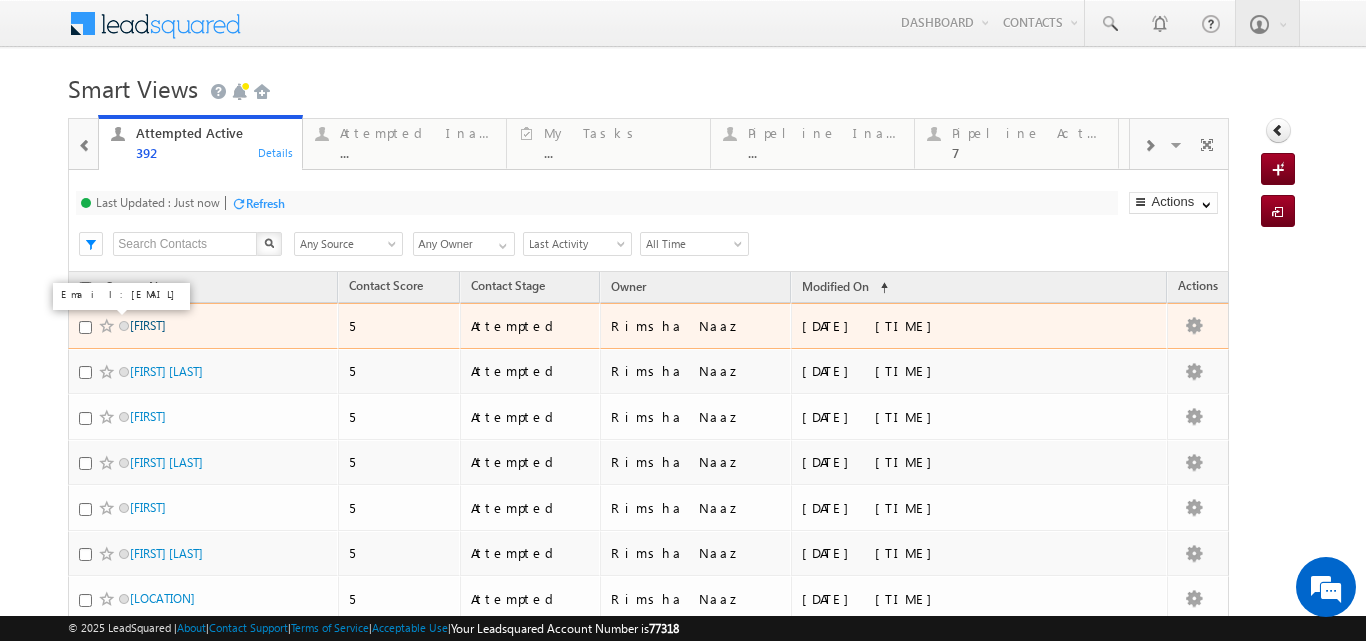 click on "paranjay" at bounding box center (148, 325) 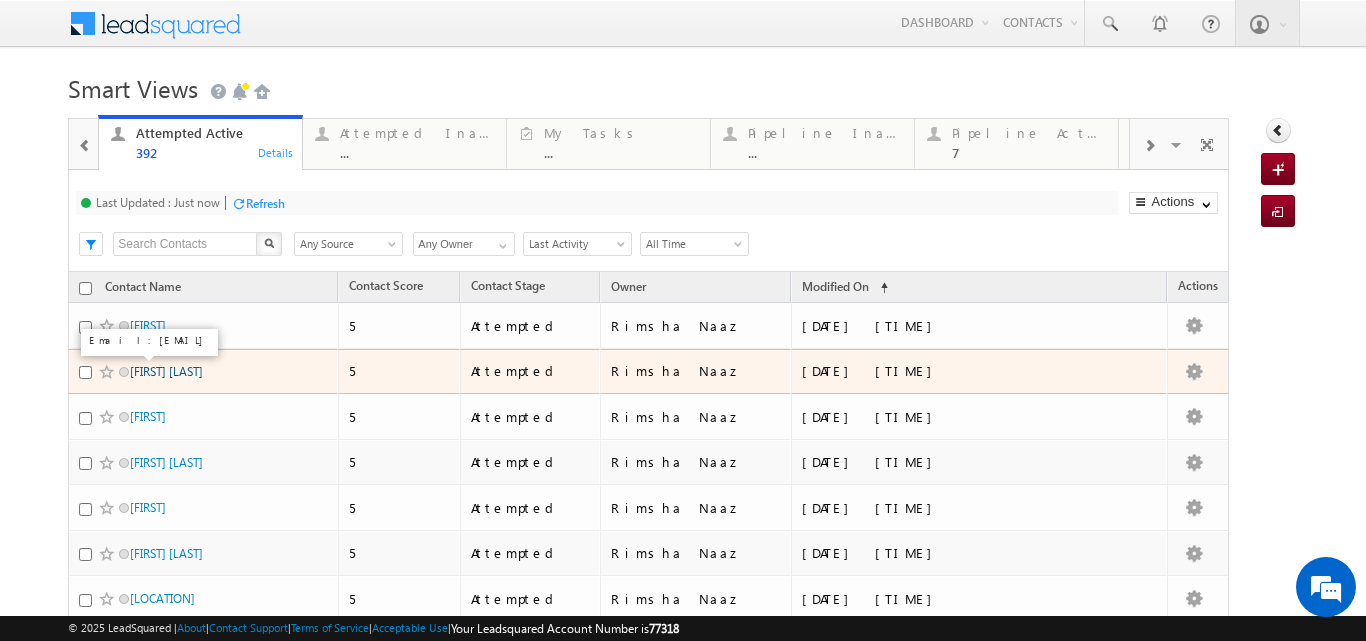 click on "Sagar patel" at bounding box center [166, 371] 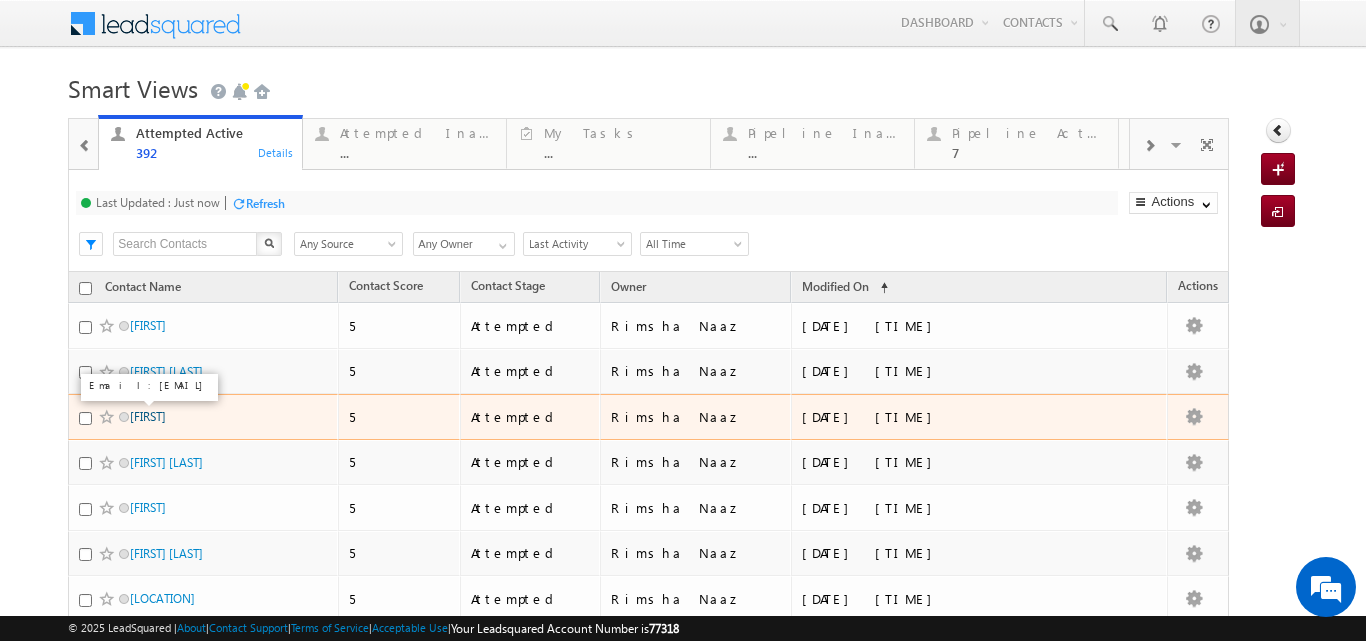 click on "Aarushi" at bounding box center (148, 416) 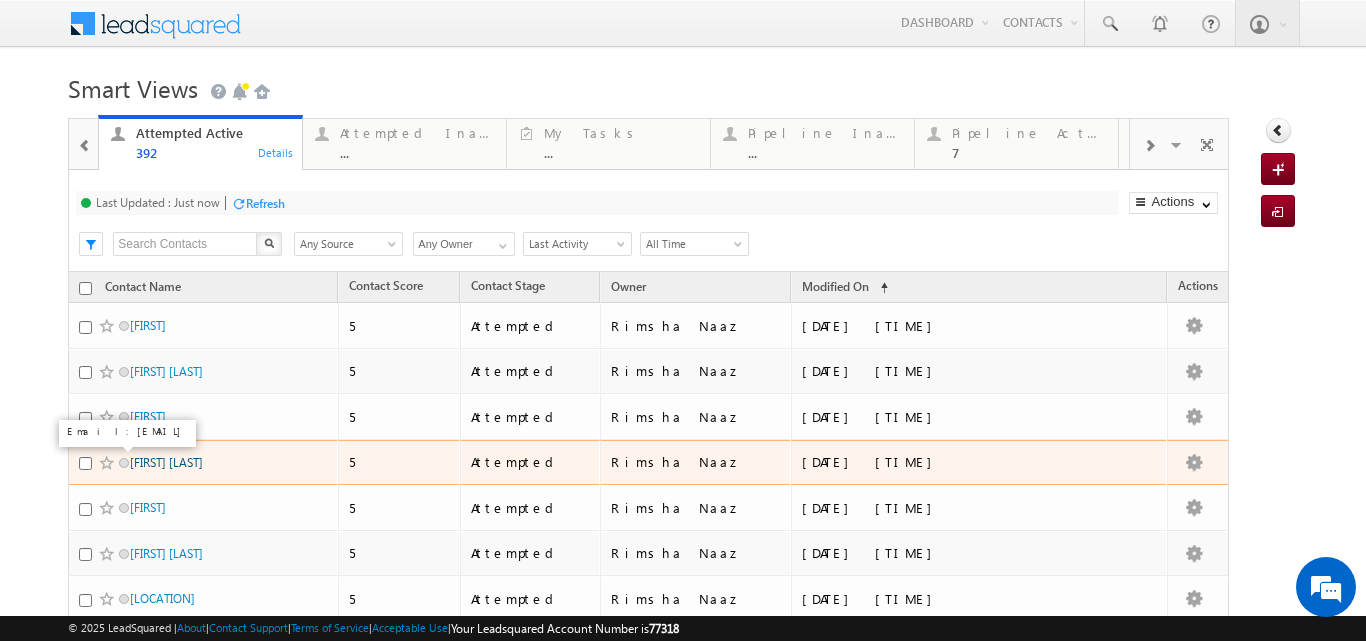 click on "[LAST] [FIRST]" at bounding box center (166, 462) 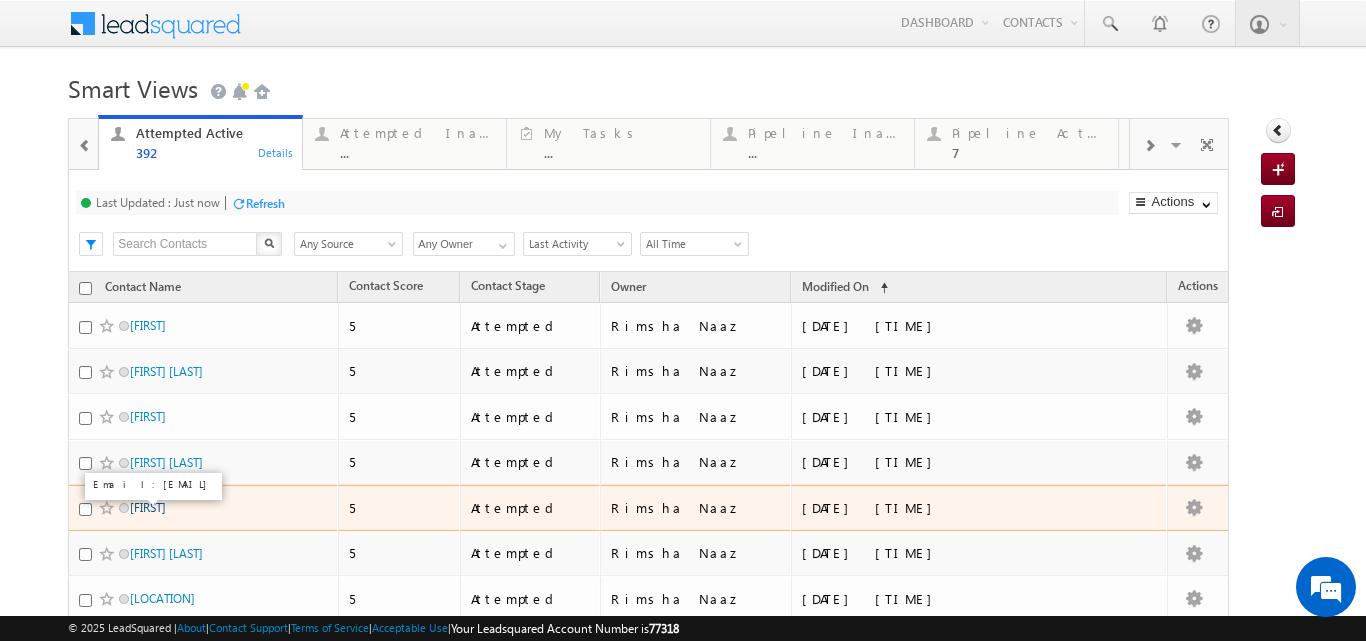 click on "DRAVITHA" at bounding box center (148, 507) 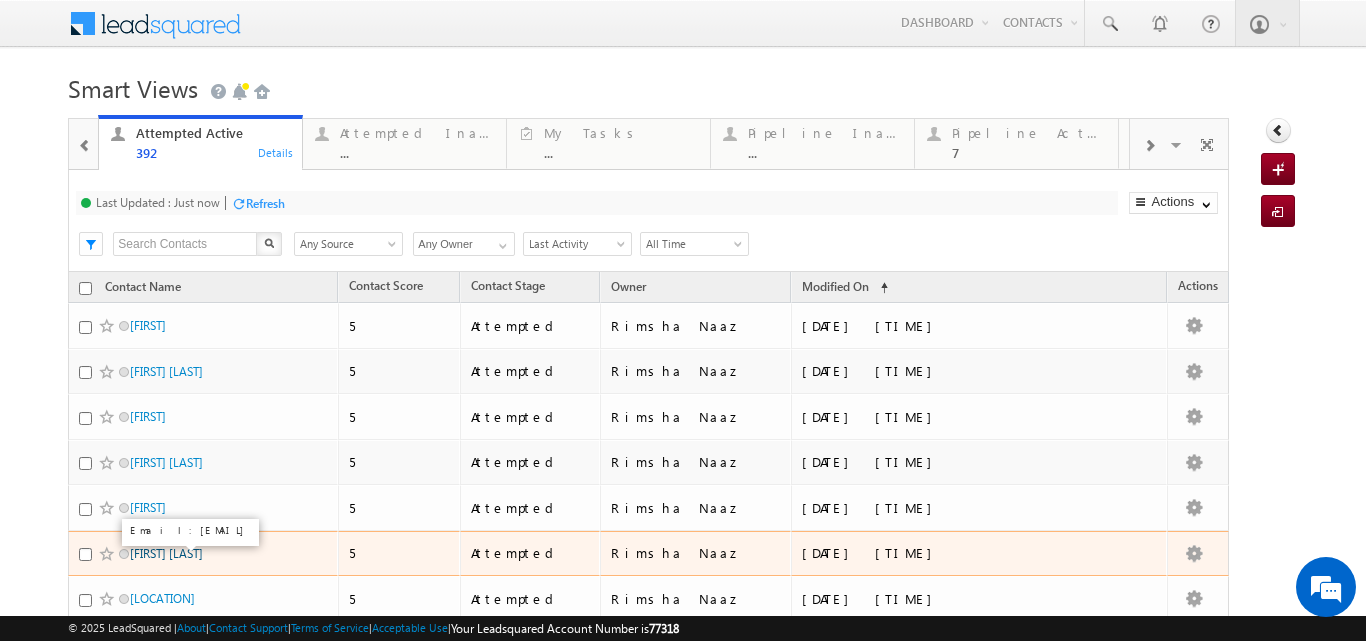 click on "Steven Anthony Dsouza" at bounding box center (166, 553) 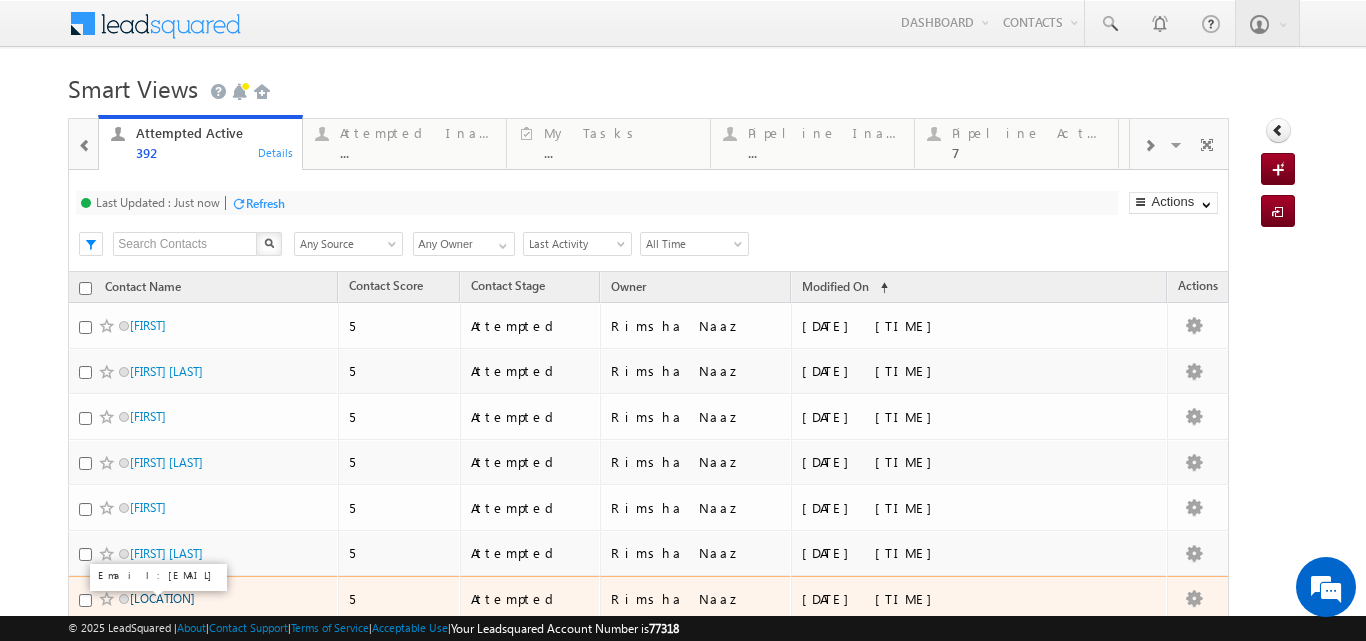 click on "Singur Hooghly" at bounding box center [162, 598] 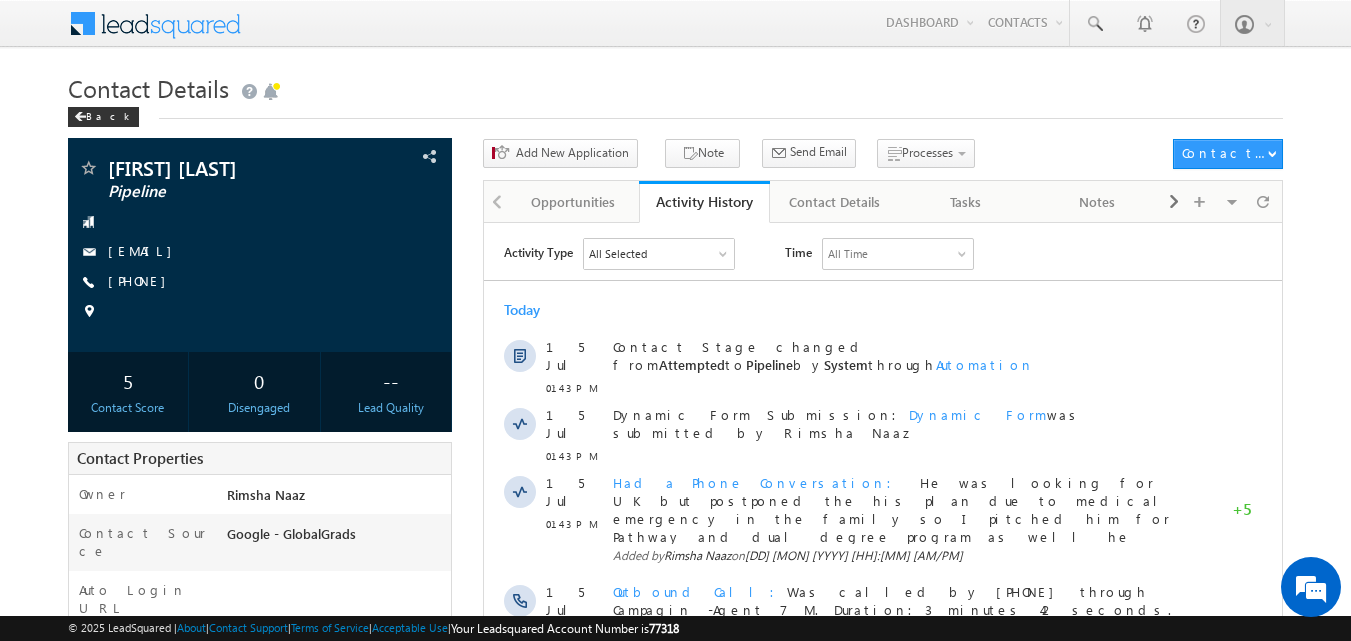 scroll, scrollTop: 0, scrollLeft: 0, axis: both 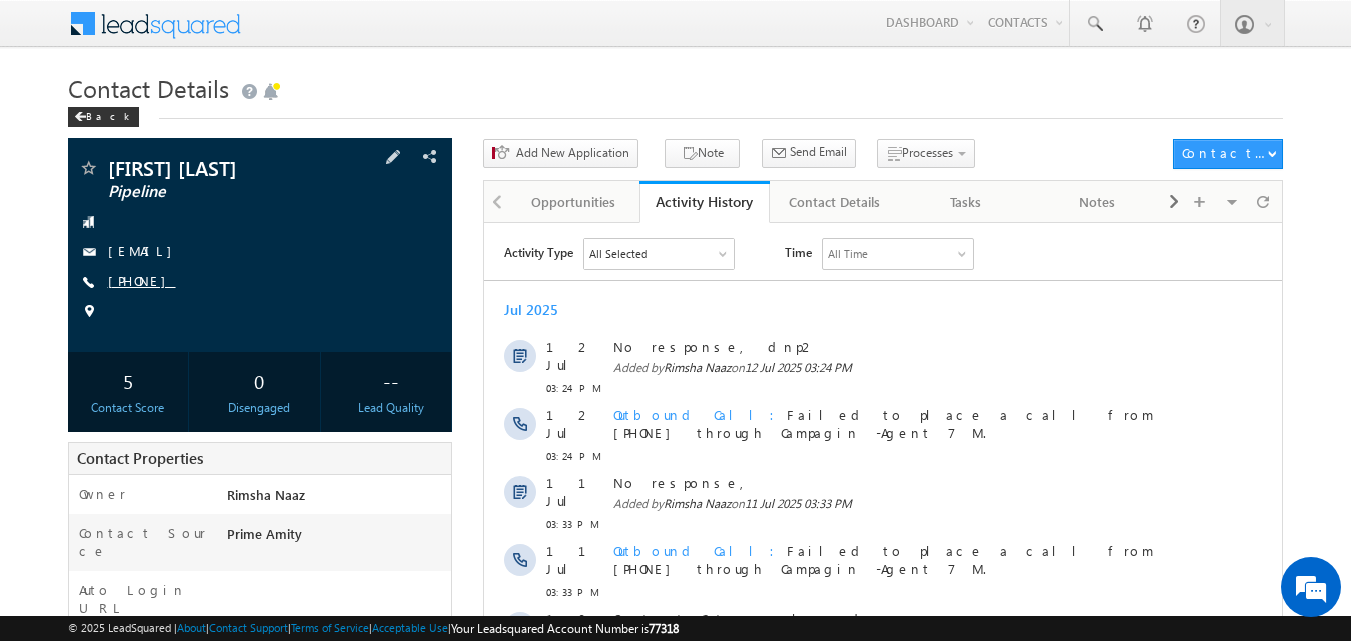 copy on "[PHONE]" 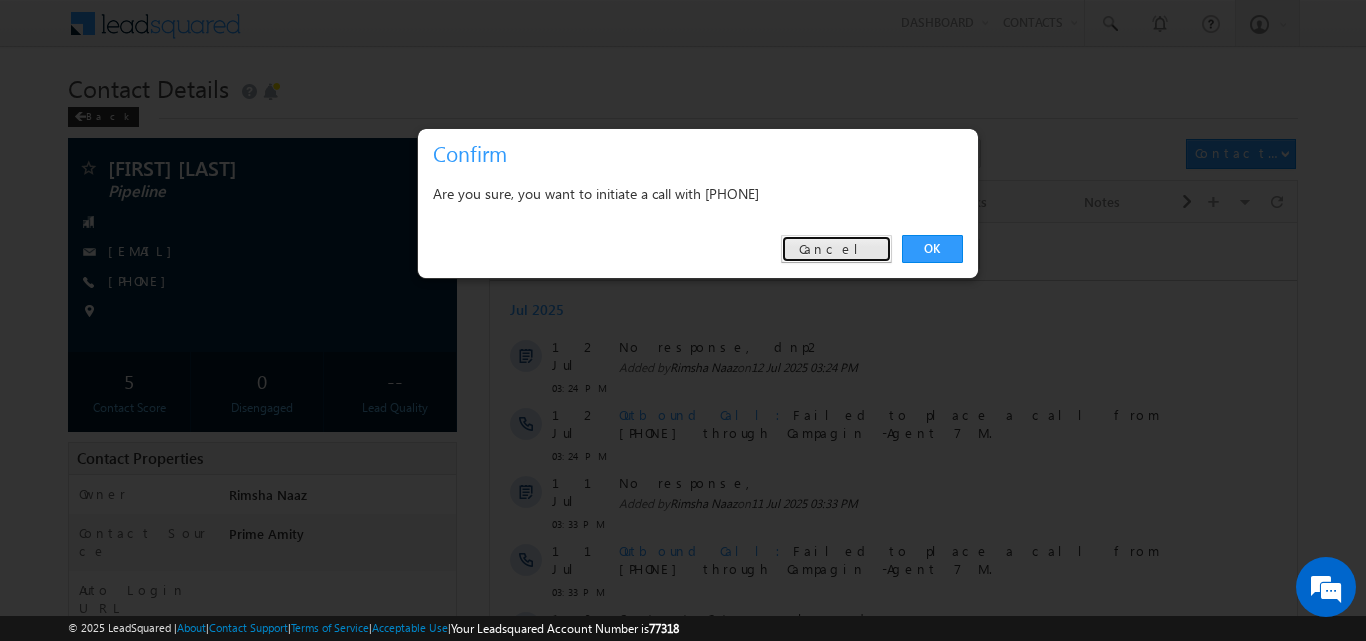 drag, startPoint x: 829, startPoint y: 246, endPoint x: 343, endPoint y: 21, distance: 535.5567 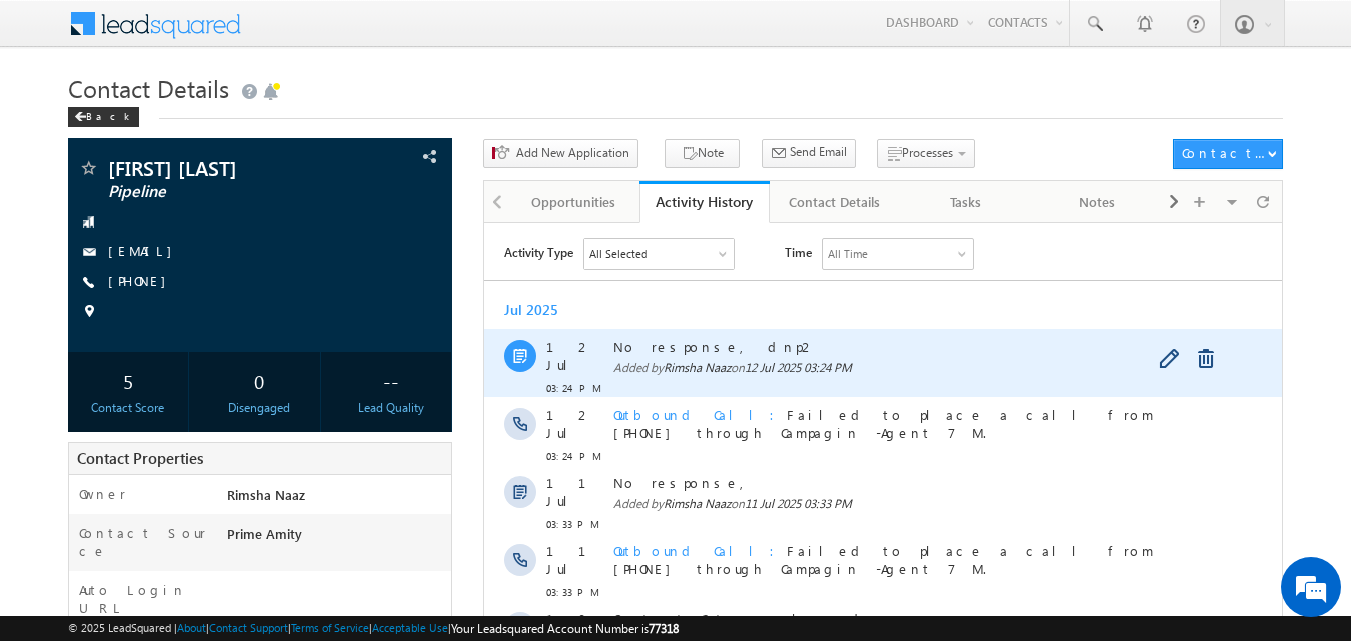 drag, startPoint x: 663, startPoint y: 351, endPoint x: 715, endPoint y: 351, distance: 52 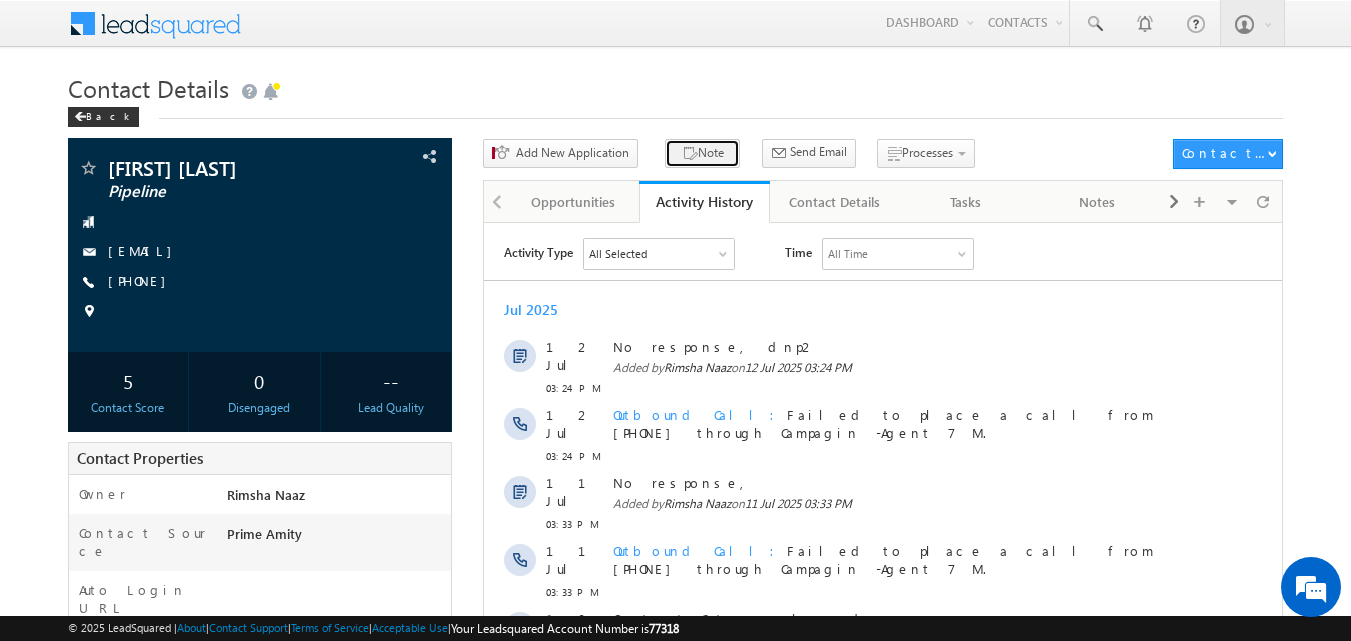click on "Note" at bounding box center (702, 153) 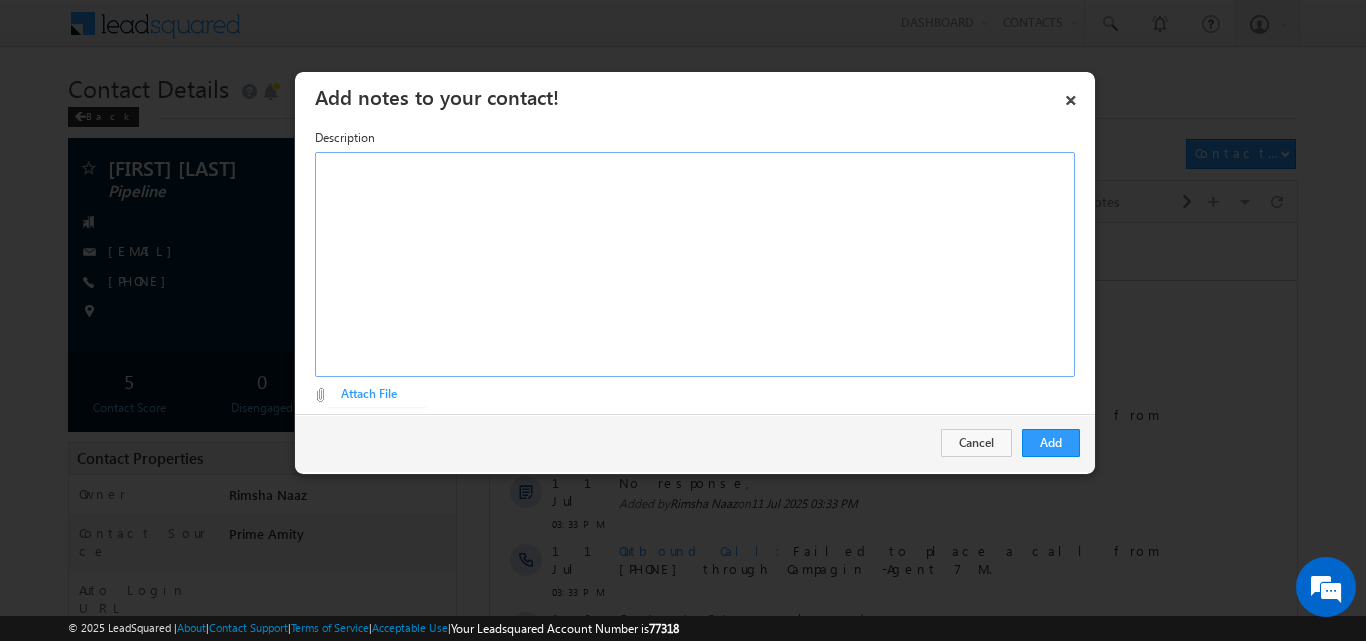 click at bounding box center [695, 264] 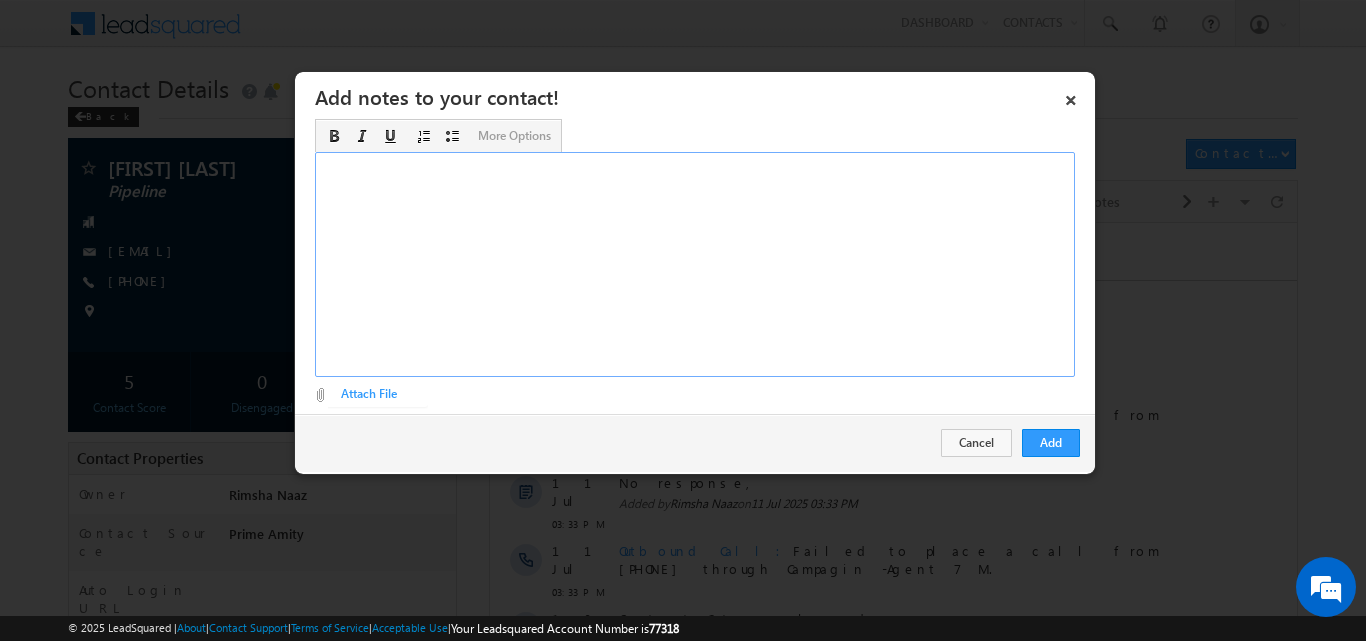 paste 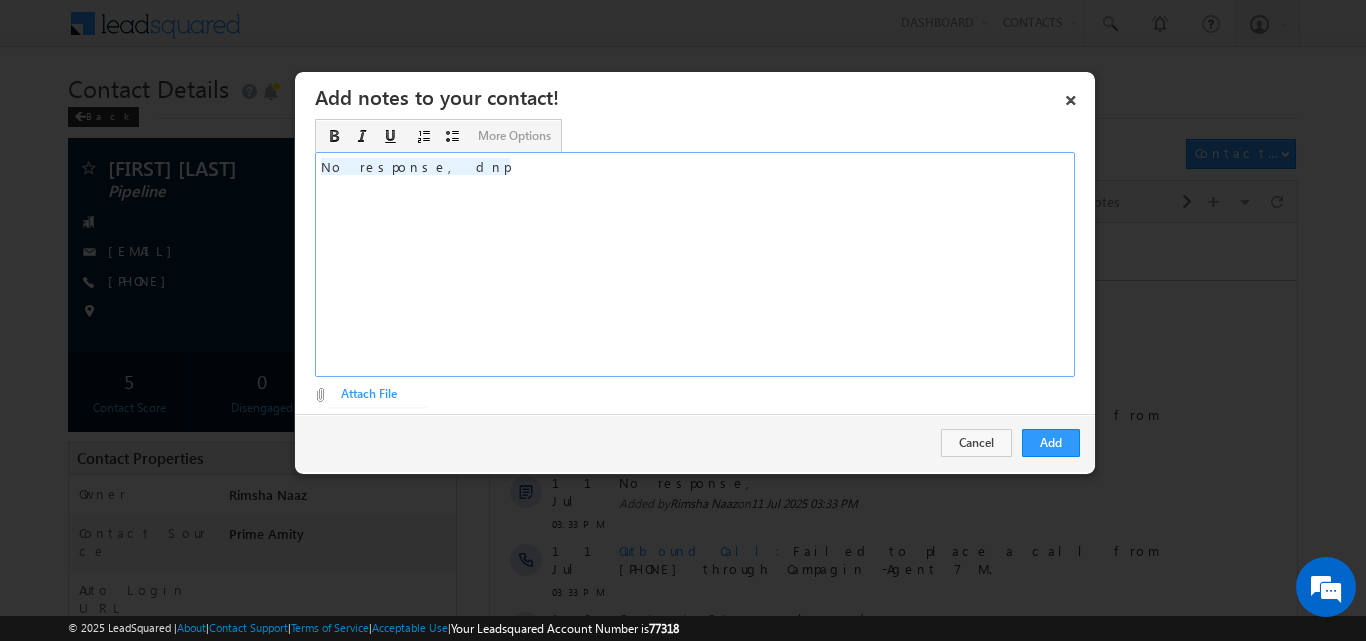 click on "No response, dnp ​" at bounding box center (695, 264) 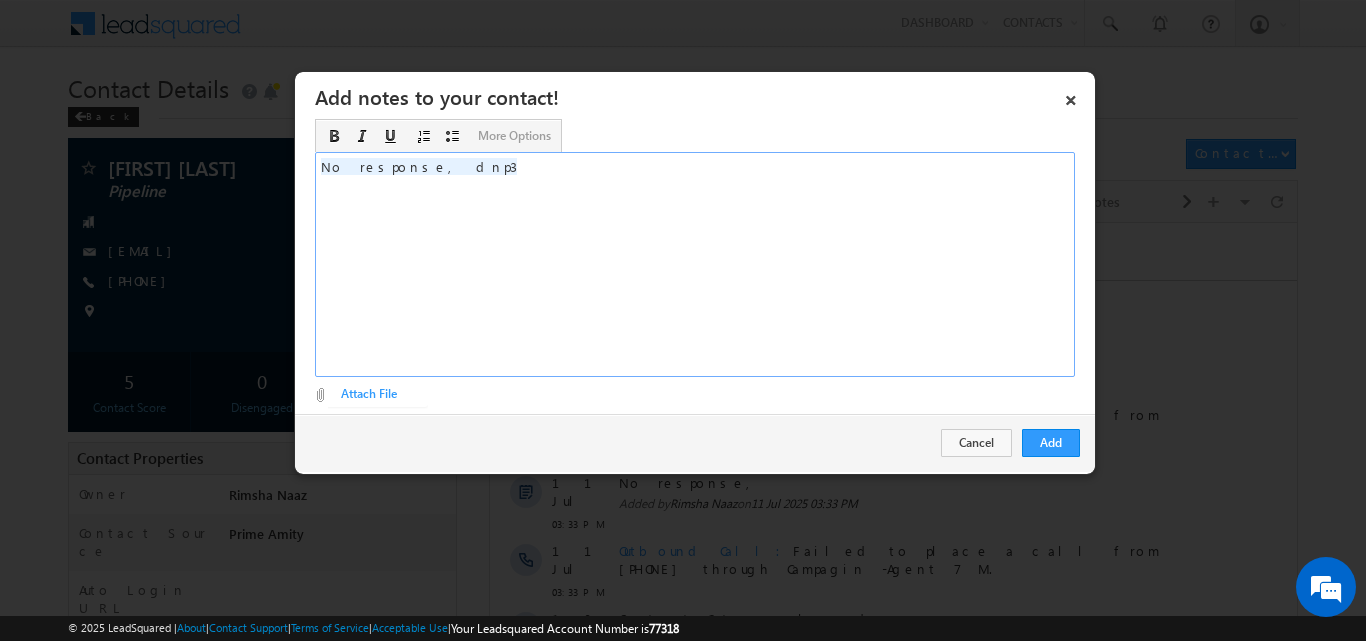 click on "No response, dnp3" at bounding box center (695, 264) 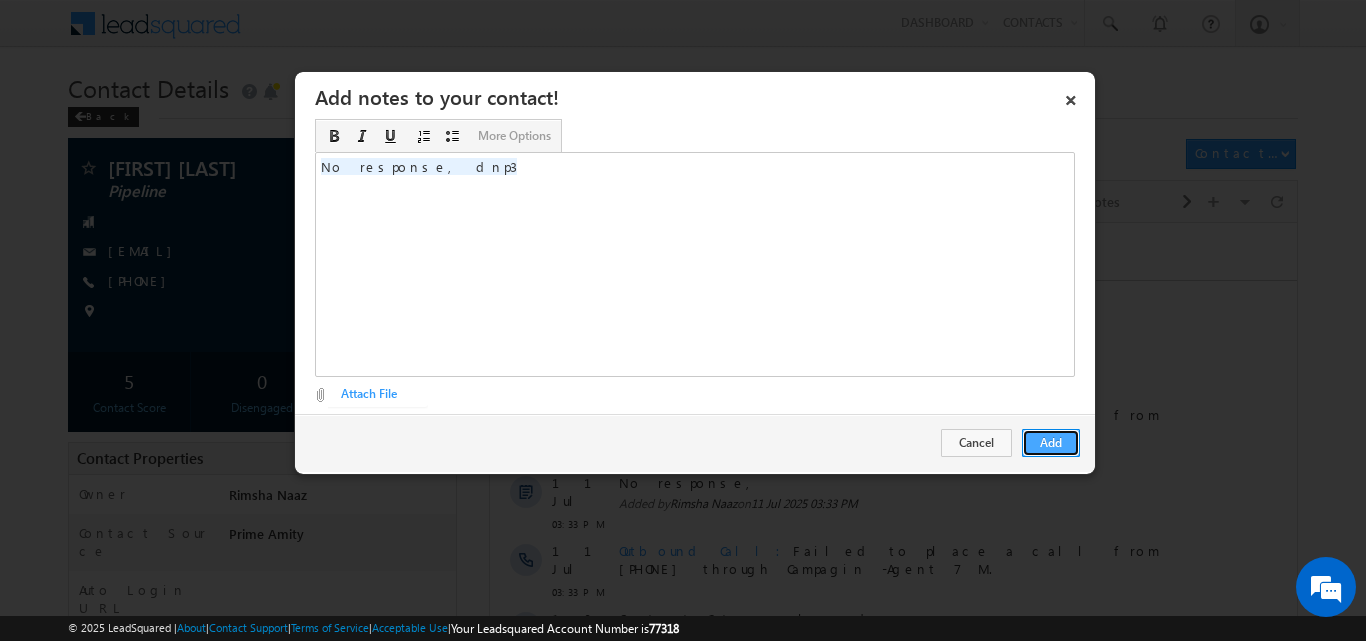 click on "Add" at bounding box center (1051, 443) 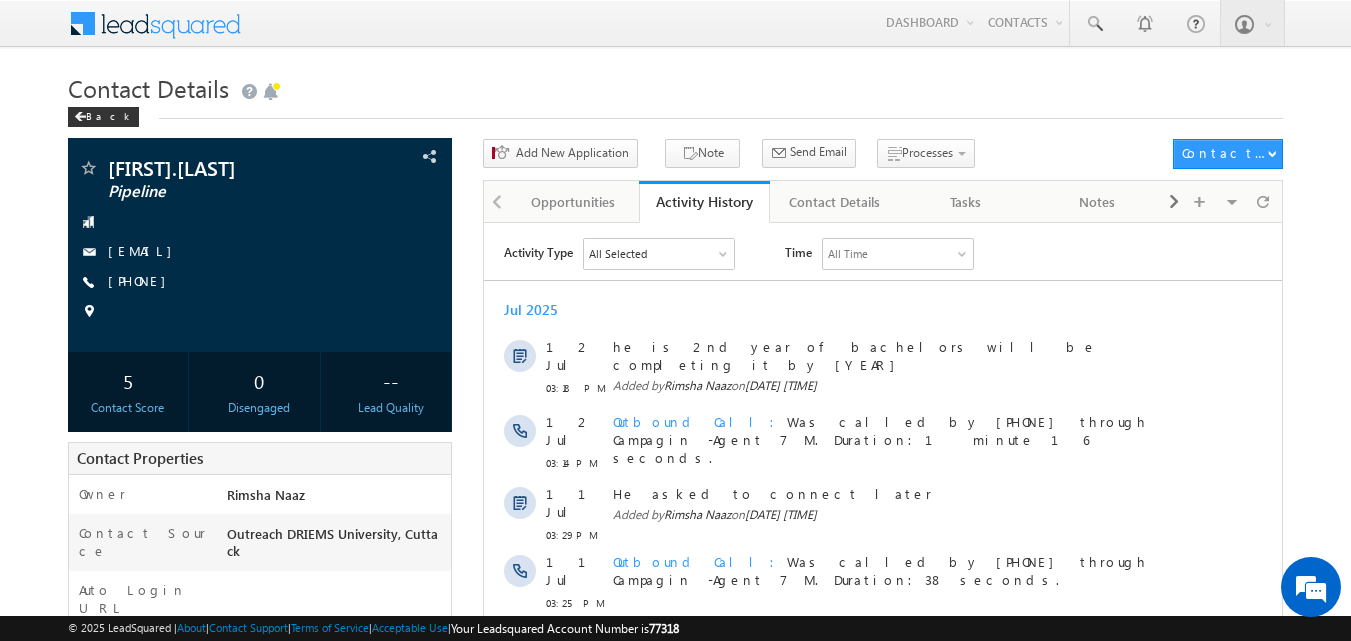 scroll, scrollTop: 0, scrollLeft: 0, axis: both 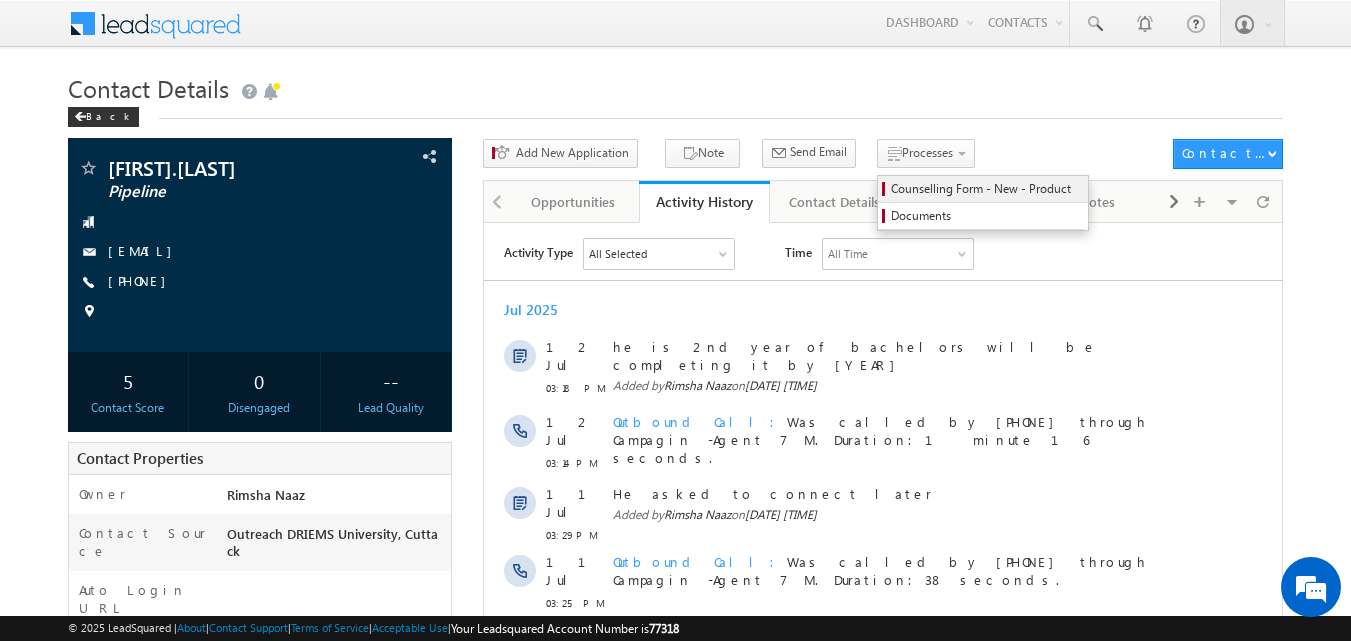 click on "Counselling Form - New - Product" at bounding box center [986, 189] 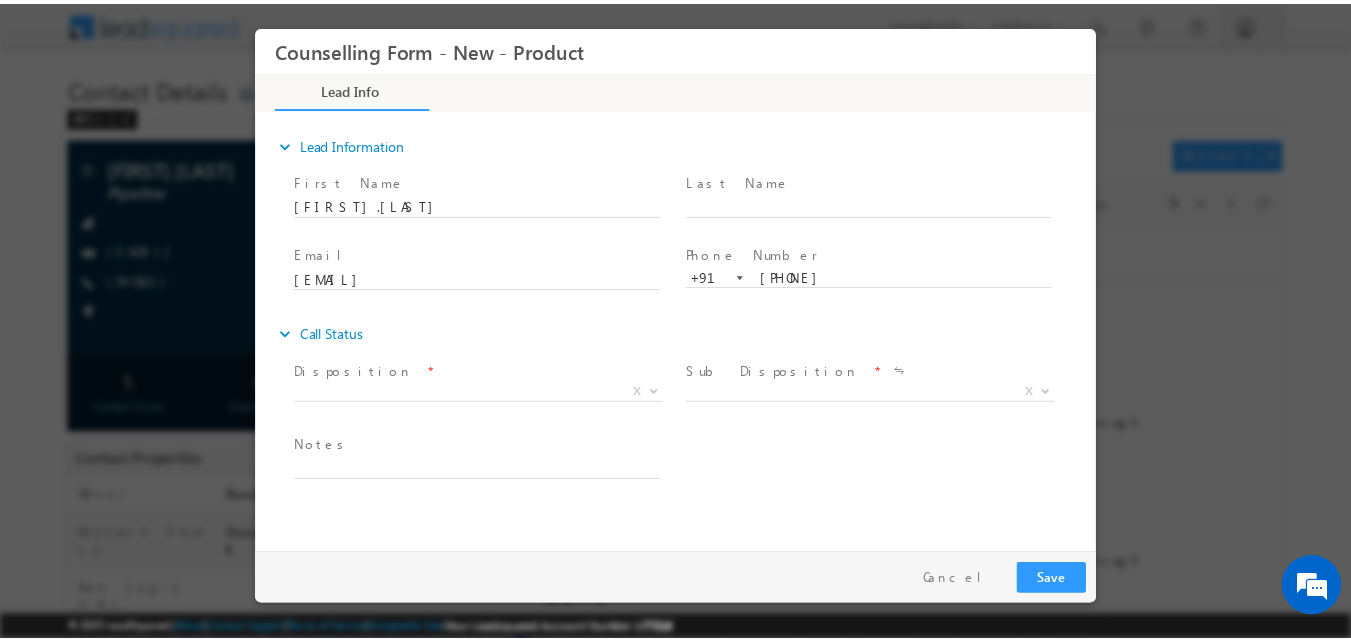 scroll, scrollTop: 0, scrollLeft: 0, axis: both 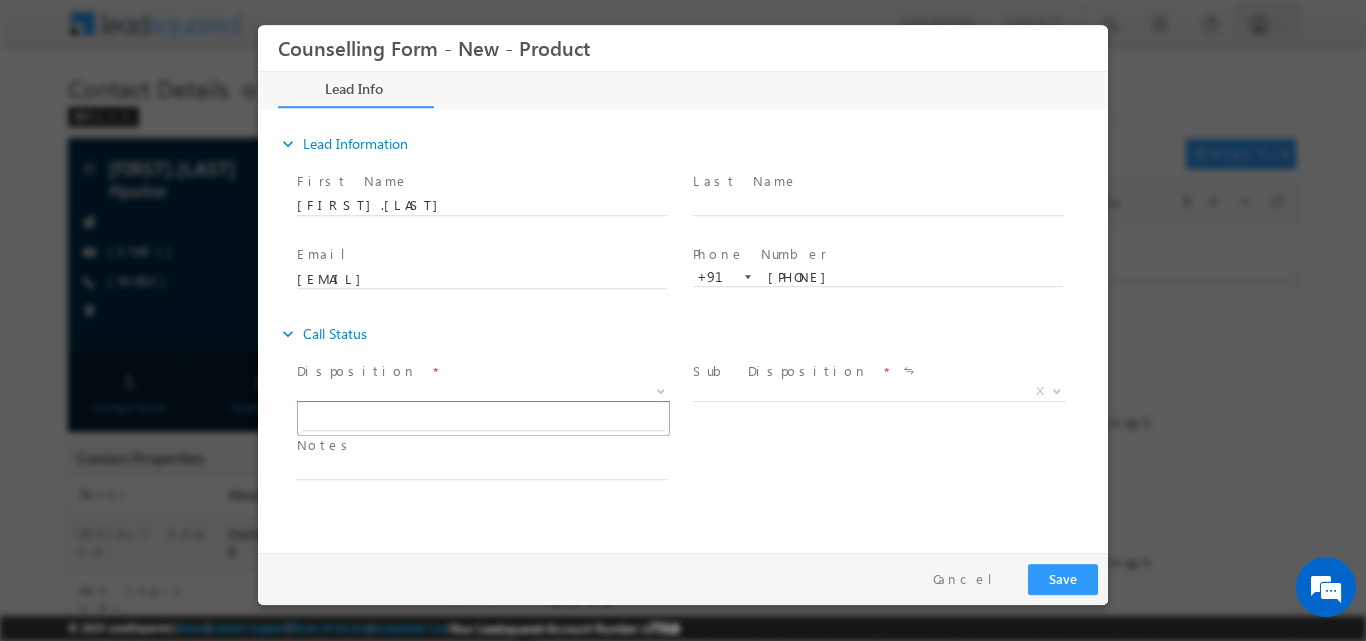 click at bounding box center (659, 390) 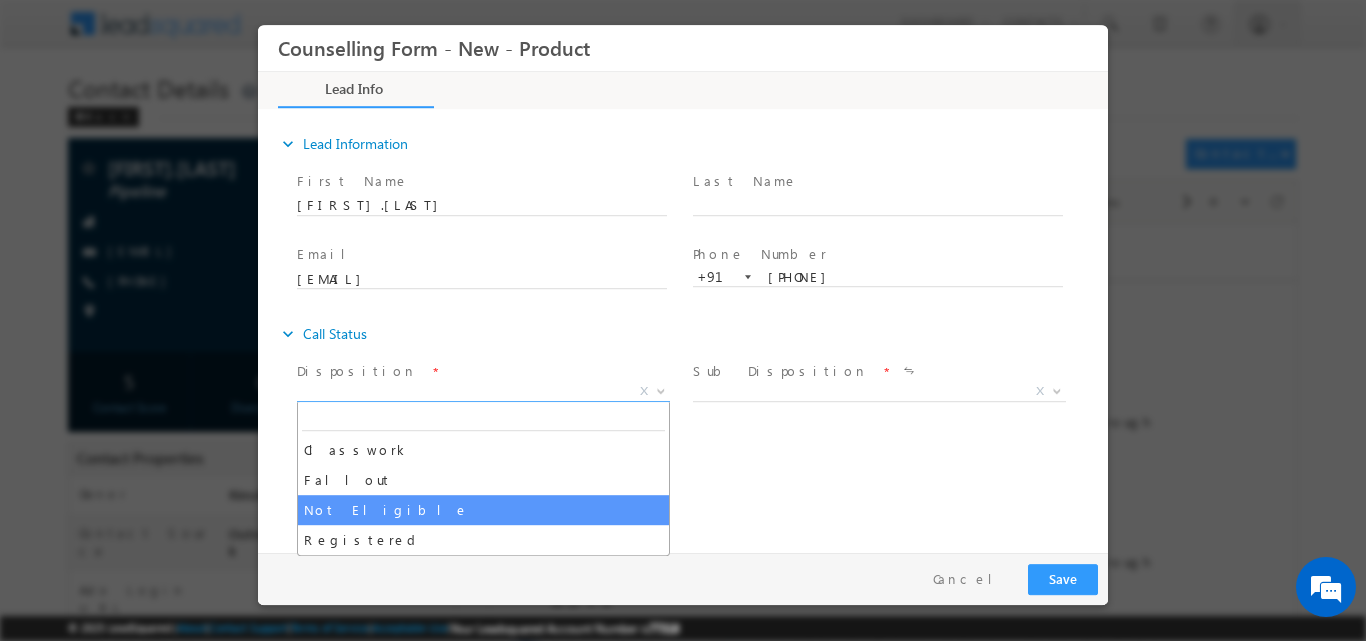select on "Not Eligible" 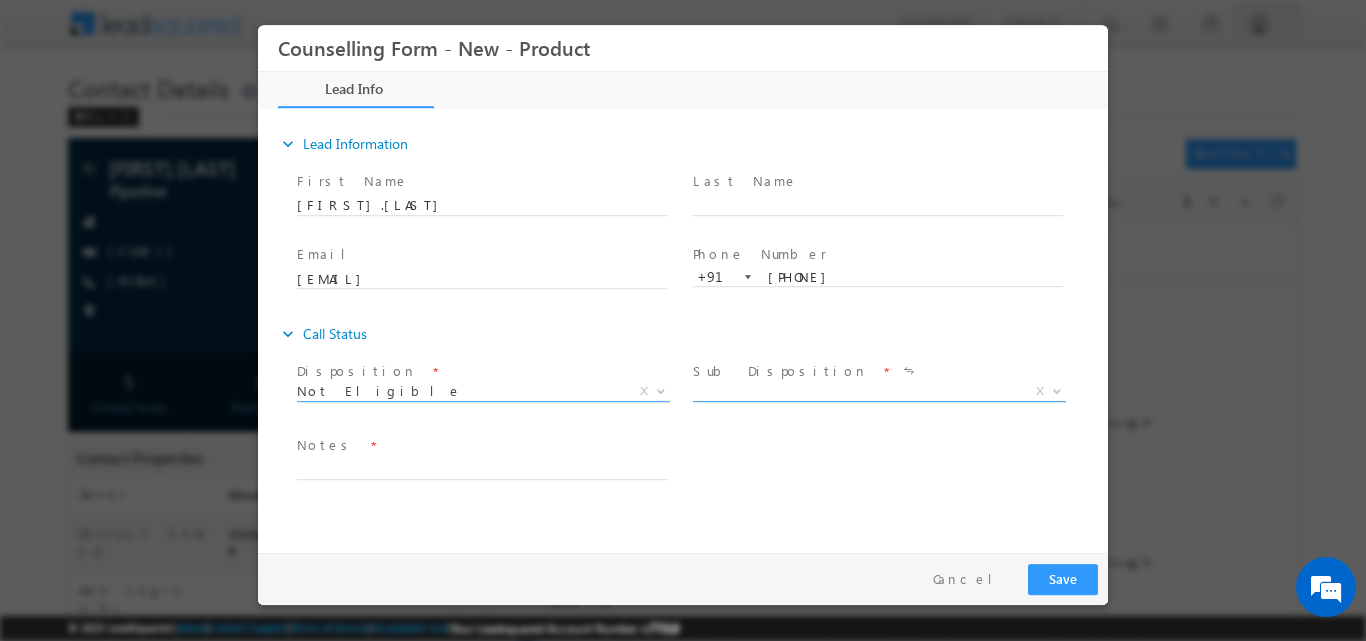 click at bounding box center (1055, 390) 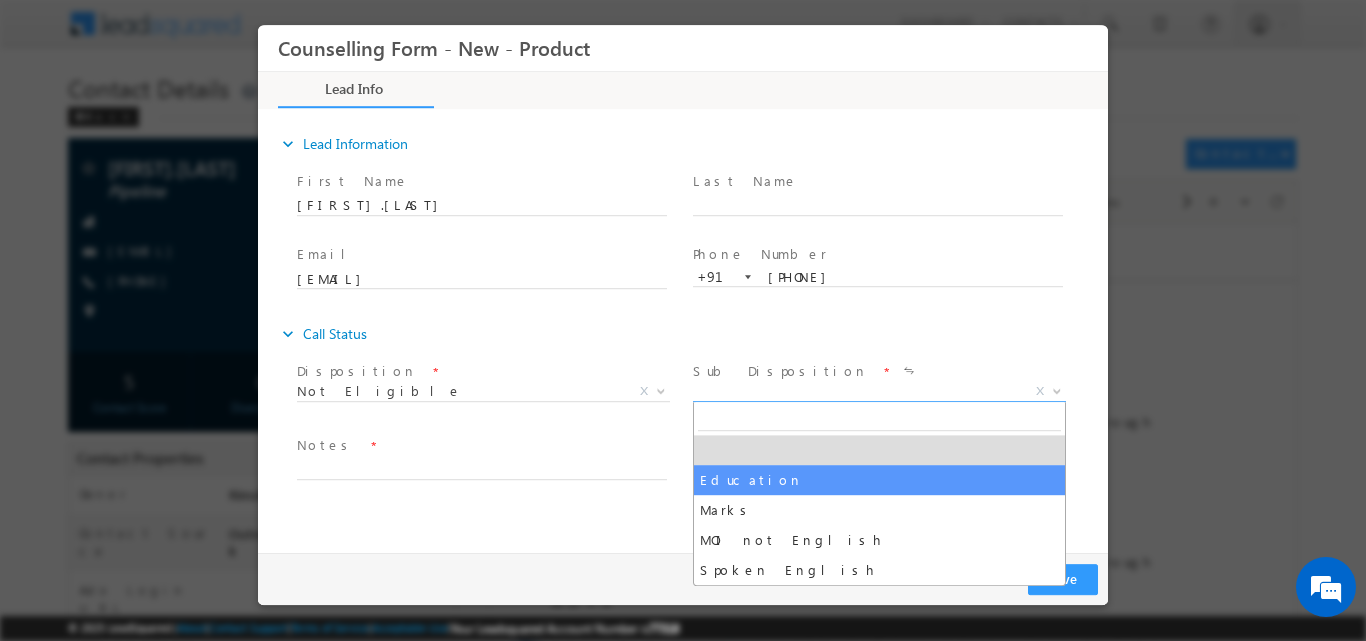 select on "Education" 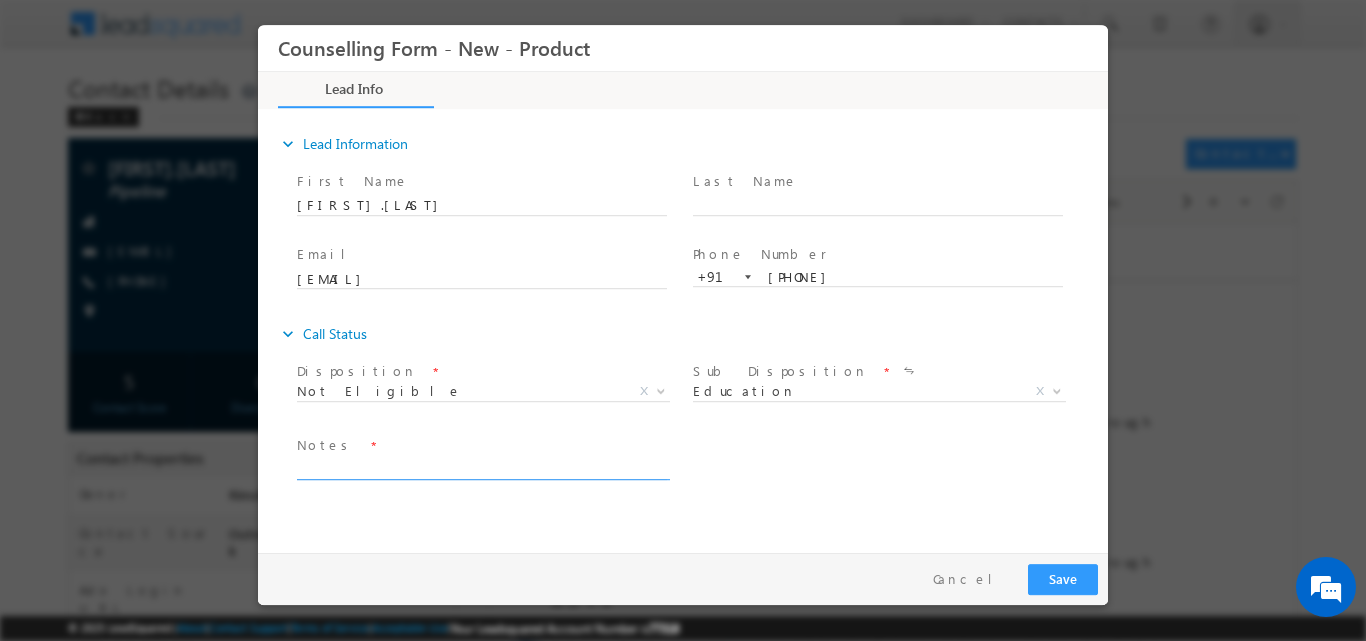 click at bounding box center [482, 467] 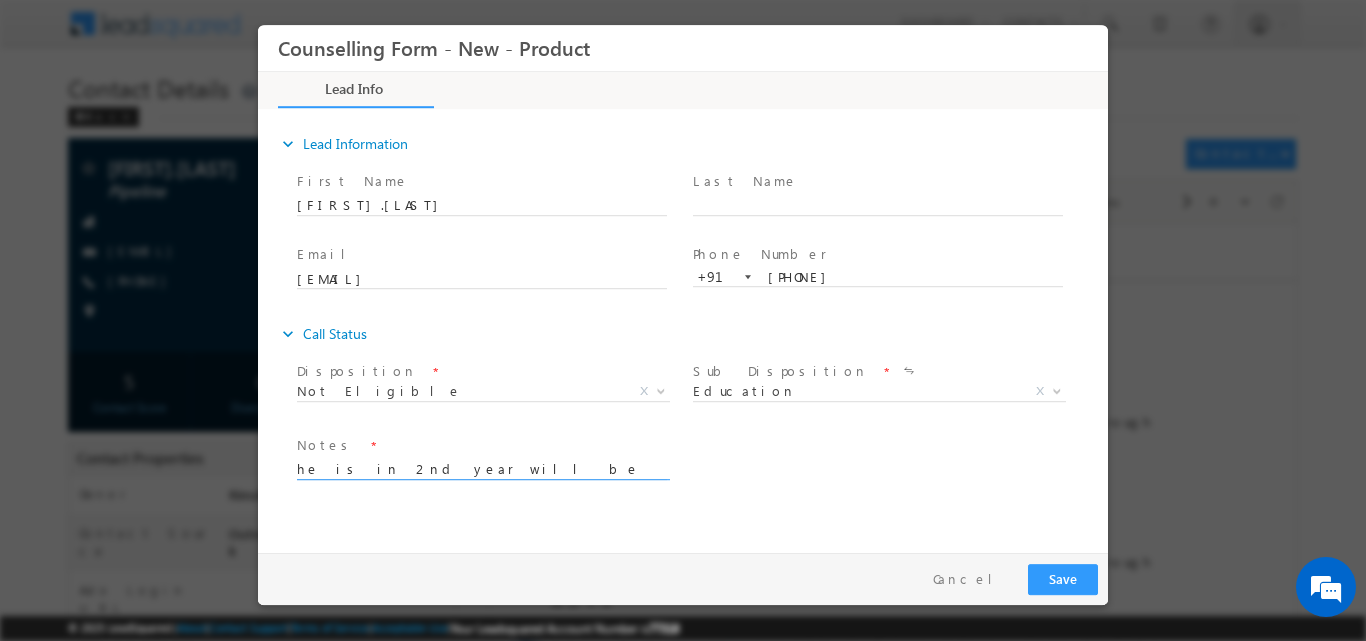 type on "he is in 2nd year will be completing by 2028" 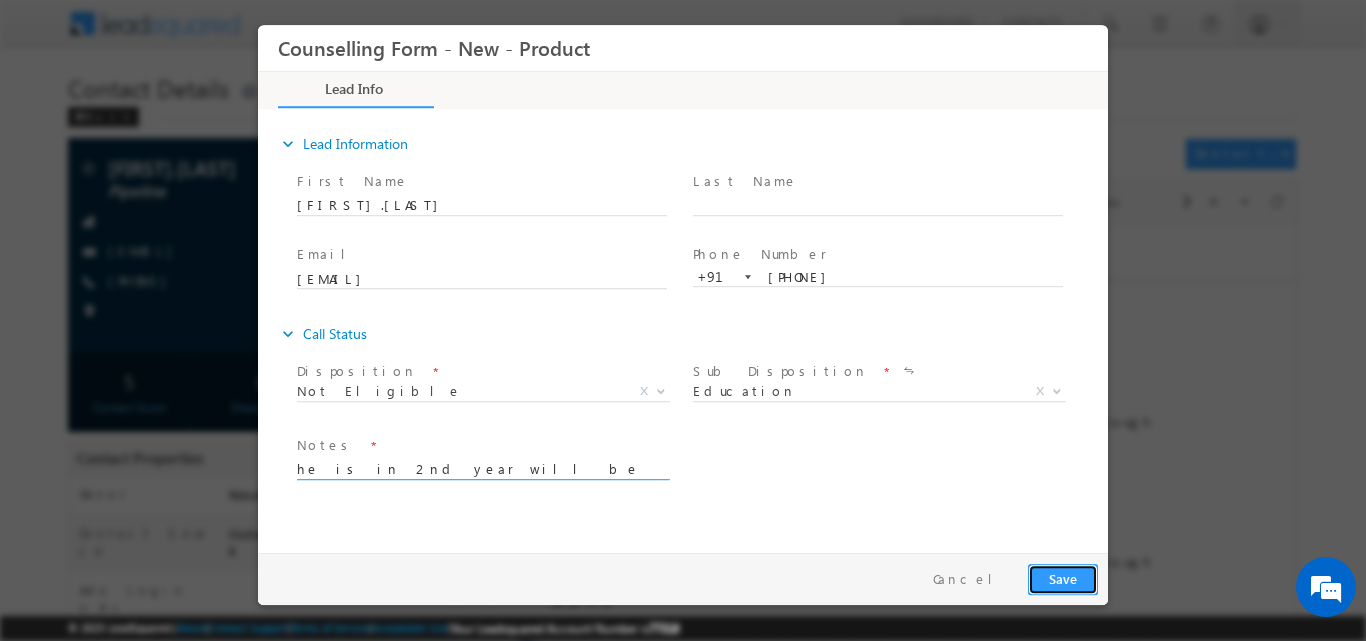 click on "Save" at bounding box center [1063, 578] 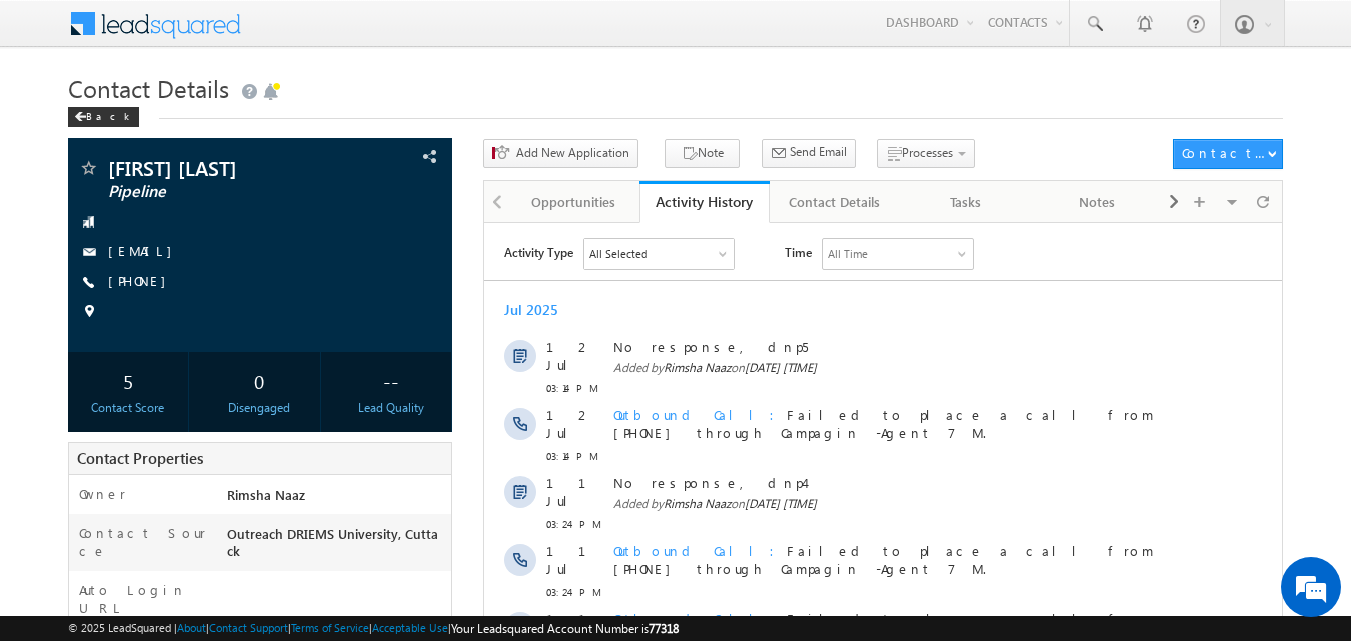 scroll, scrollTop: 0, scrollLeft: 0, axis: both 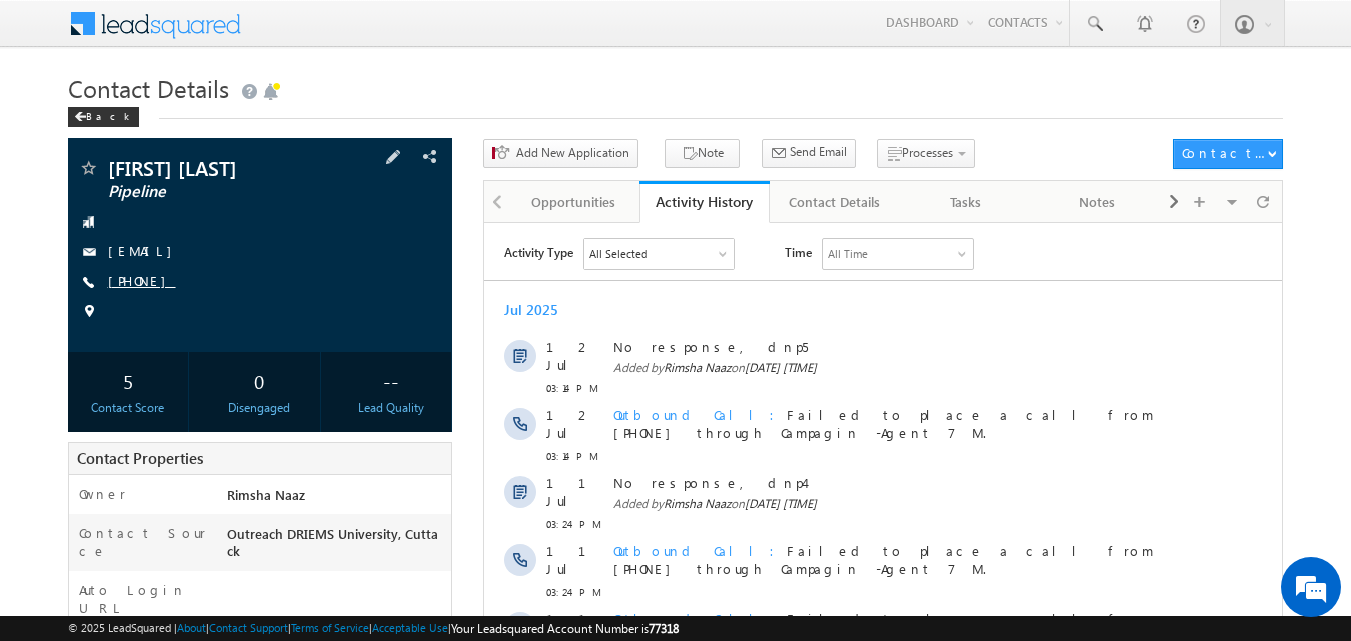 copy on "[PHONE]" 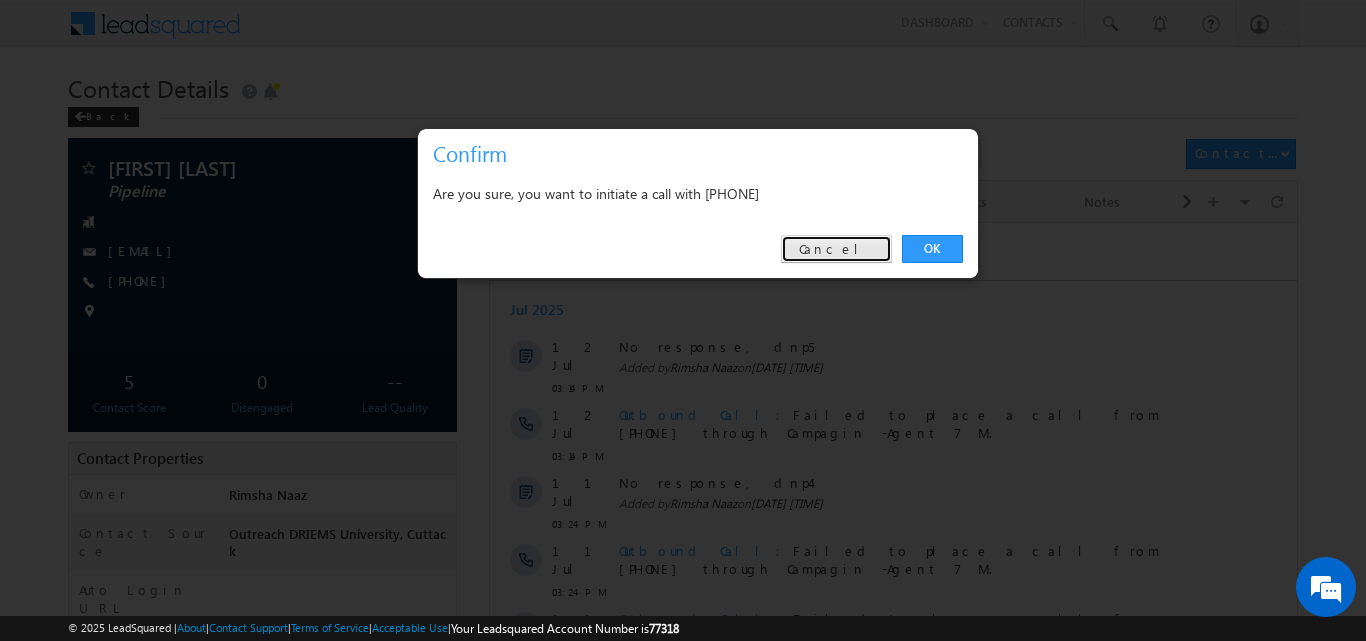 click on "Cancel" at bounding box center [836, 249] 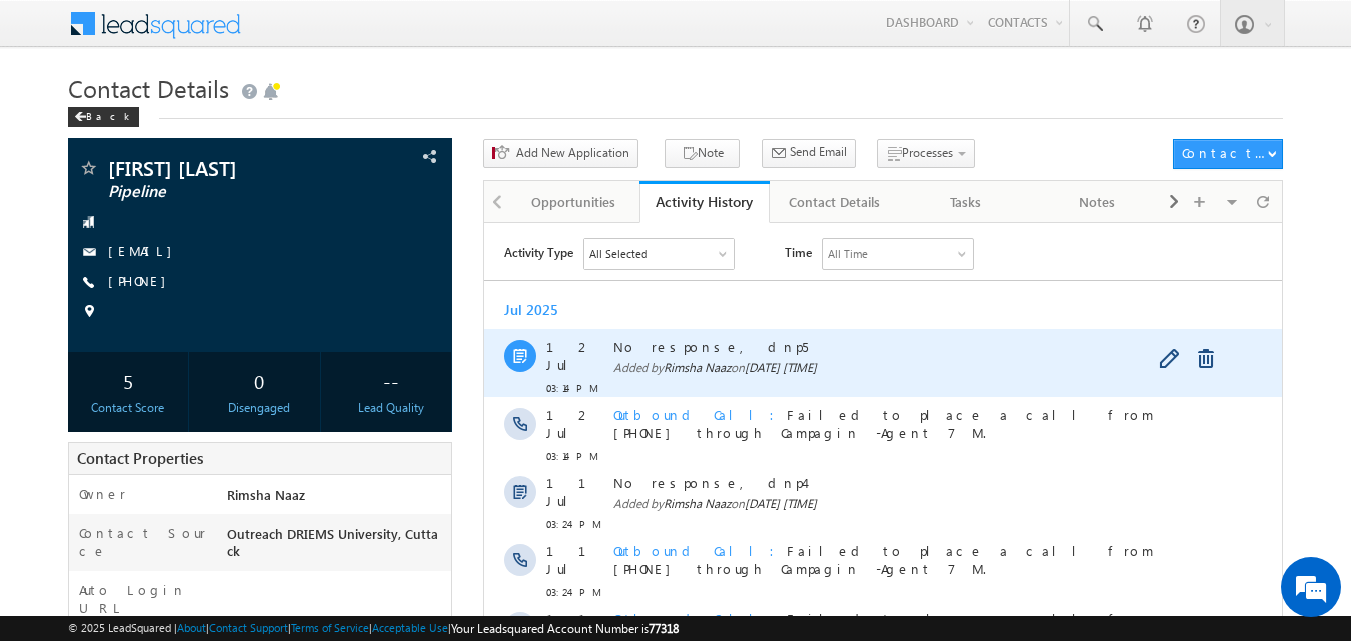 drag, startPoint x: 613, startPoint y: 346, endPoint x: 714, endPoint y: 351, distance: 101.12369 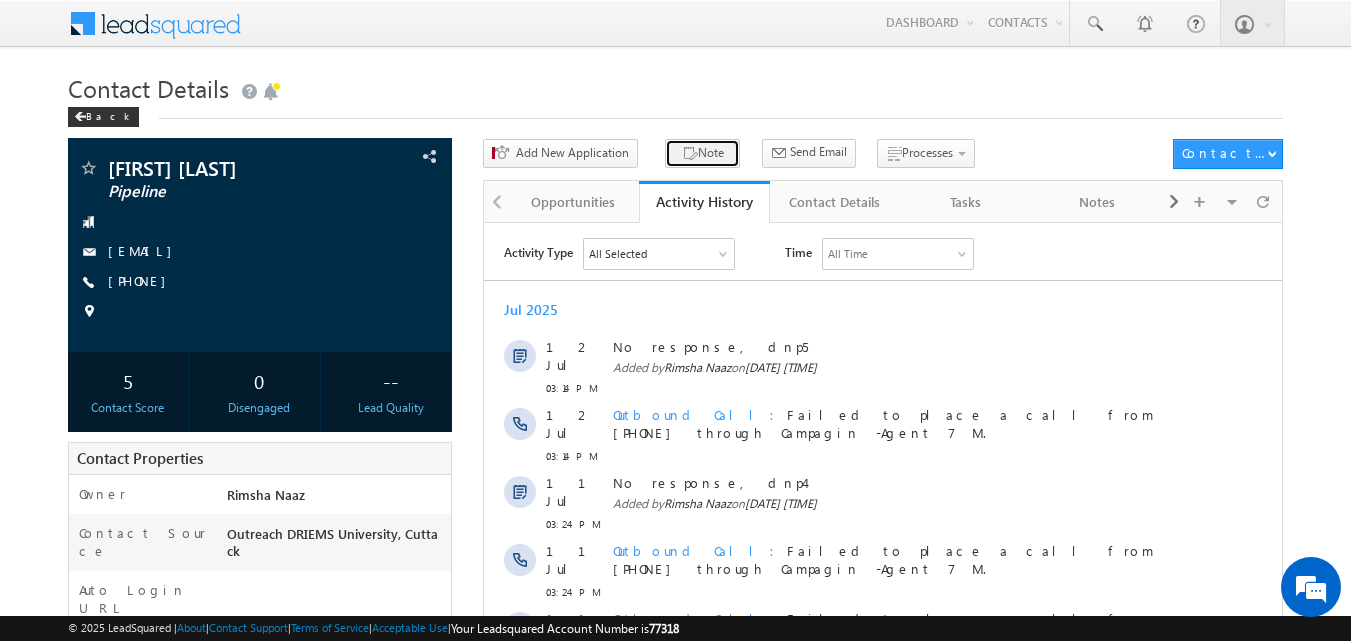click at bounding box center (690, 154) 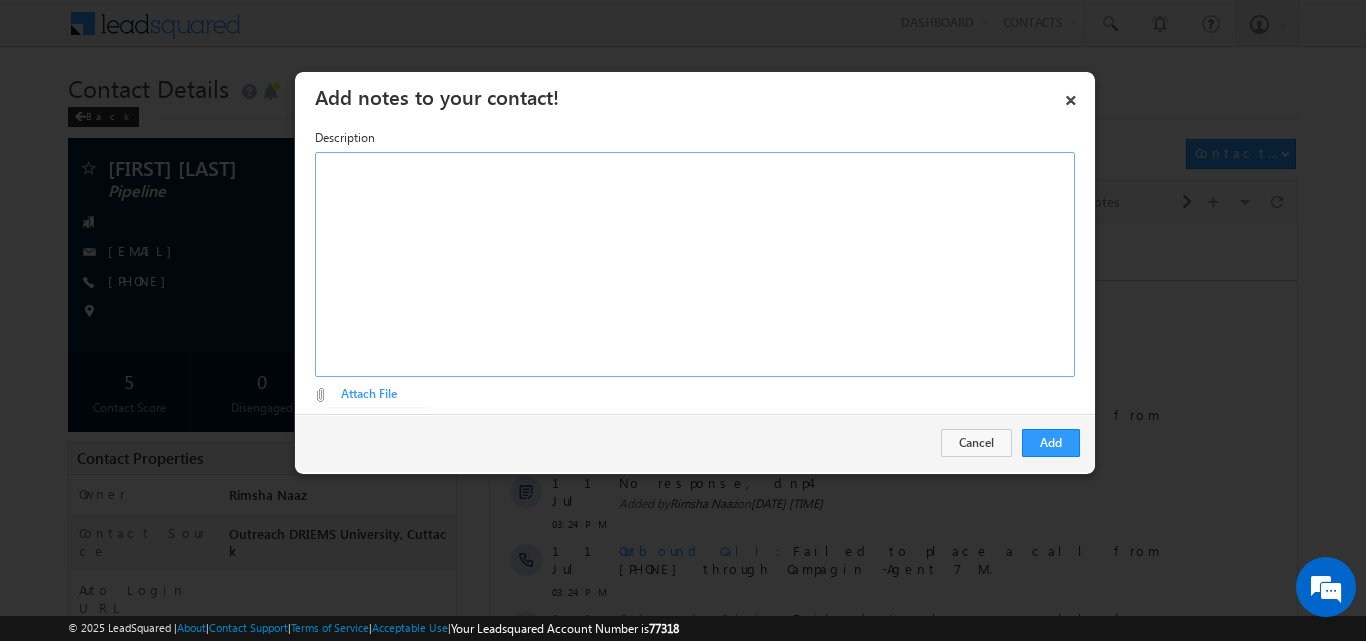 click at bounding box center (695, 264) 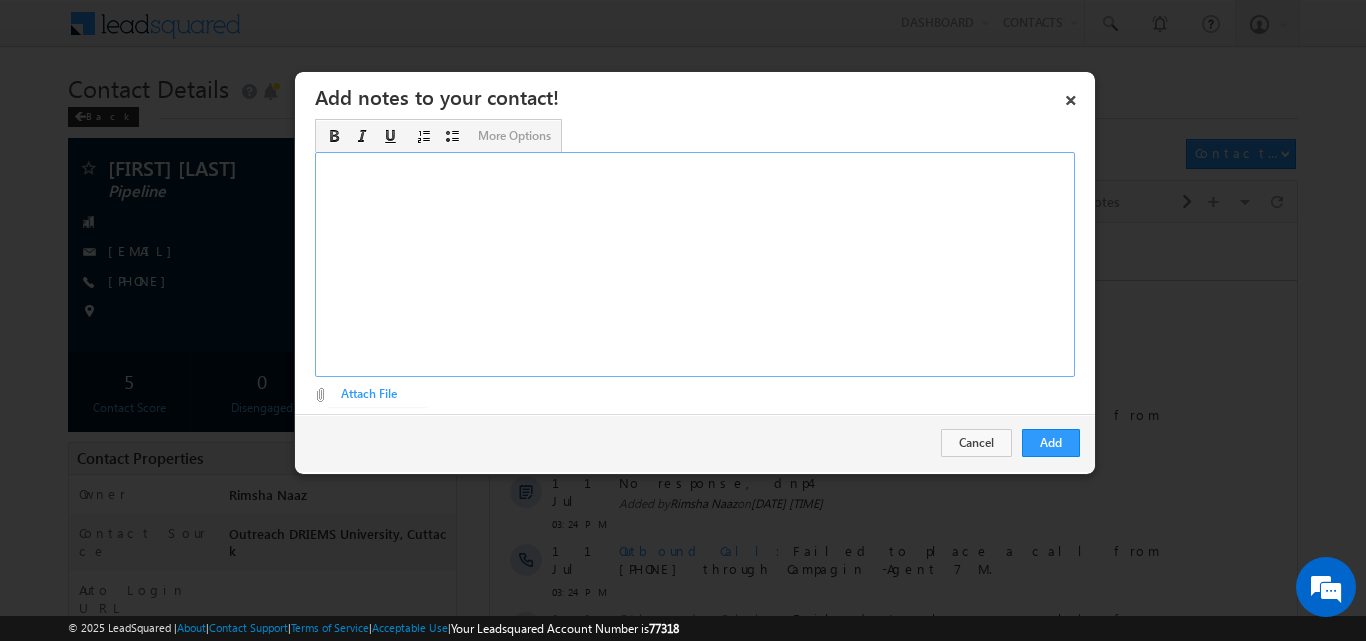 paste 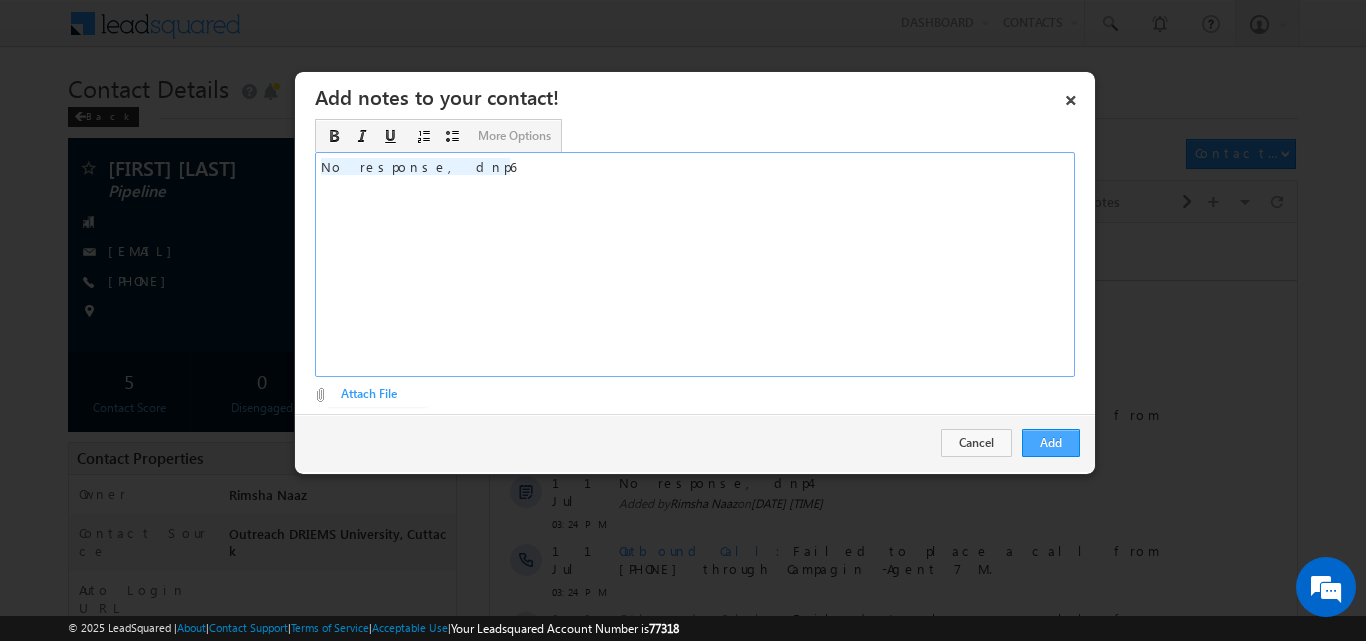 click on "Add" at bounding box center [1051, 443] 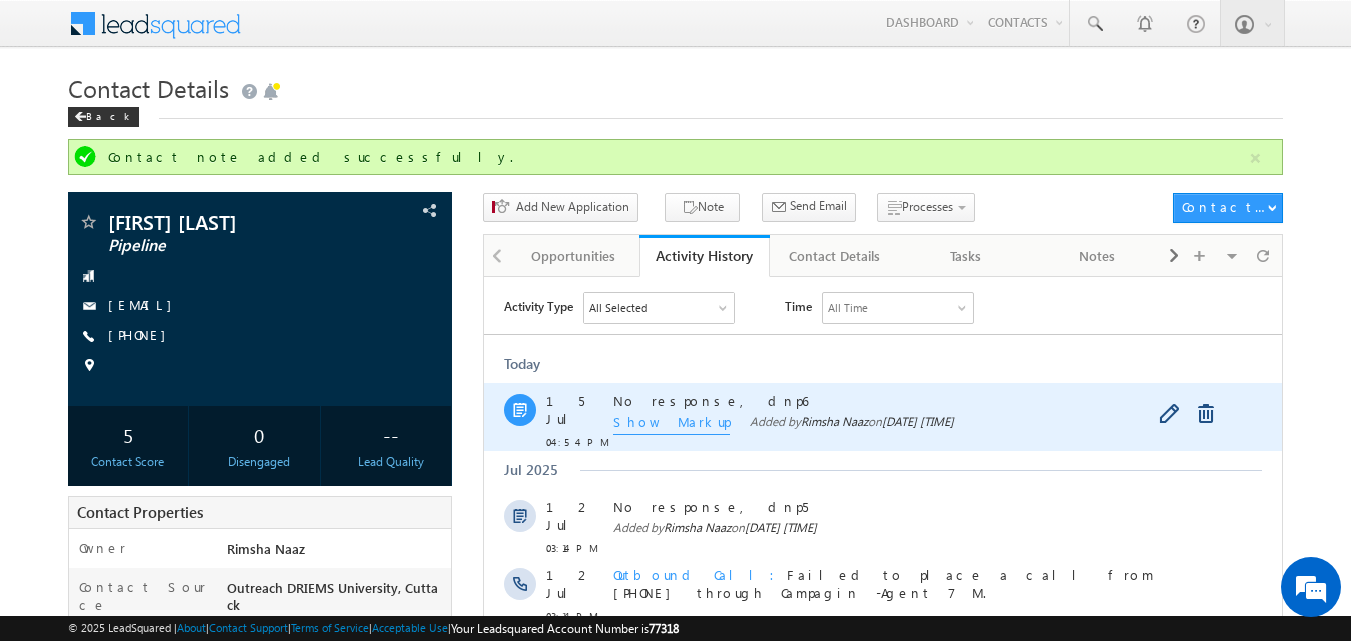 click on "Show Markup" at bounding box center (671, 423) 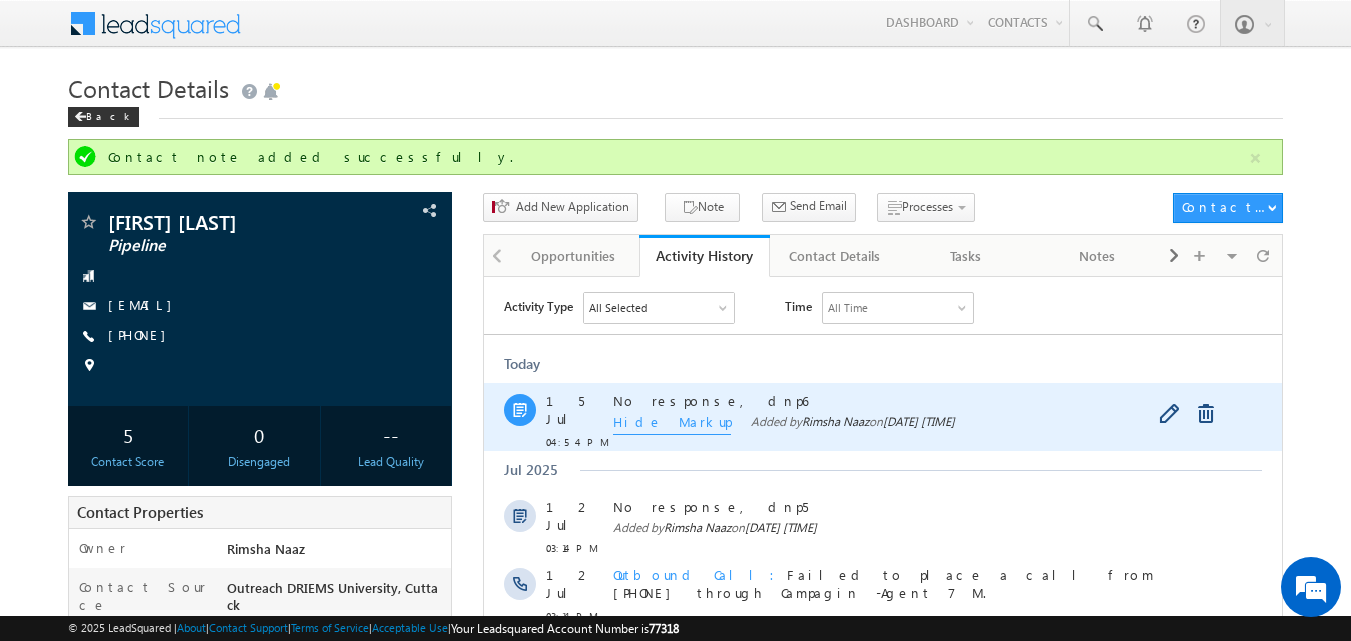 click on "Hide Markup" at bounding box center (672, 423) 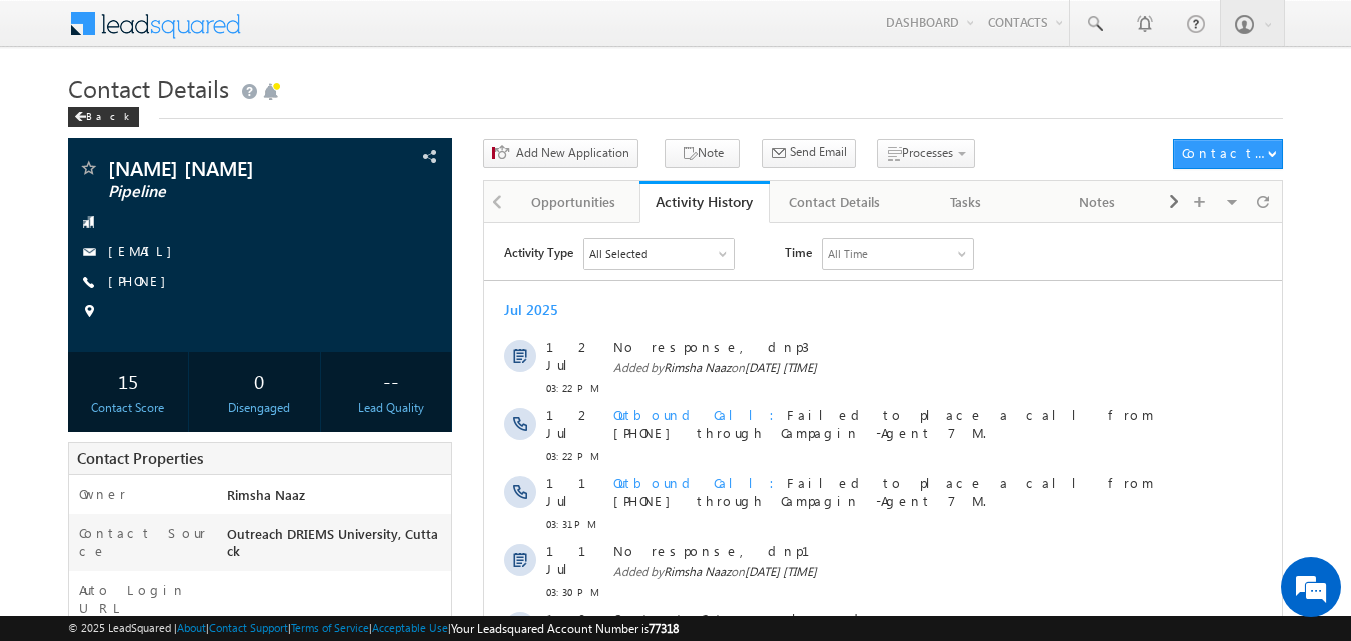 scroll, scrollTop: 0, scrollLeft: 0, axis: both 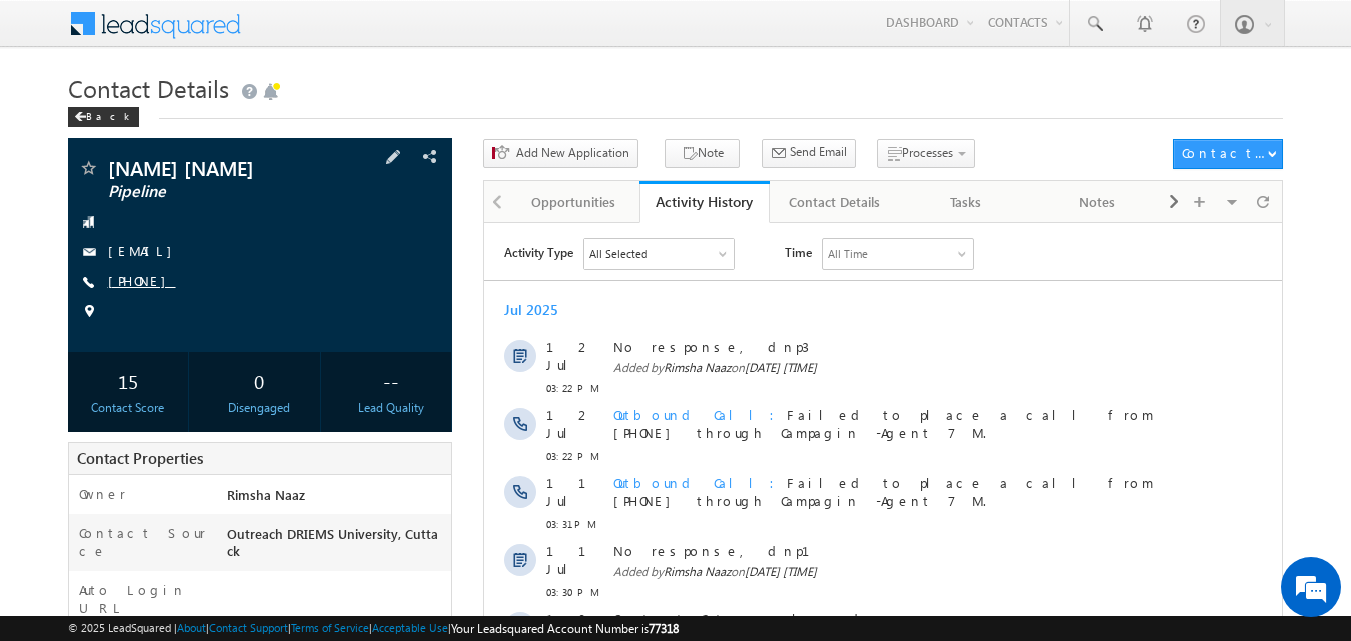 drag, startPoint x: 181, startPoint y: 279, endPoint x: 204, endPoint y: 284, distance: 23.537205 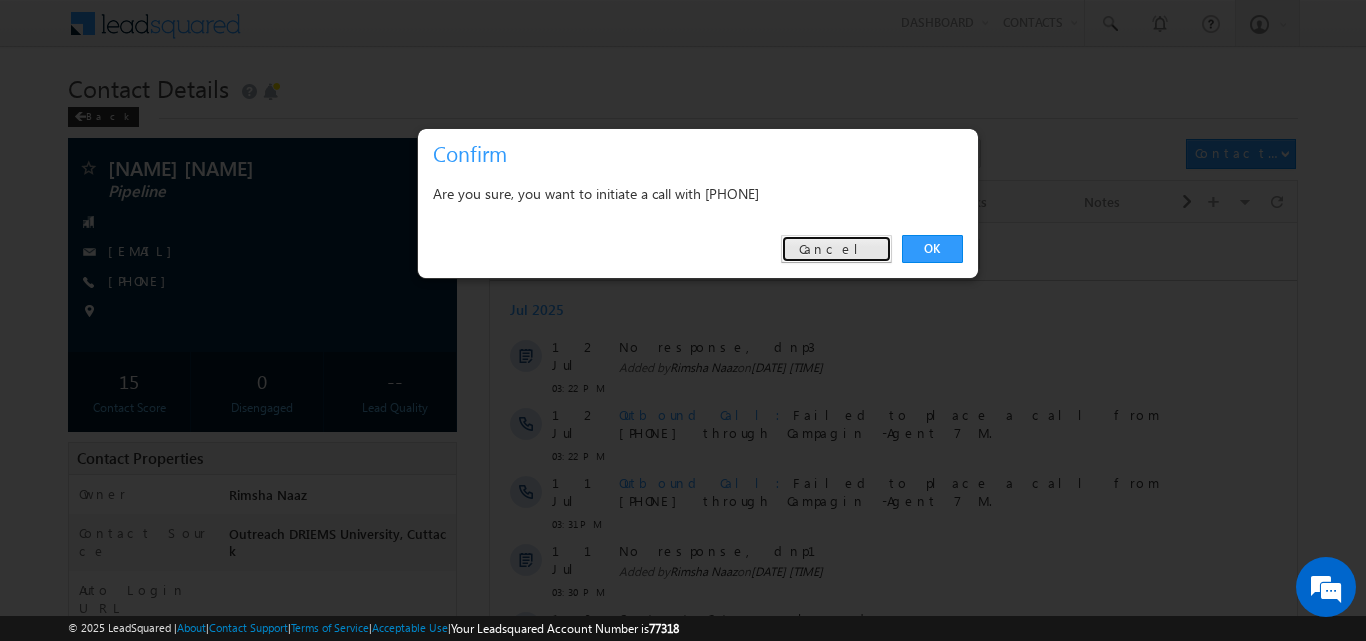 click on "Cancel" at bounding box center (836, 249) 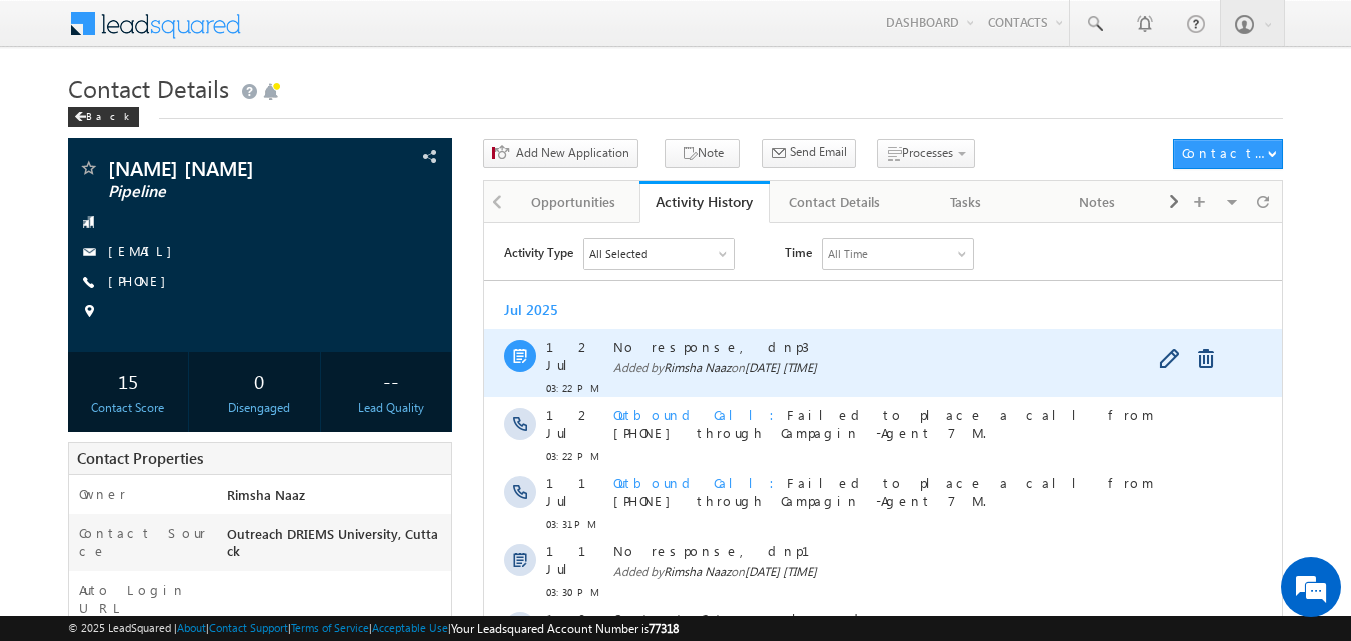 click at bounding box center [1188, 358] 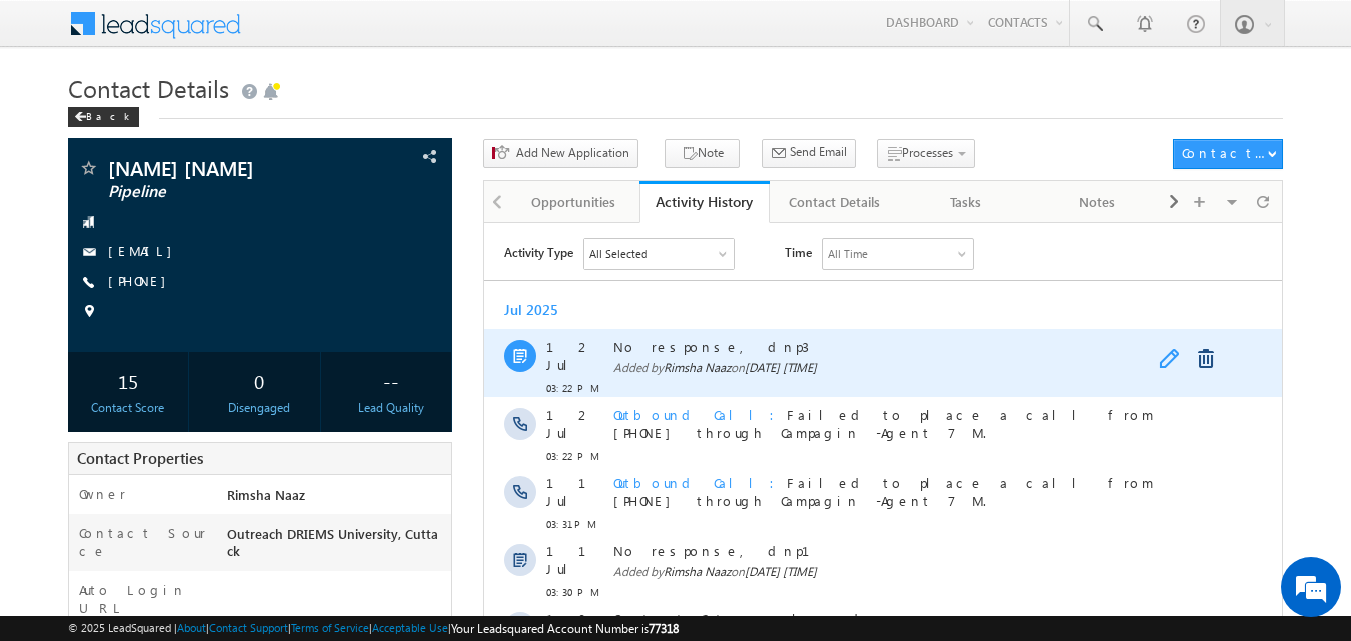 click at bounding box center [1171, 358] 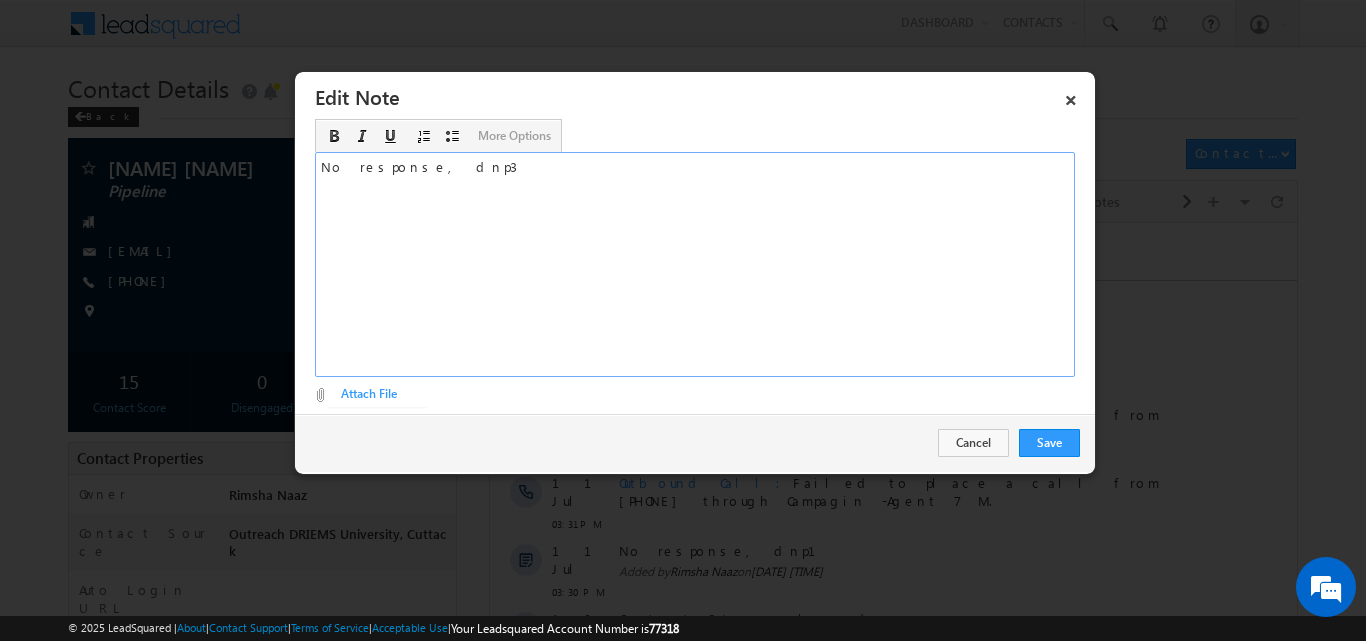 click on "No response, dnp3" at bounding box center [695, 264] 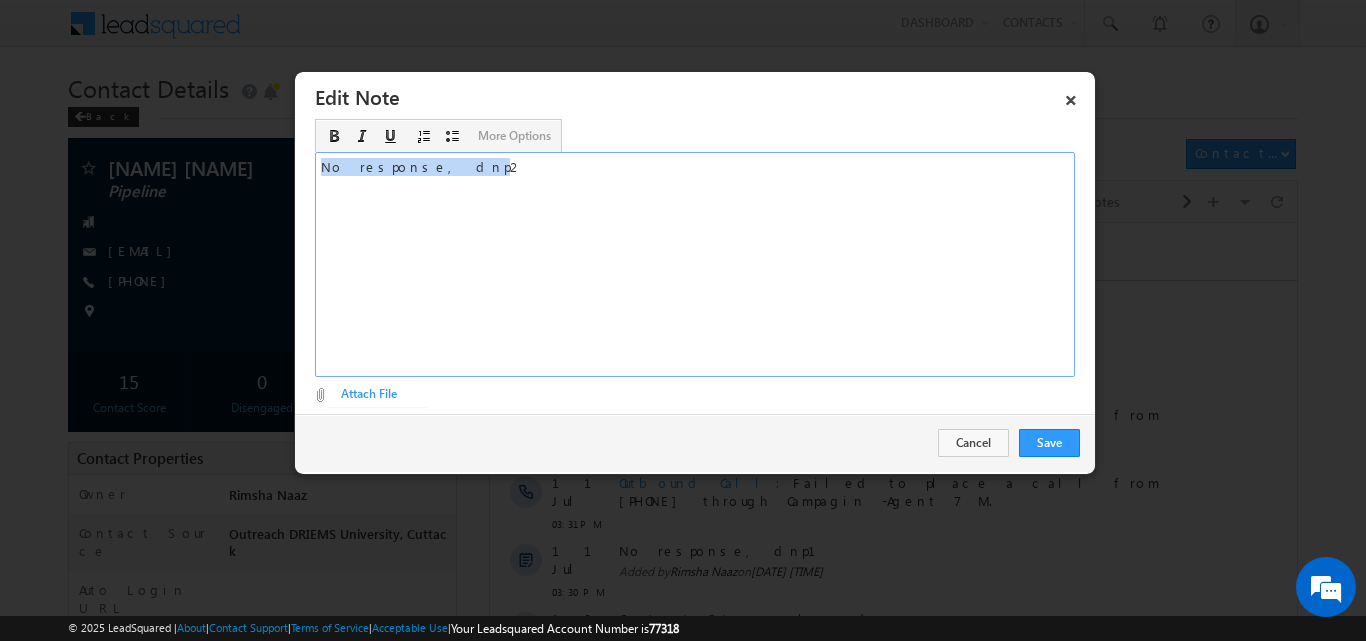 drag, startPoint x: 318, startPoint y: 171, endPoint x: 422, endPoint y: 171, distance: 104 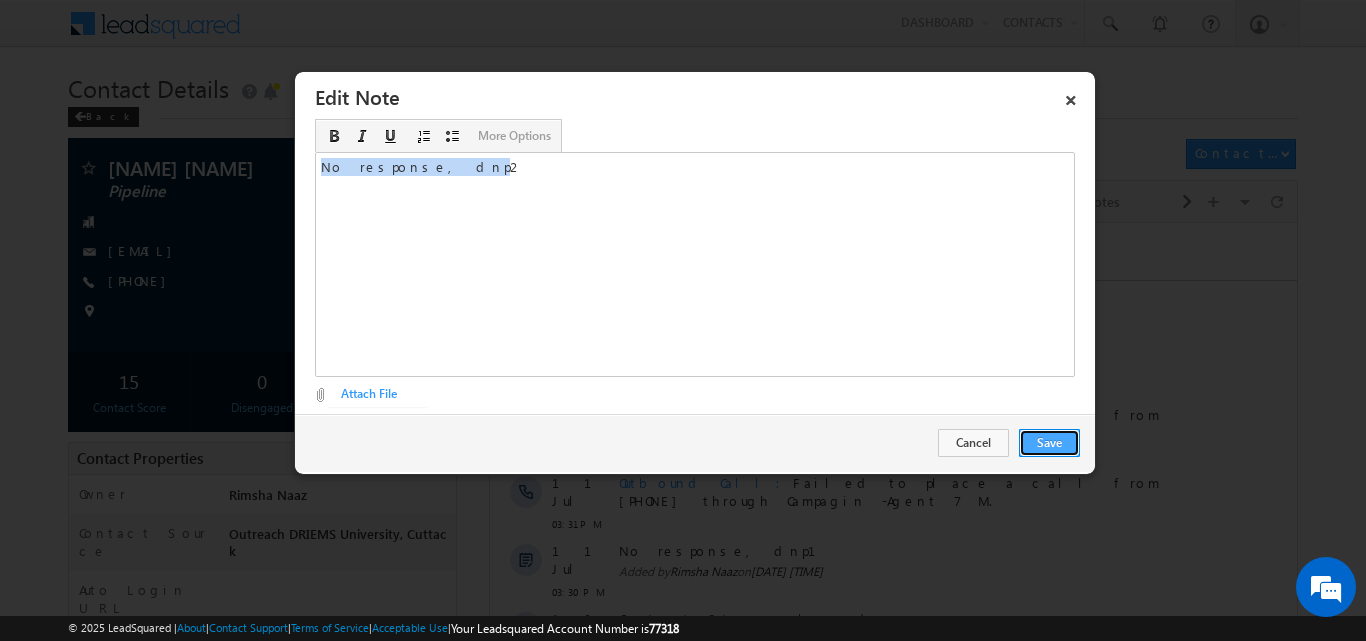click on "Save" at bounding box center (1049, 443) 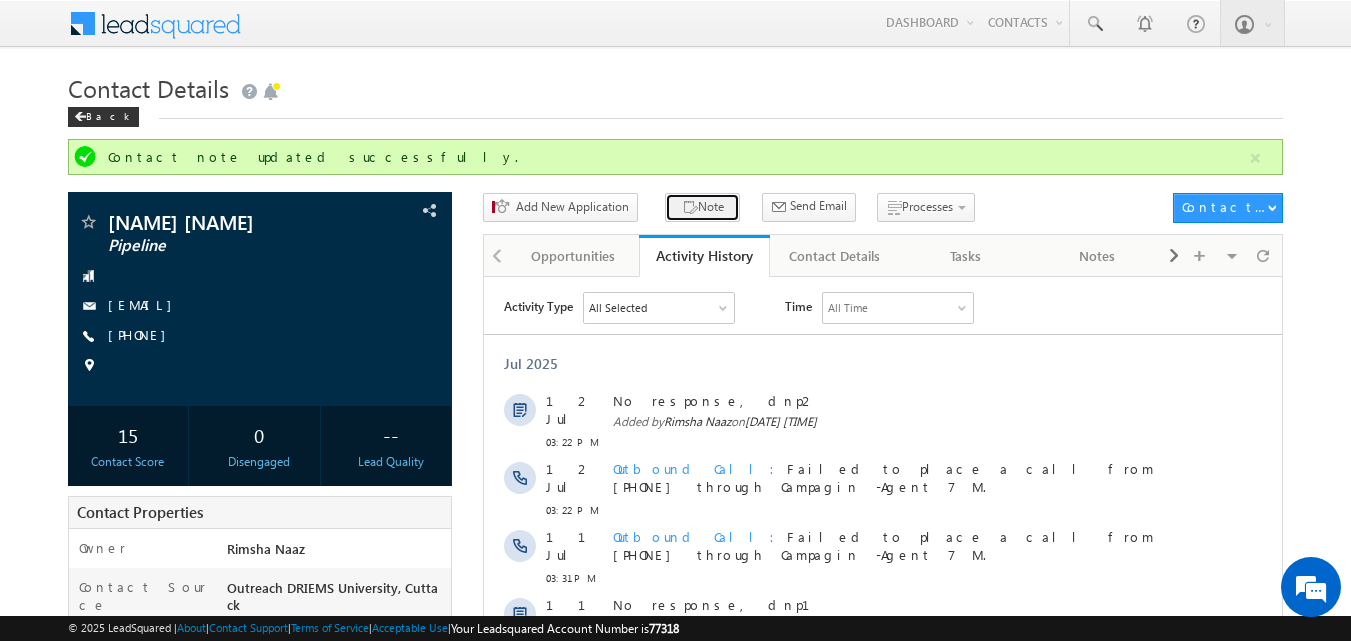 click on "Note" at bounding box center (702, 207) 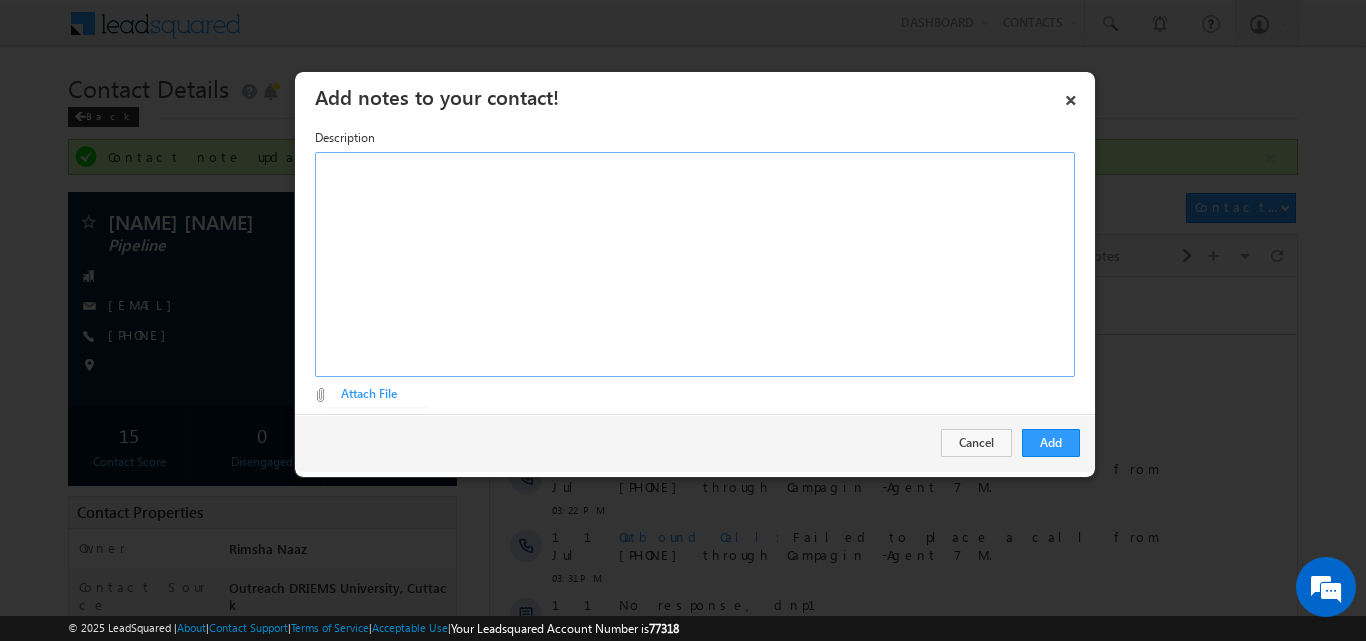 click at bounding box center [695, 264] 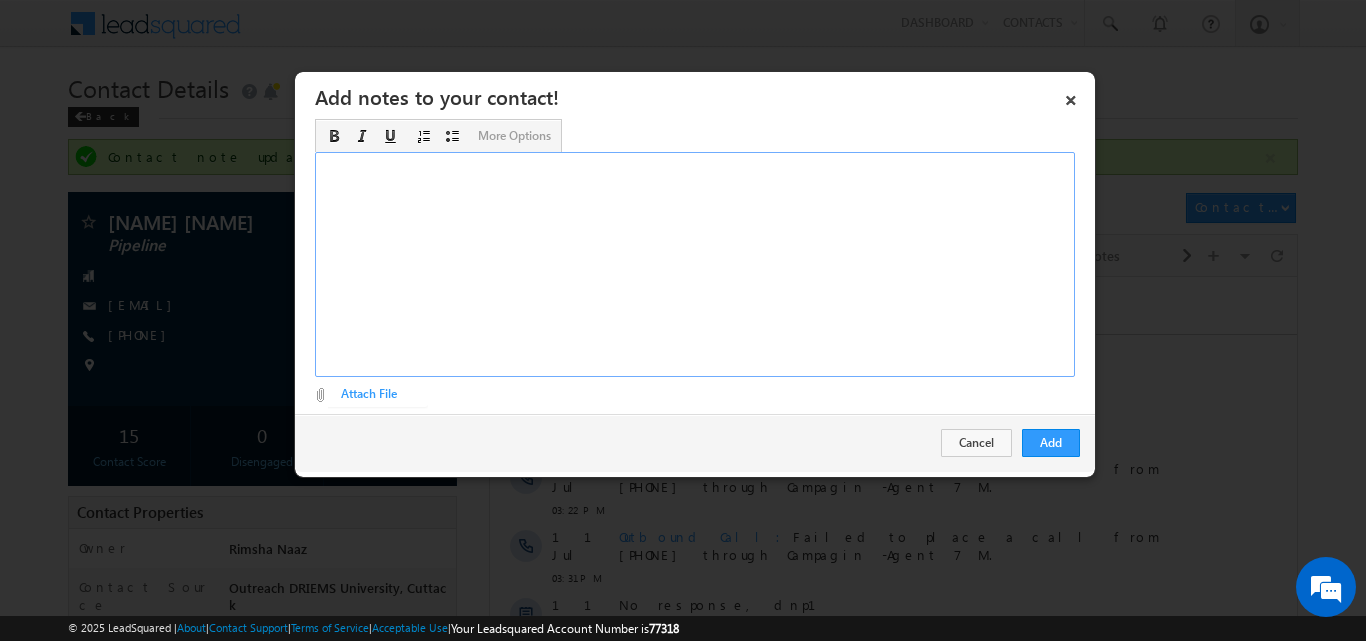 paste 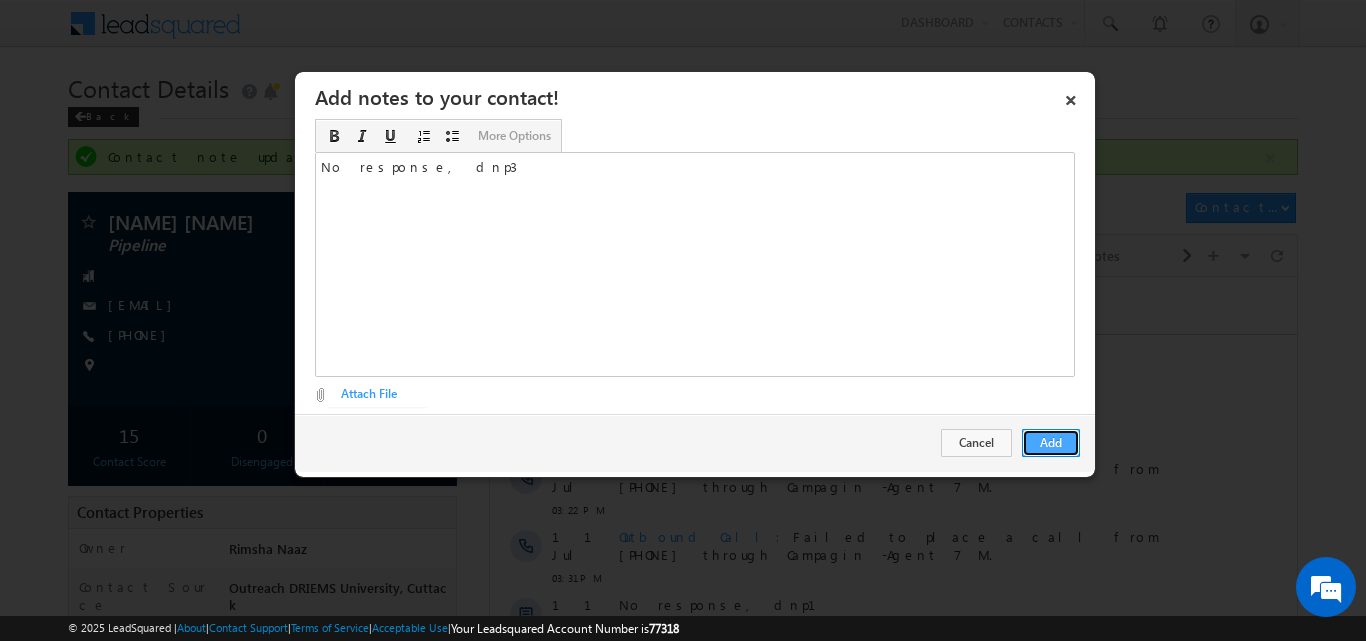 click on "Add" at bounding box center [1051, 443] 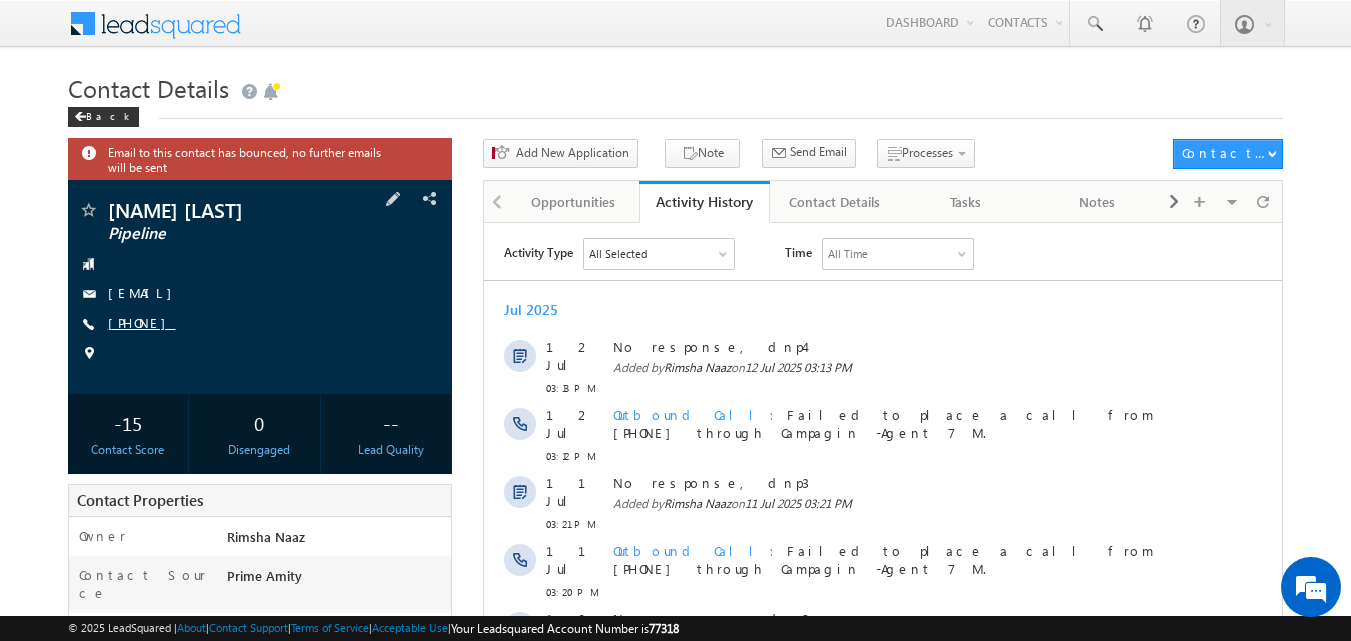 scroll, scrollTop: 0, scrollLeft: 0, axis: both 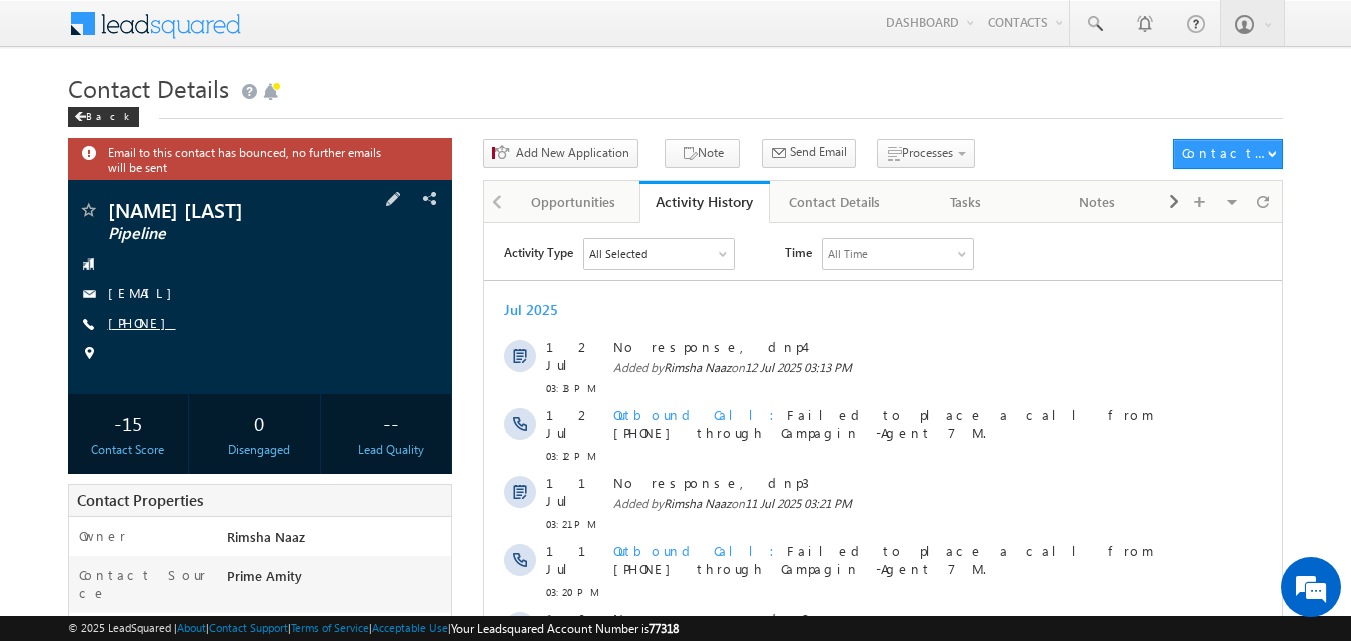 click on "[PHONE]" at bounding box center [142, 322] 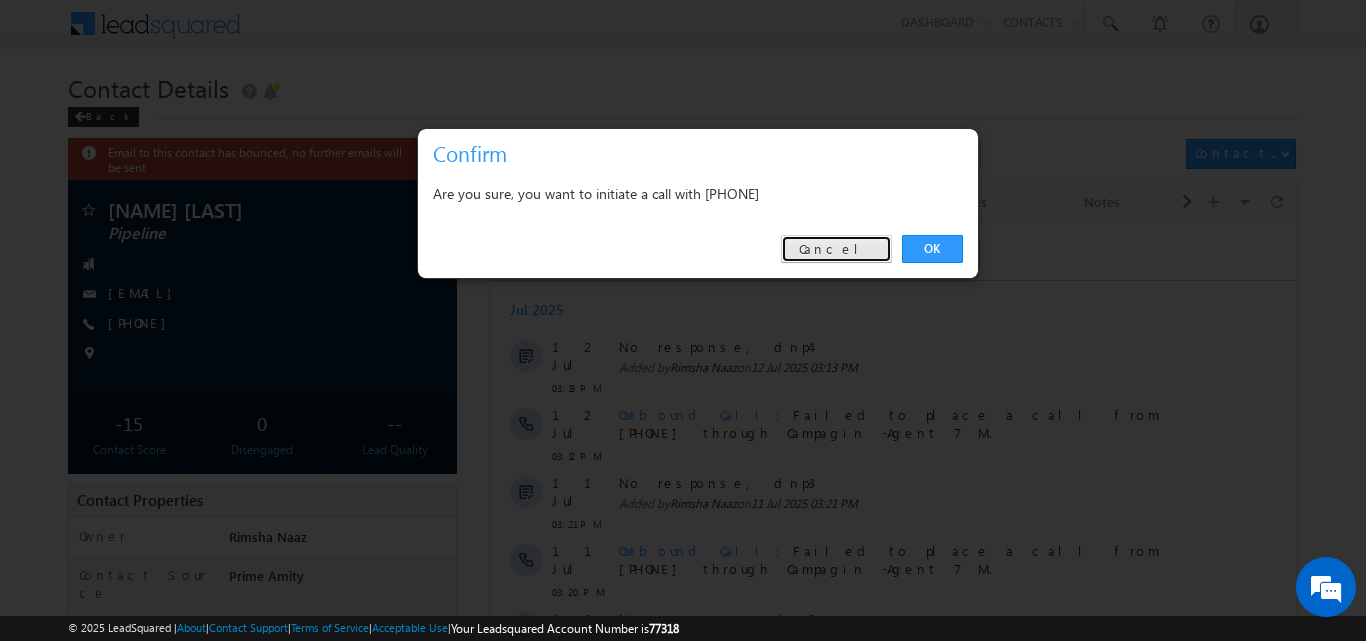 click on "Cancel" at bounding box center (836, 249) 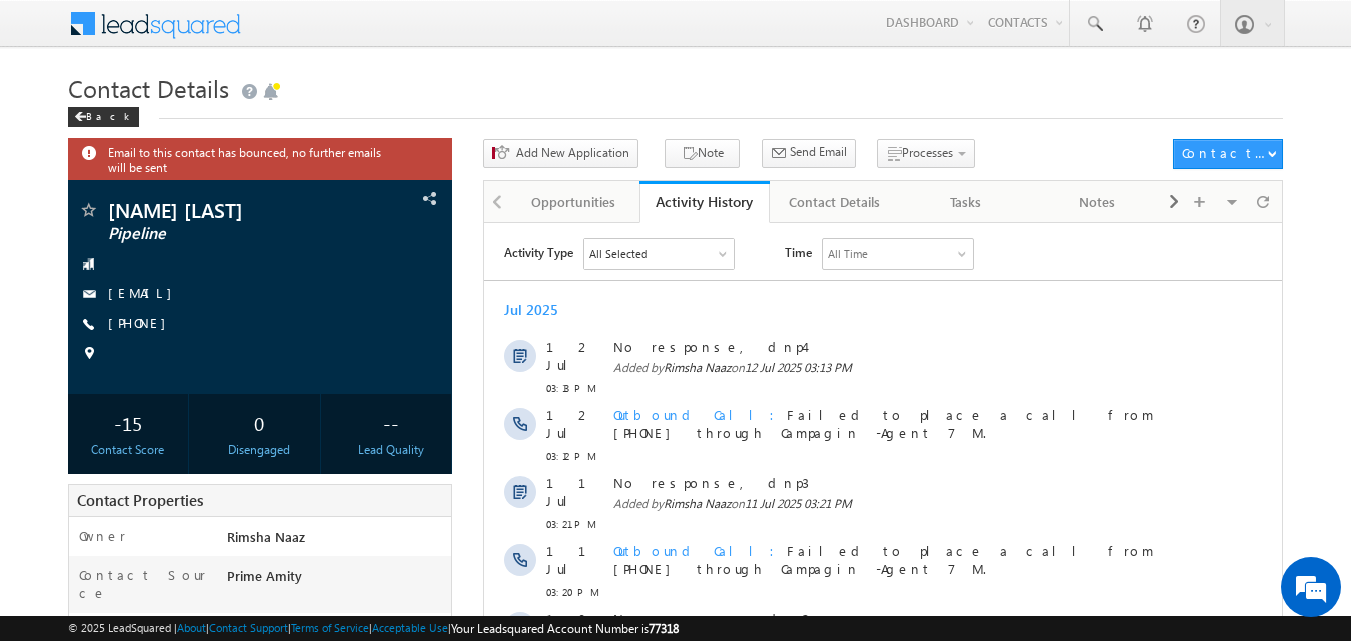 scroll, scrollTop: 0, scrollLeft: 0, axis: both 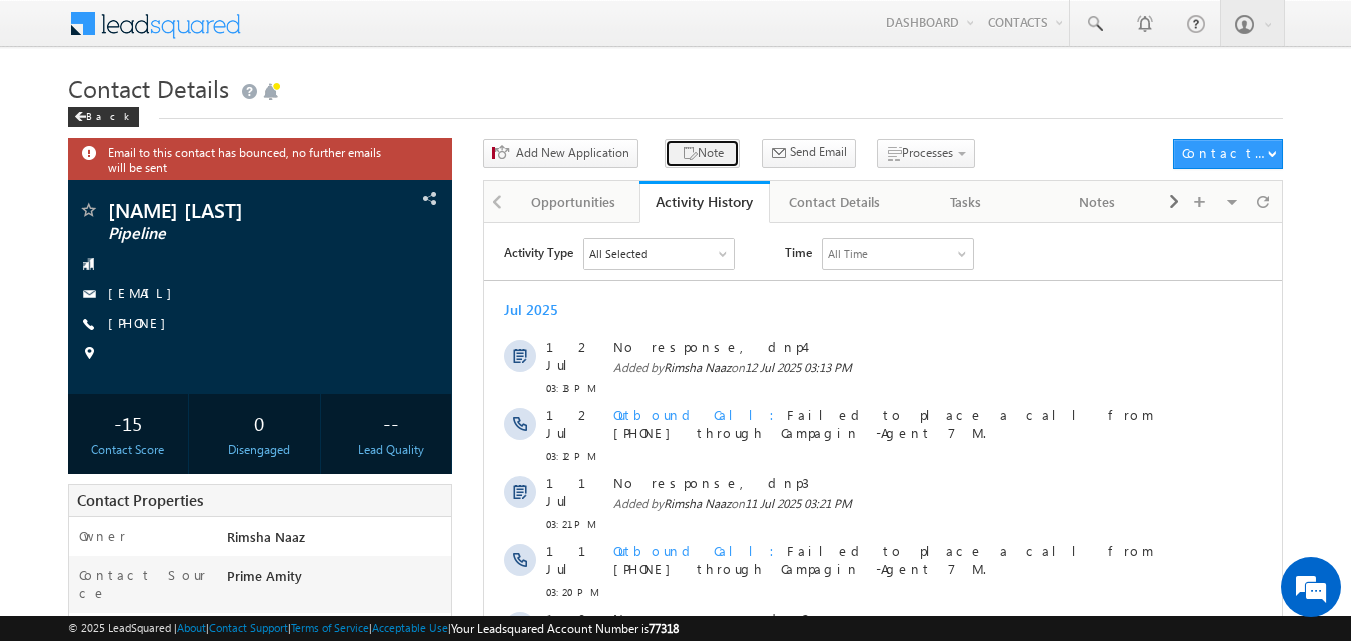 click on "Note" at bounding box center (702, 153) 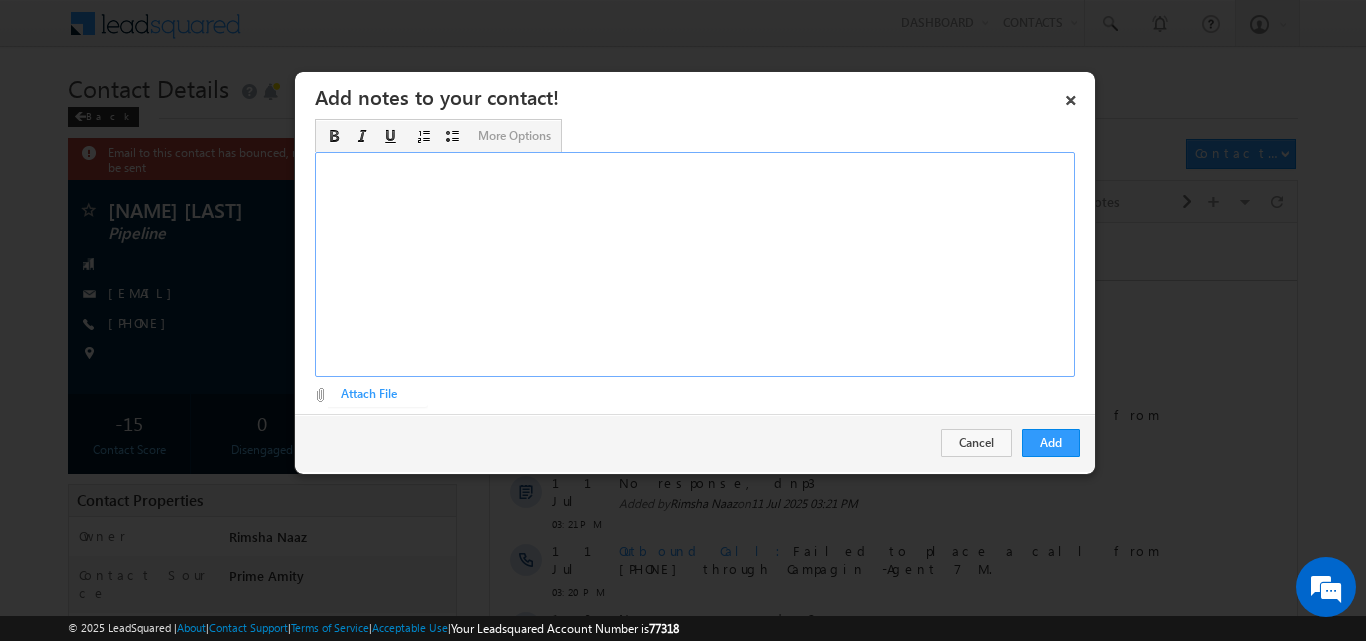 click at bounding box center (695, 264) 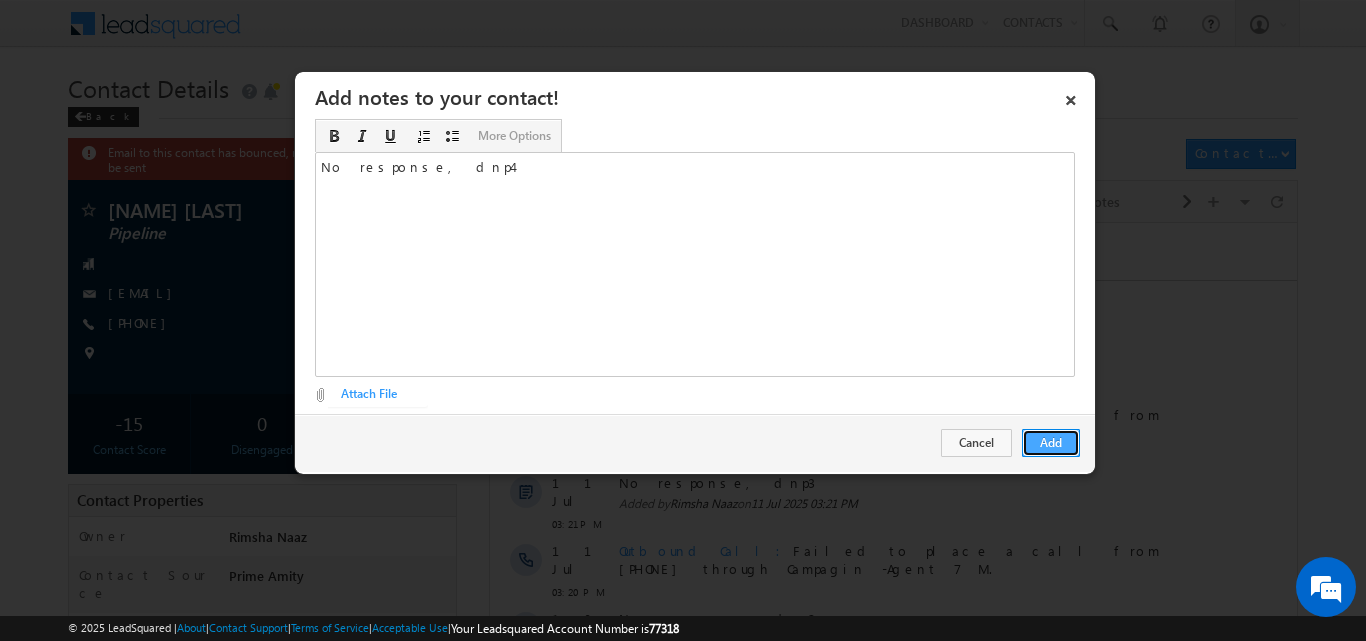 click on "Add" at bounding box center (1051, 443) 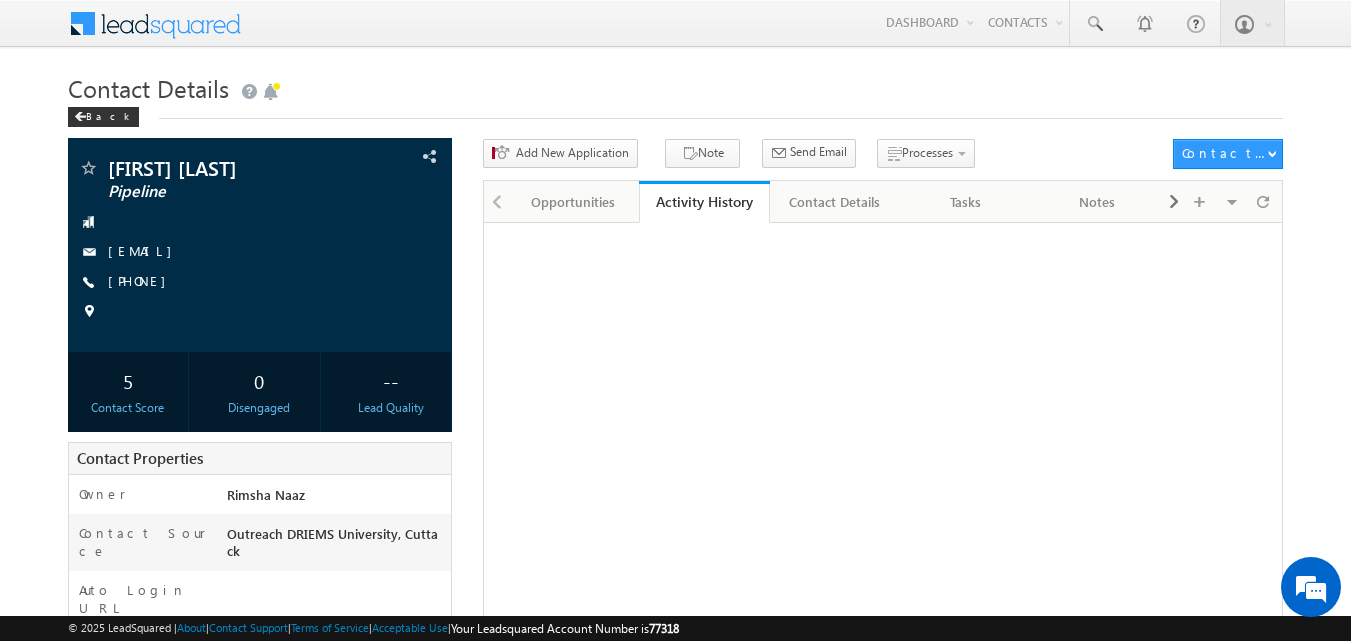 scroll, scrollTop: 0, scrollLeft: 0, axis: both 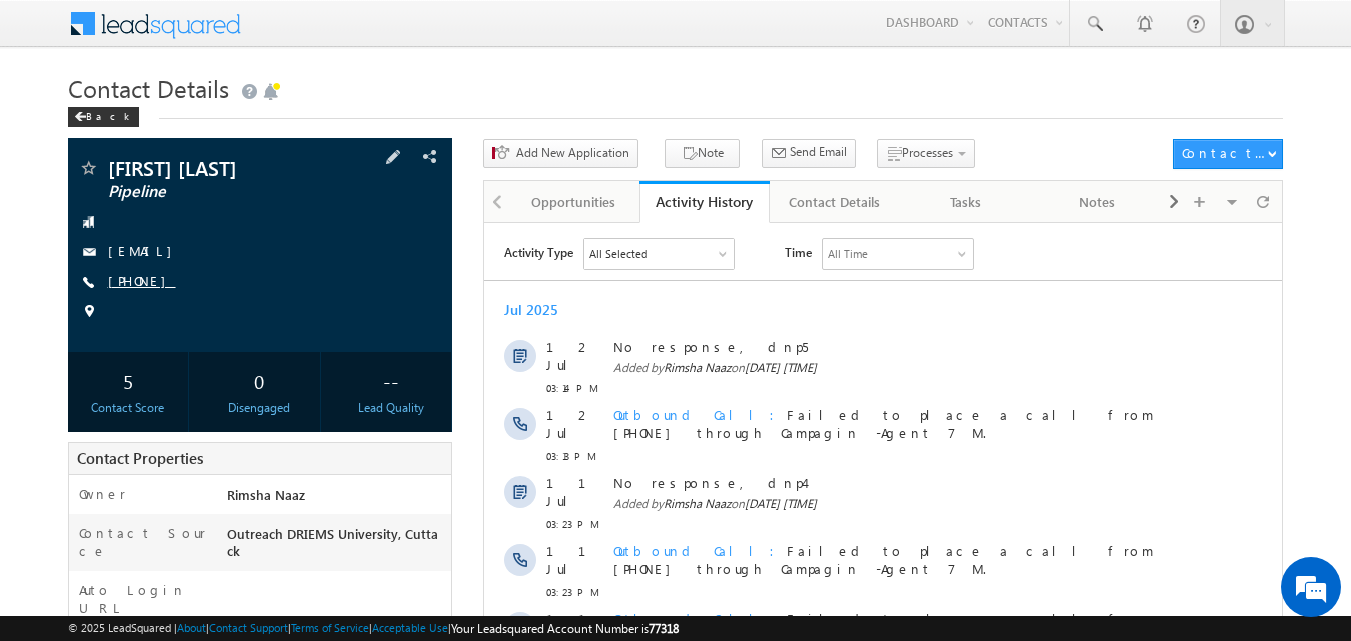 copy on "9078183802" 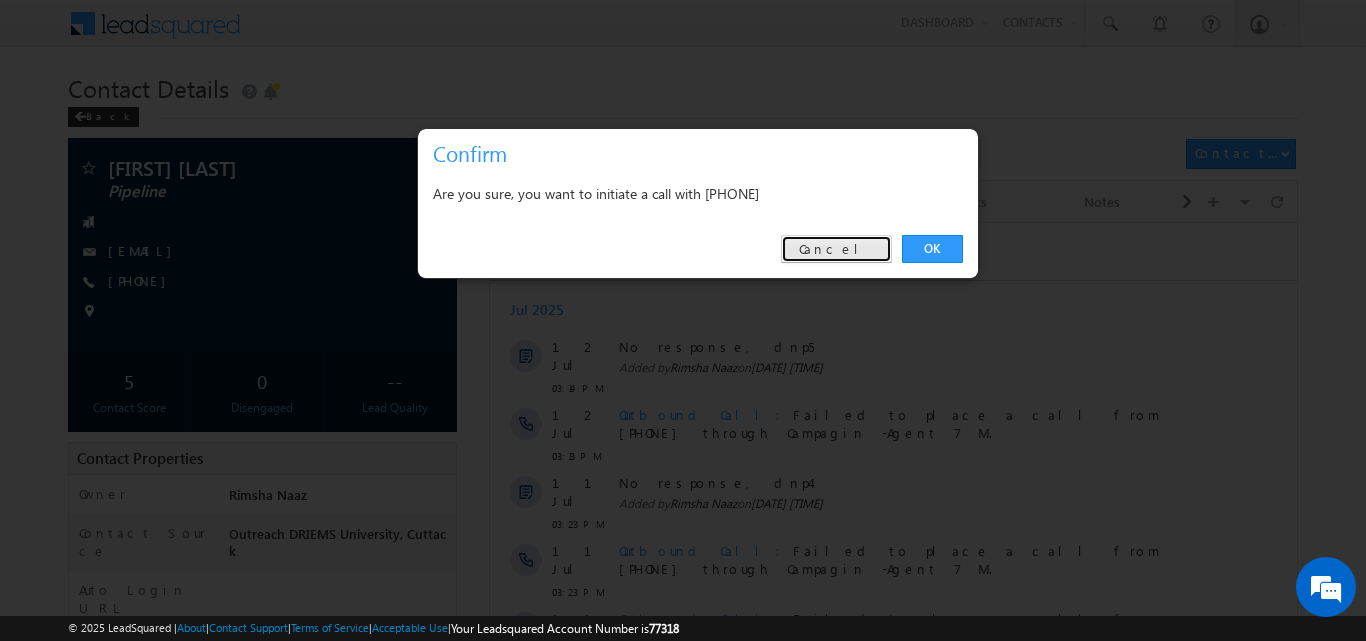 click on "Cancel" at bounding box center [836, 249] 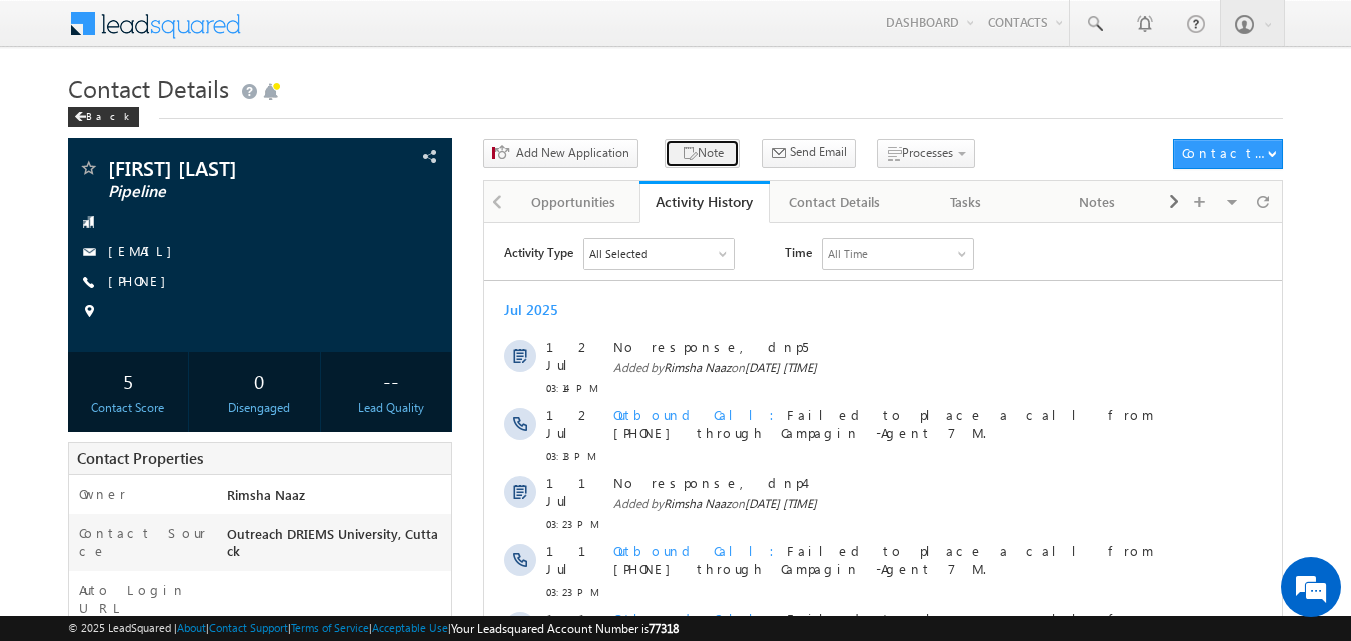 click on "Note" at bounding box center [702, 153] 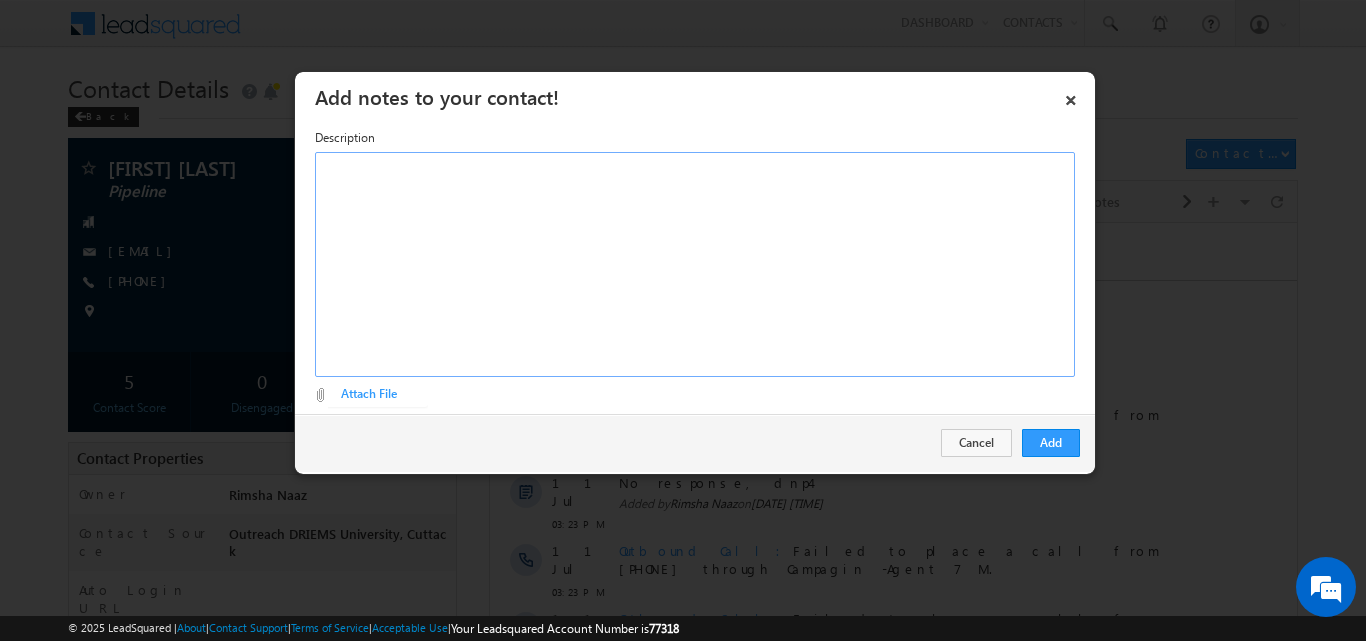 click at bounding box center (695, 264) 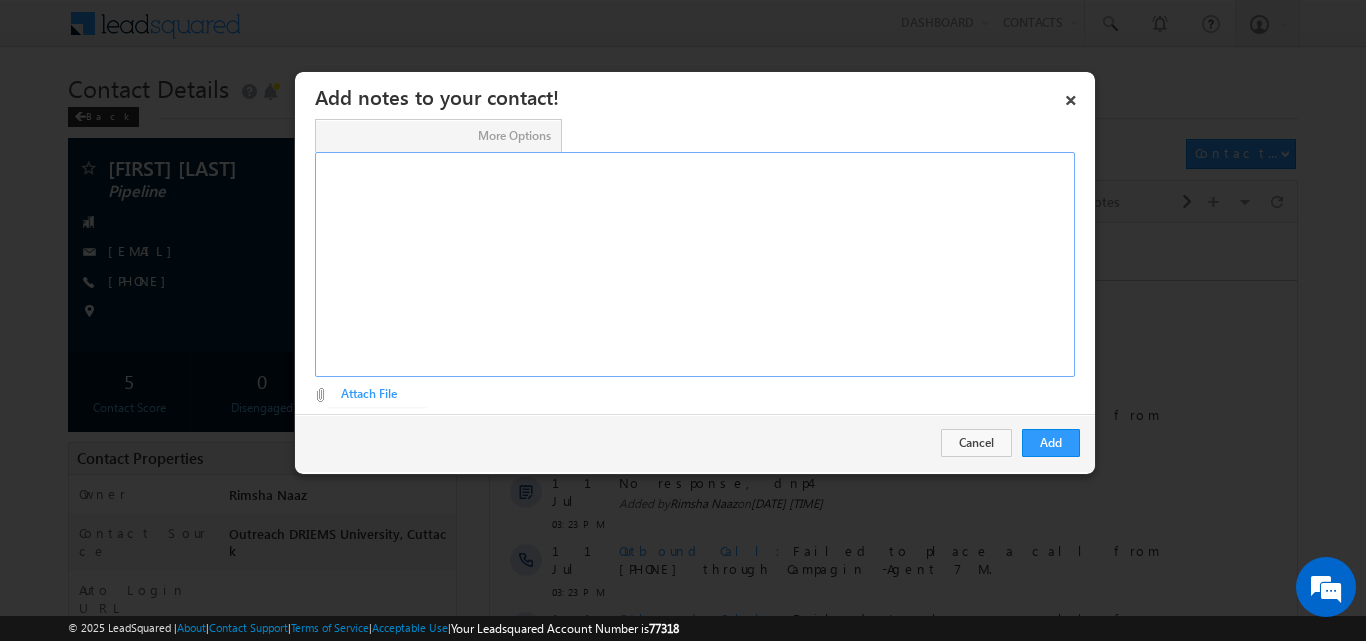 type 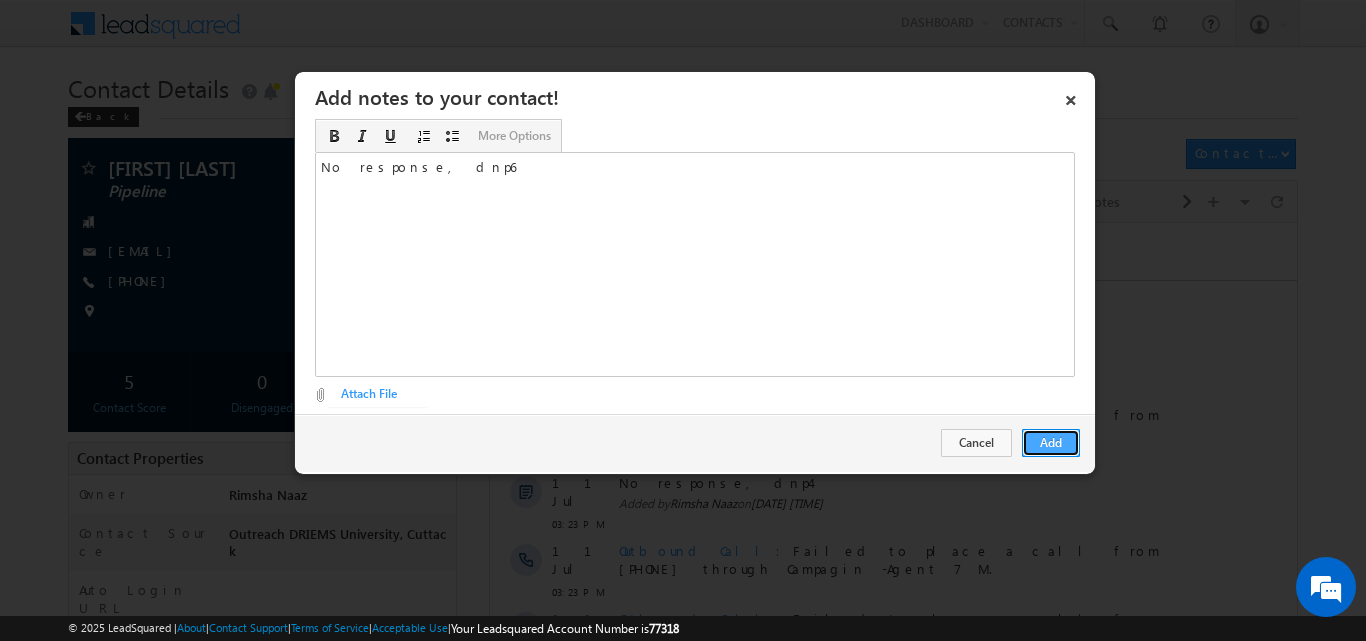 click on "Add" at bounding box center [1051, 443] 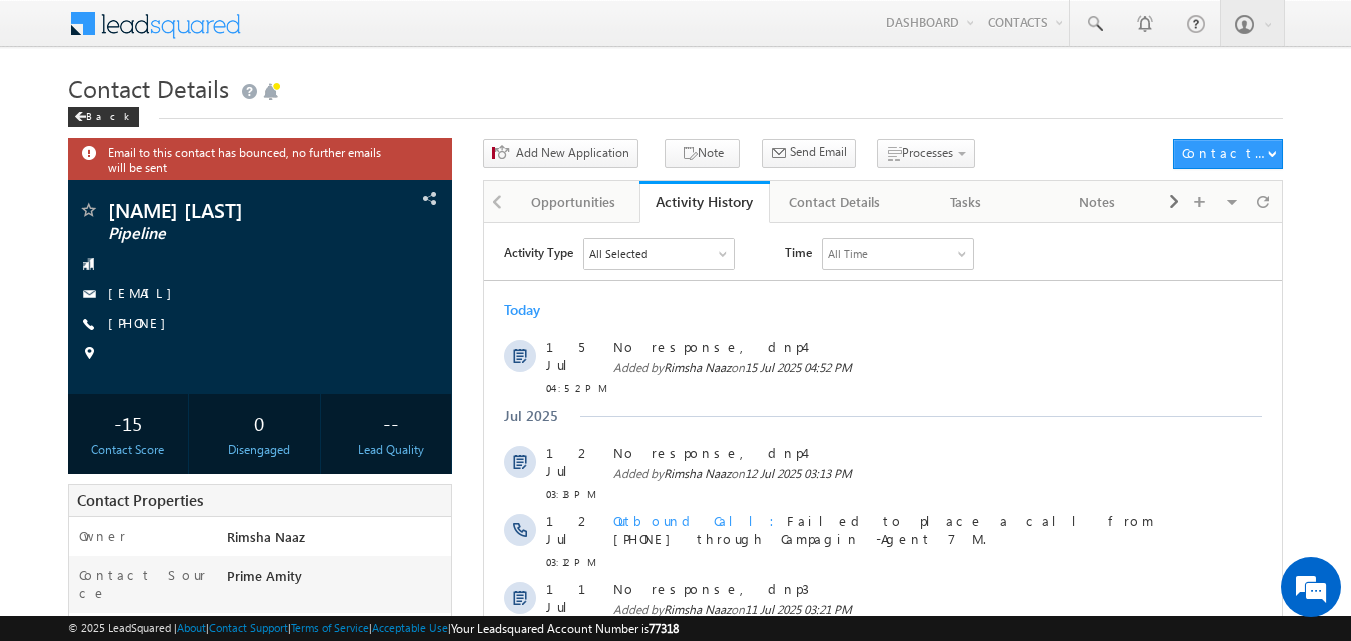 scroll, scrollTop: 0, scrollLeft: 0, axis: both 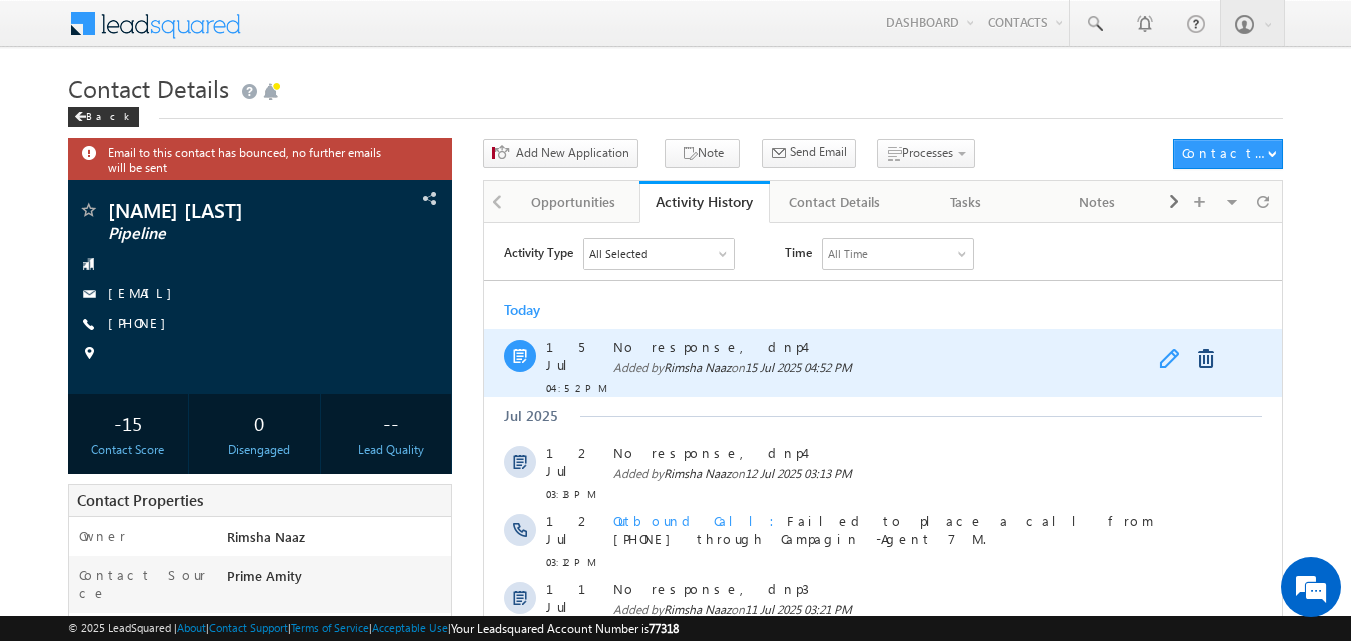 click at bounding box center (1171, 358) 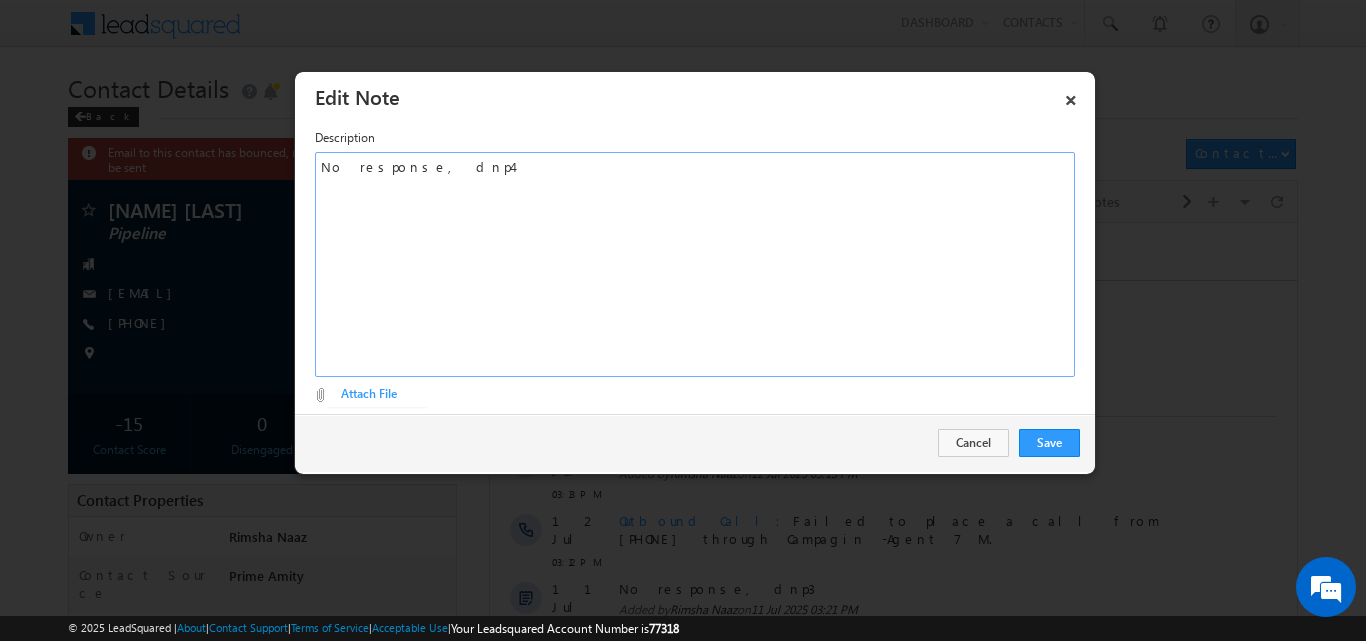 click on "No response, dnp4" at bounding box center (695, 264) 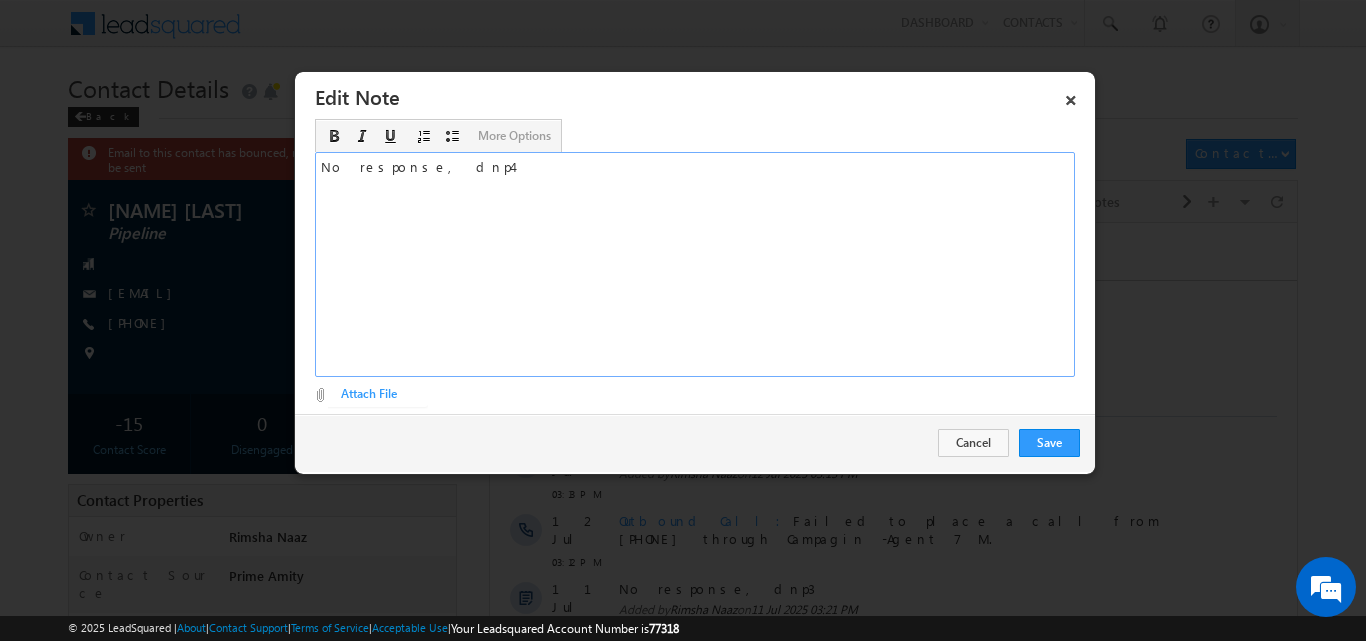 type 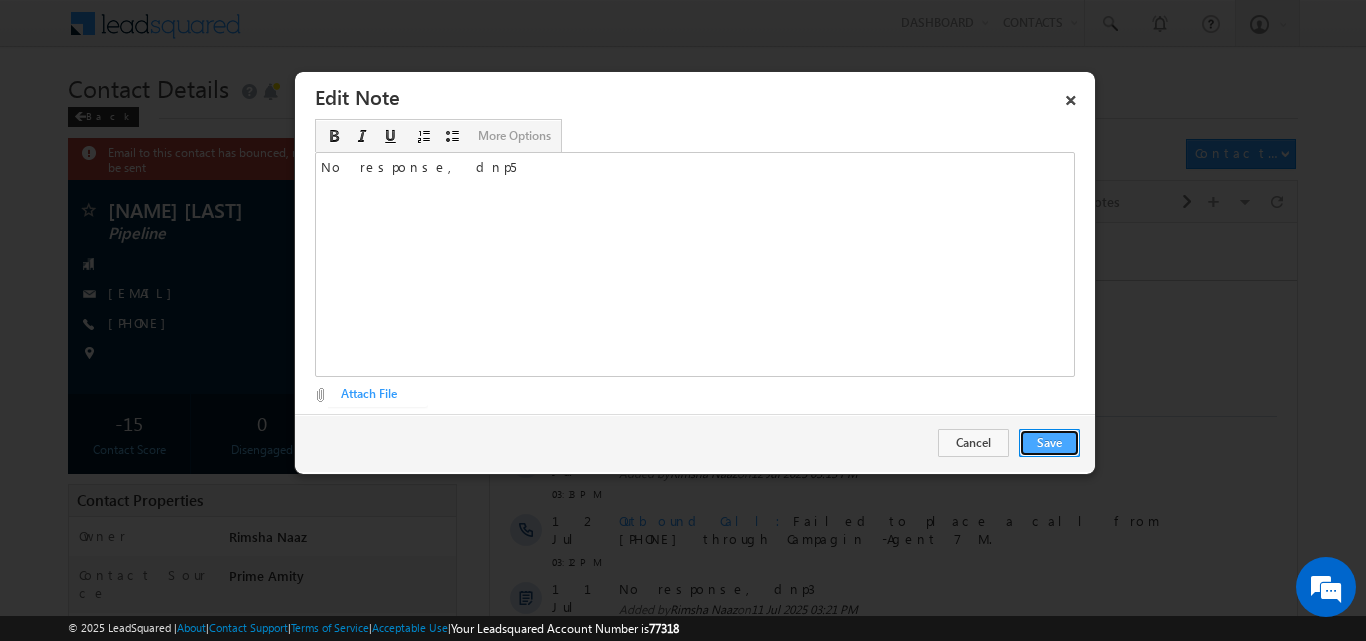click on "Save" at bounding box center (1049, 443) 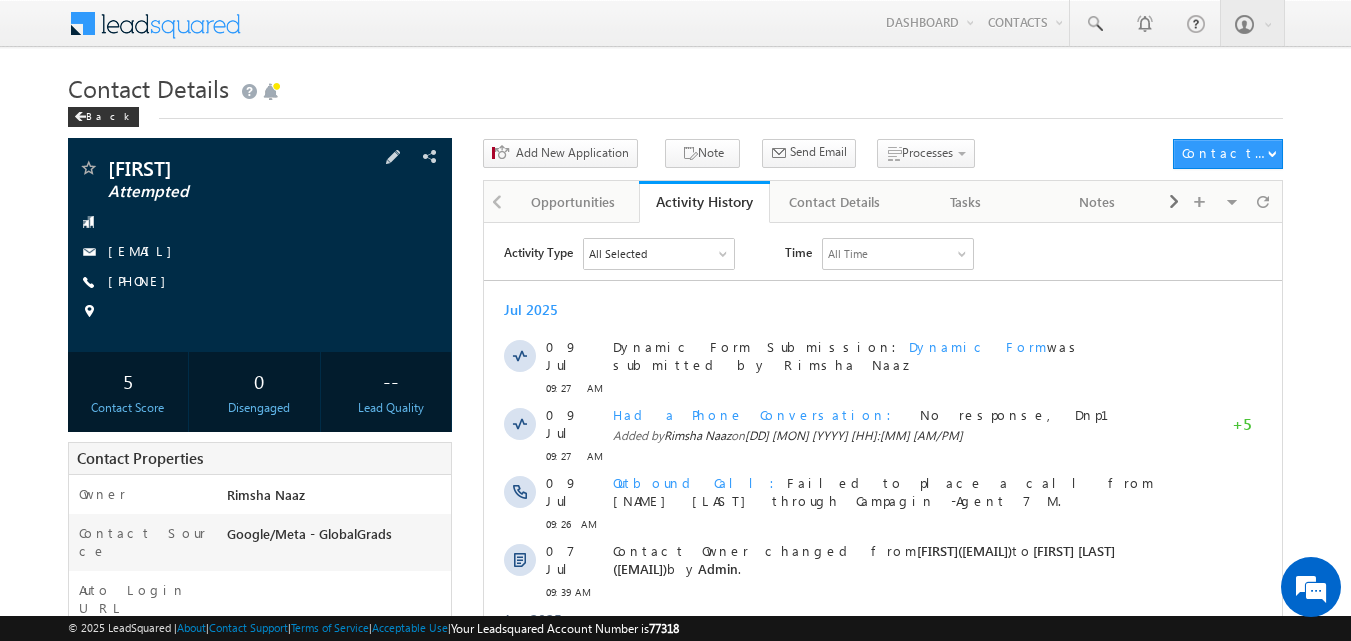 scroll, scrollTop: 0, scrollLeft: 0, axis: both 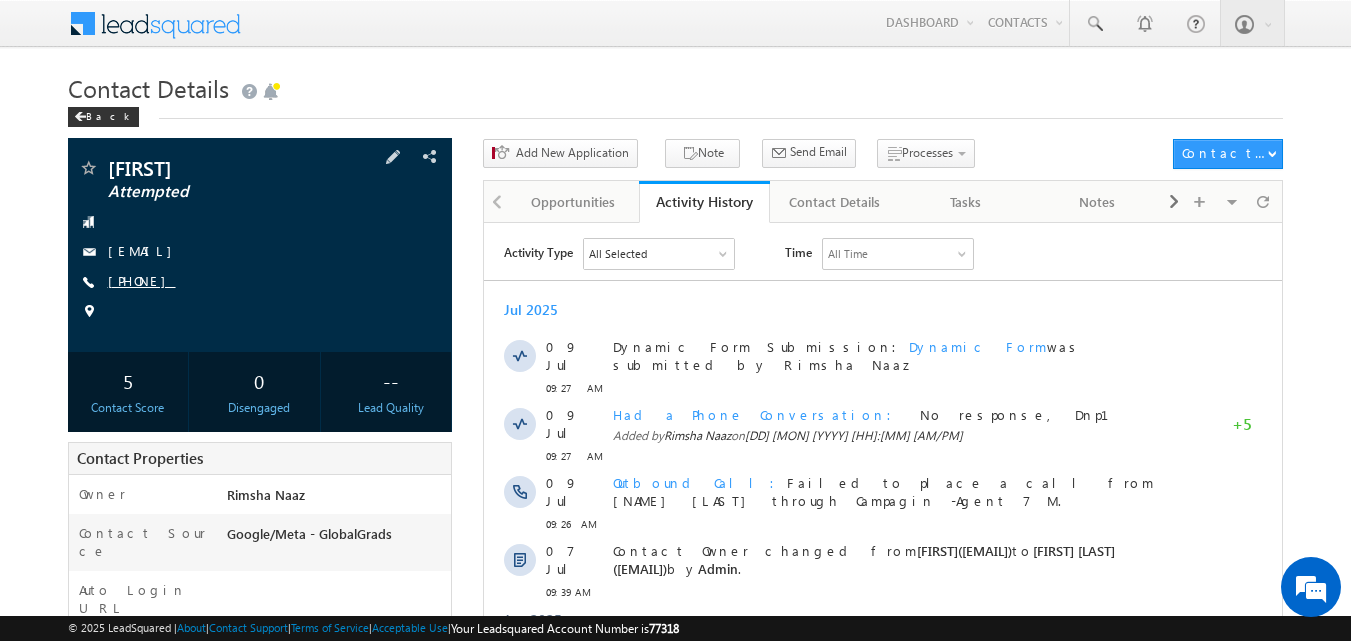 copy on "[PHONE]" 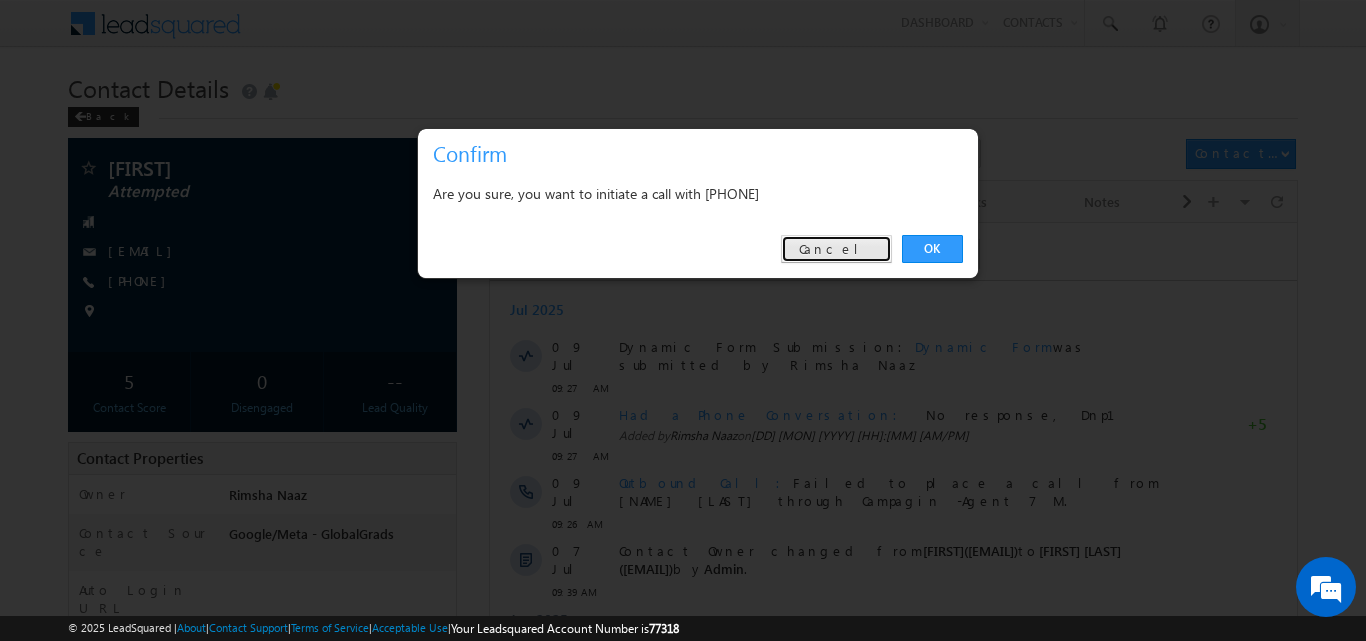 click on "Cancel" at bounding box center [836, 249] 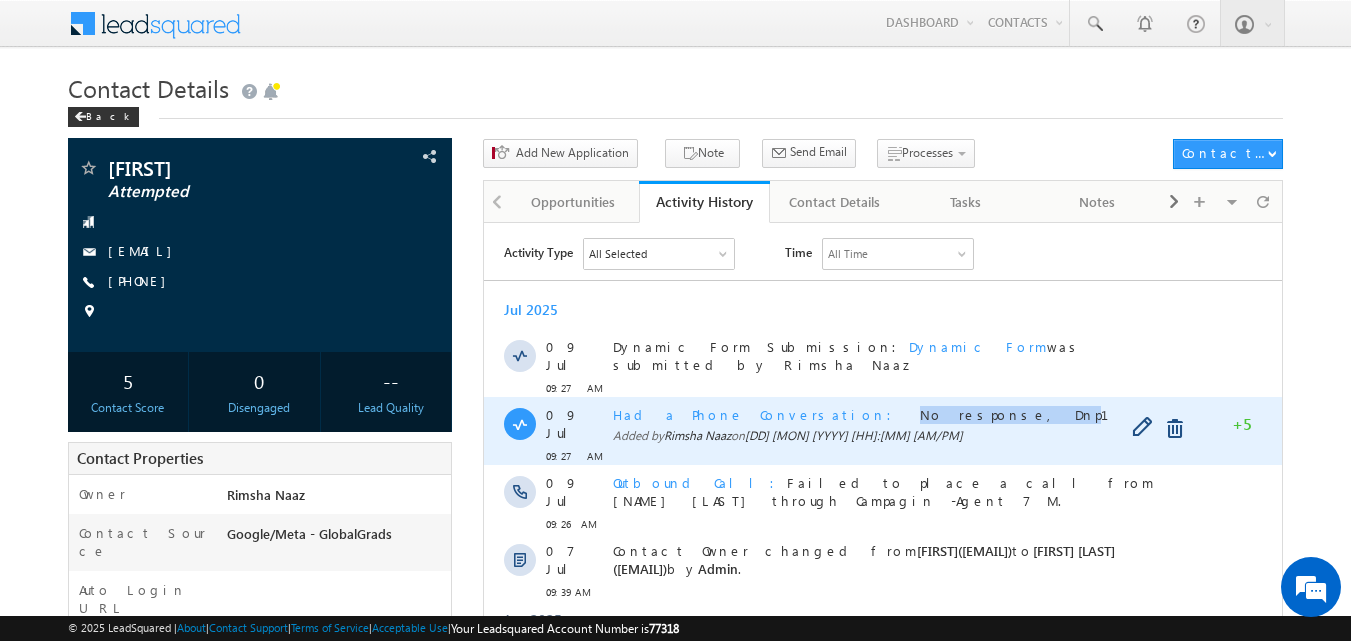 drag, startPoint x: 778, startPoint y: 404, endPoint x: 877, endPoint y: 411, distance: 99.24717 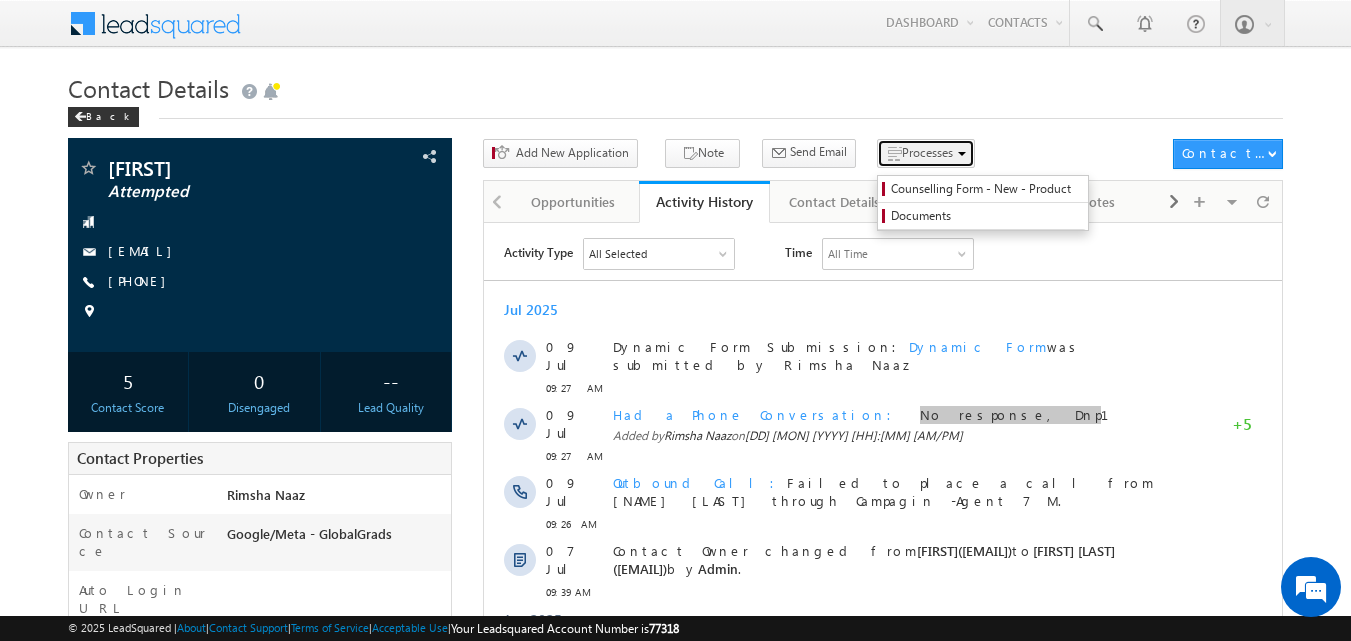 click on "Processes" at bounding box center (927, 152) 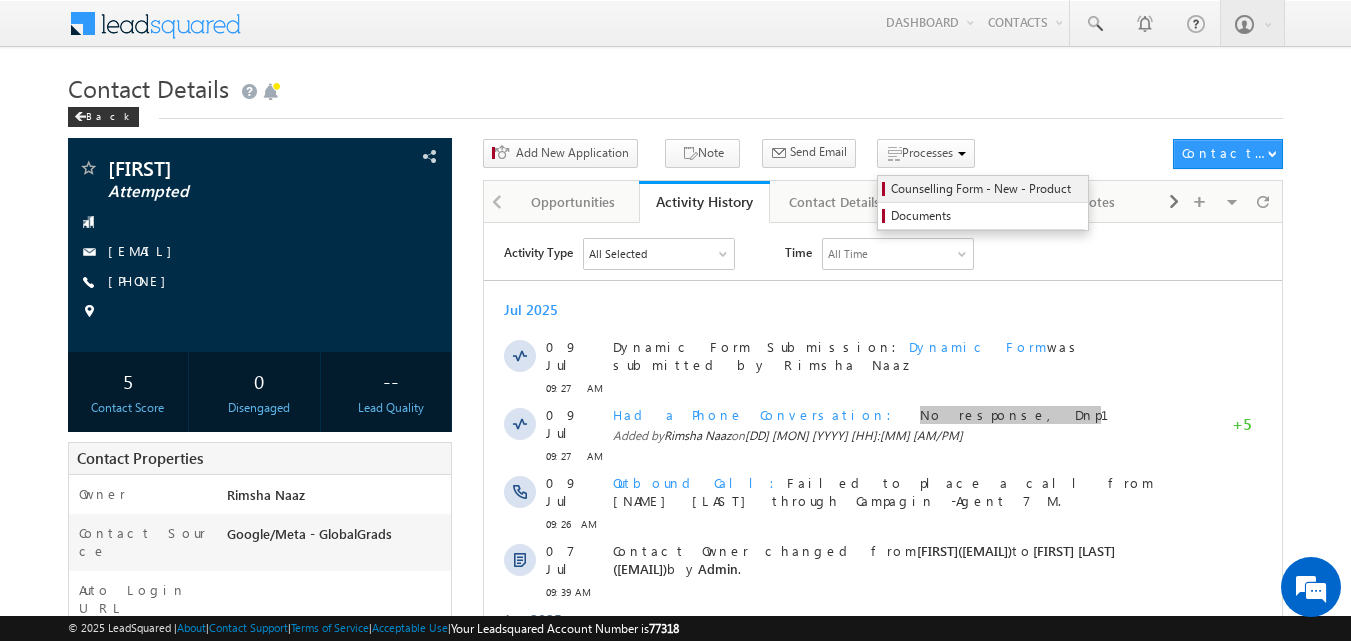 click on "Counselling Form - New - Product" at bounding box center [986, 189] 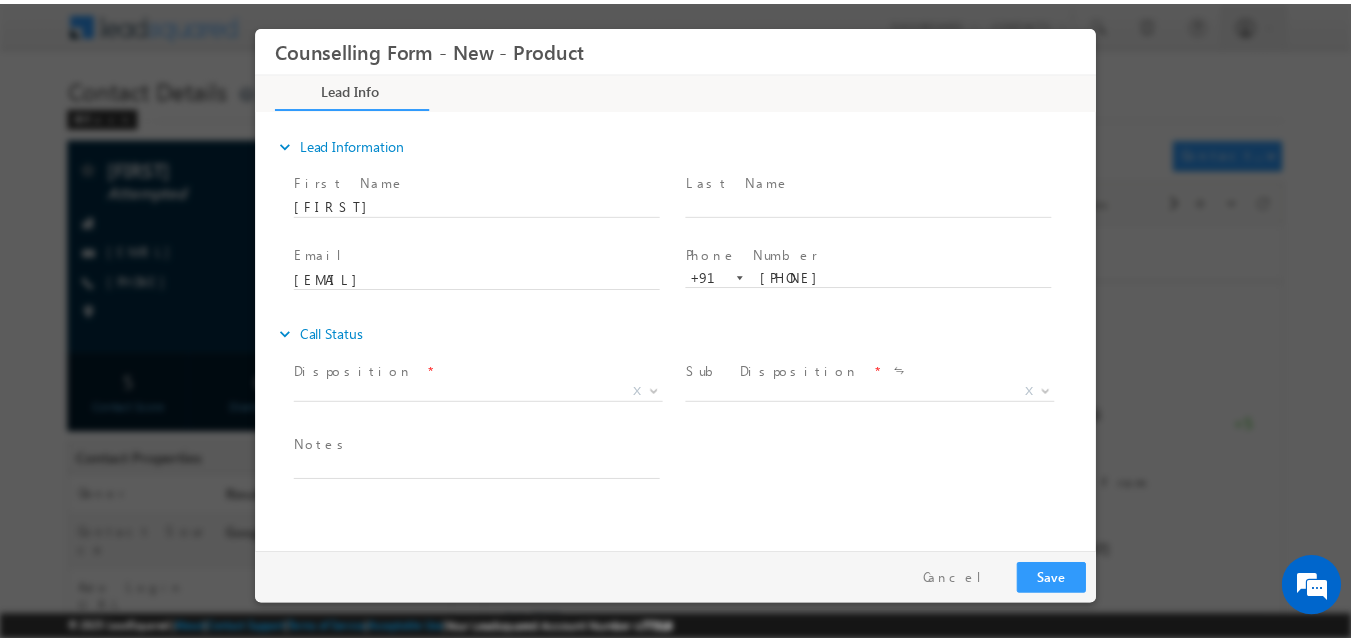 scroll, scrollTop: 0, scrollLeft: 0, axis: both 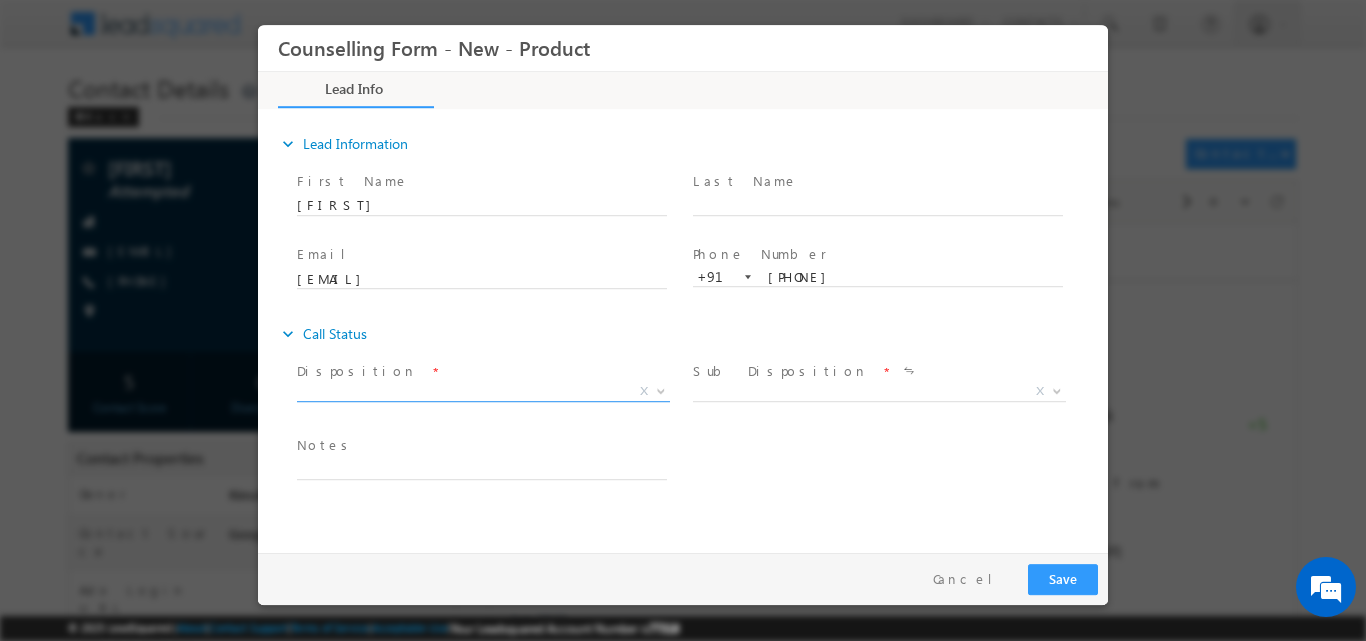 click at bounding box center (661, 389) 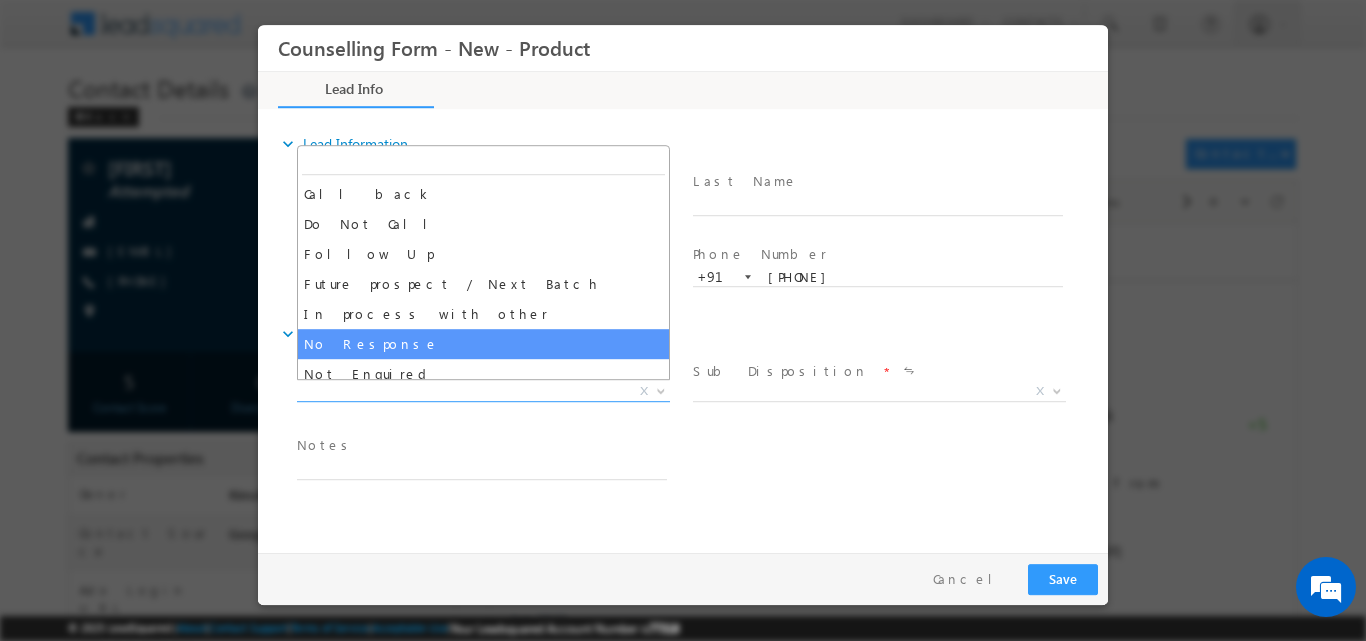 select on "No Response" 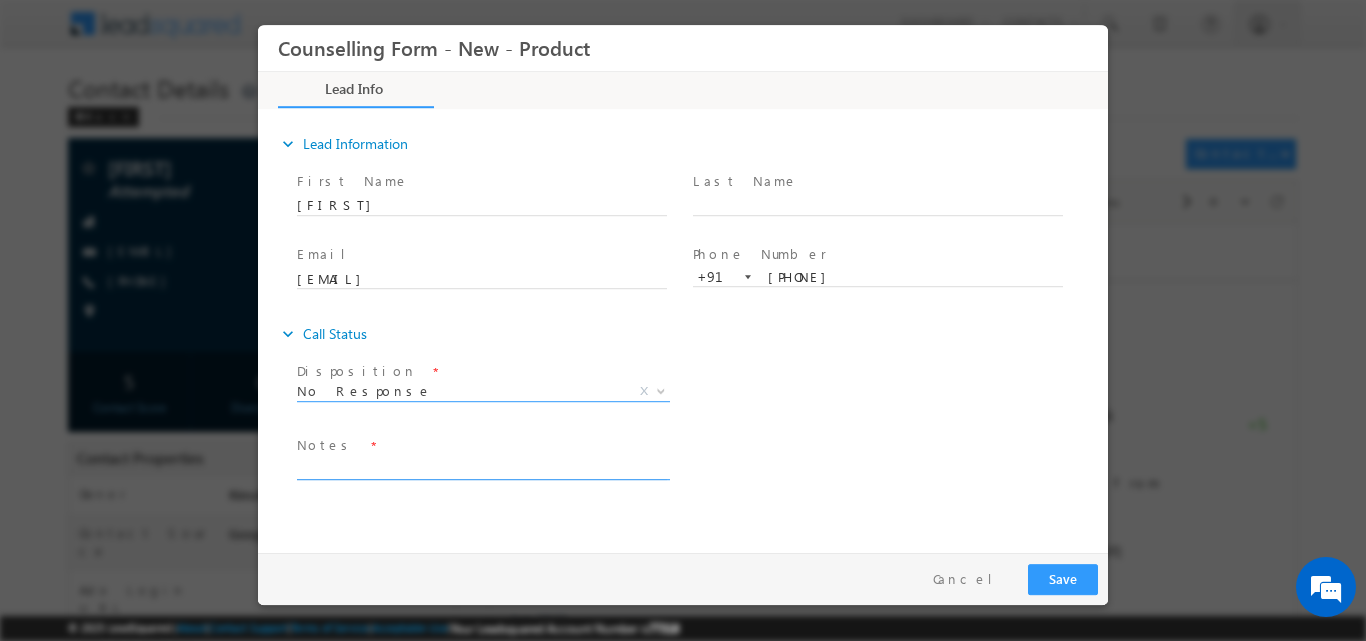 click at bounding box center (482, 467) 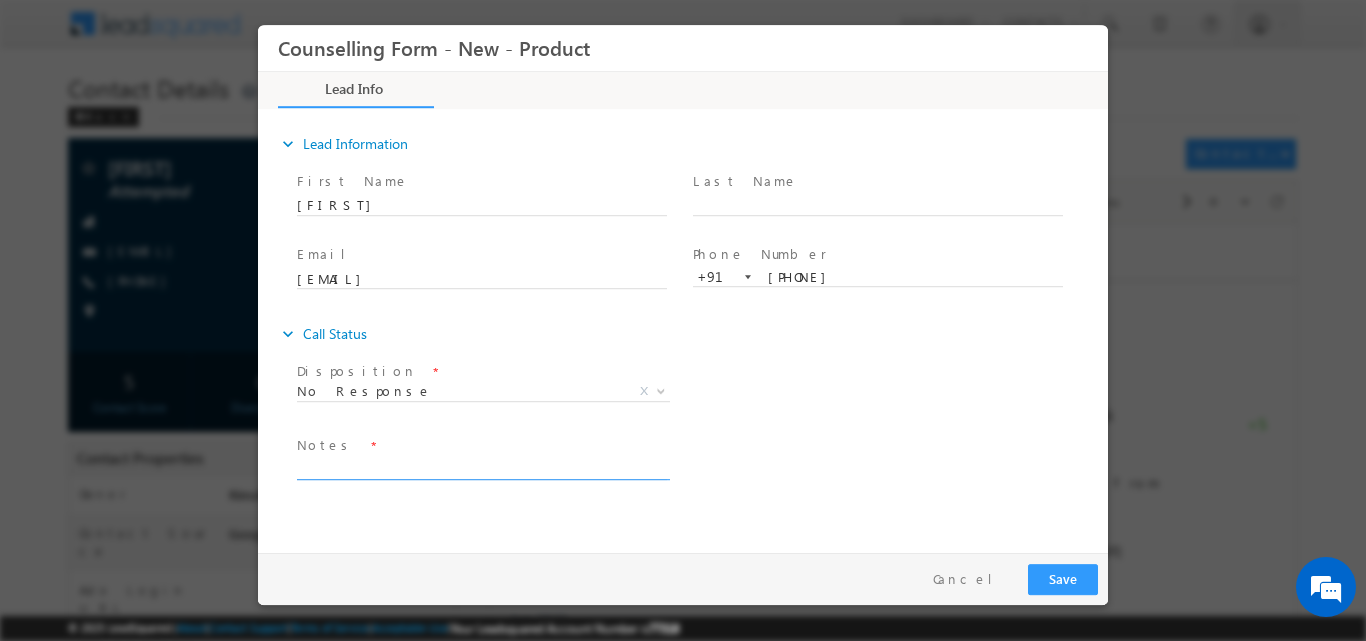 paste on "No response, Dnp" 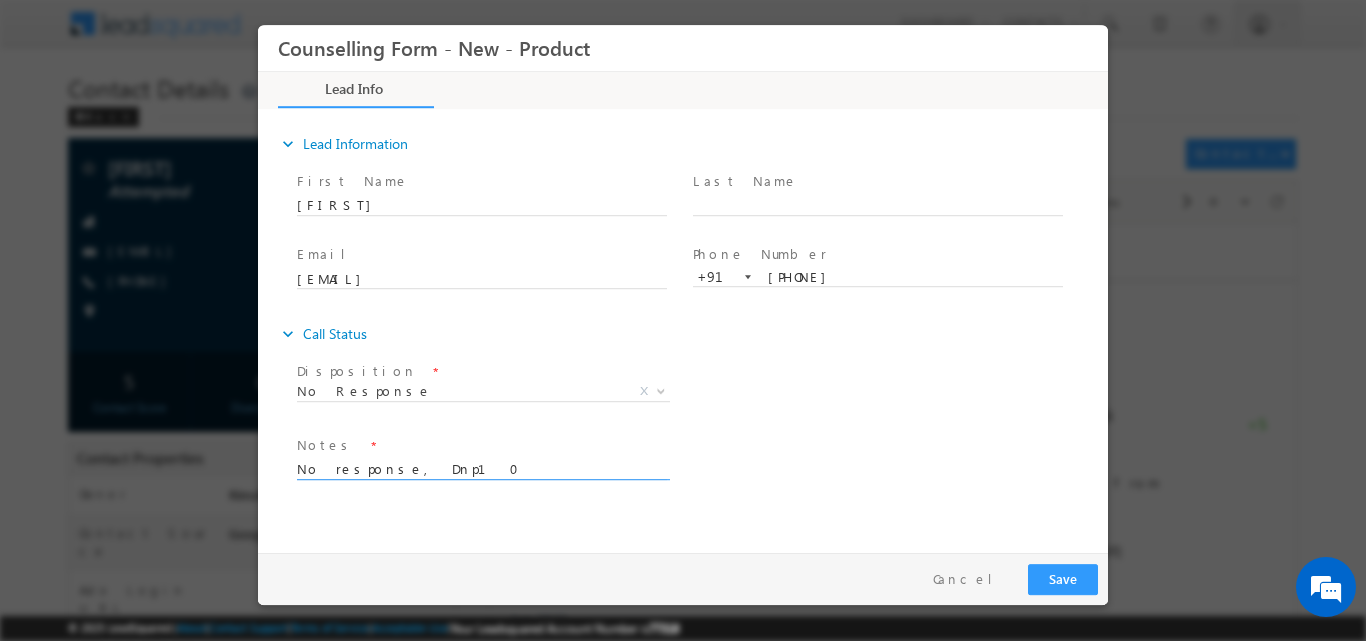 type on "No response, Dnp10" 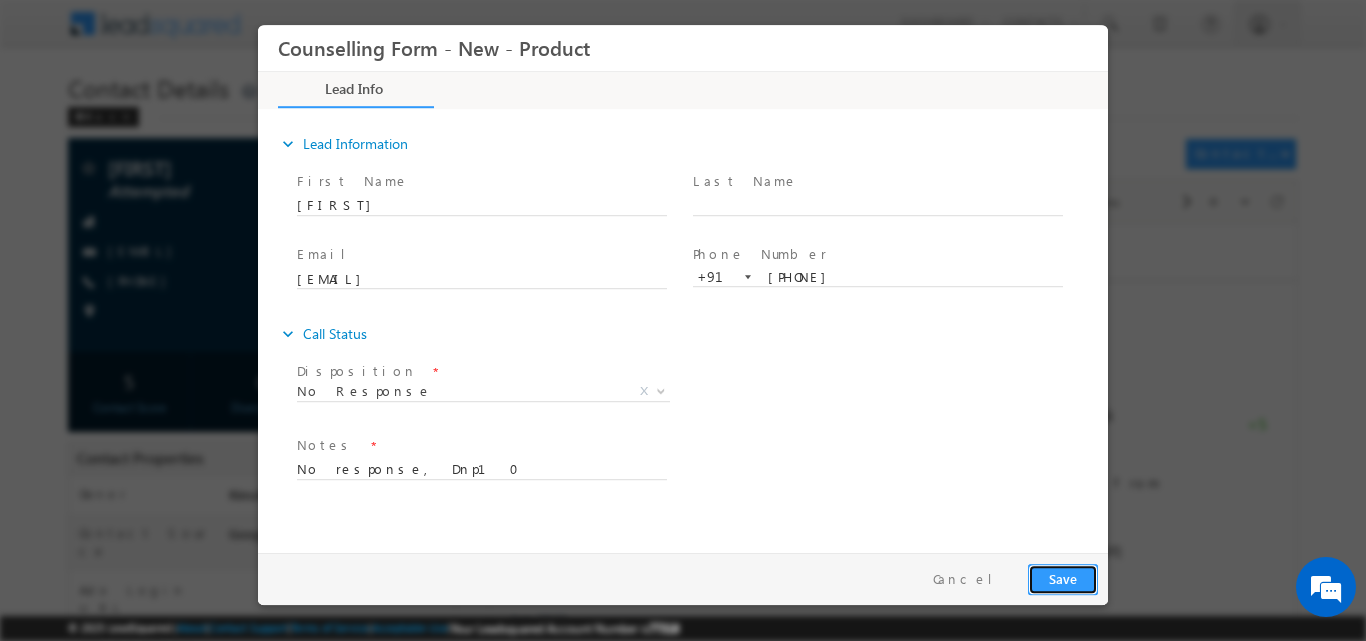 click on "Save" at bounding box center [1063, 578] 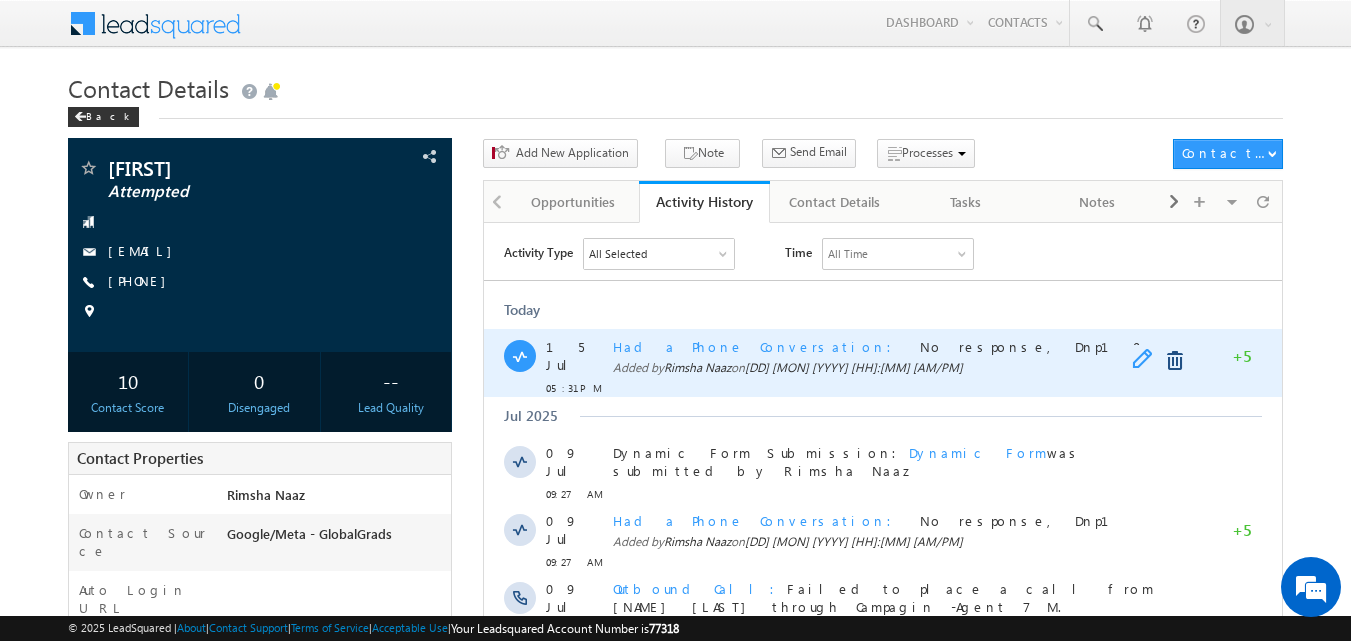 click at bounding box center (1147, 360) 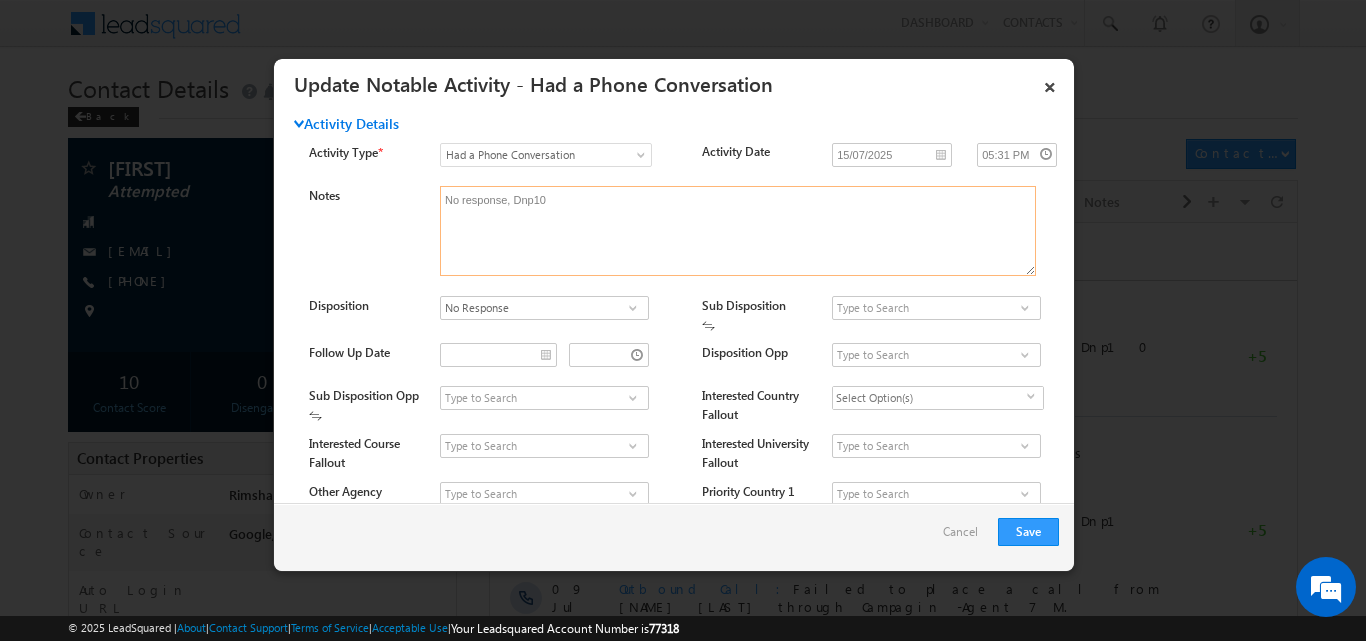 click on "No response, Dnp10" at bounding box center [738, 231] 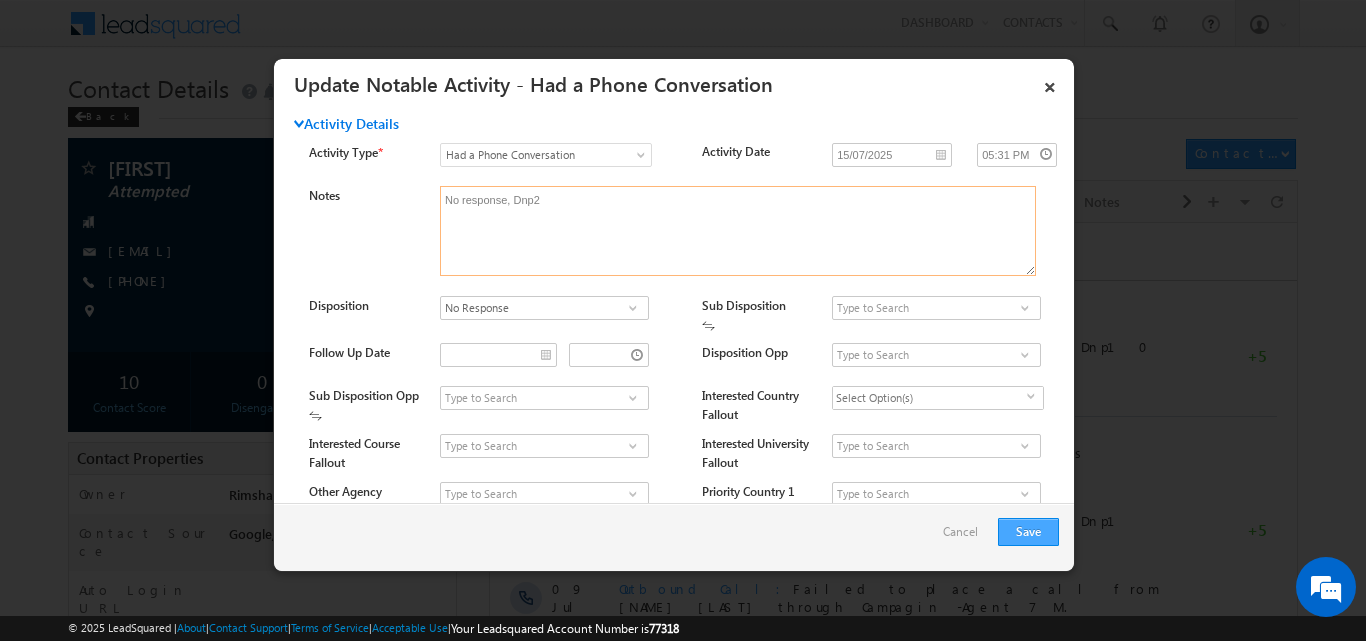 type on "No response, Dnp2" 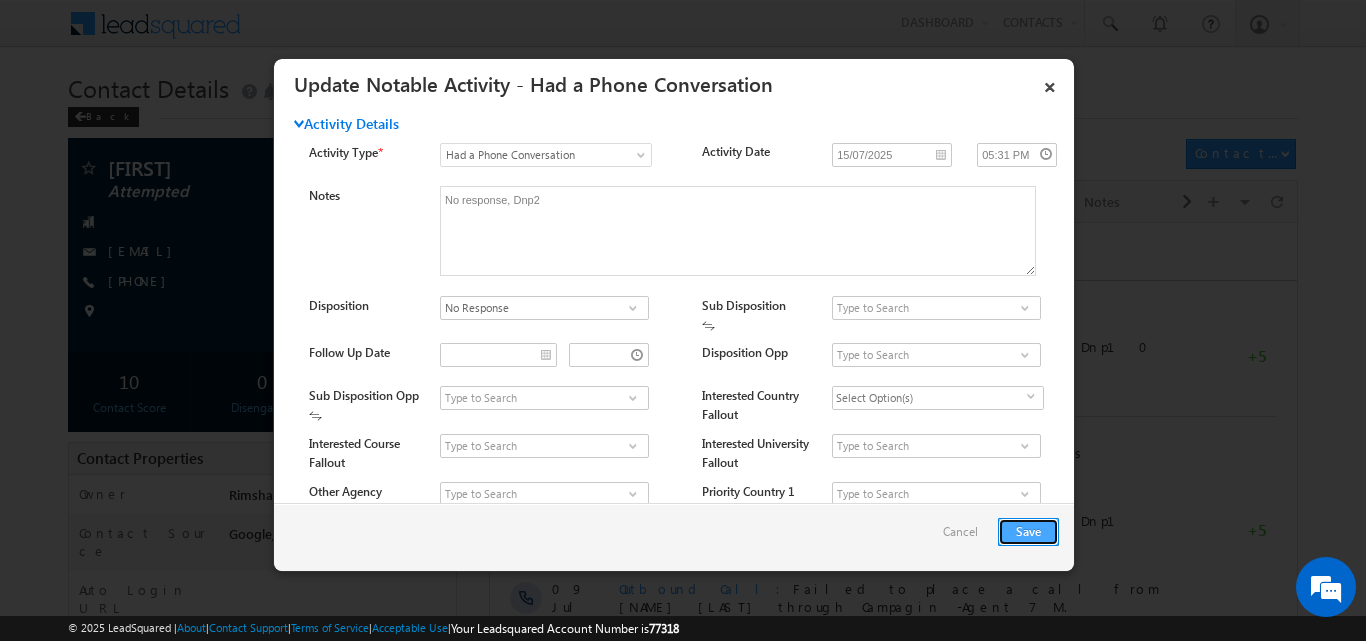 click on "Save" at bounding box center [1028, 532] 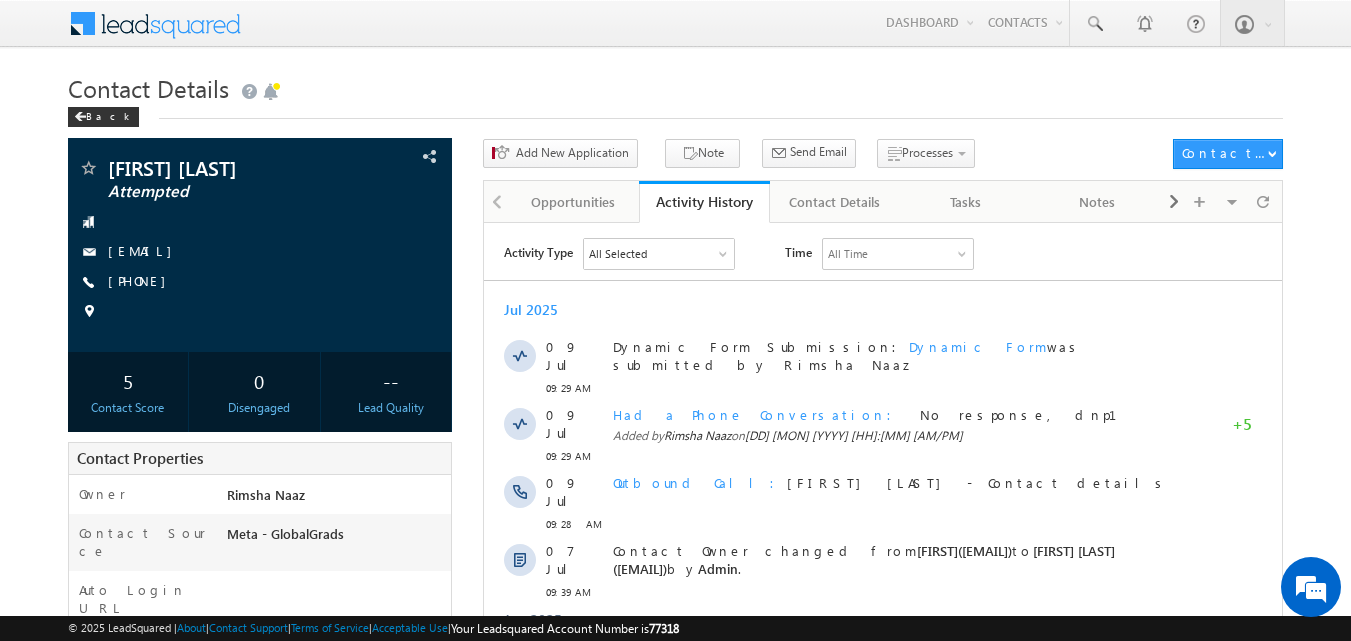 scroll, scrollTop: 0, scrollLeft: 0, axis: both 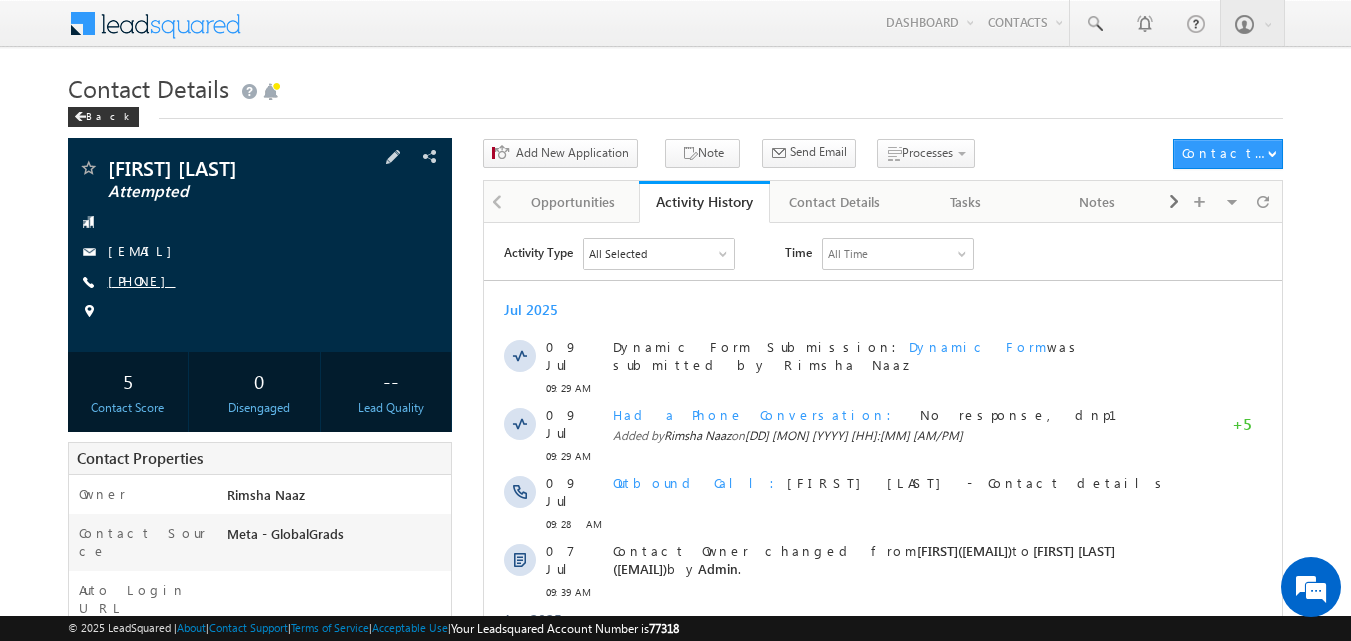 copy on "[PHONE]" 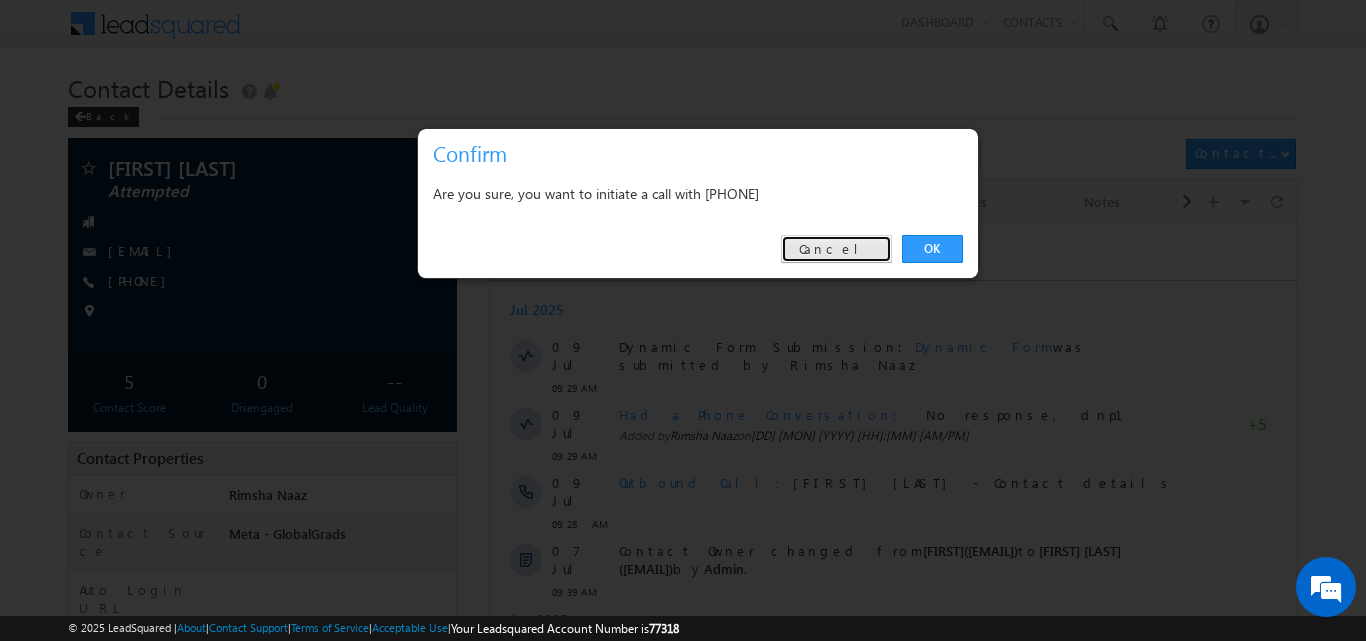 click on "Cancel" at bounding box center (836, 249) 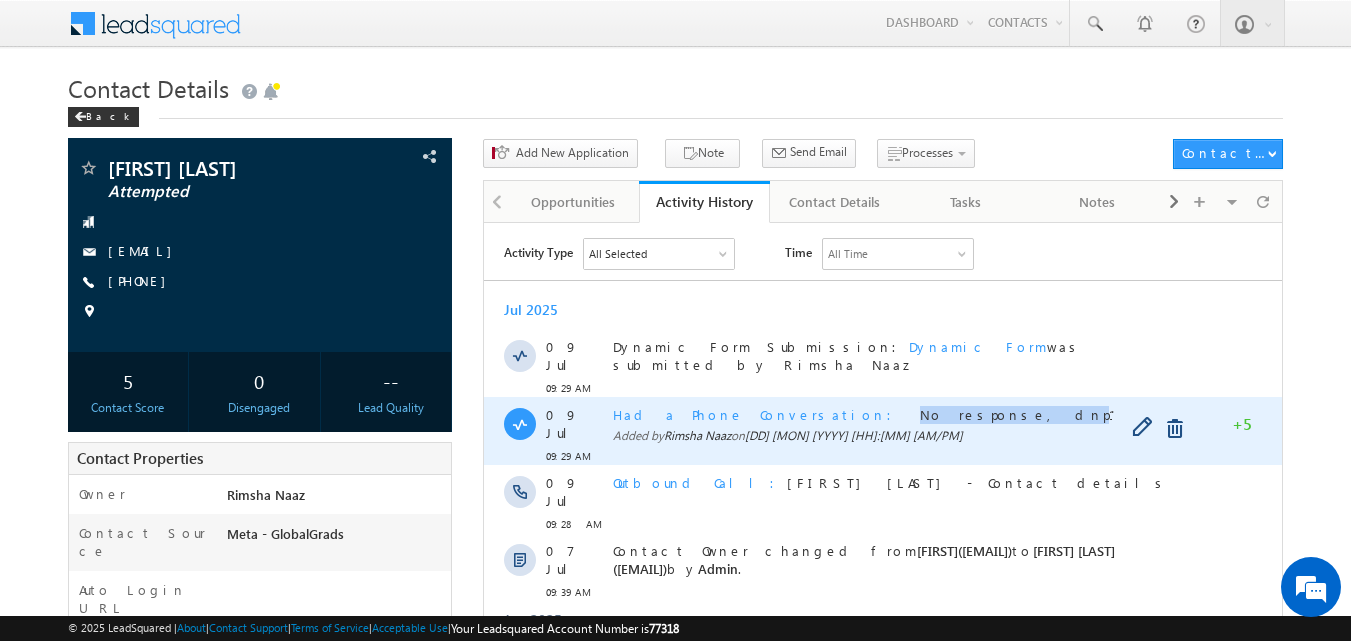 drag, startPoint x: 775, startPoint y: 404, endPoint x: 876, endPoint y: 406, distance: 101.0198 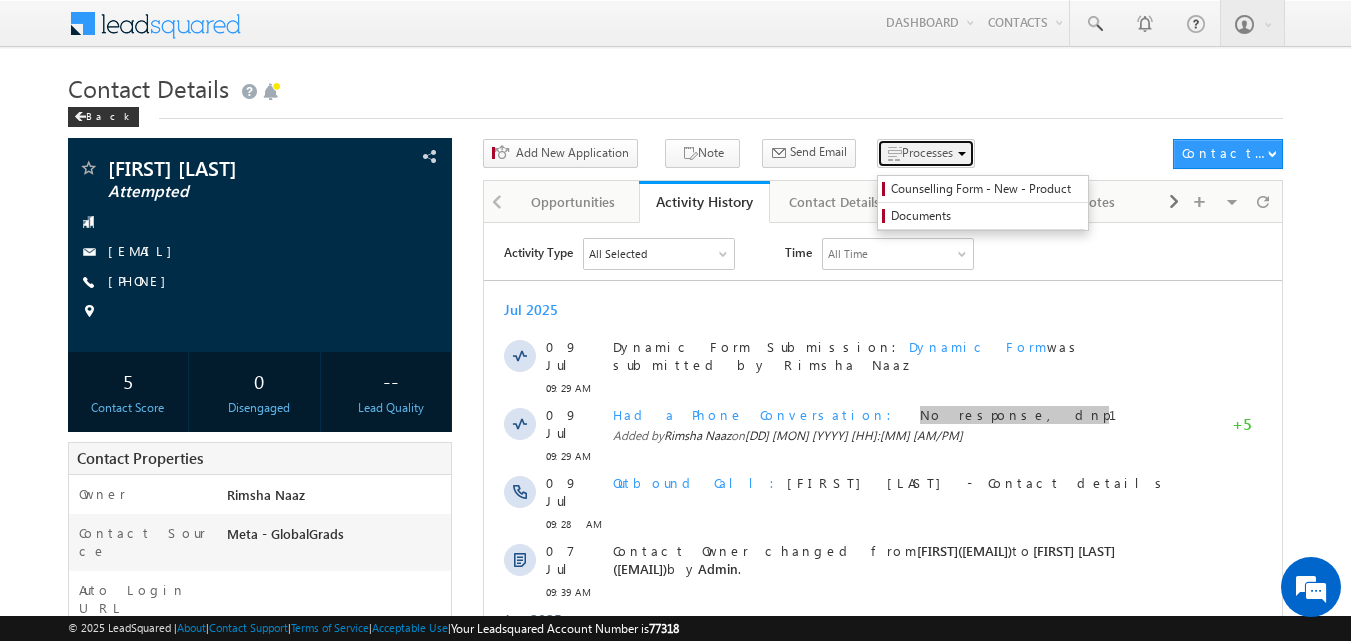 click on "Processes" at bounding box center (927, 152) 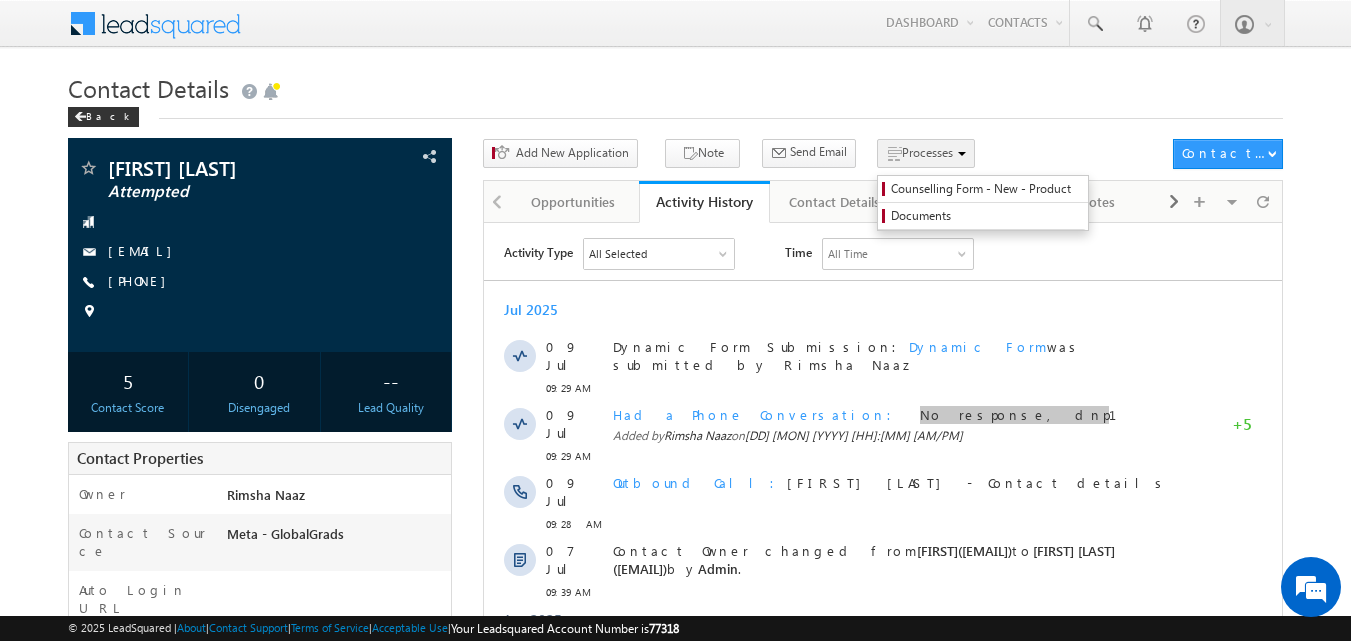 click on "Processes" at bounding box center (927, 152) 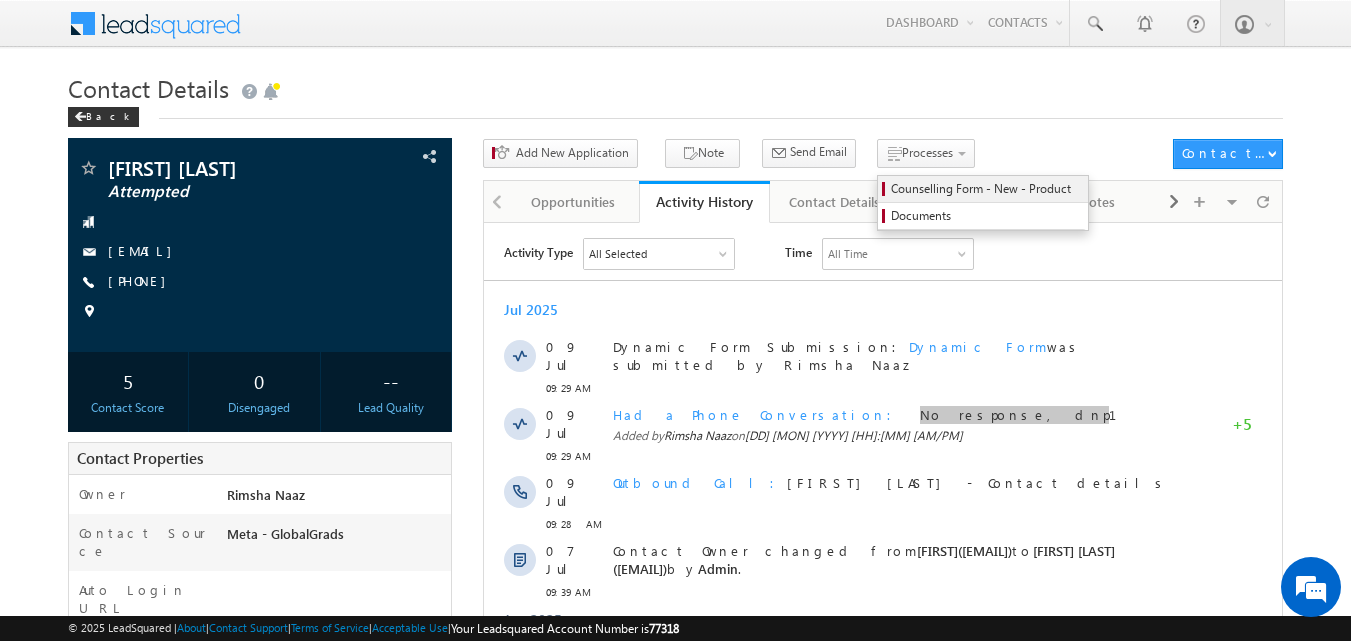 click on "Counselling Form - New - Product" at bounding box center [986, 189] 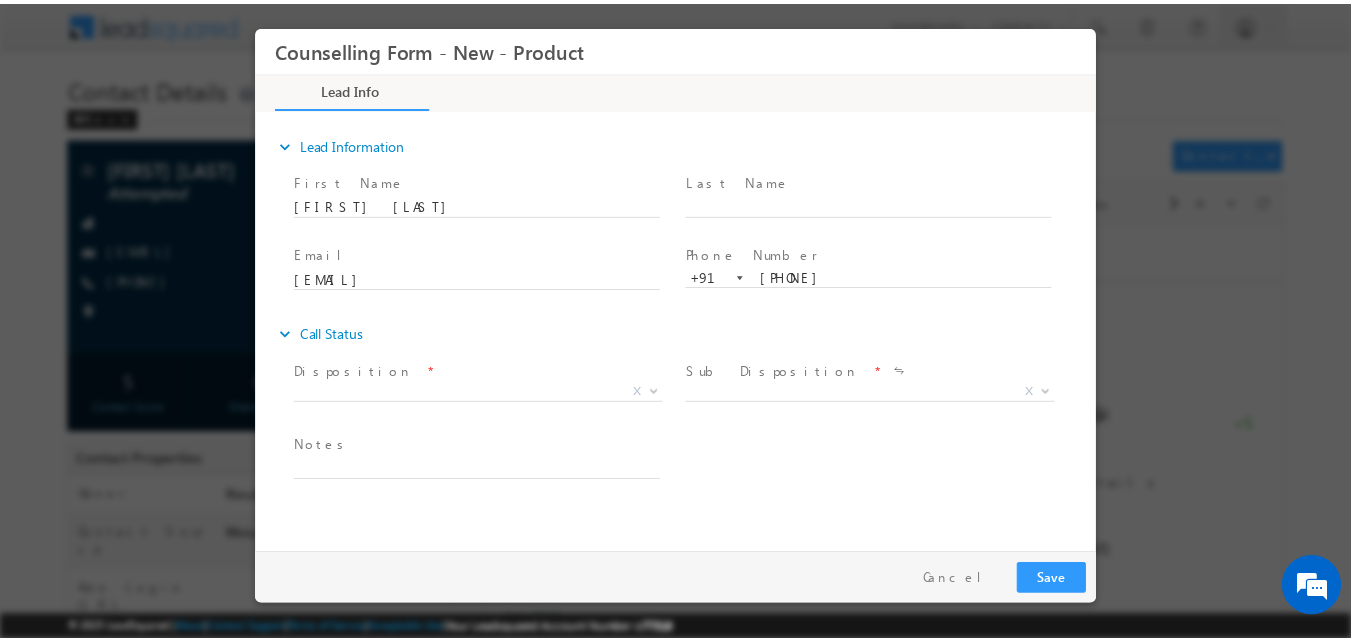 scroll, scrollTop: 0, scrollLeft: 0, axis: both 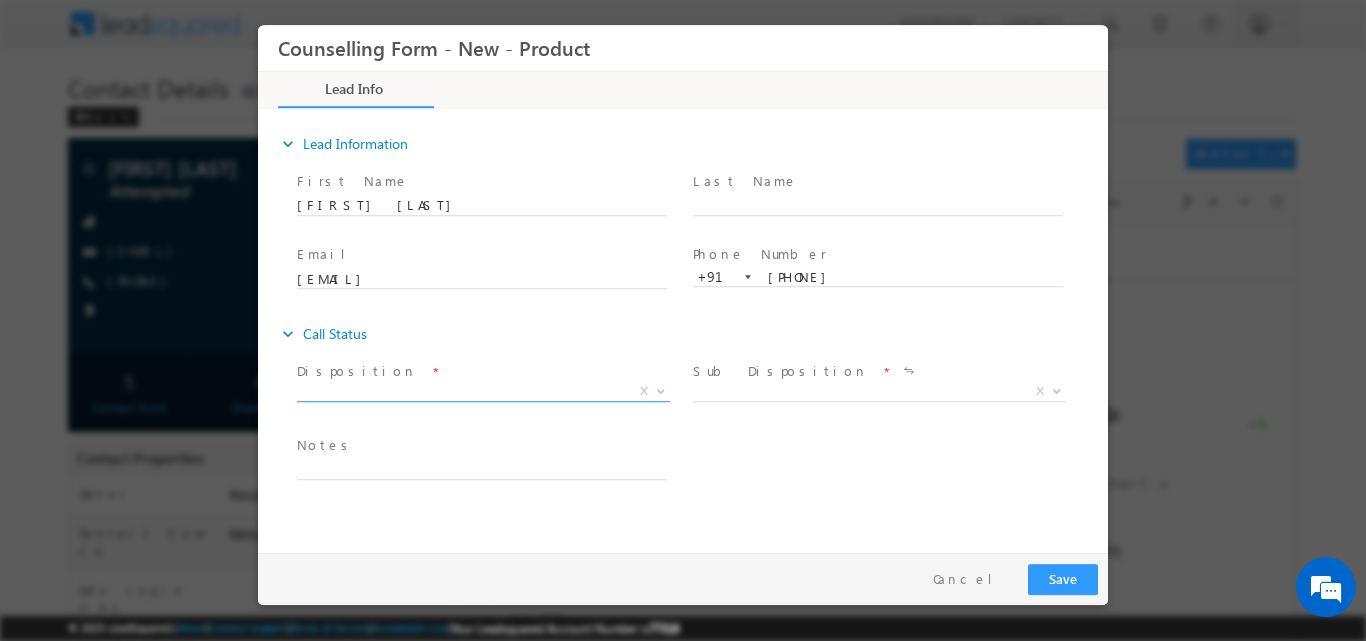 click at bounding box center (659, 390) 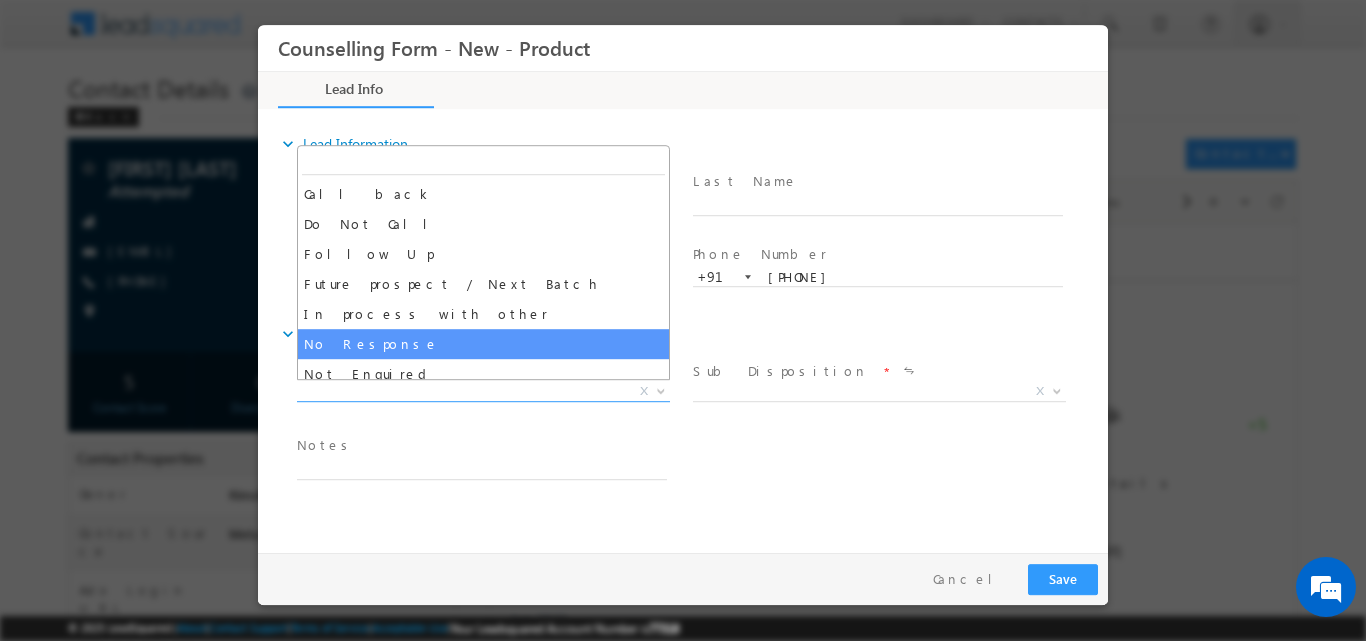 select on "No Response" 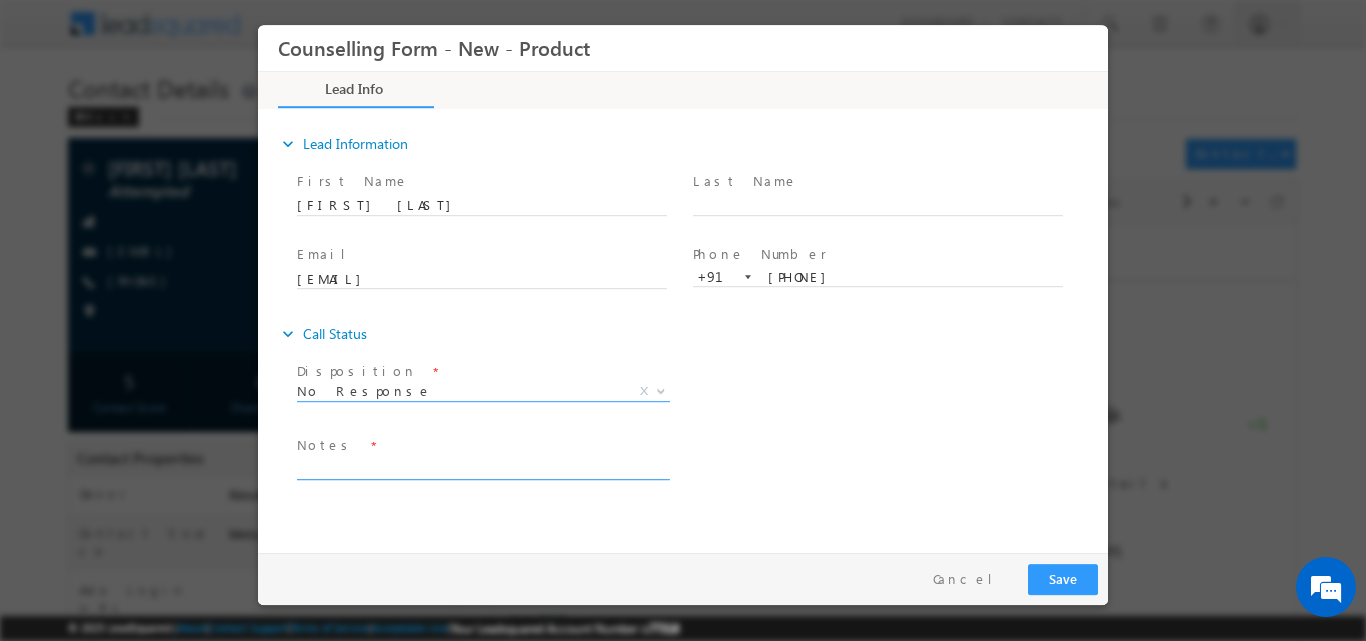 click at bounding box center [482, 467] 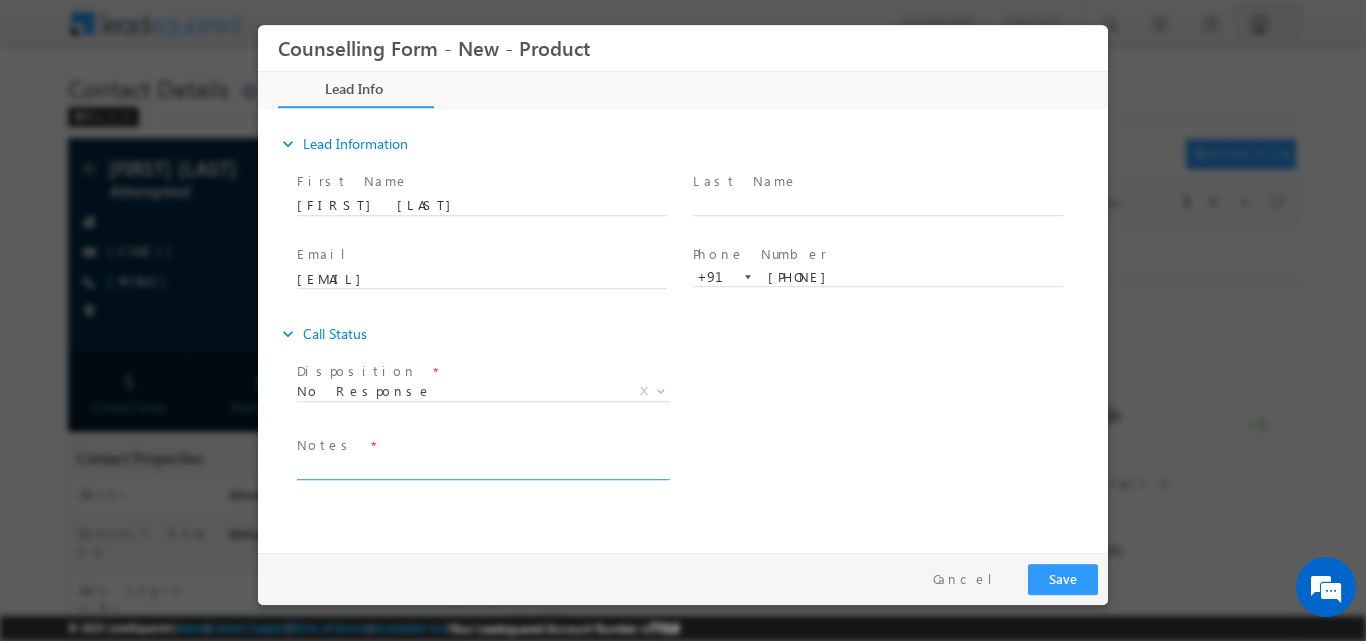 paste on "No response, dnp" 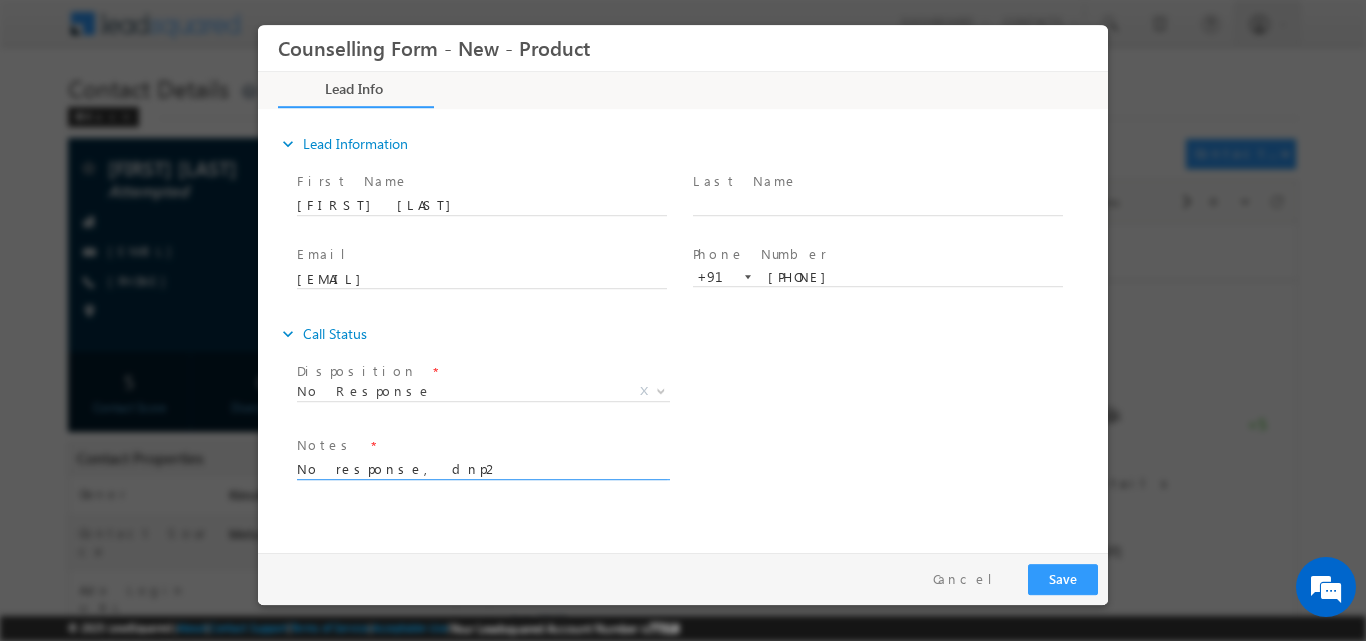 type on "No response, dnp2" 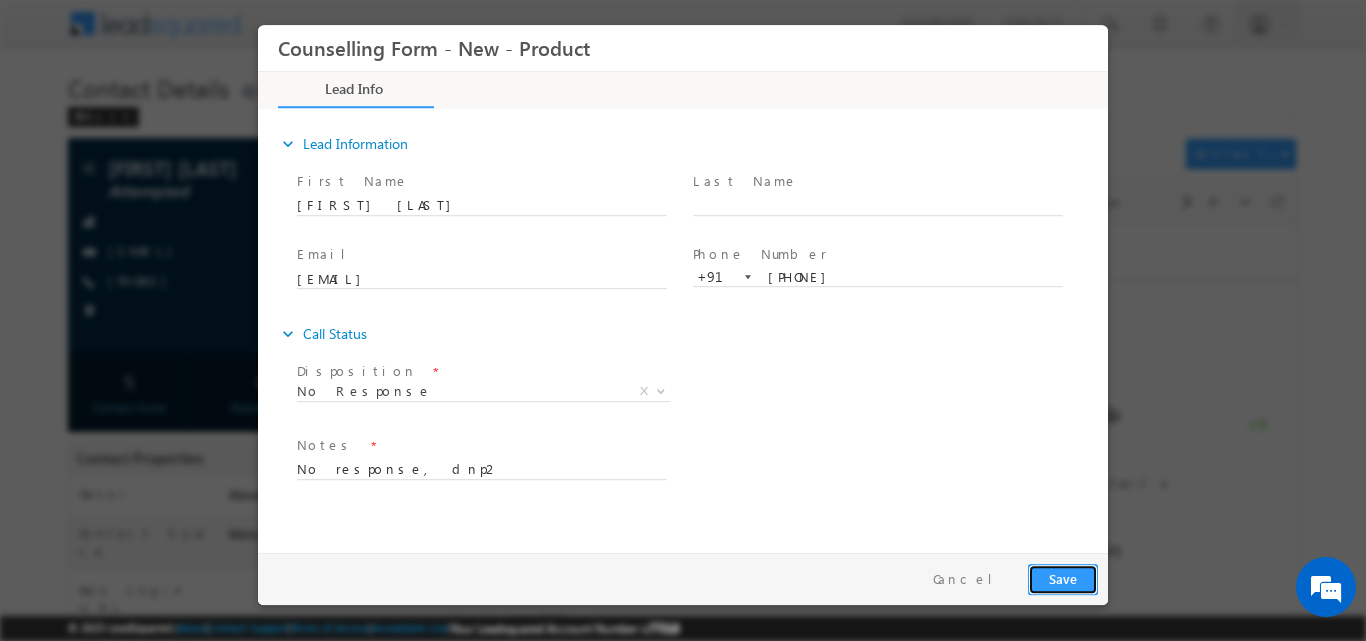 click on "Save" at bounding box center [1063, 578] 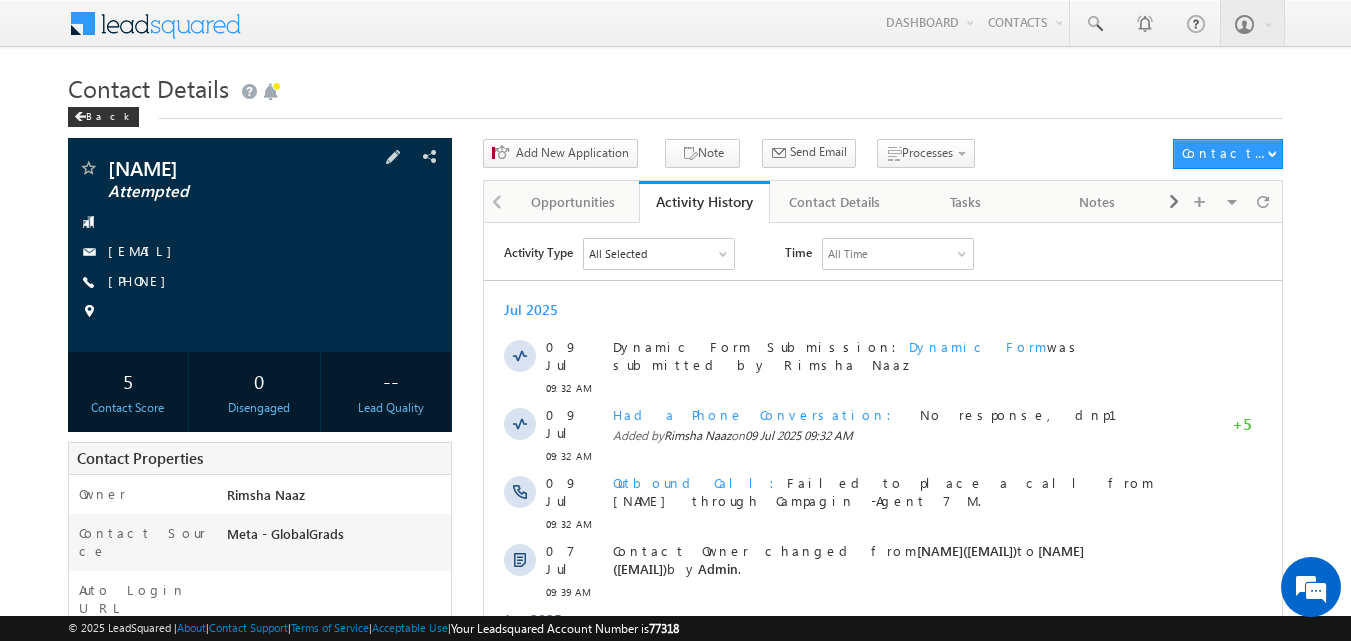 scroll, scrollTop: 0, scrollLeft: 0, axis: both 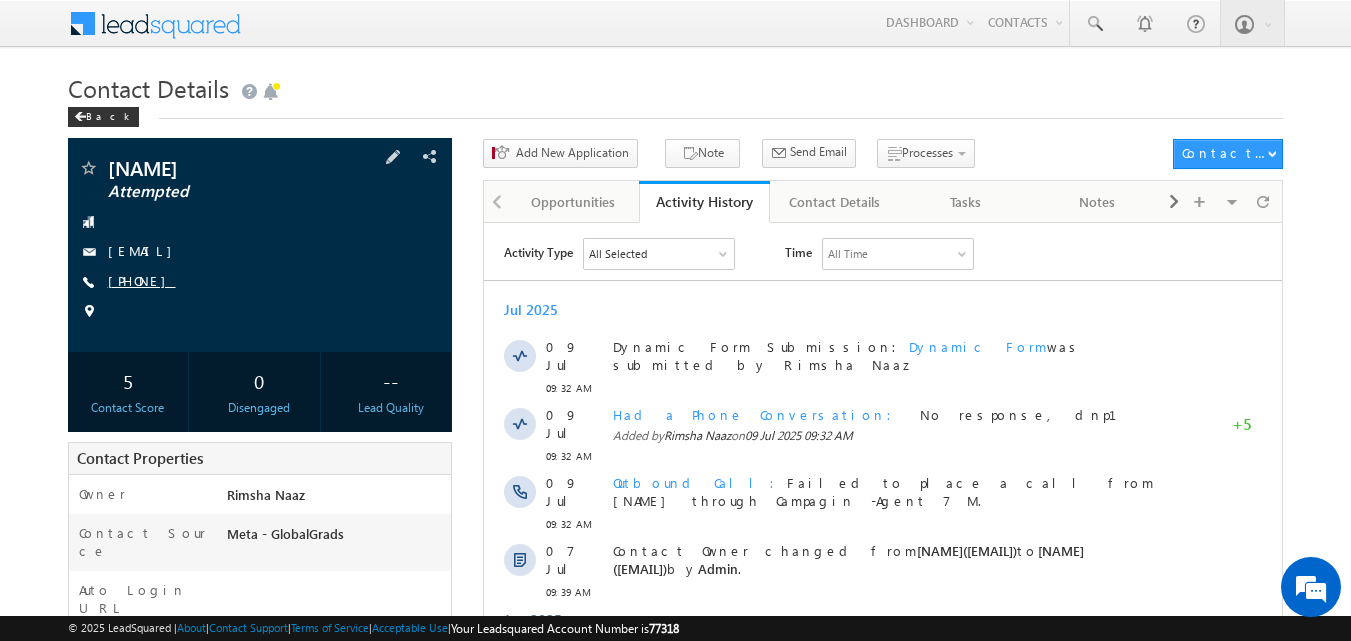 copy on "[PHONE]" 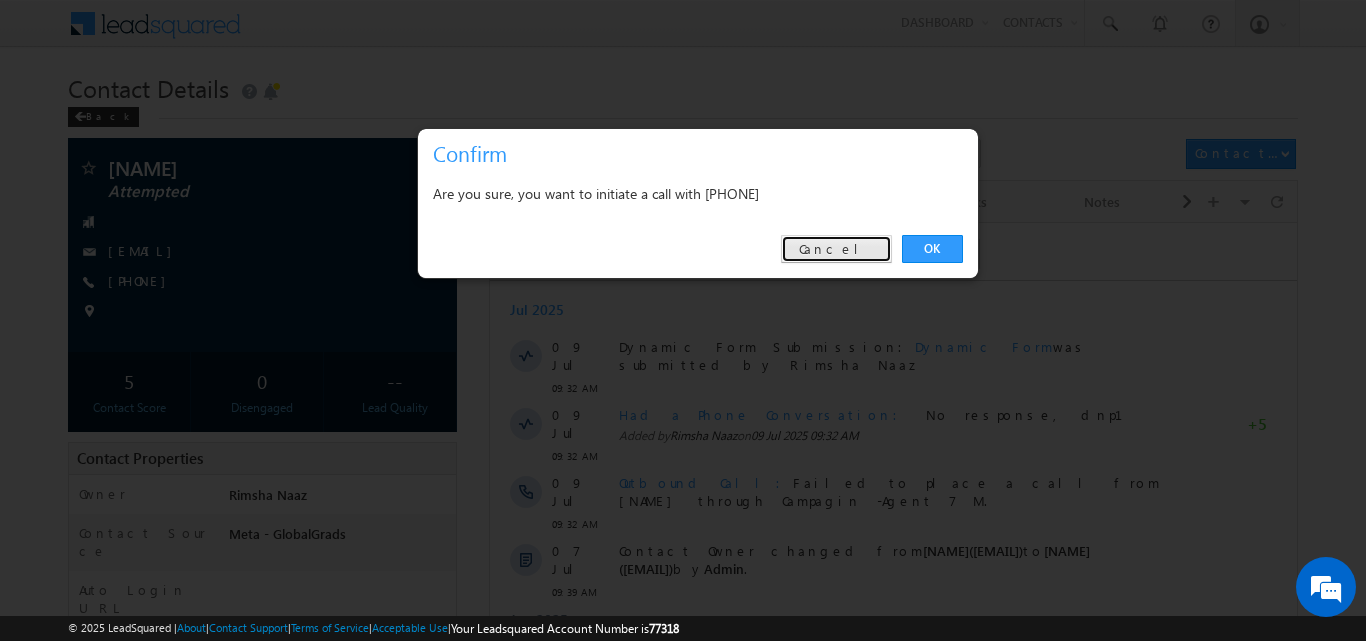 click on "Cancel" at bounding box center (836, 249) 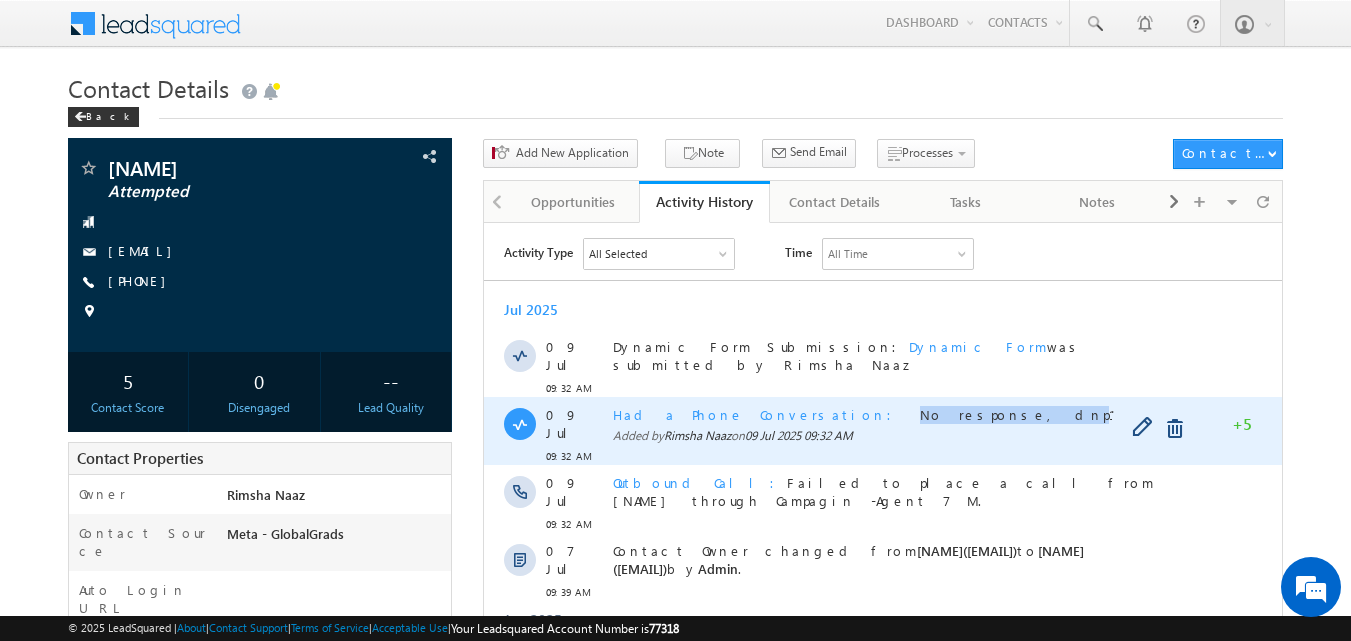 drag, startPoint x: 778, startPoint y: 398, endPoint x: 876, endPoint y: 404, distance: 98.1835 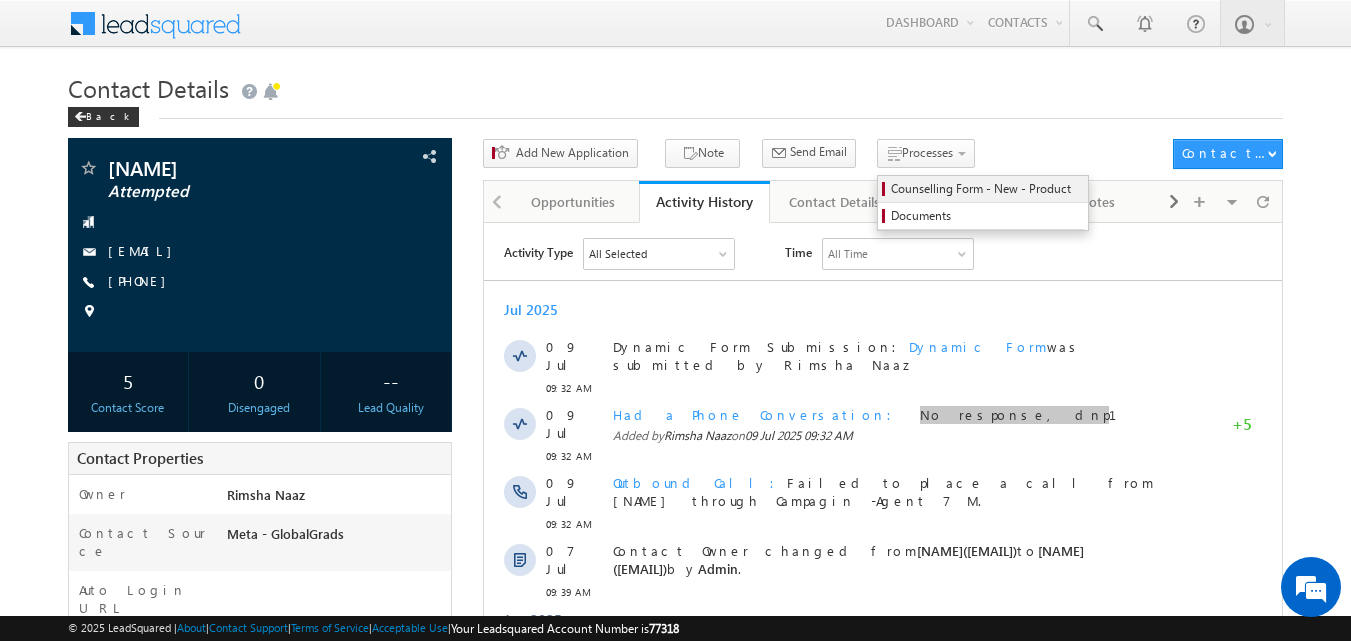click on "Counselling Form - New - Product" at bounding box center (986, 189) 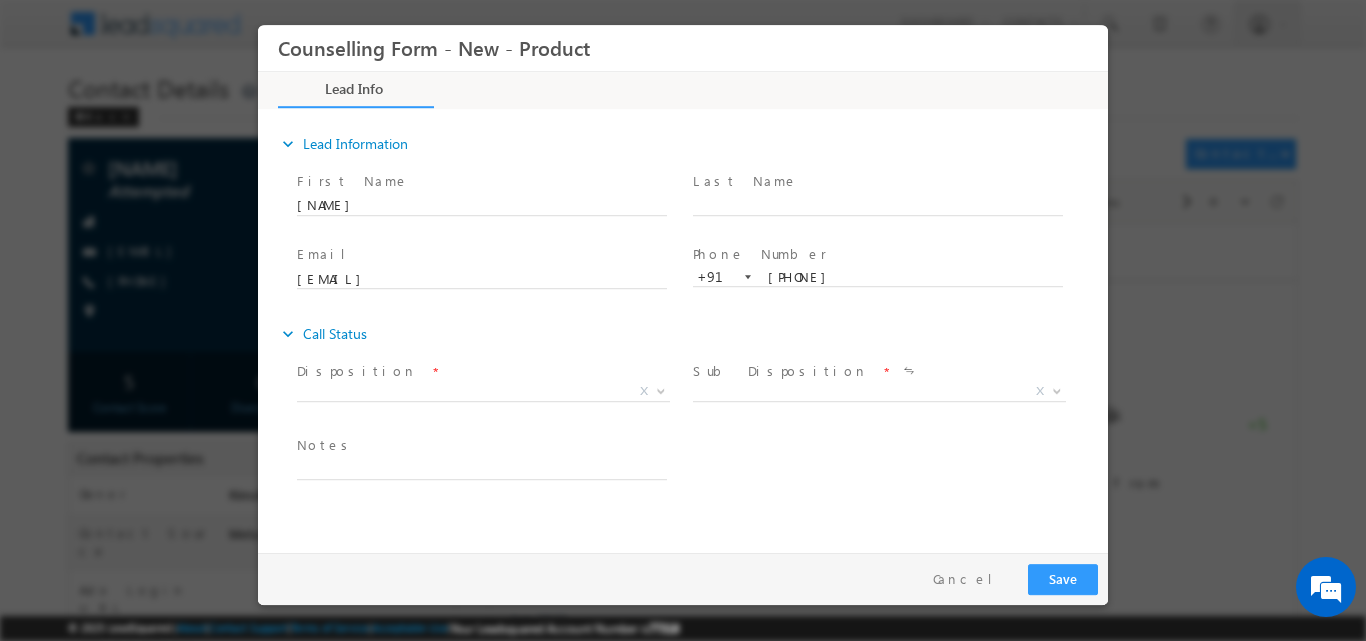 scroll, scrollTop: 0, scrollLeft: 0, axis: both 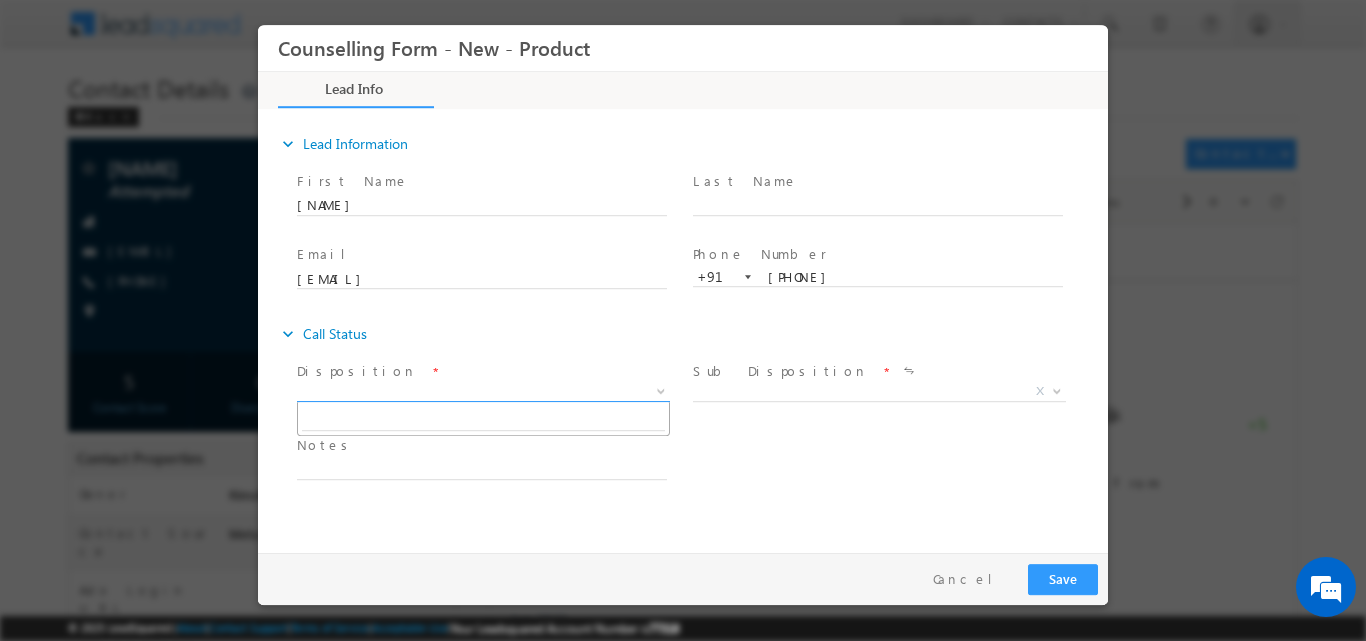 click at bounding box center (661, 389) 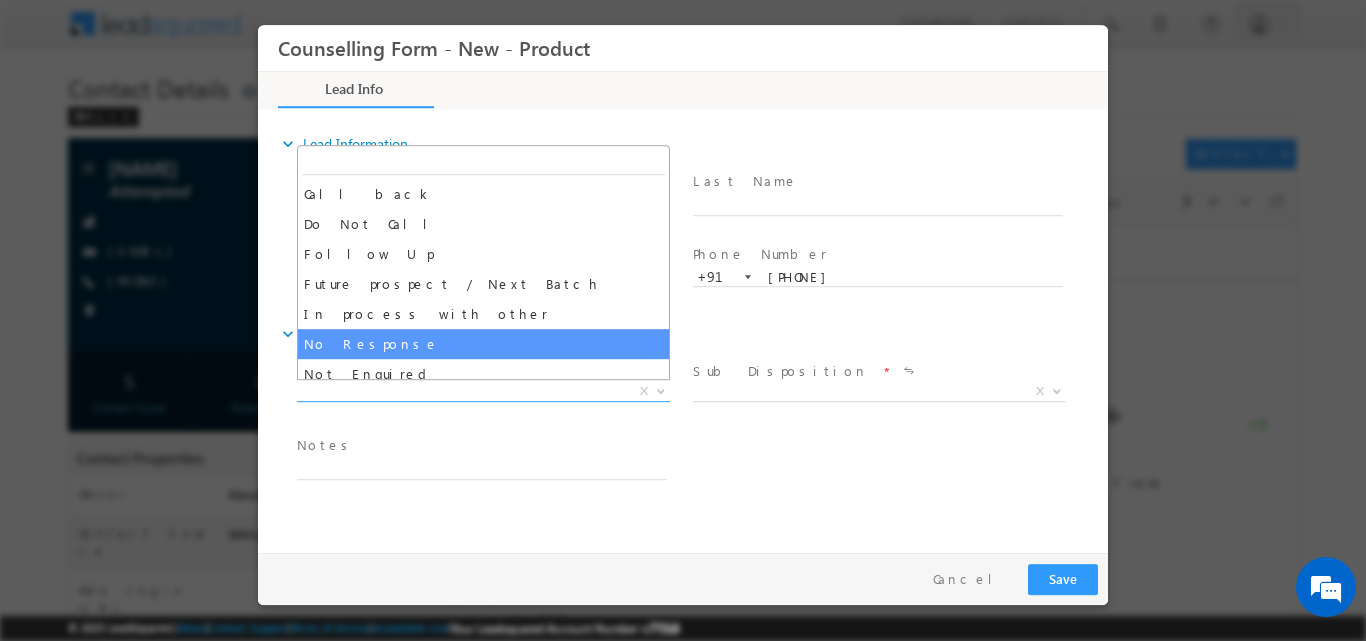 select on "No Response" 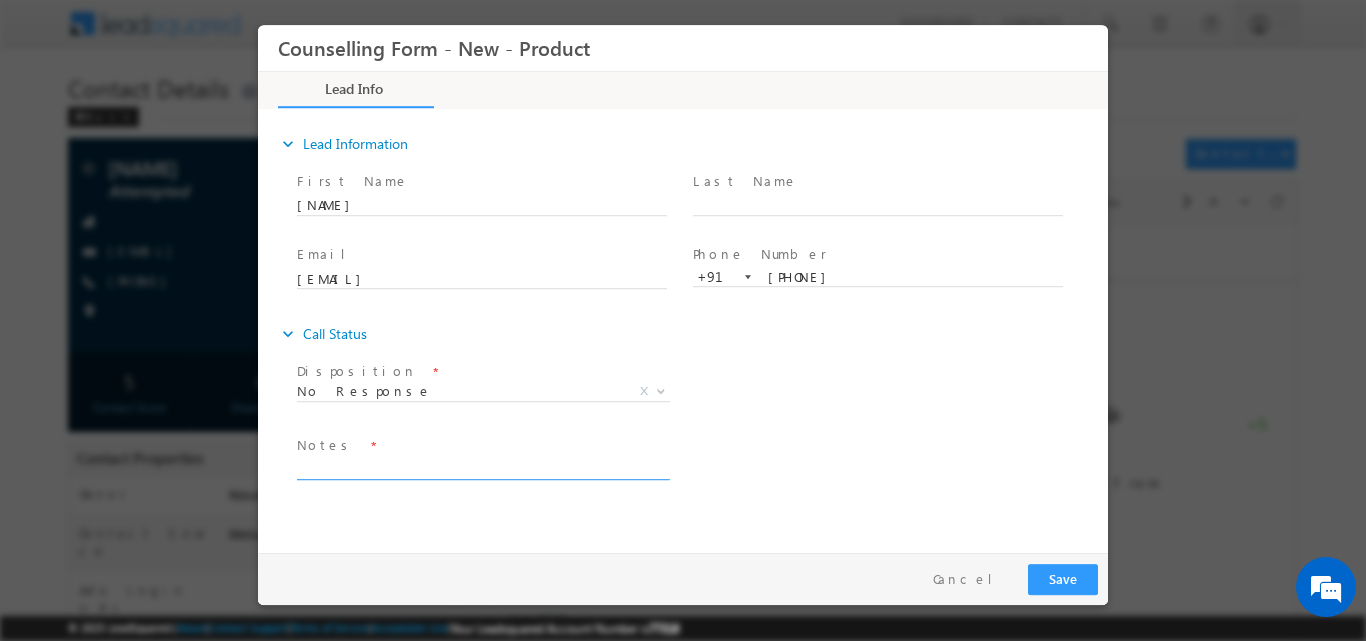 click at bounding box center (482, 467) 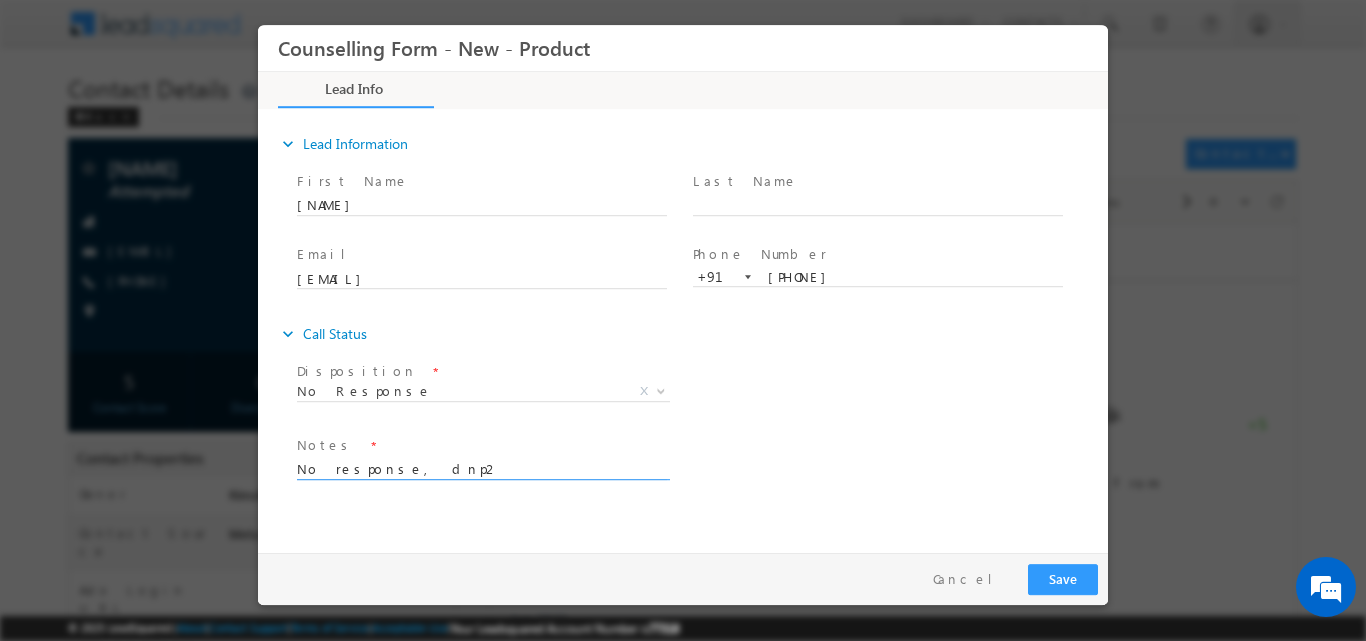 type on "No response, dnp2" 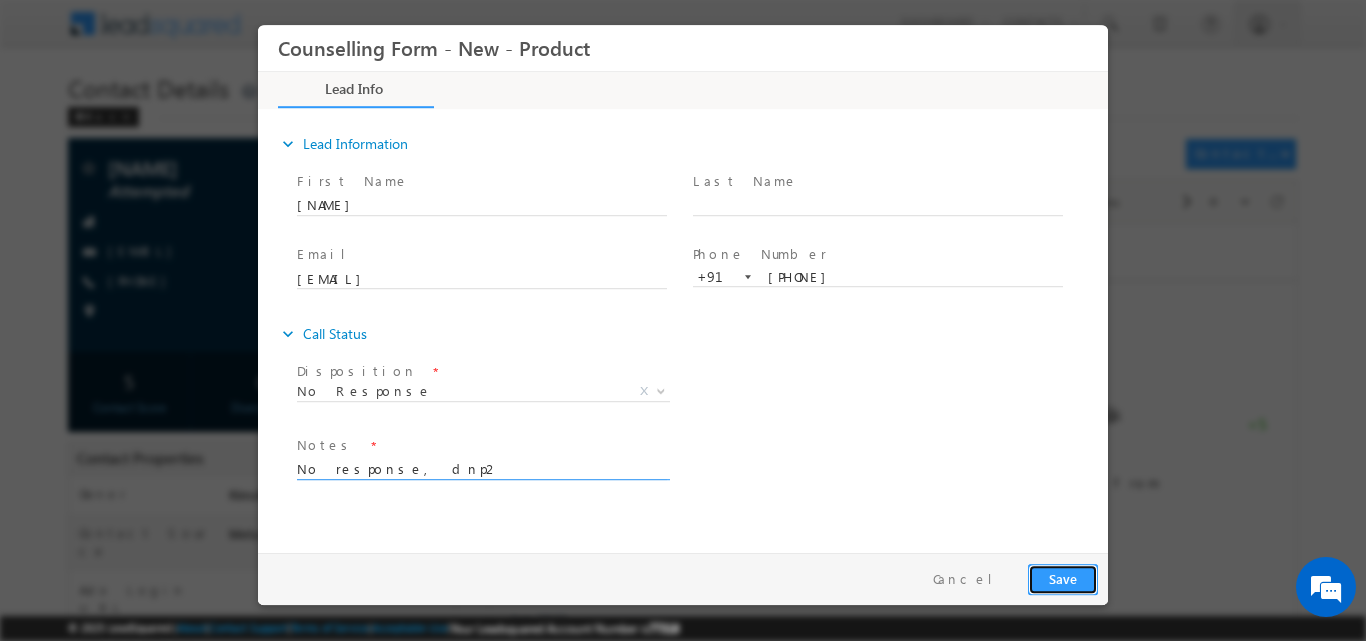 click on "Save" at bounding box center [1063, 578] 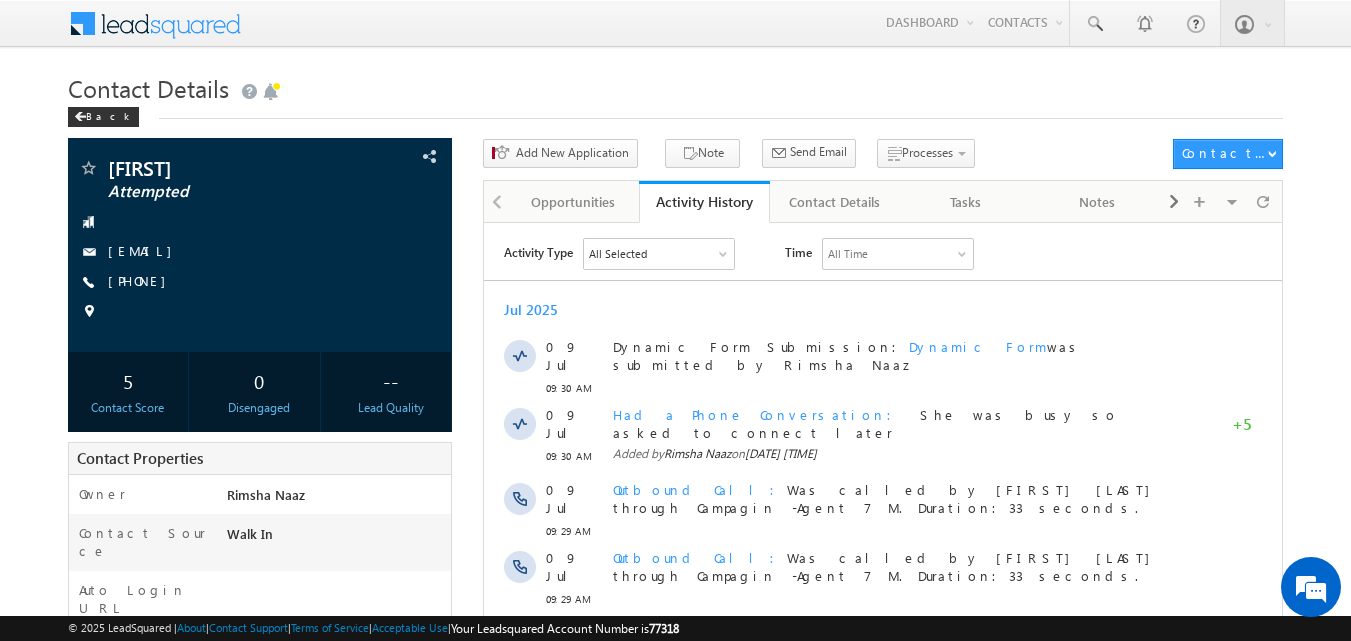 scroll, scrollTop: 0, scrollLeft: 0, axis: both 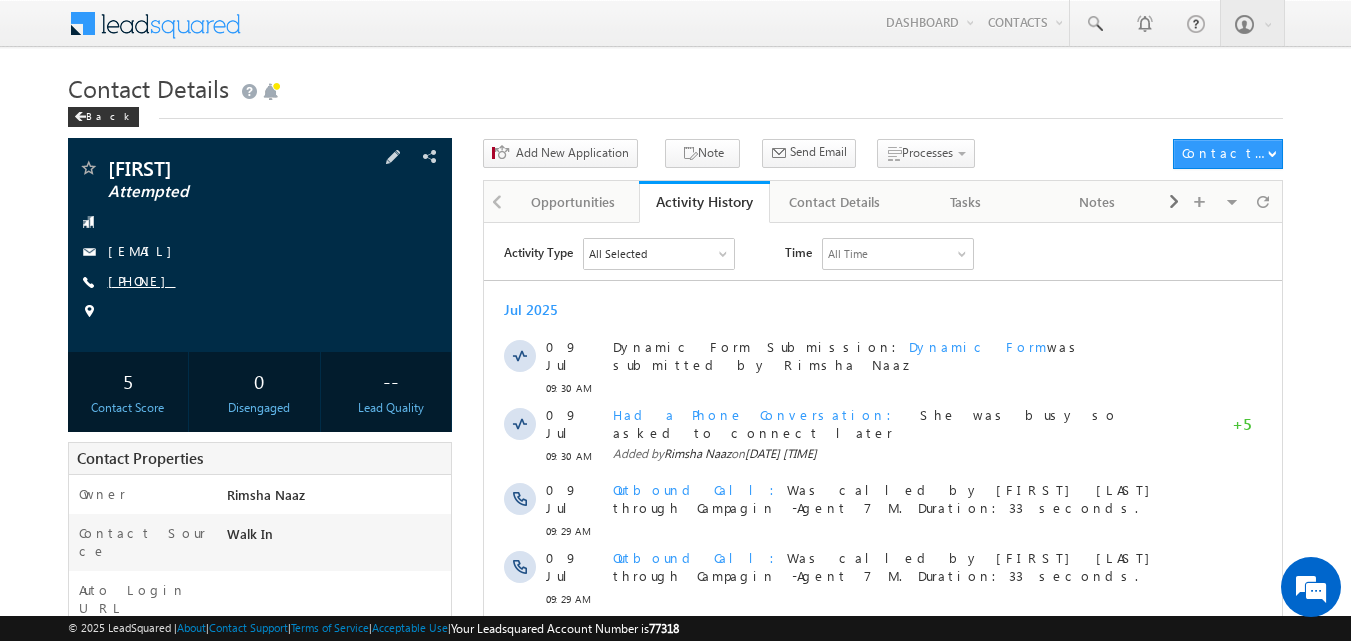 copy on "[PHONE]" 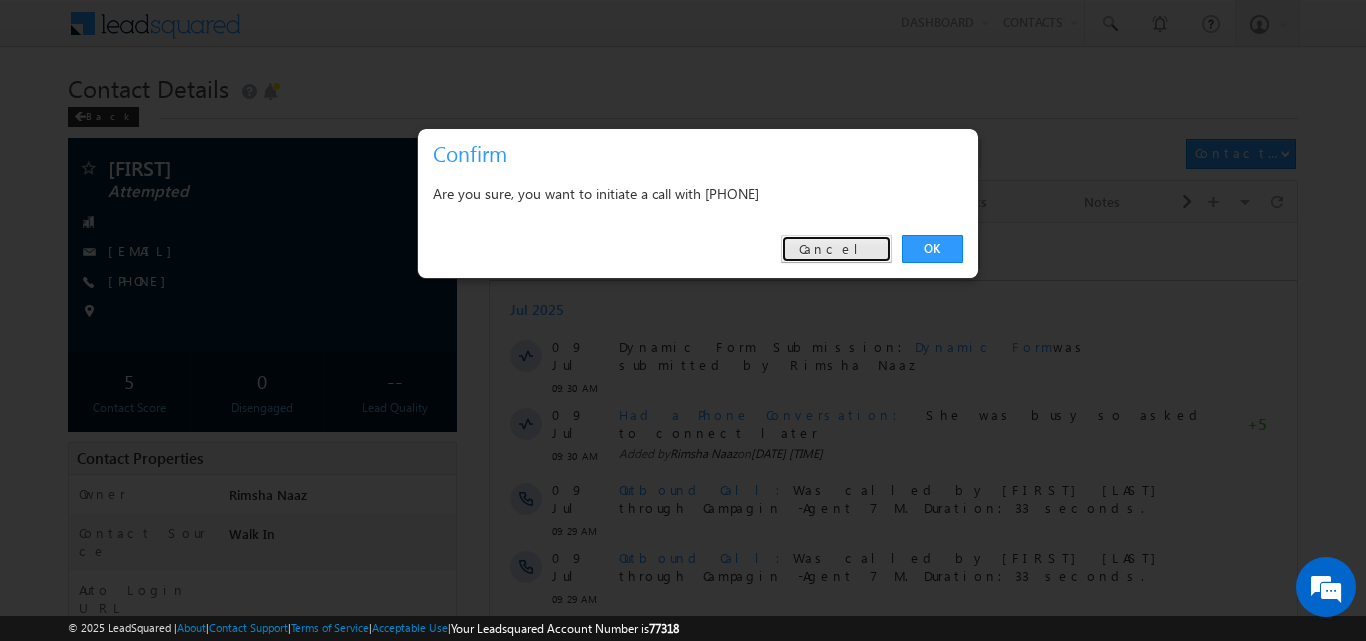 click on "Cancel" at bounding box center [836, 249] 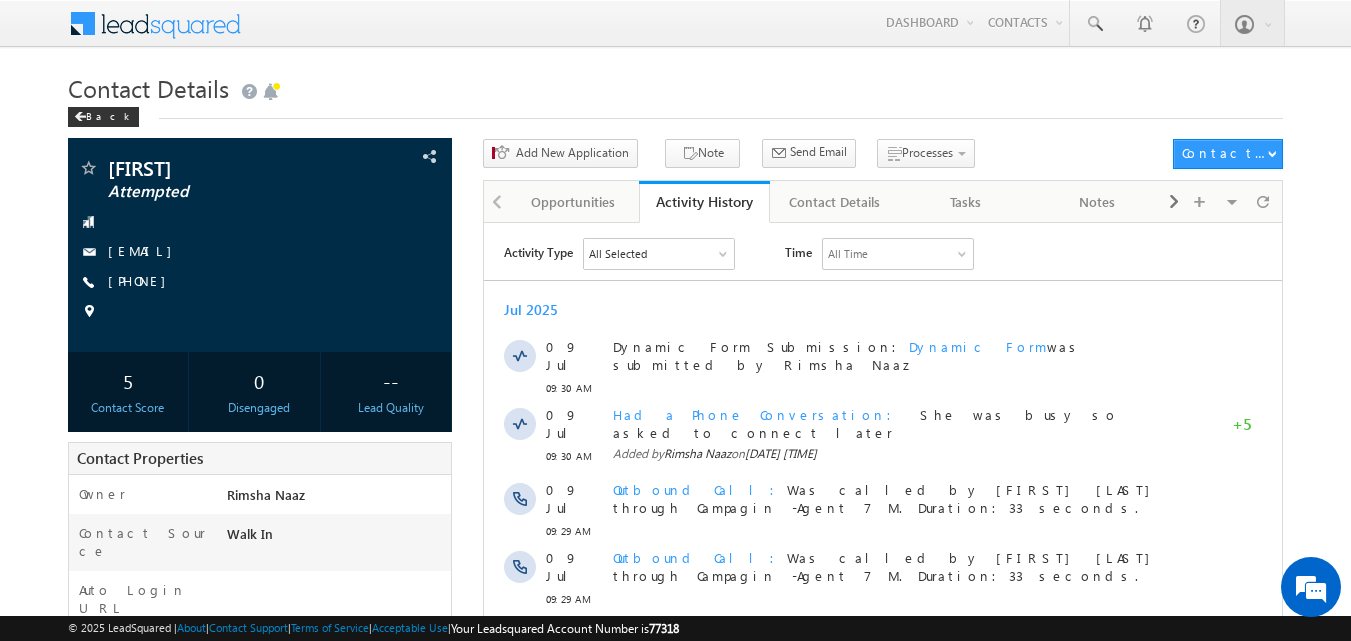 scroll, scrollTop: 454, scrollLeft: 0, axis: vertical 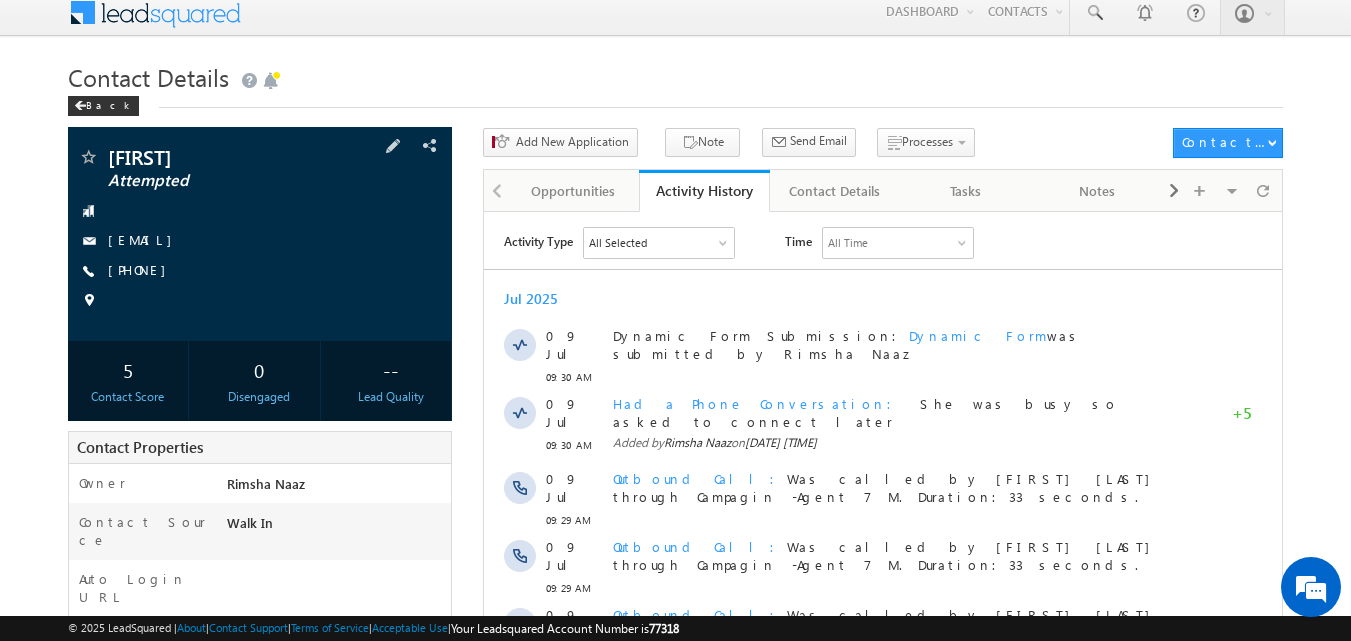 copy on "9810820331" 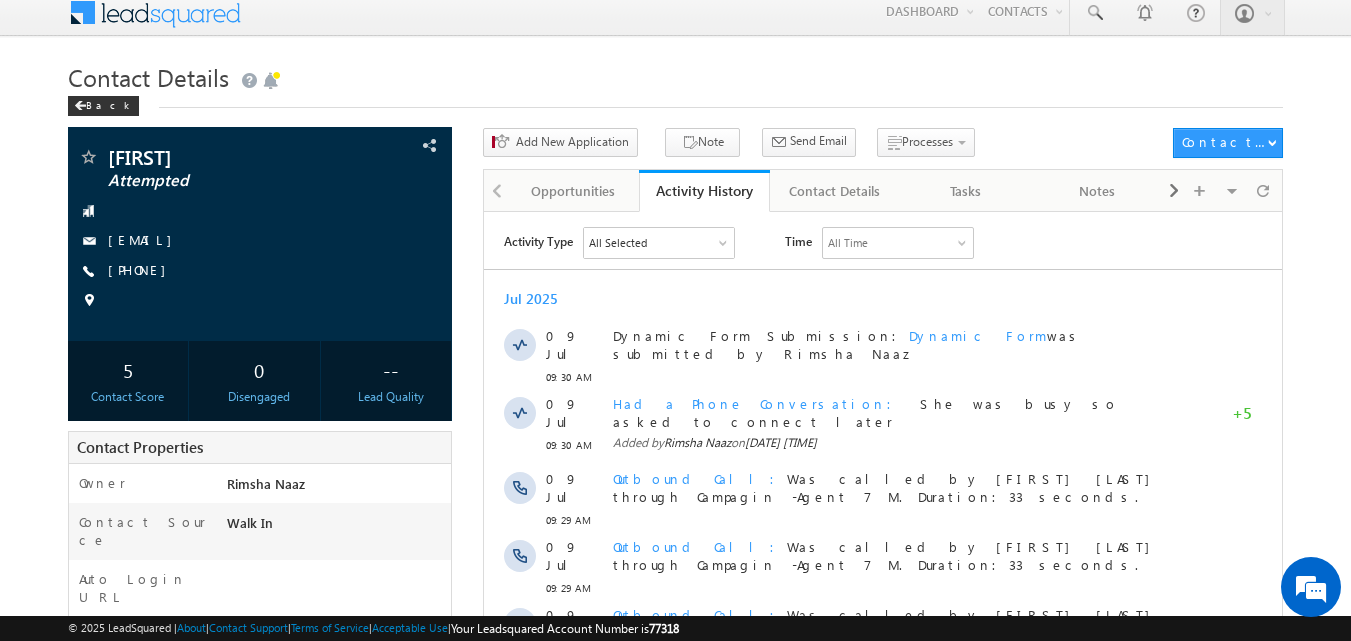 click on "Contact Details" at bounding box center [676, 75] 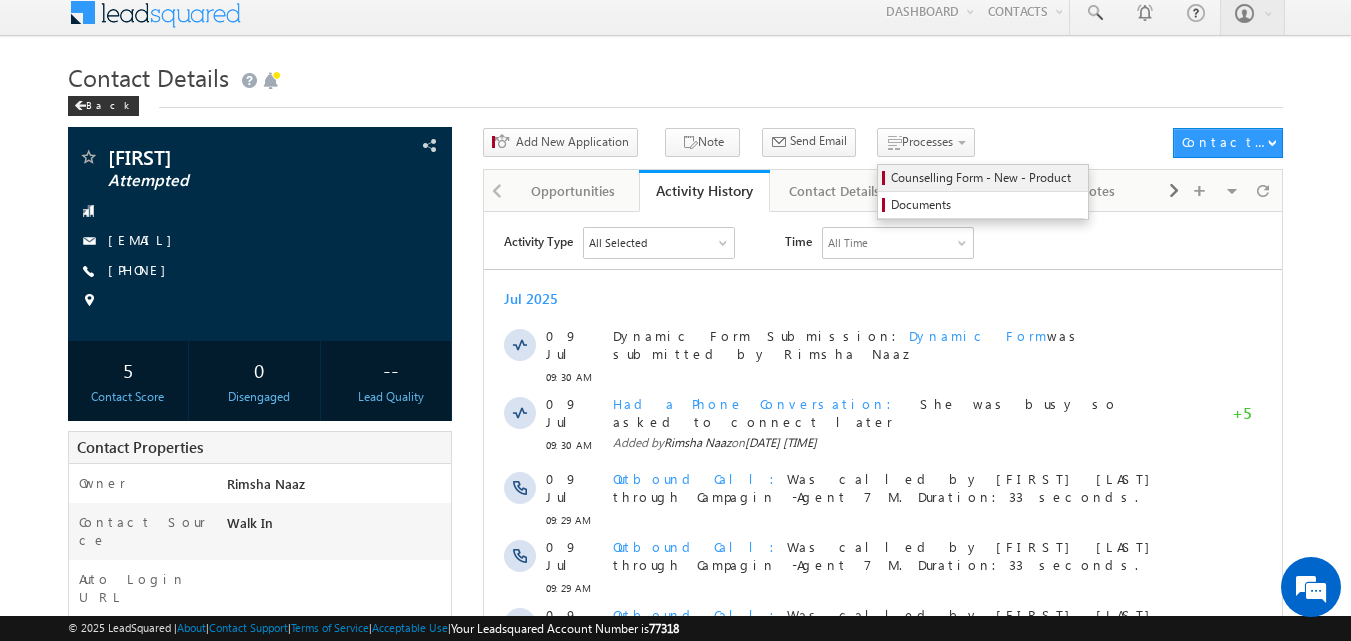 click on "Counselling Form - New - Product" at bounding box center (986, 178) 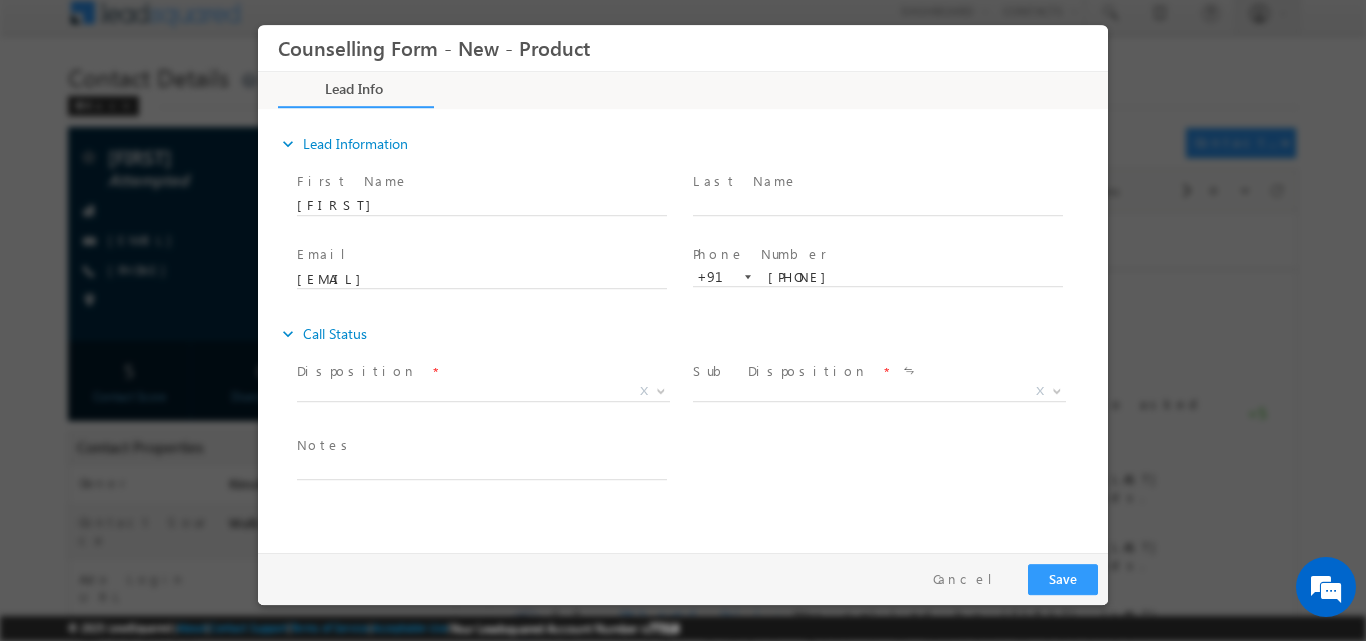 scroll, scrollTop: 0, scrollLeft: 0, axis: both 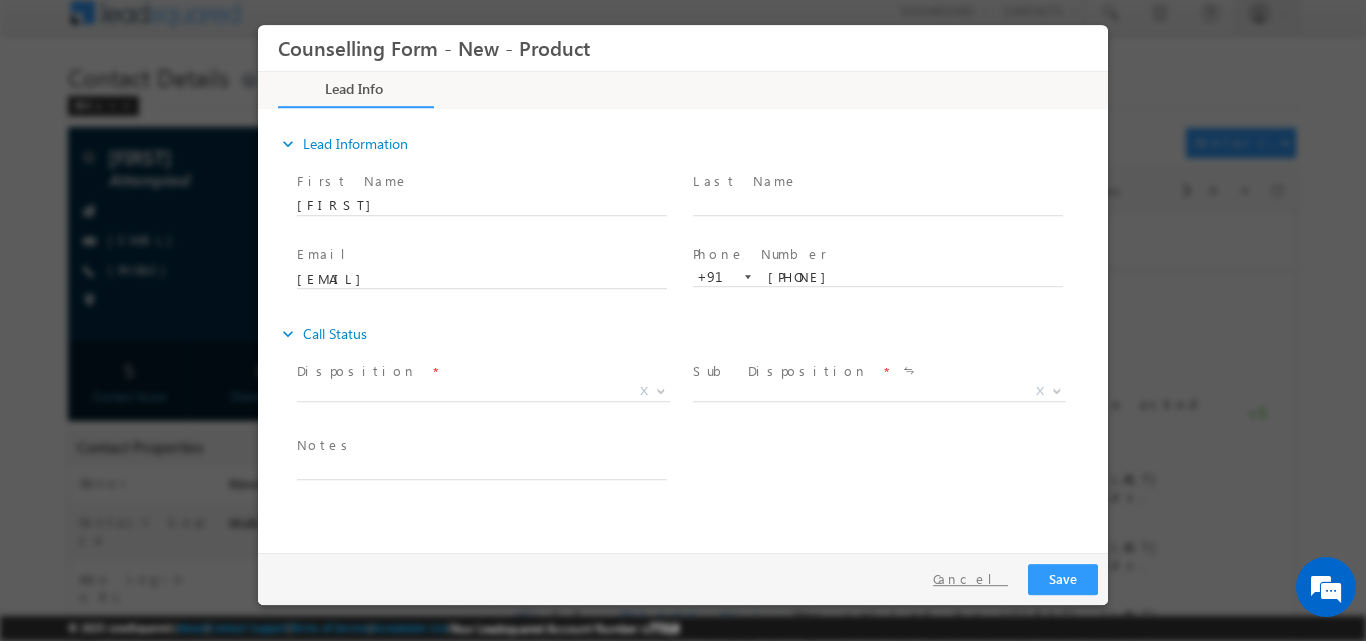 click on "Cancel" at bounding box center (970, 578) 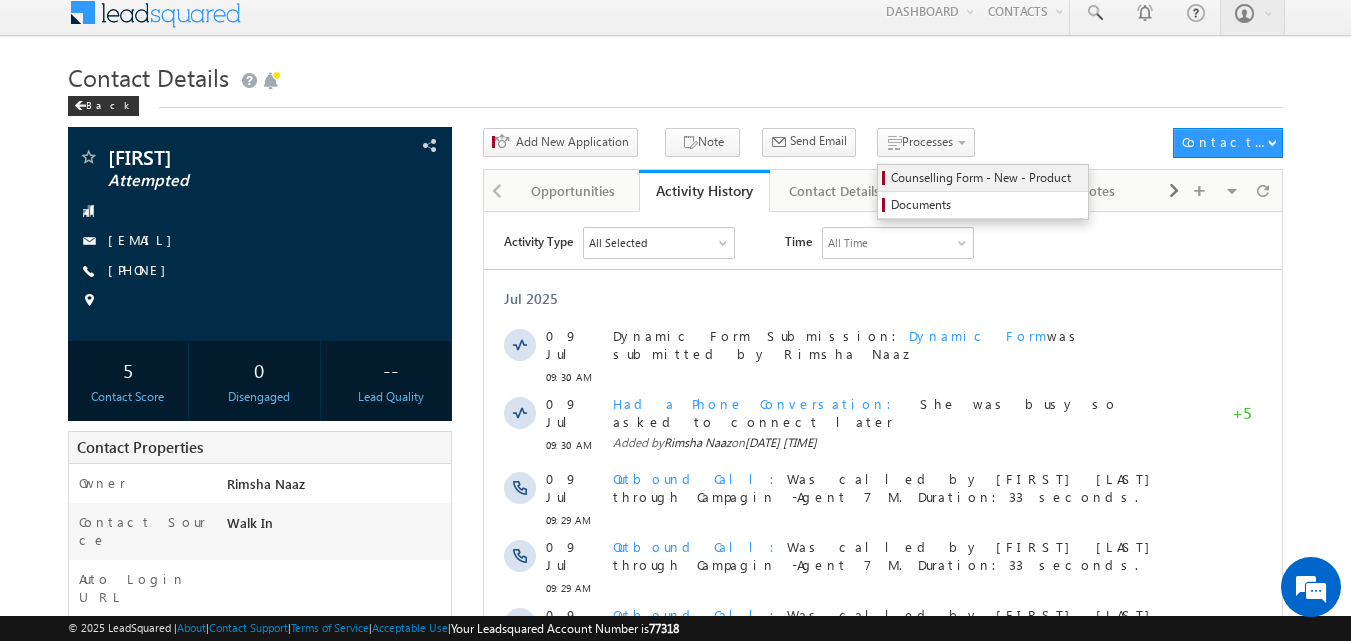 click on "Counselling Form - New - Product" at bounding box center [986, 178] 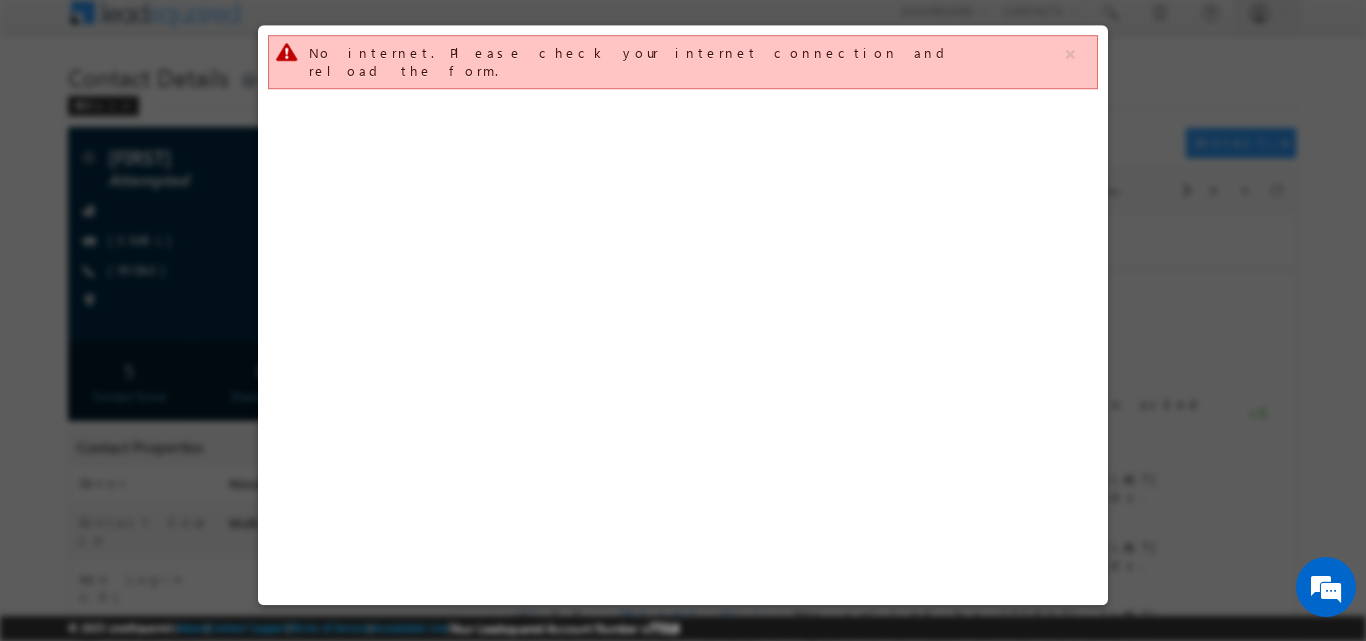 click on "No internet. Please check your internet connection and reload the form." at bounding box center (683, 315) 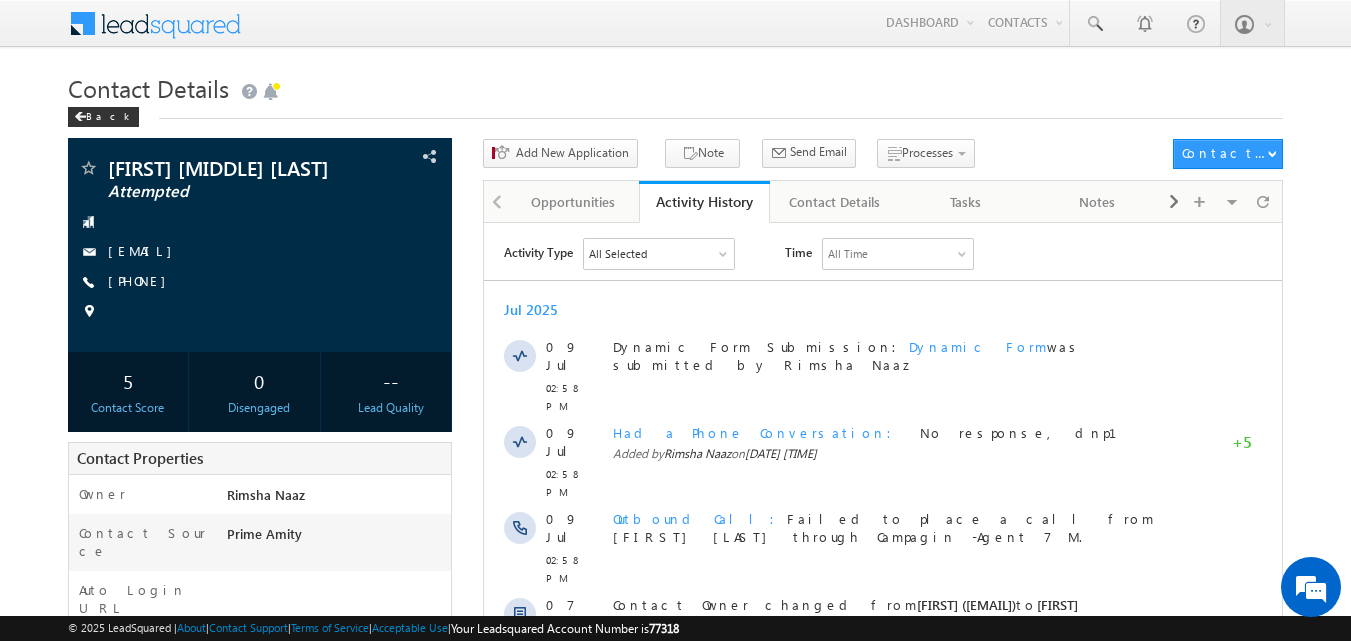 scroll, scrollTop: 0, scrollLeft: 0, axis: both 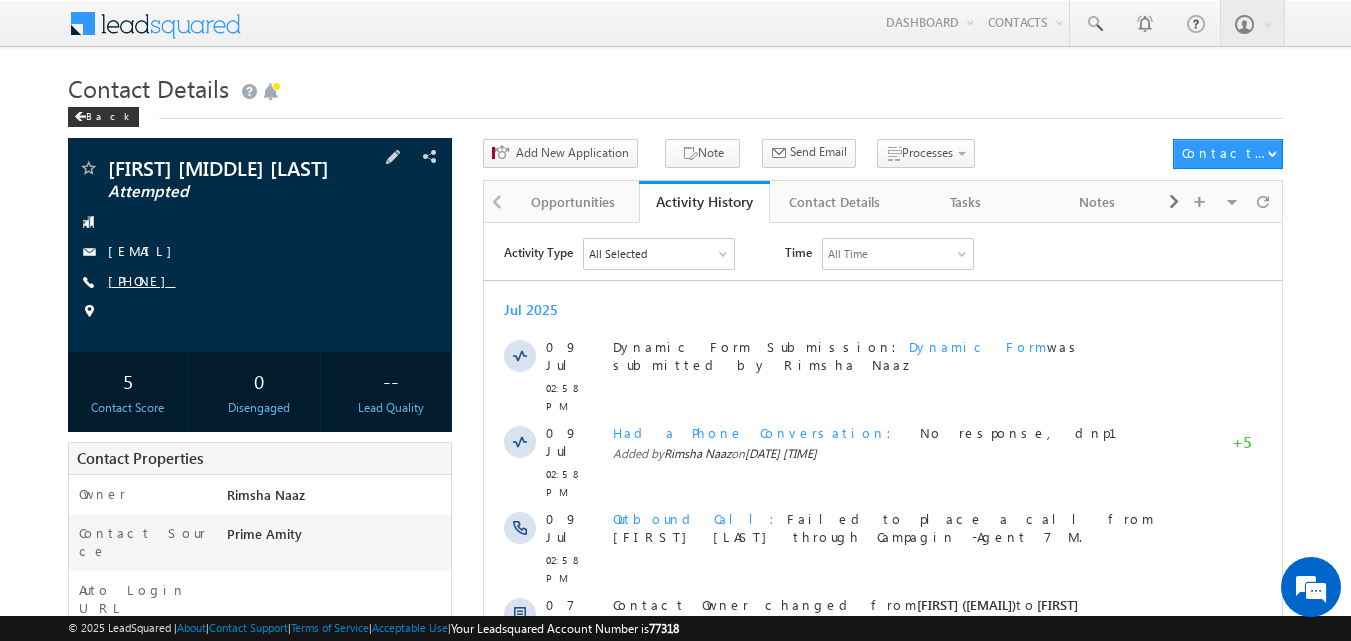 copy on "[PHONE]" 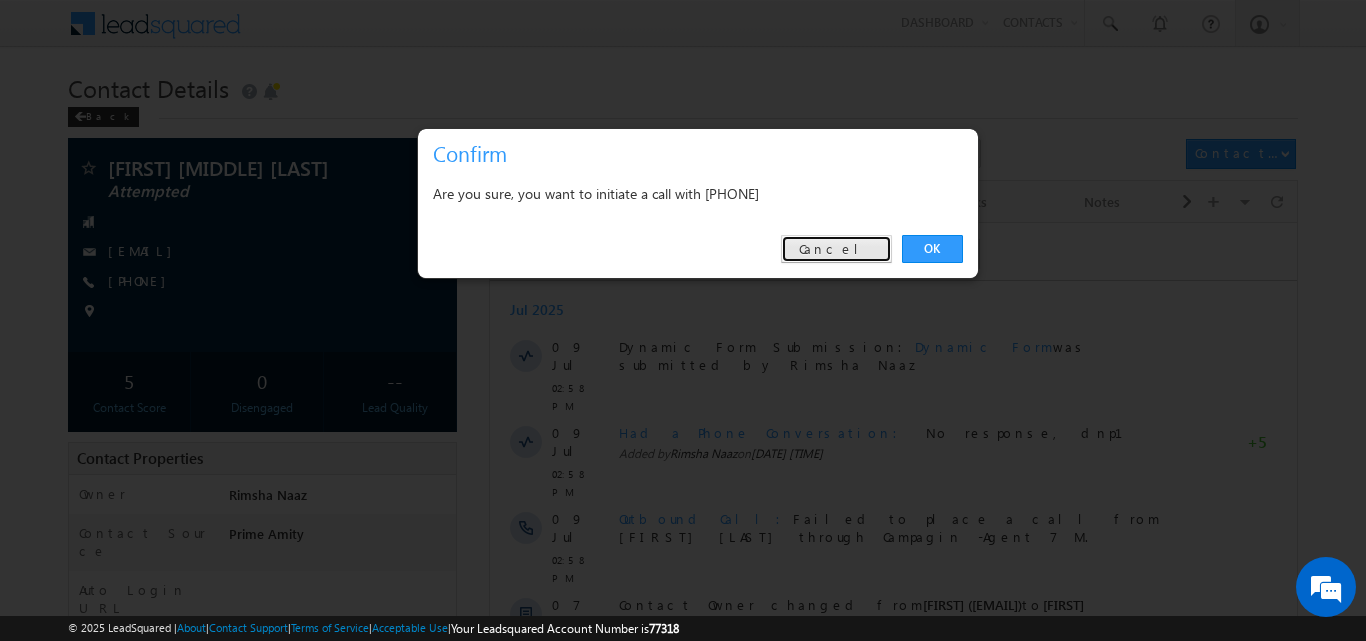 click on "Cancel" at bounding box center (836, 249) 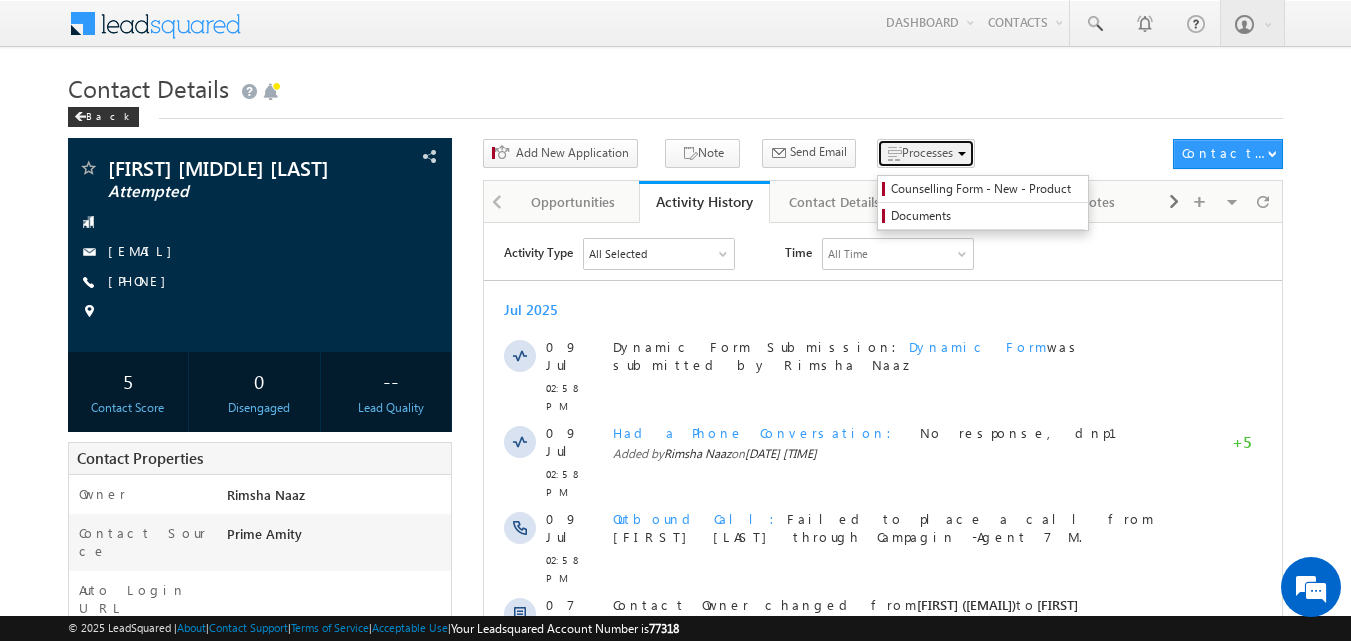 click on "Processes" at bounding box center [926, 153] 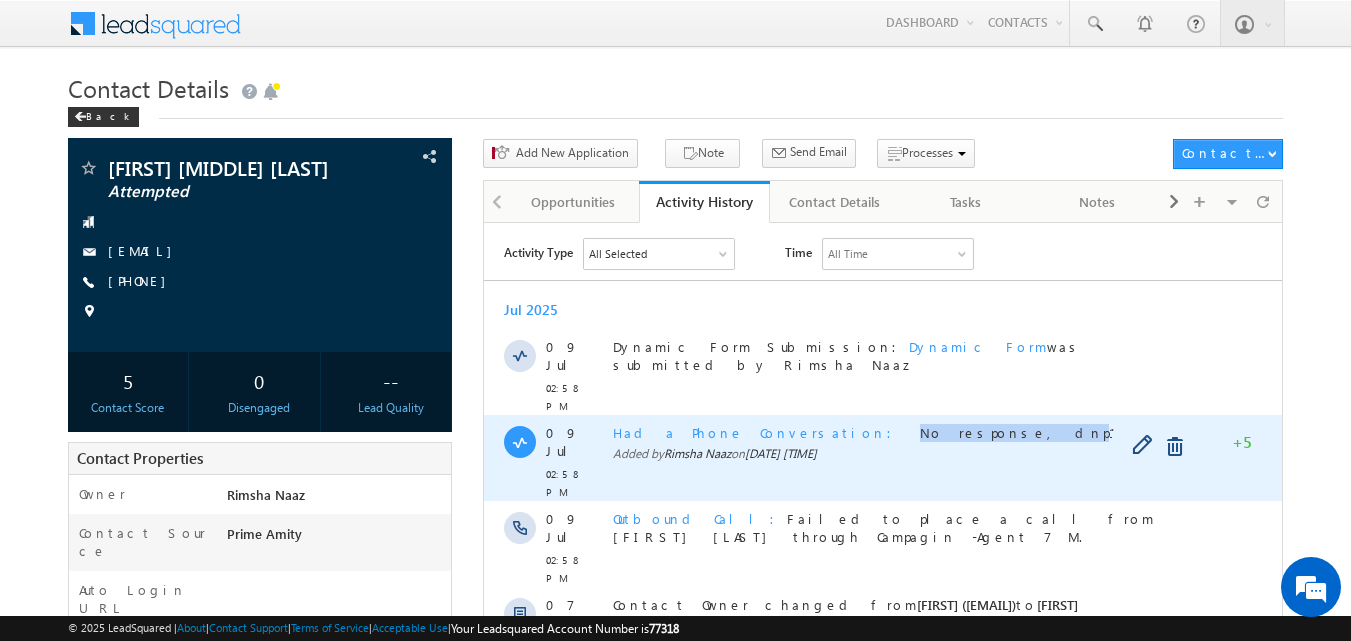 copy on "No response, dnp" 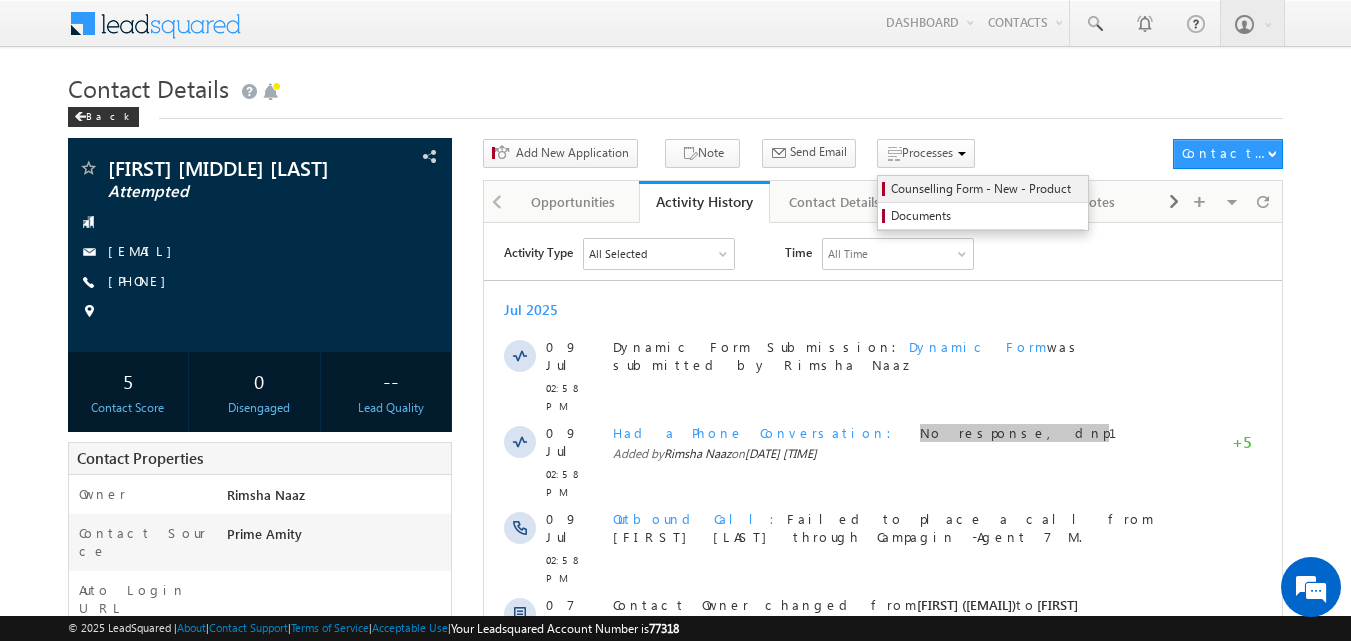 click on "Counselling Form - New - Product" at bounding box center [983, 189] 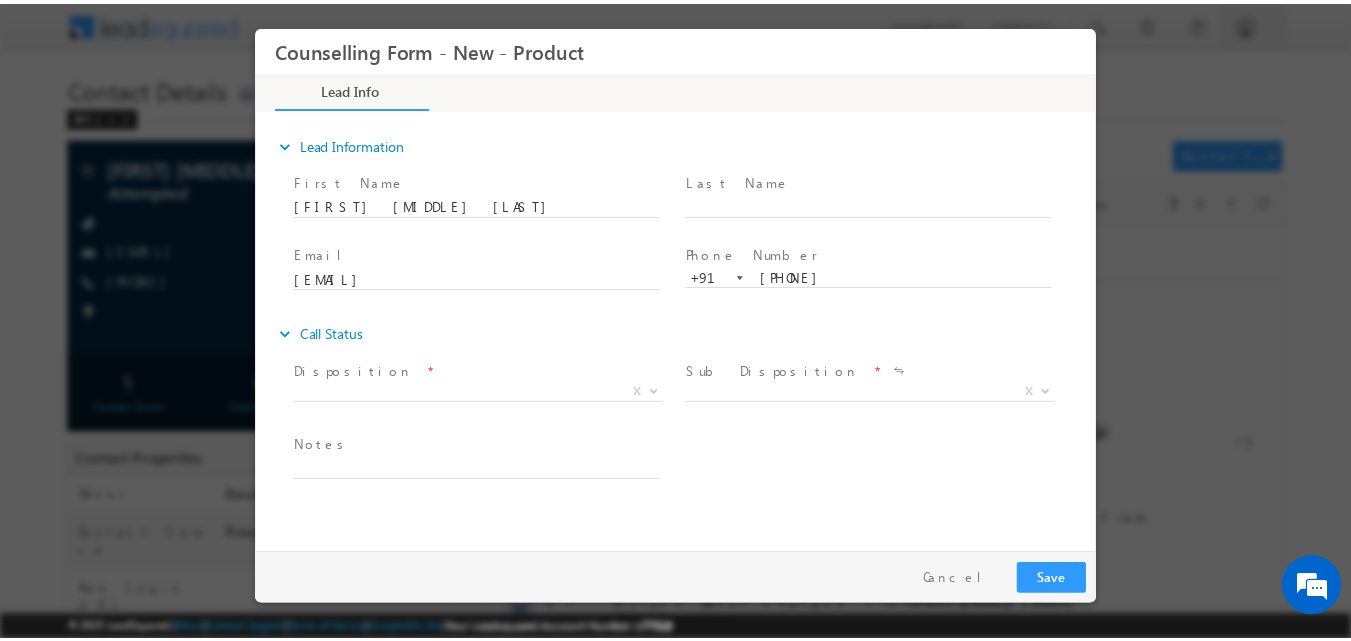 scroll, scrollTop: 0, scrollLeft: 0, axis: both 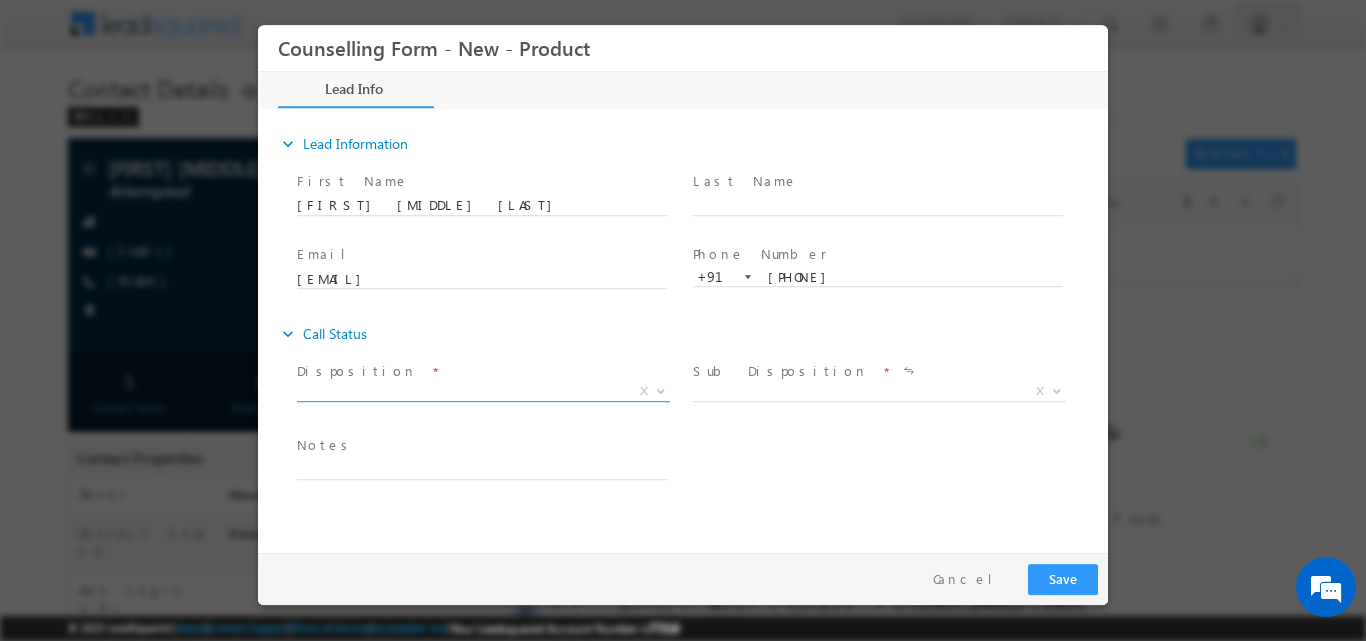 click at bounding box center (659, 390) 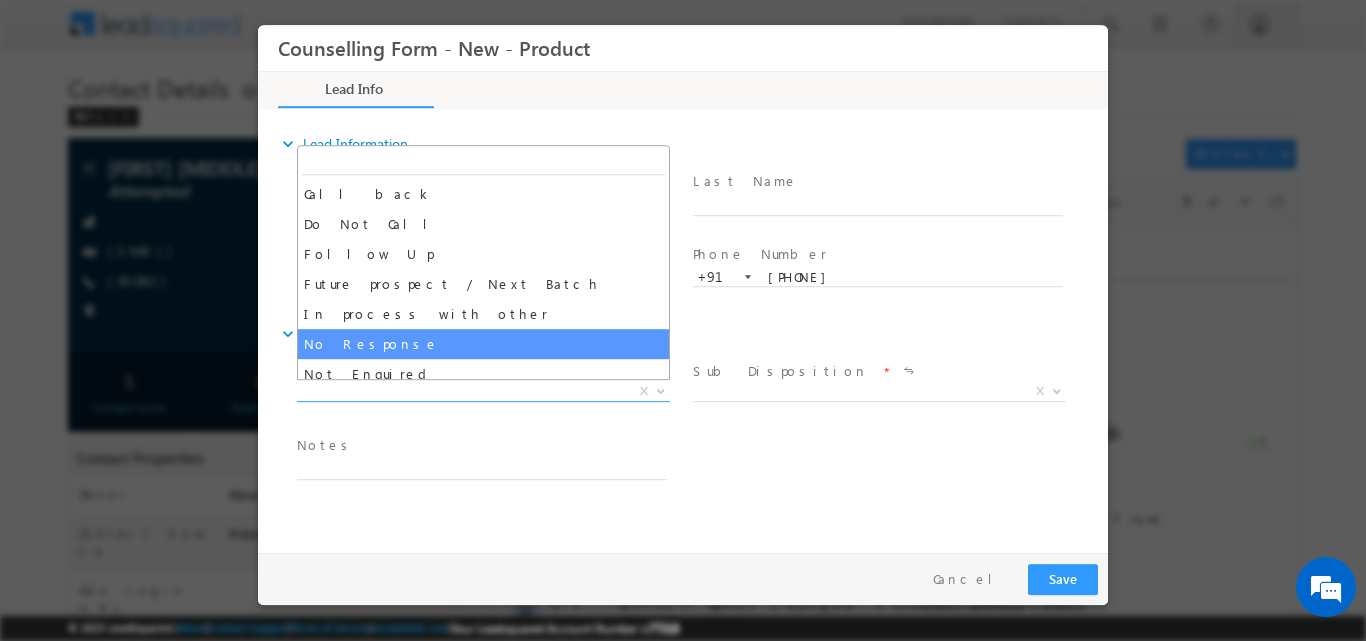 select on "No Response" 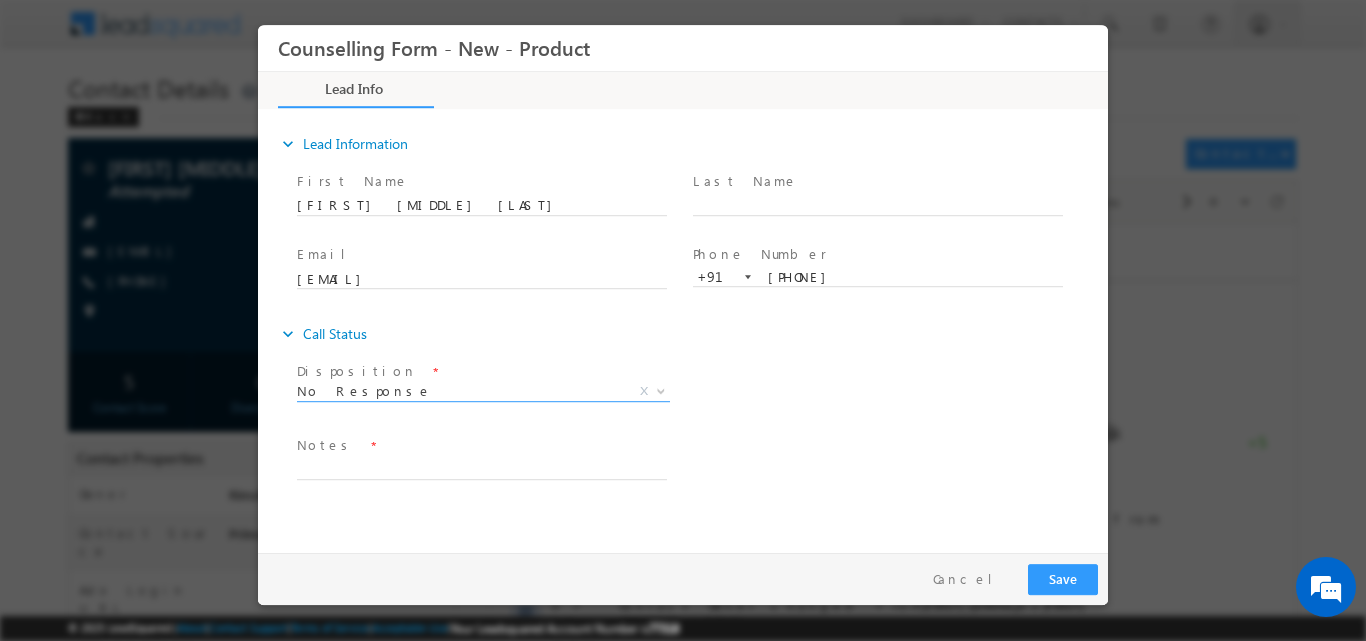 click on "Notes
*" at bounding box center [481, 445] 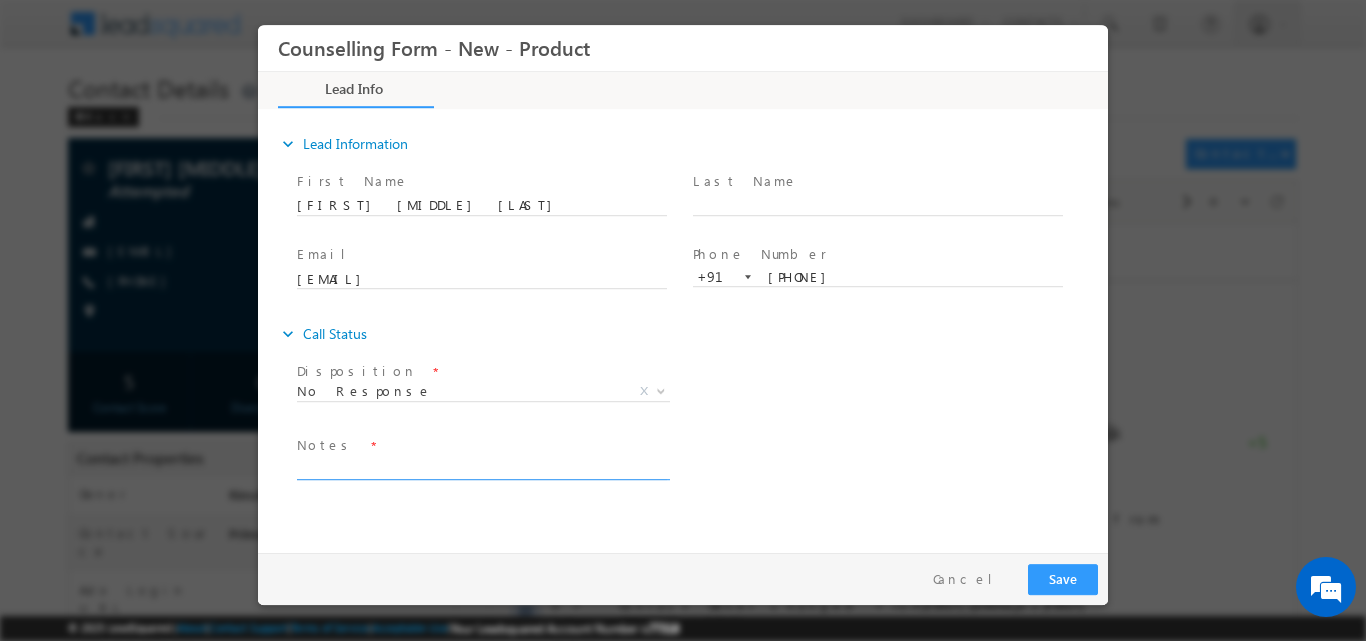 click at bounding box center [482, 467] 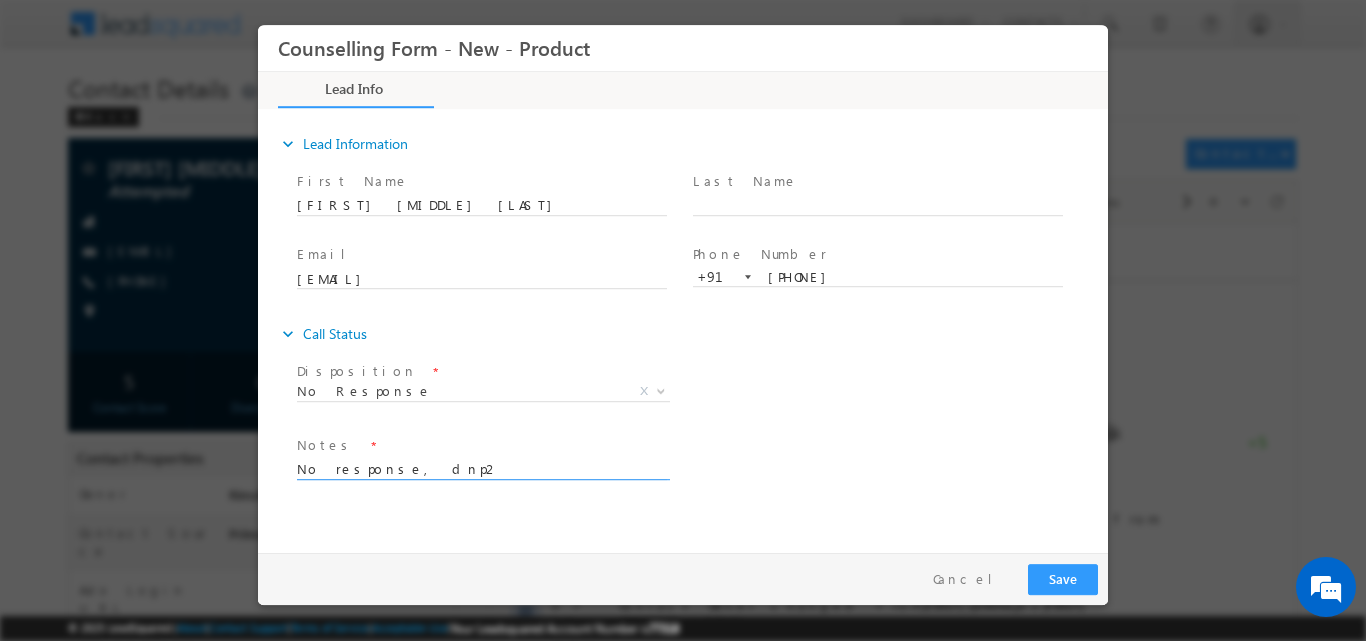 type on "No response, dnp2" 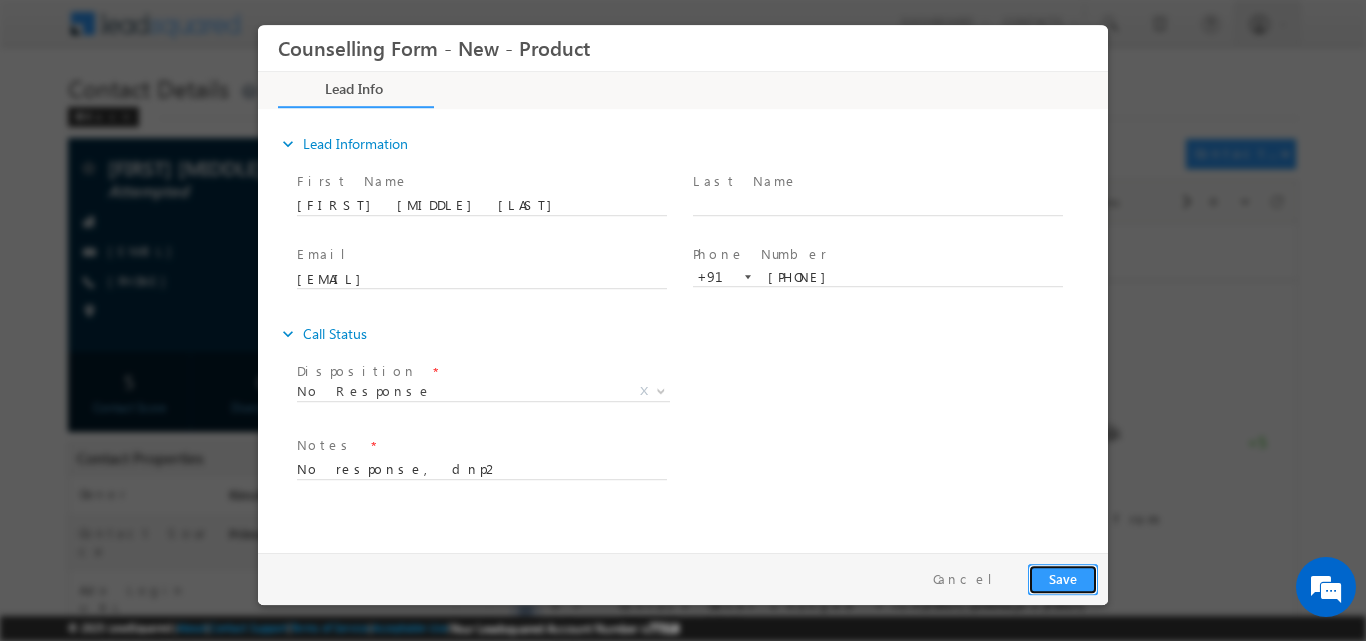 click on "Save" at bounding box center [1063, 578] 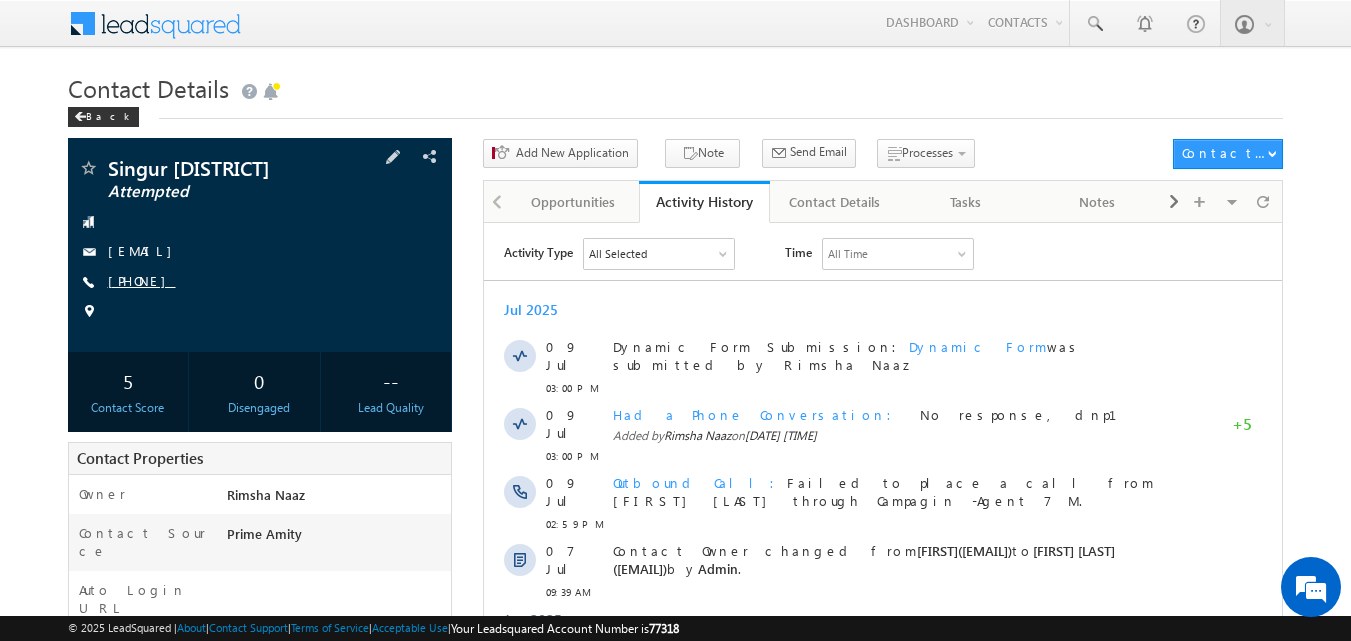 scroll, scrollTop: 0, scrollLeft: 0, axis: both 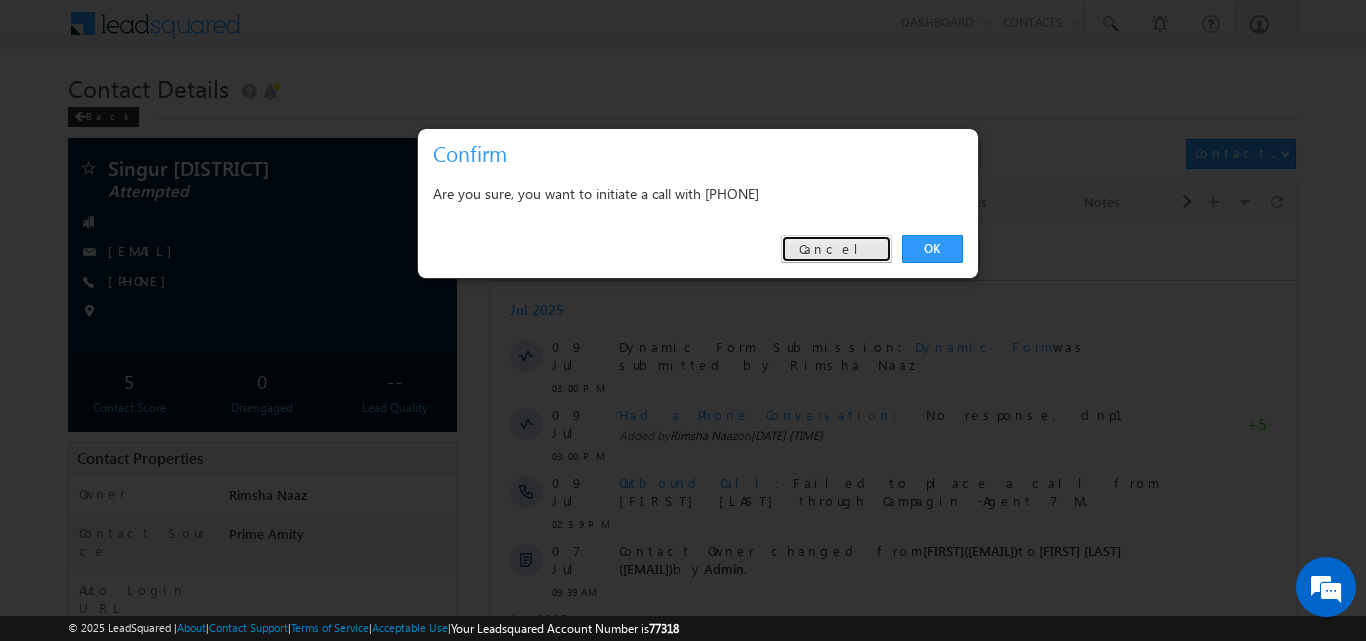 click on "Cancel" at bounding box center (836, 249) 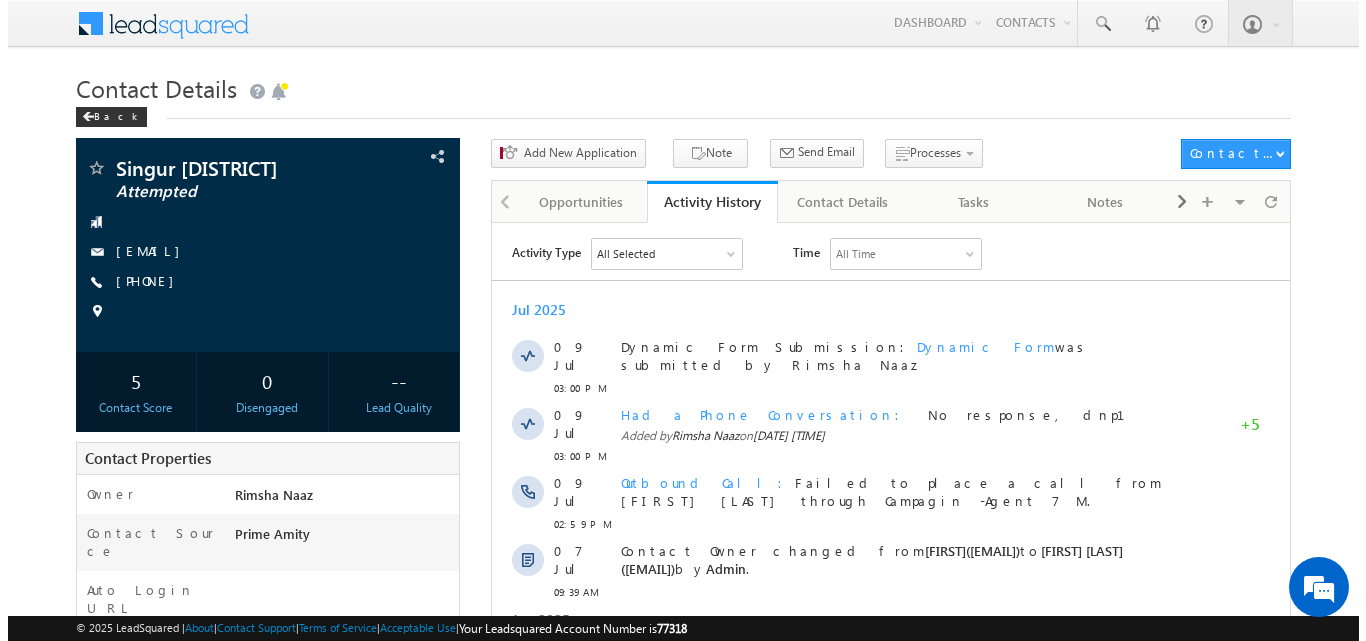 scroll, scrollTop: 0, scrollLeft: 0, axis: both 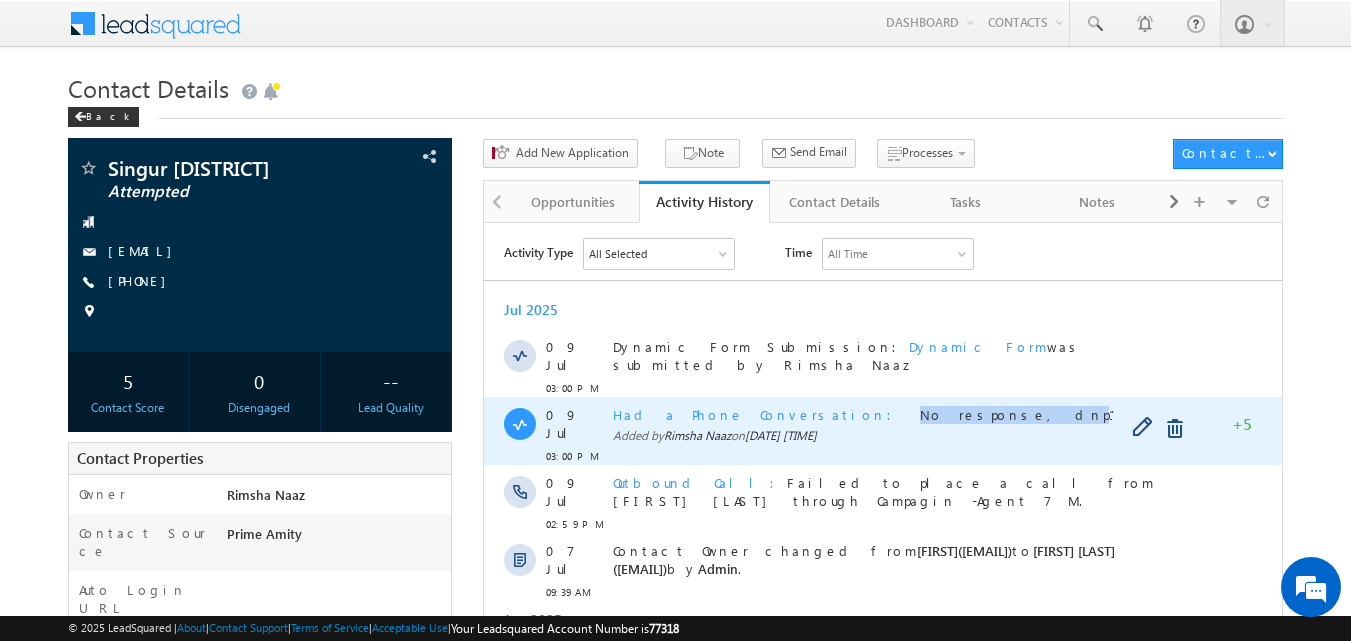 drag, startPoint x: 776, startPoint y: 405, endPoint x: 876, endPoint y: 407, distance: 100.02 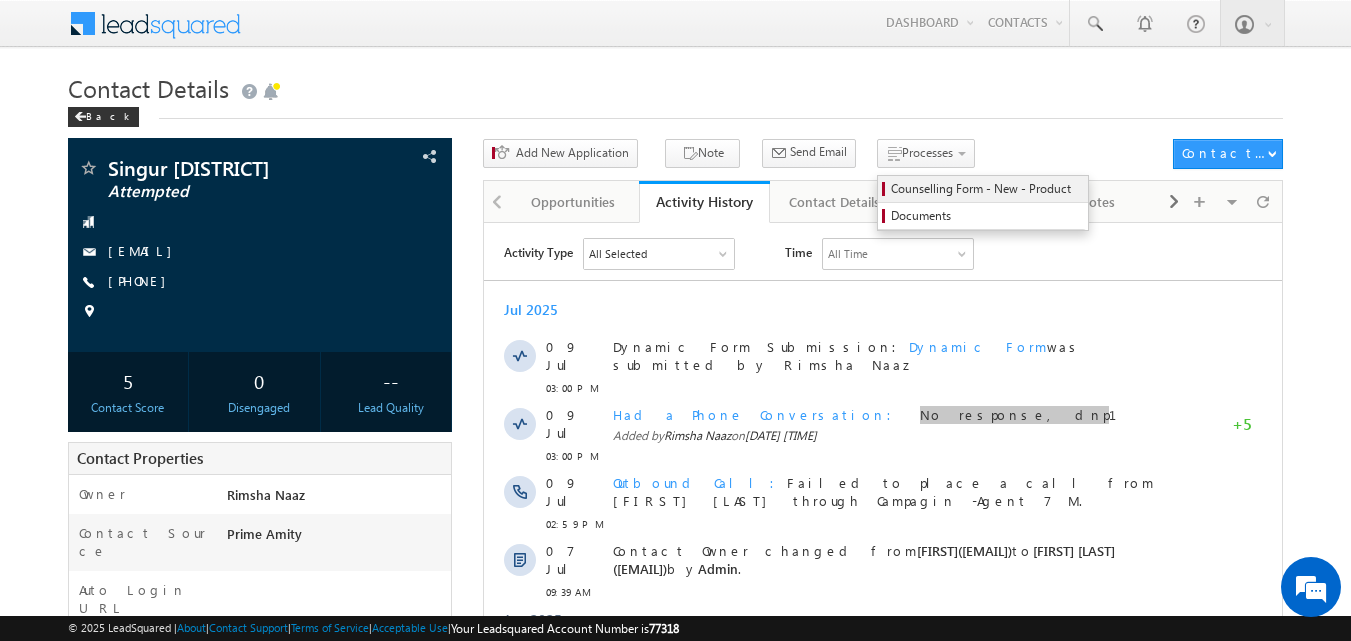 click on "Counselling Form - New - Product" at bounding box center (986, 189) 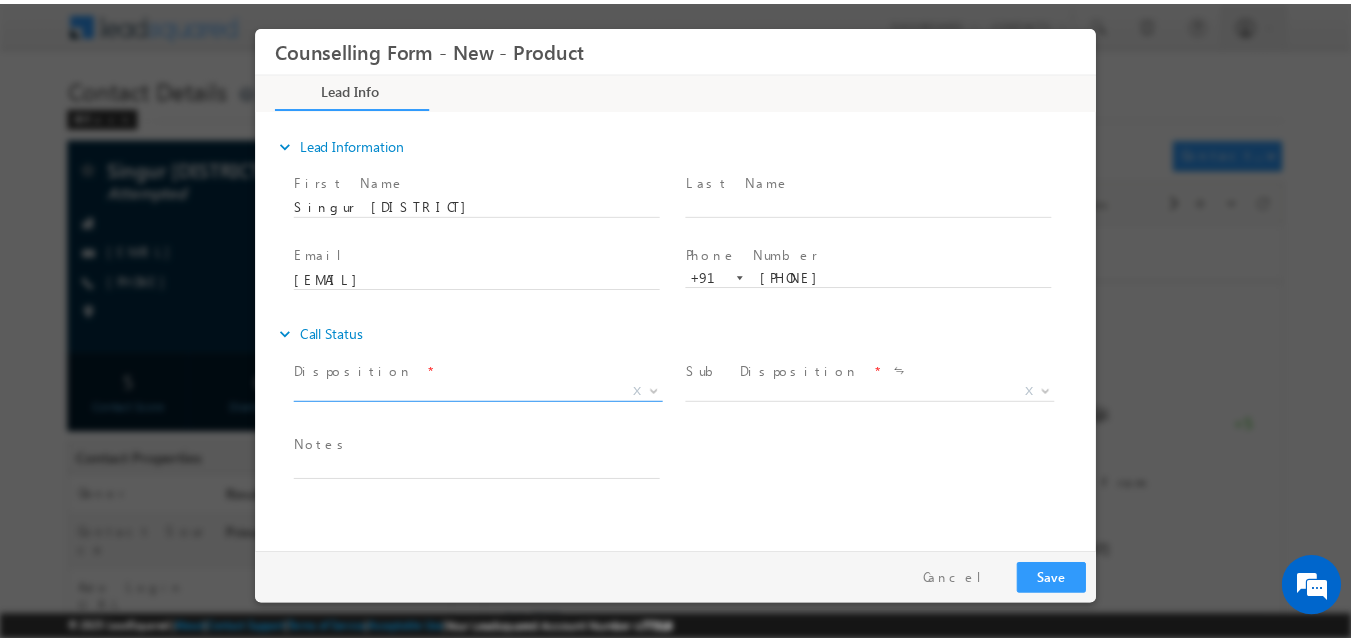 scroll, scrollTop: 0, scrollLeft: 0, axis: both 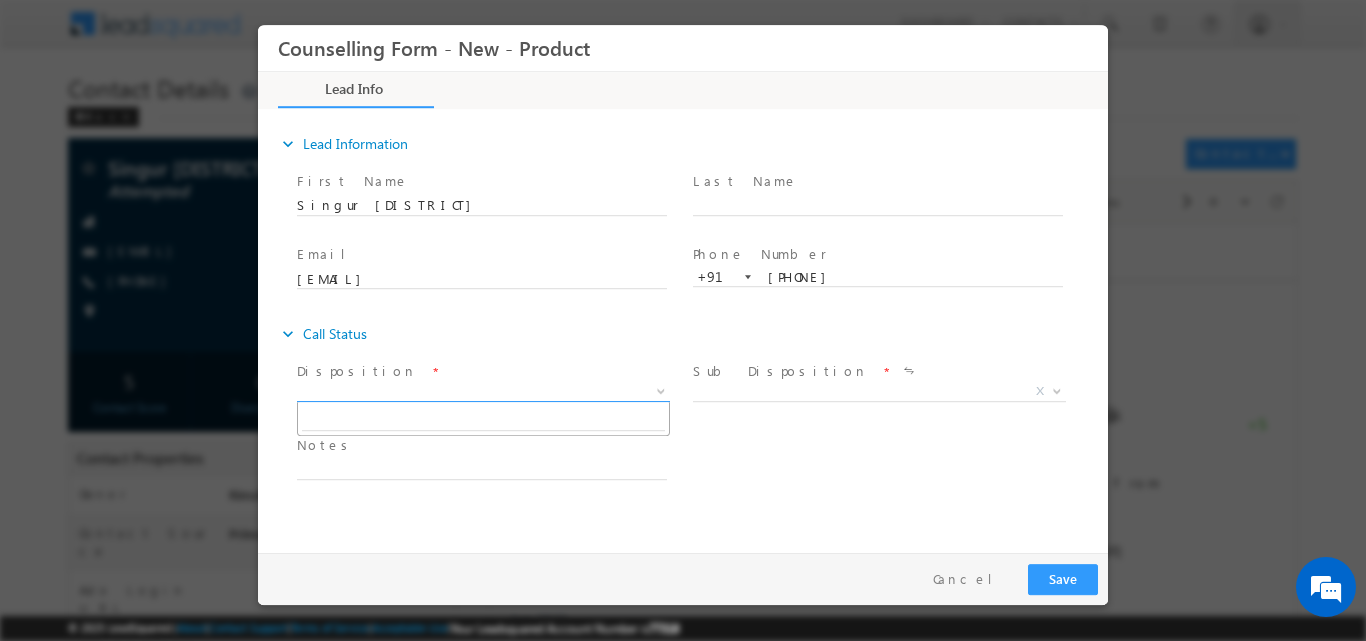 click at bounding box center [661, 389] 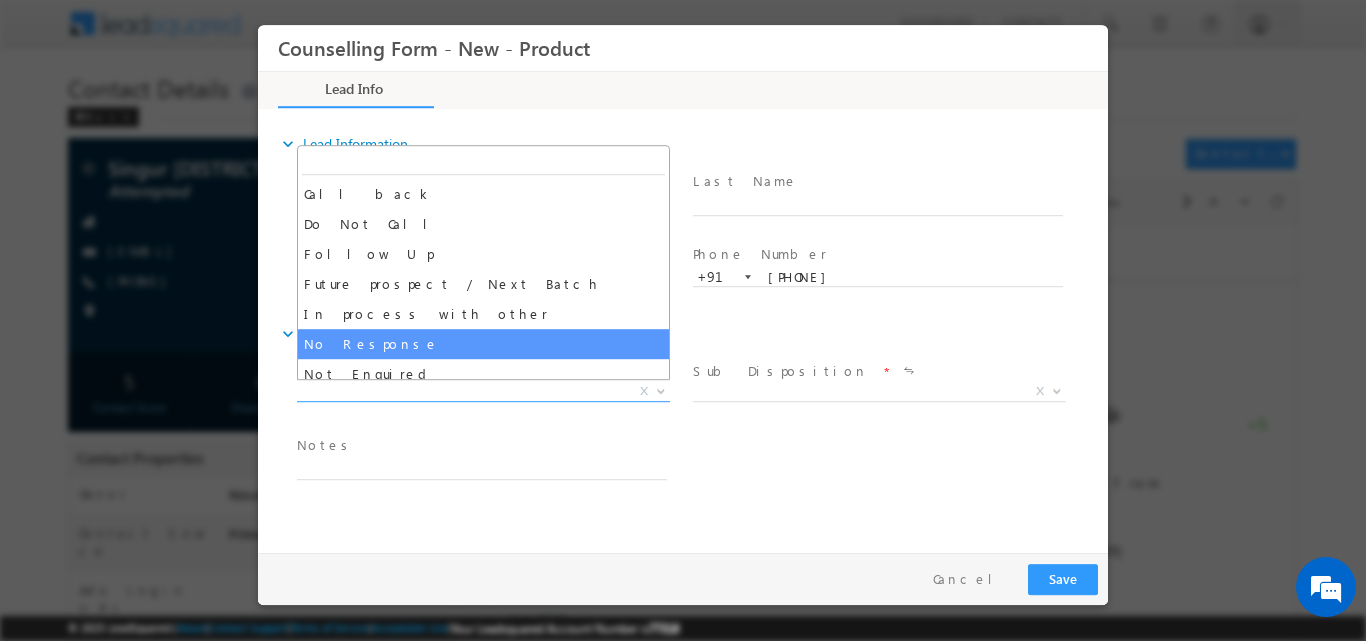 select on "No Response" 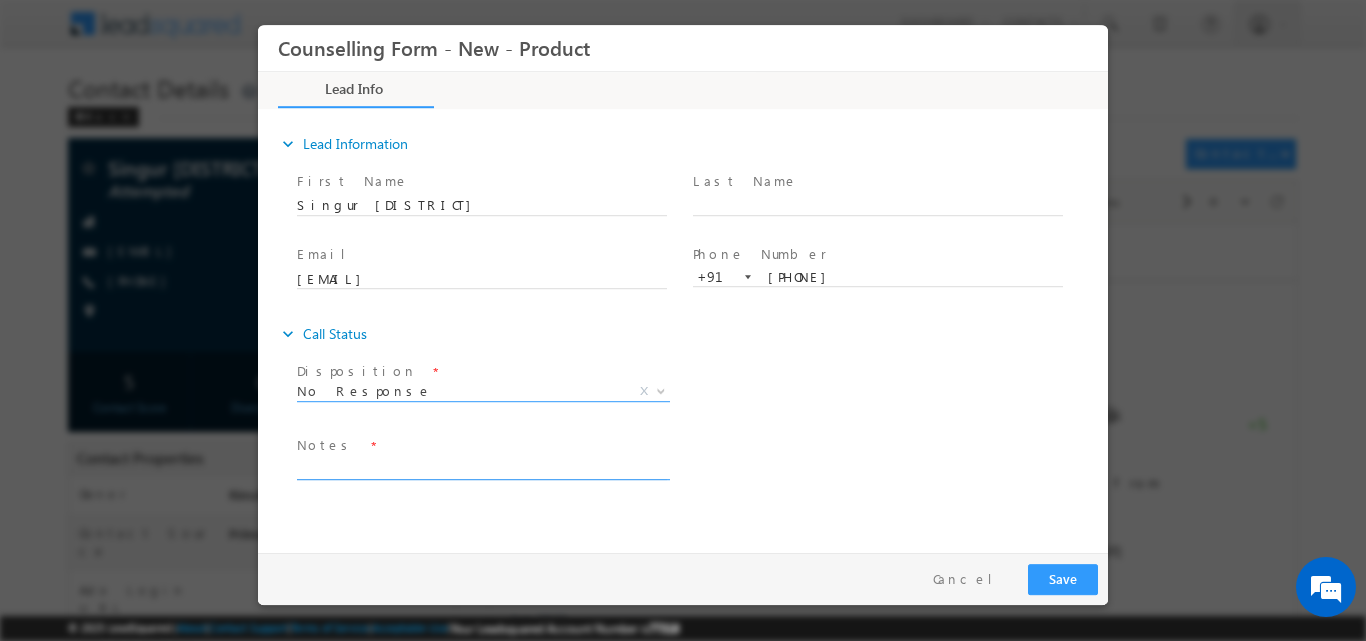 click at bounding box center (482, 467) 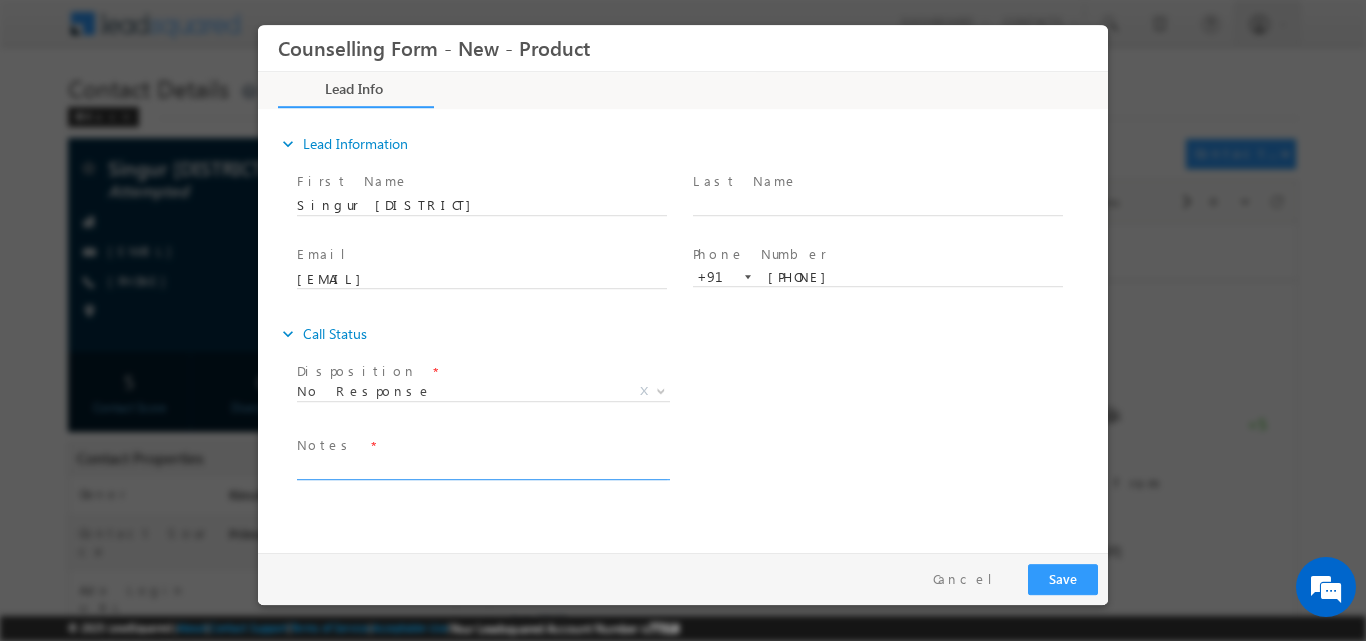 paste on "No response, dnp" 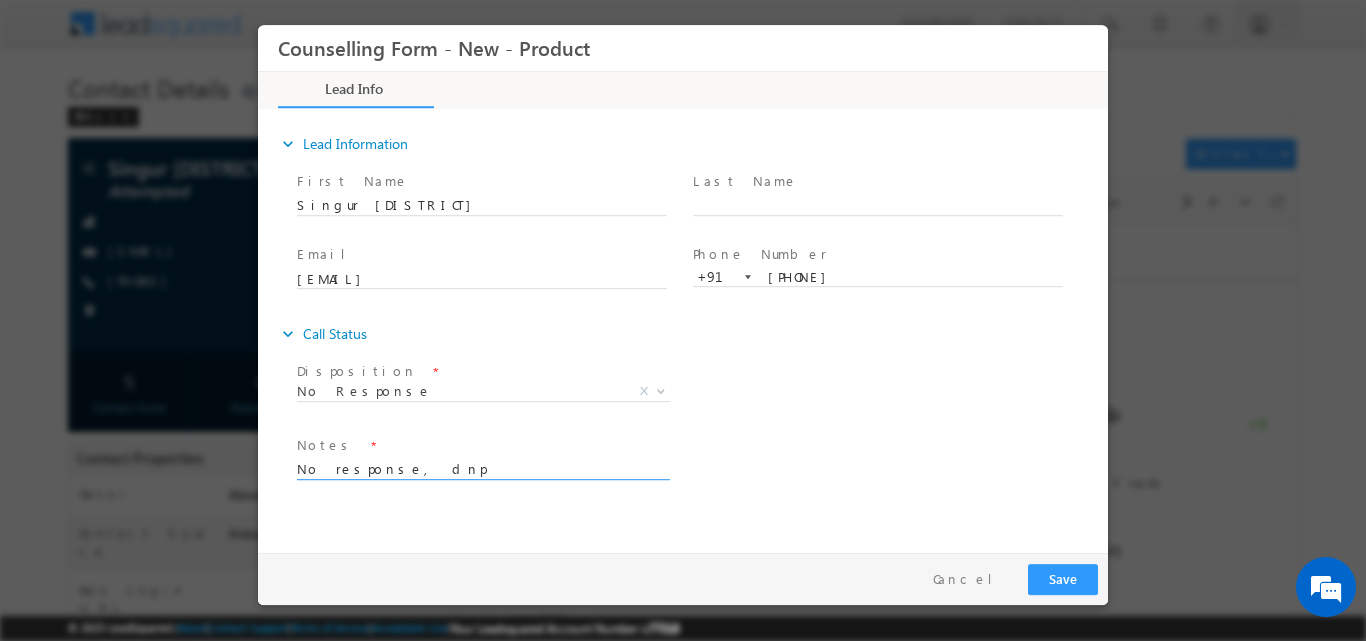 click on "No response, dnp" at bounding box center [482, 467] 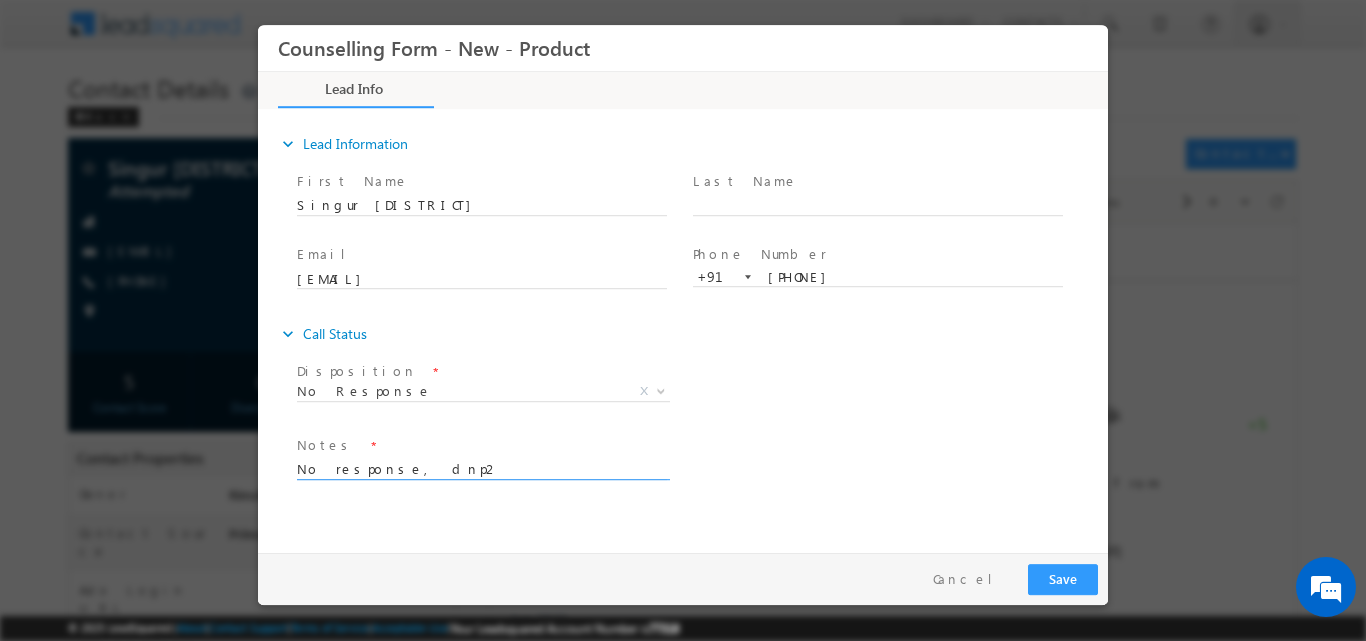 type on "No response, dnp2" 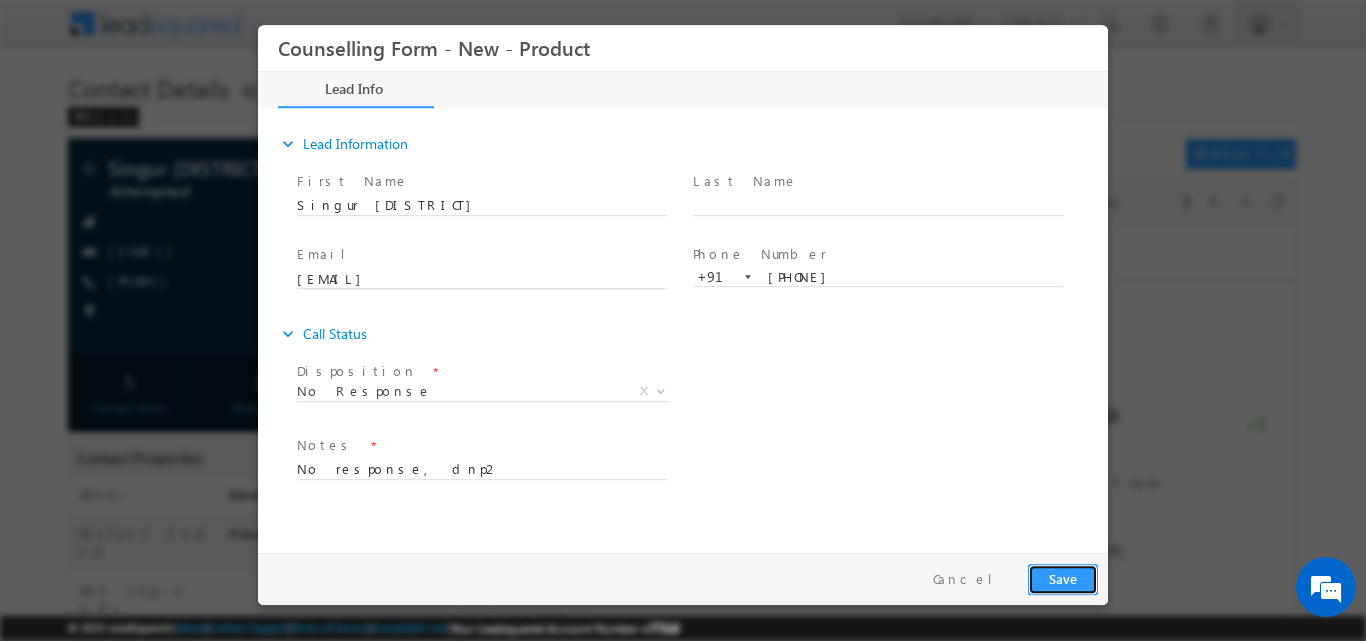 click on "Save" at bounding box center (1063, 578) 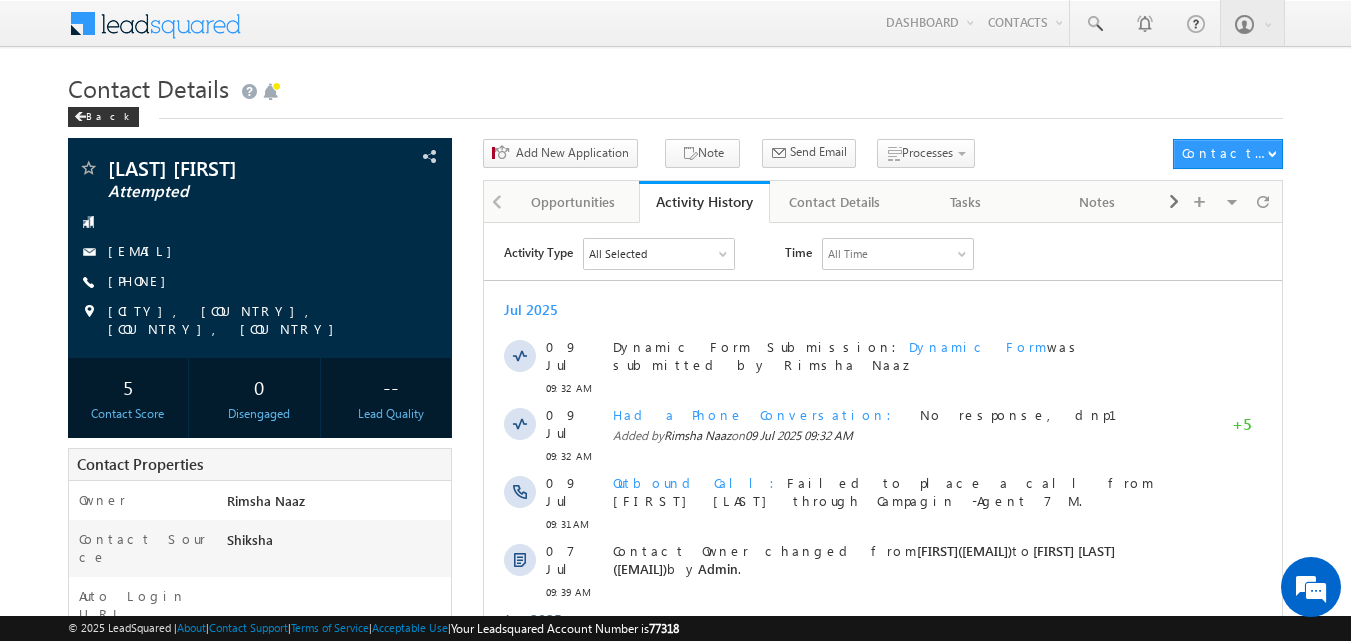 scroll, scrollTop: 0, scrollLeft: 0, axis: both 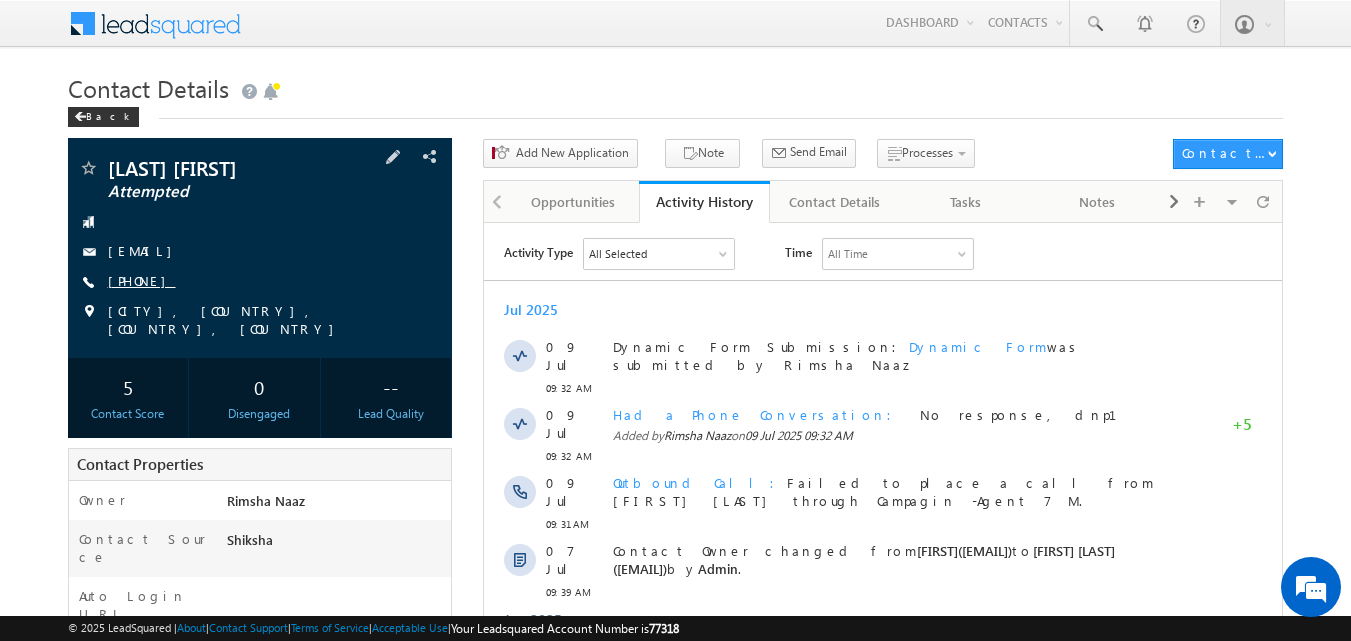 copy on "[PHONE]" 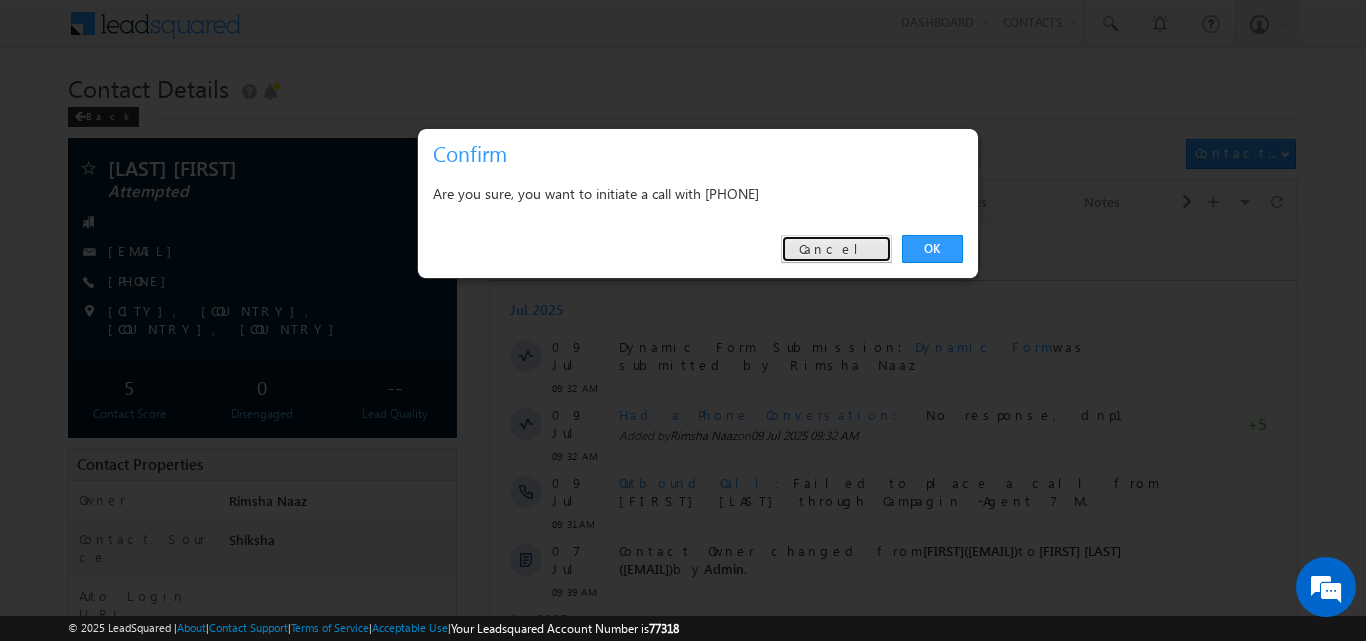 click on "Cancel" at bounding box center (836, 249) 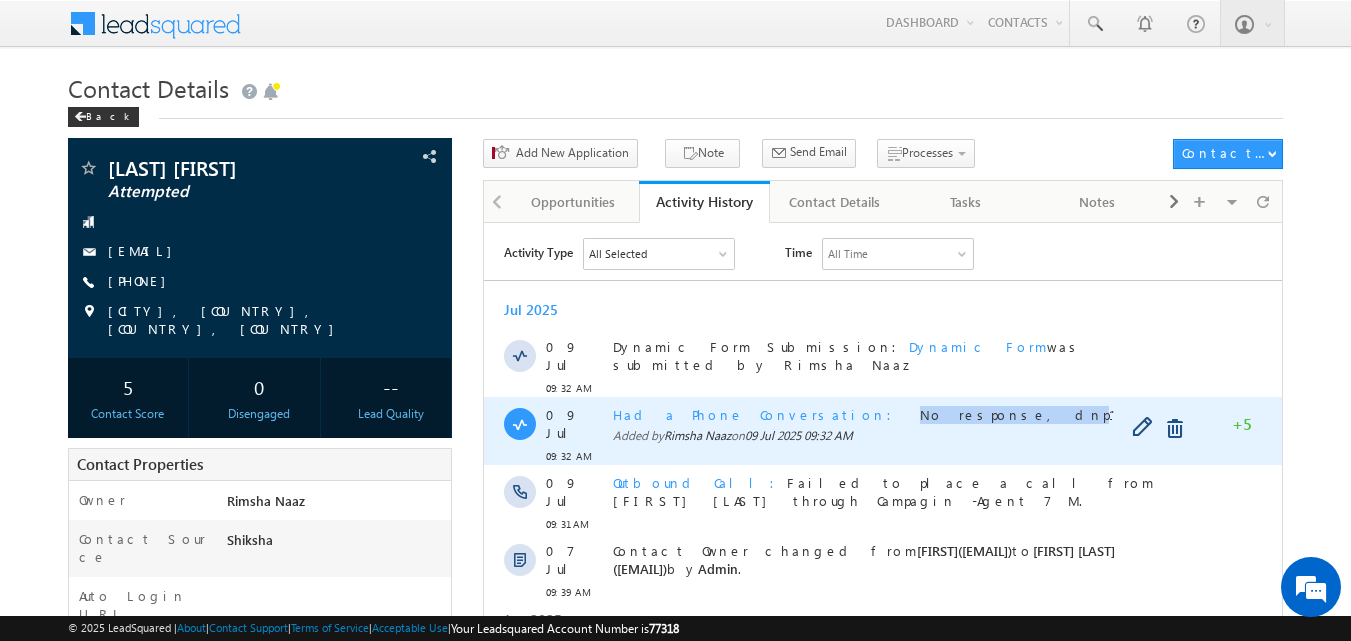 drag, startPoint x: 777, startPoint y: 407, endPoint x: 878, endPoint y: 404, distance: 101.04455 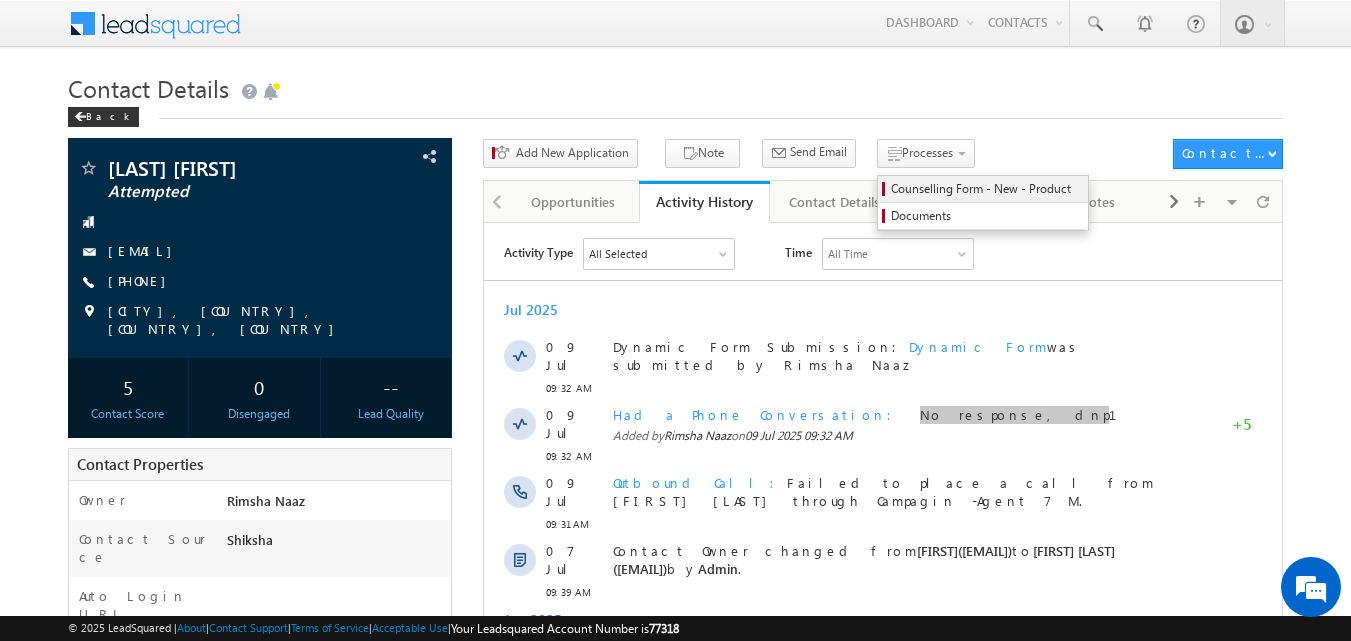 click on "Counselling Form - New - Product" at bounding box center [986, 189] 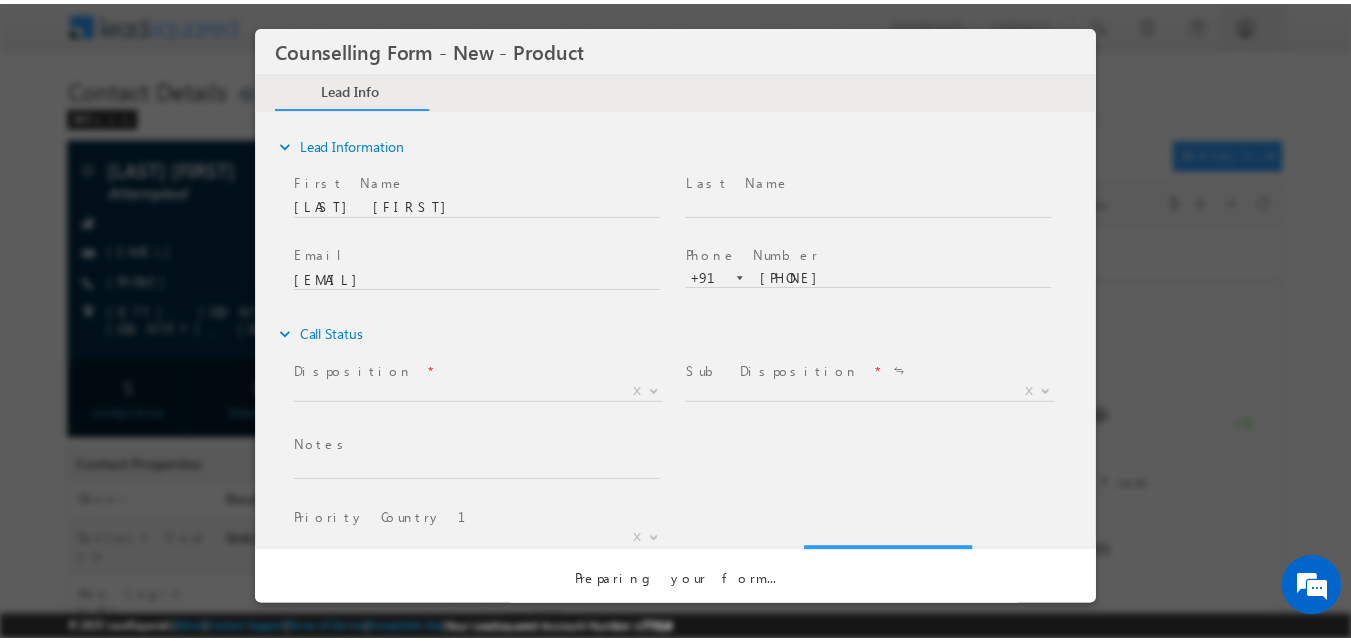 scroll, scrollTop: 0, scrollLeft: 0, axis: both 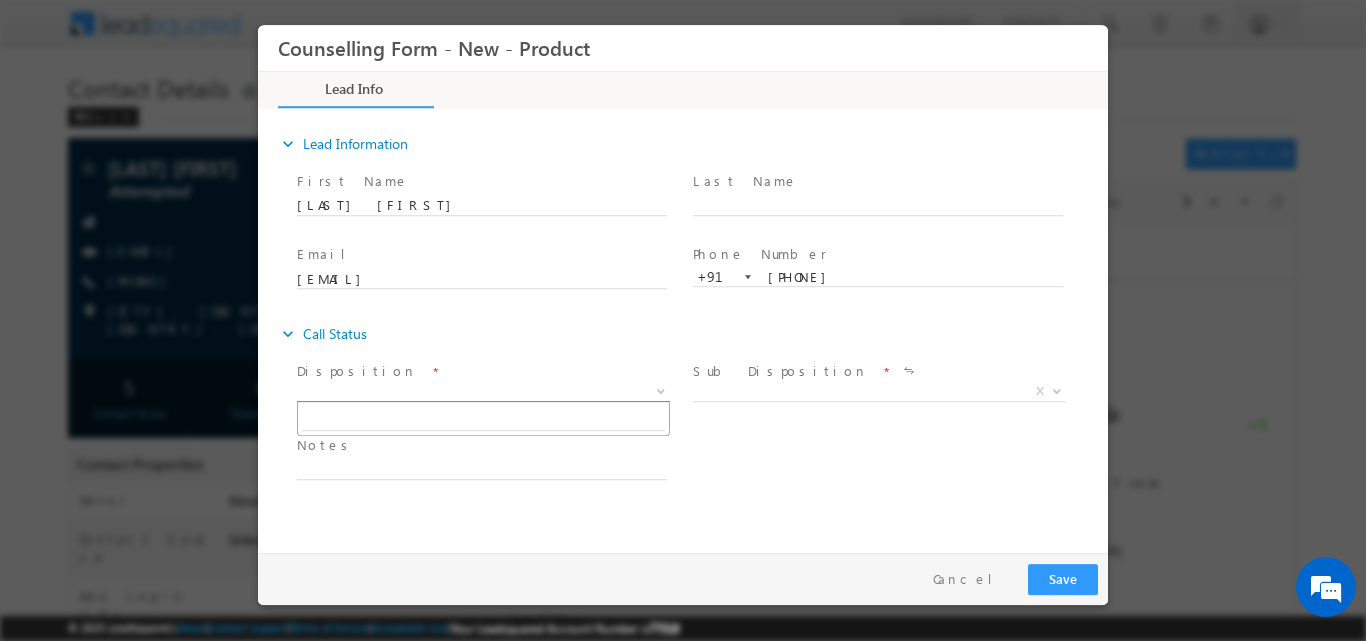 click at bounding box center (661, 389) 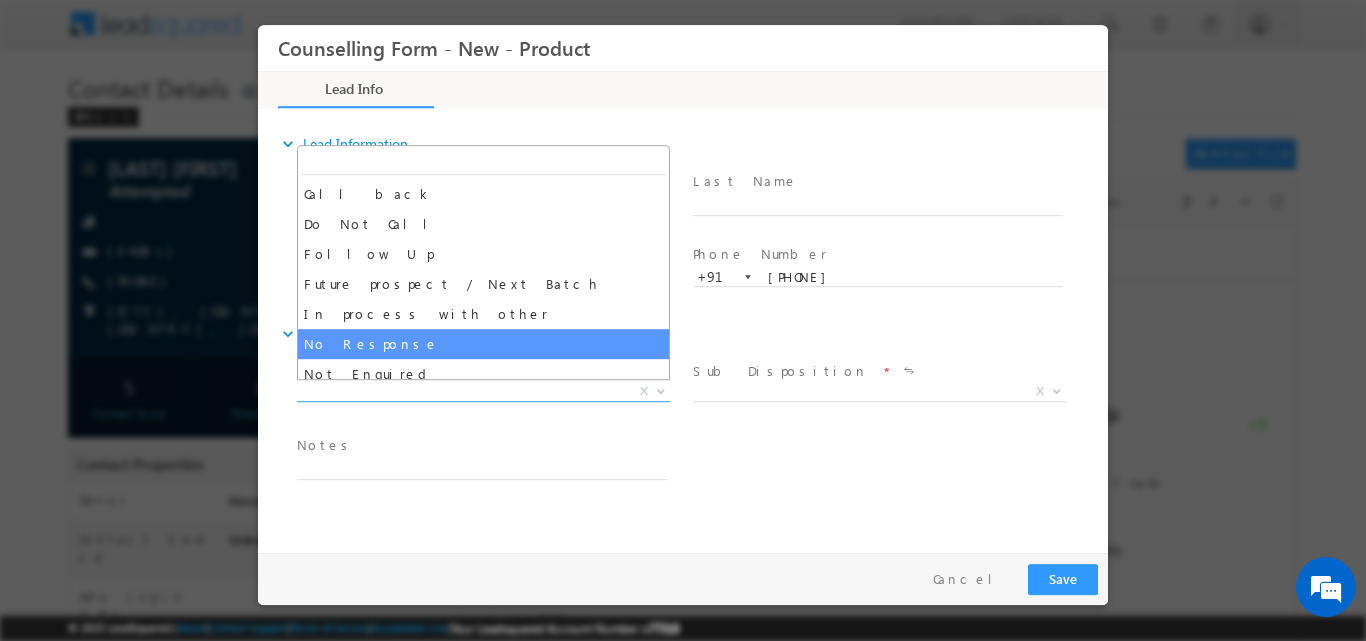 select on "No Response" 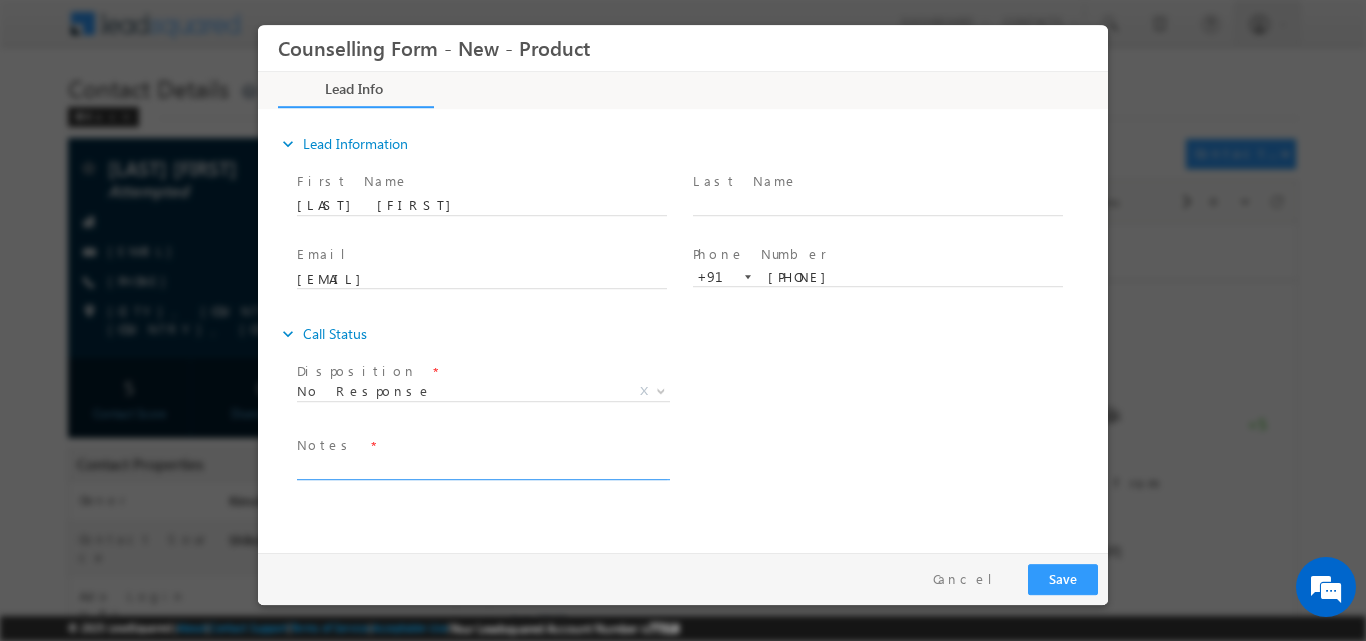 click at bounding box center (482, 467) 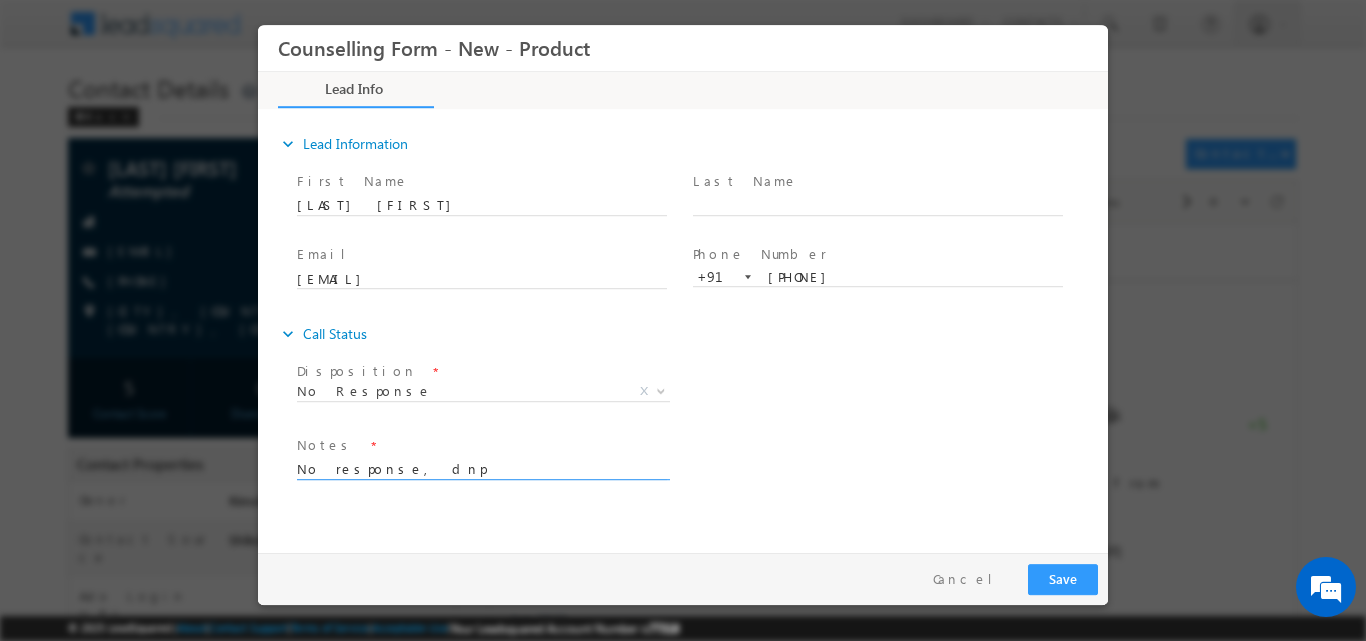 click on "No response, dnp" at bounding box center (482, 467) 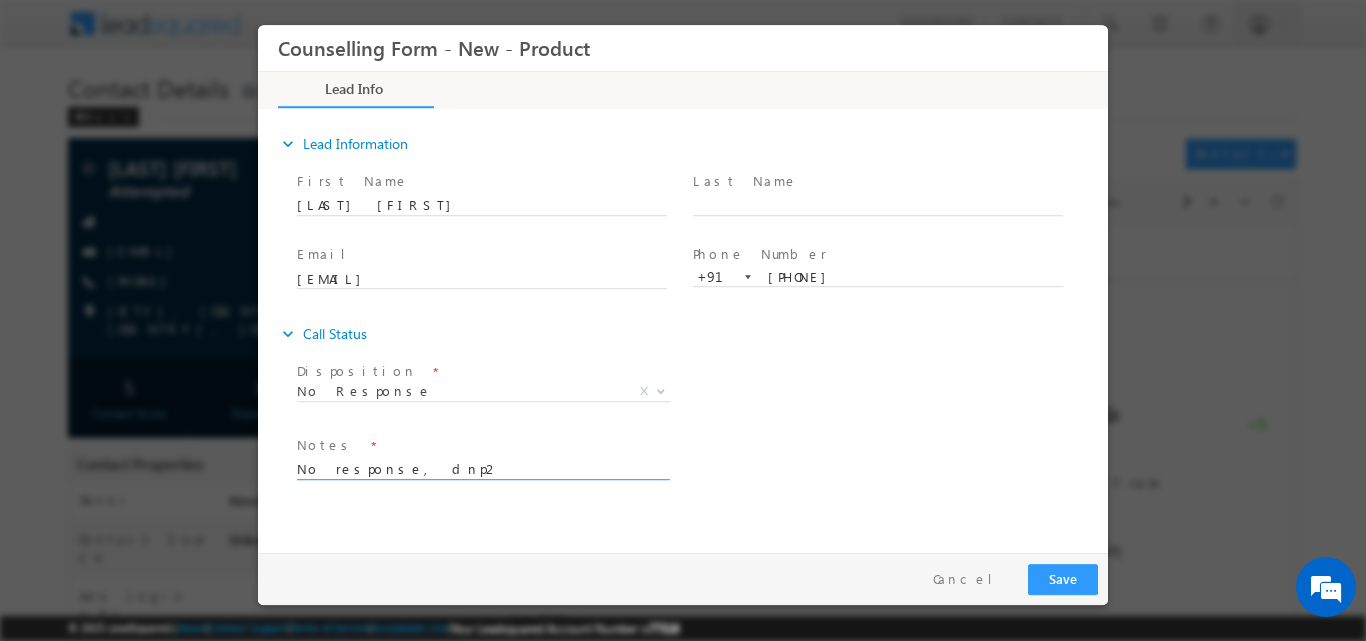 type on "No response, dnp2" 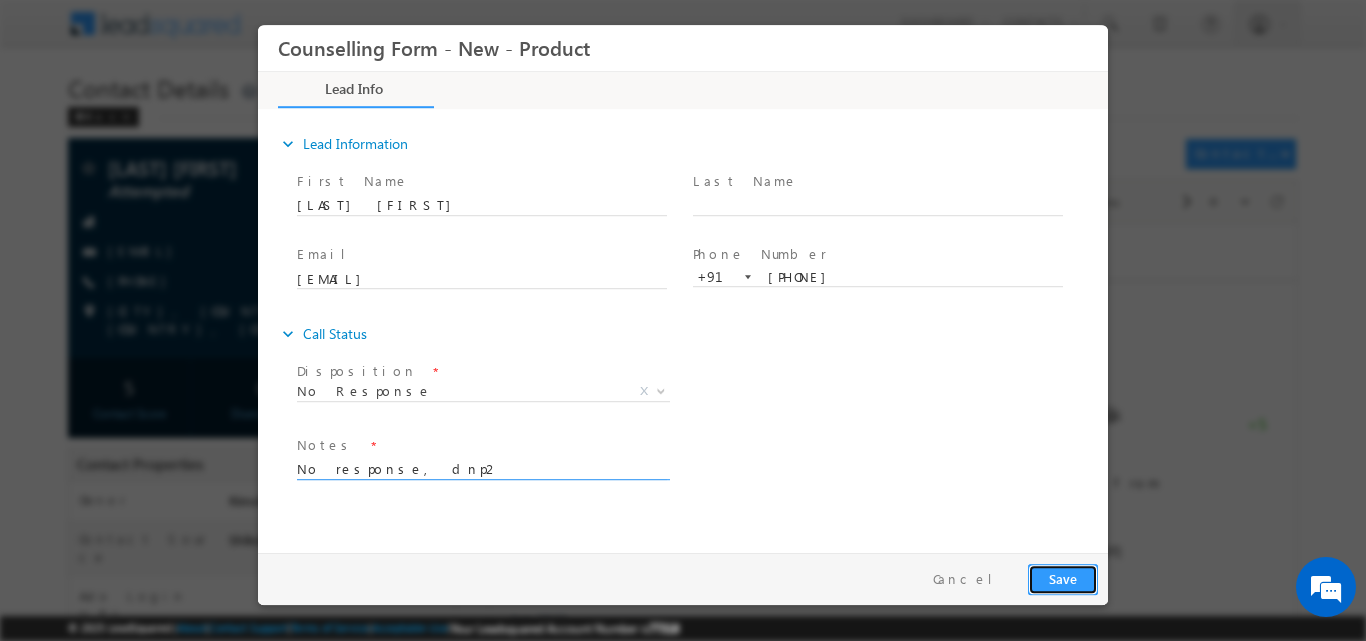 click on "Save" at bounding box center (1063, 578) 